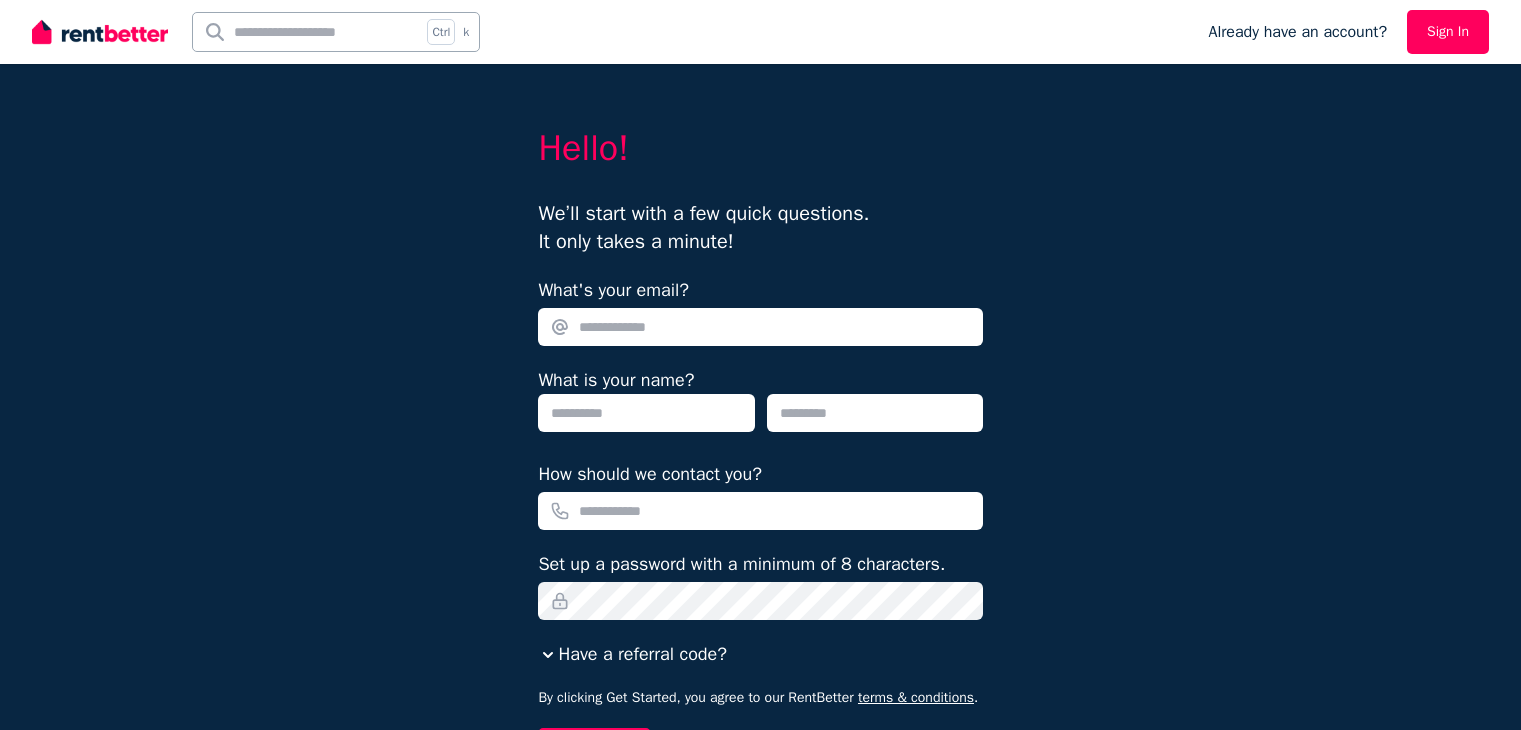 scroll, scrollTop: 0, scrollLeft: 0, axis: both 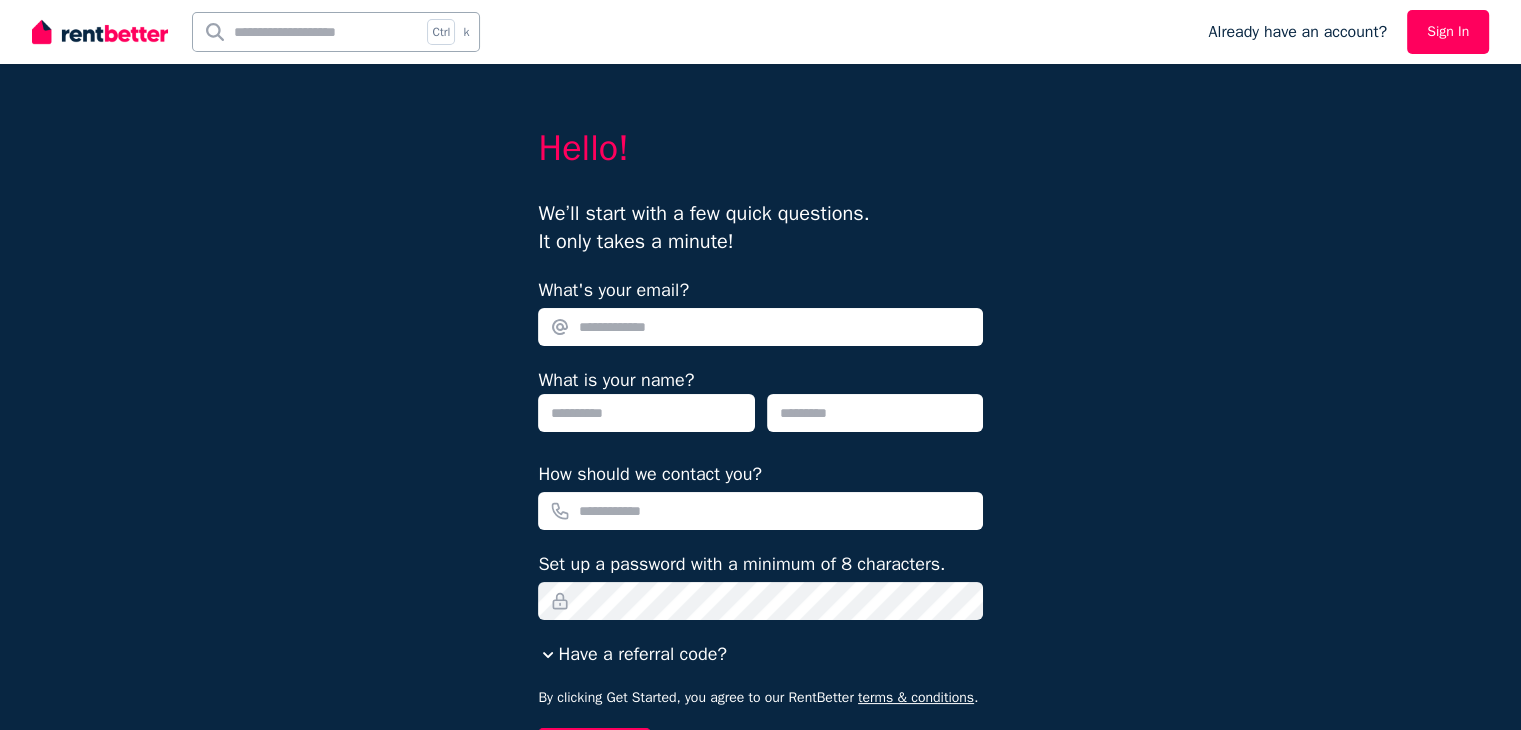 click on "What's your email?" at bounding box center (760, 327) 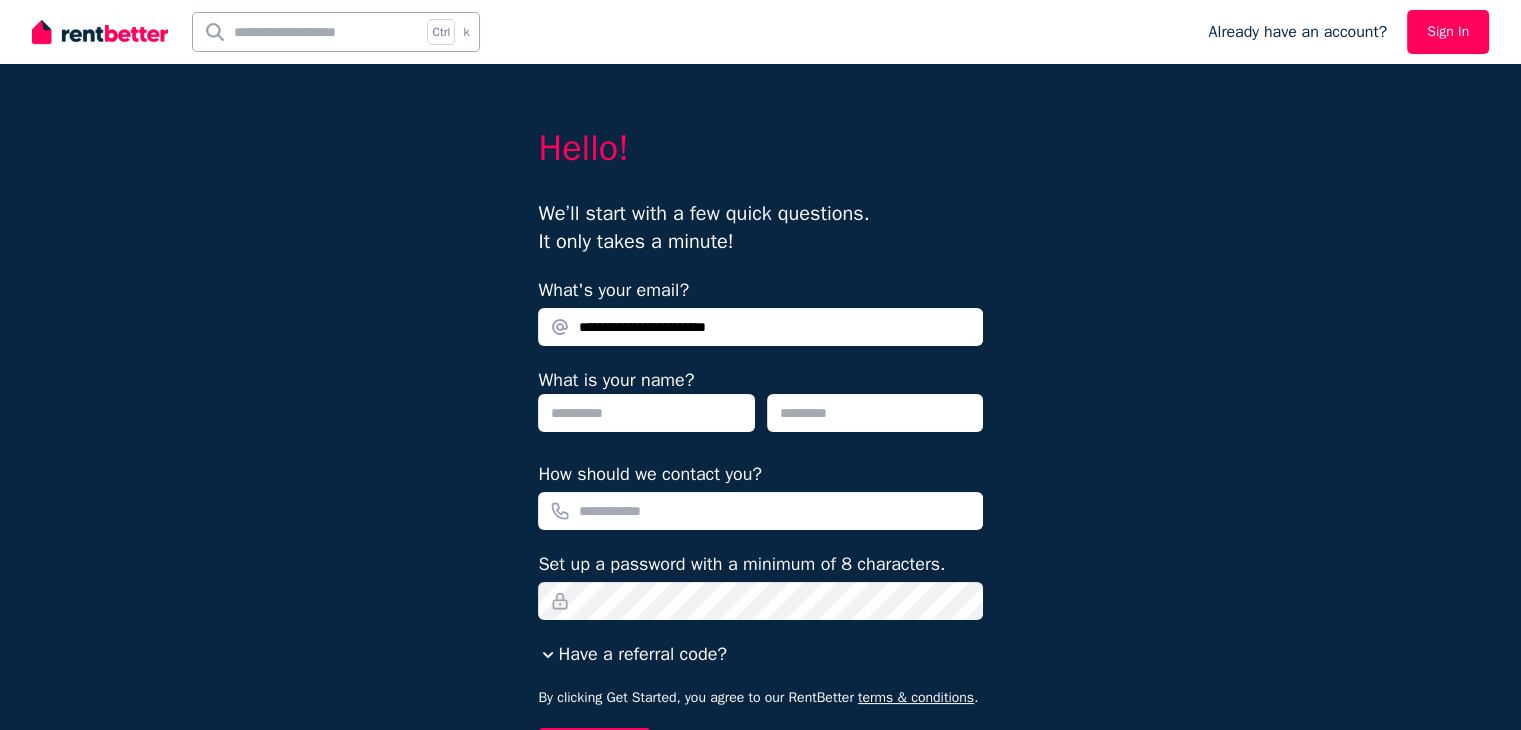 type on "**********" 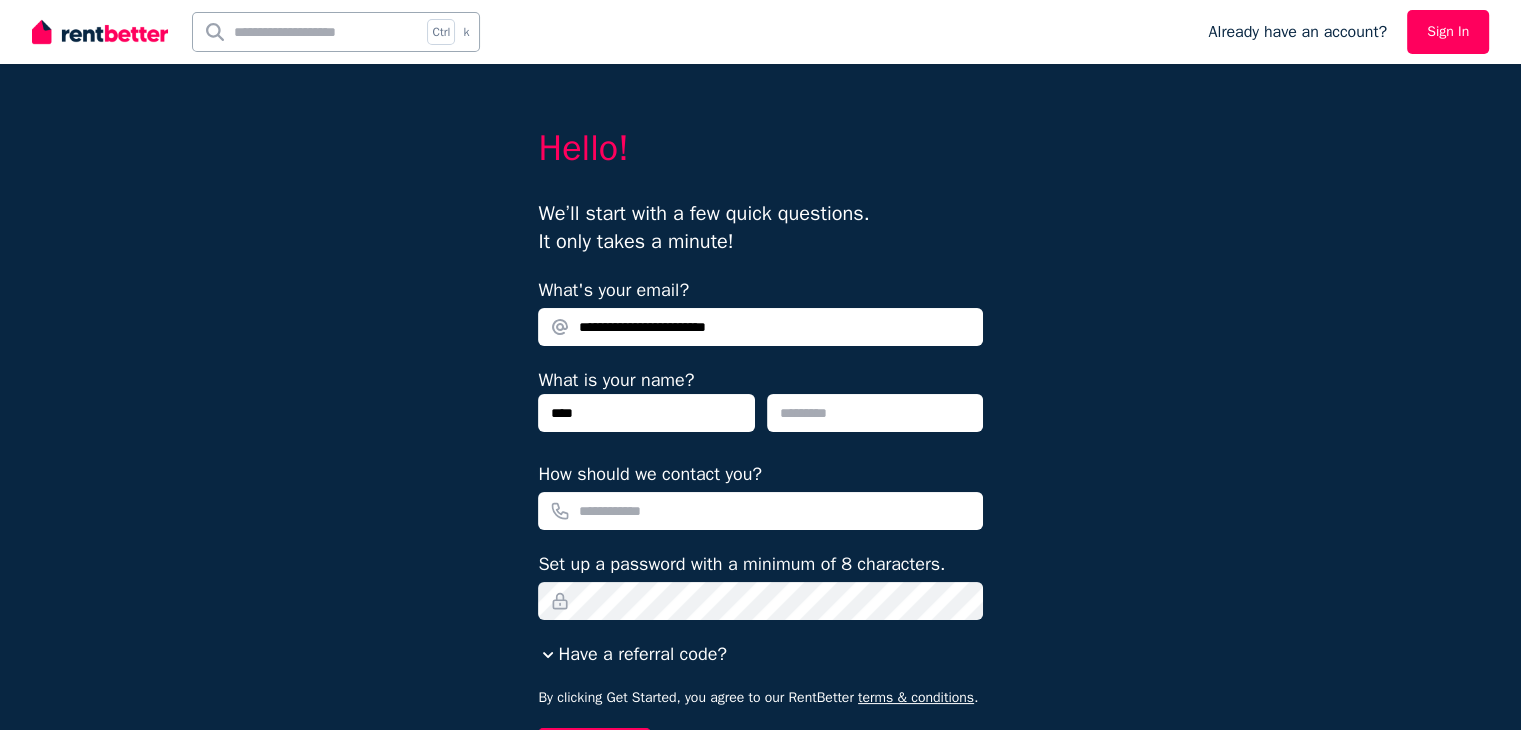 type on "****" 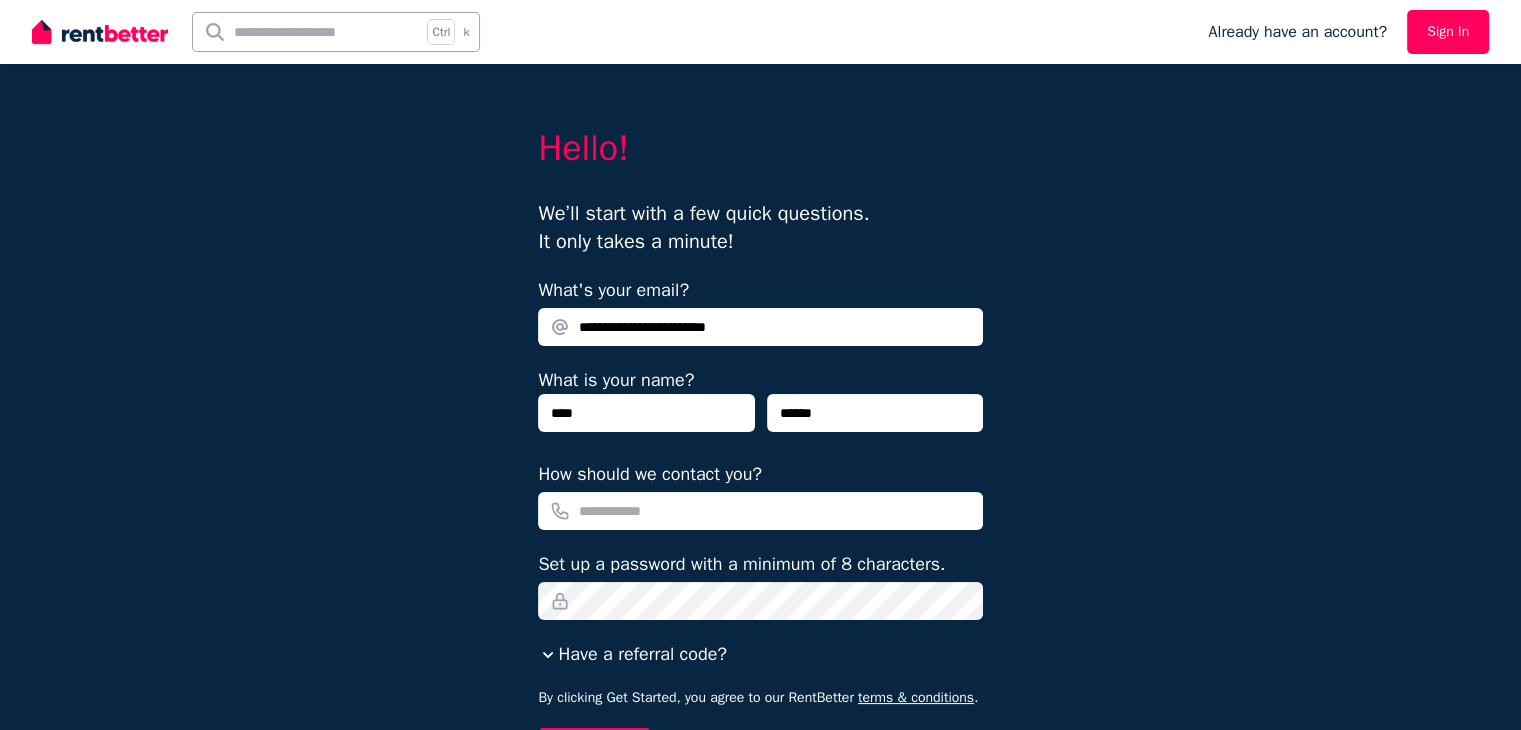 type on "******" 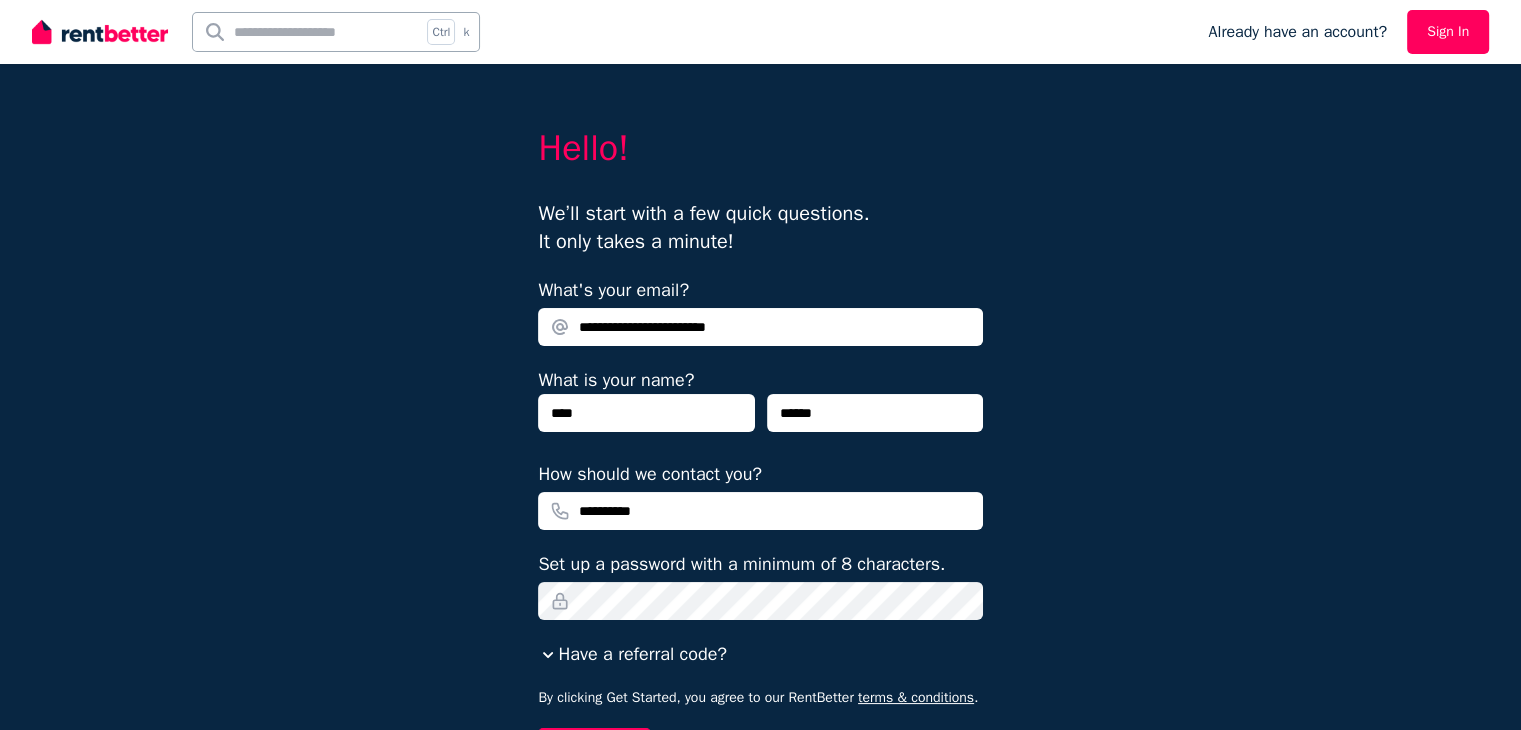 type on "**********" 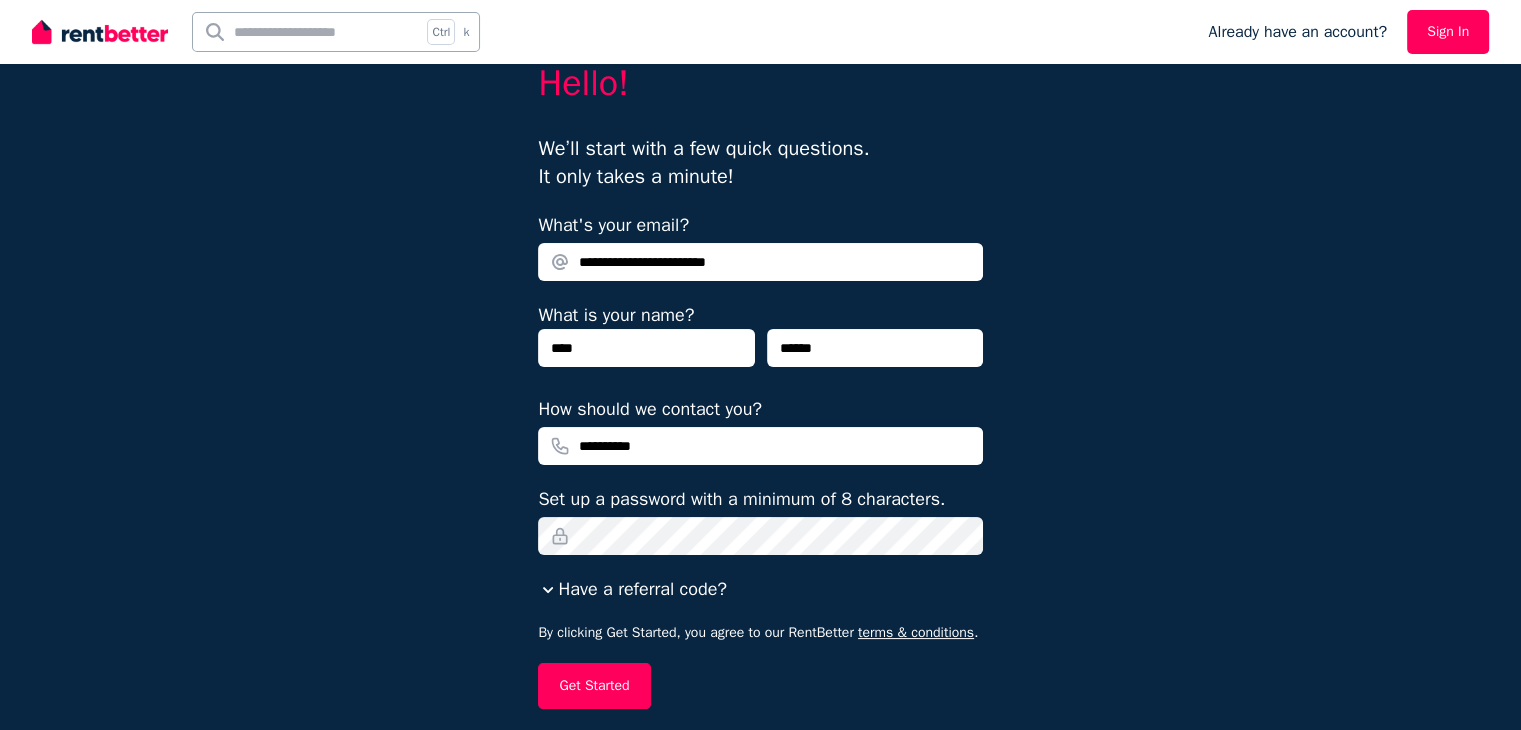 scroll, scrollTop: 100, scrollLeft: 0, axis: vertical 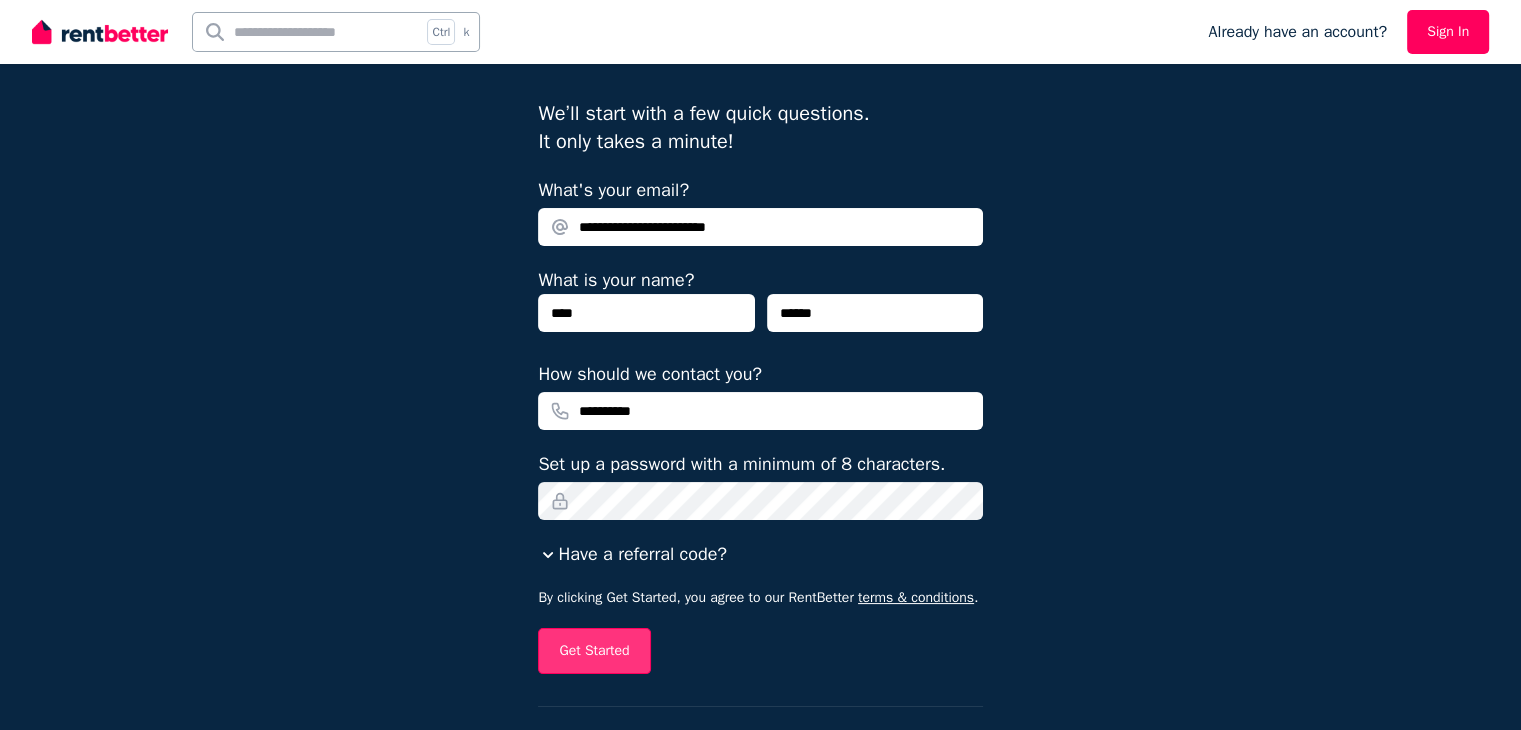 click on "Get Started" at bounding box center (594, 651) 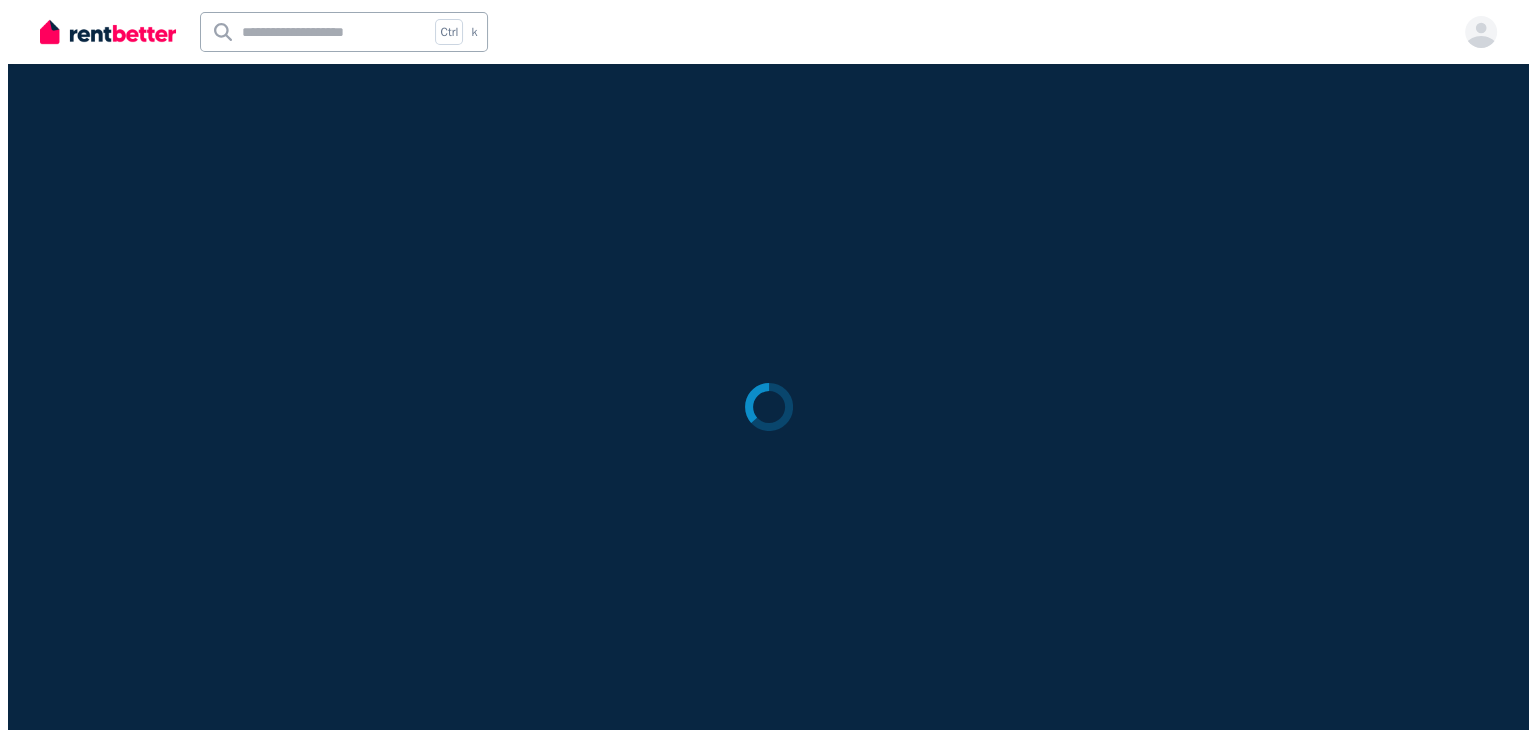 scroll, scrollTop: 0, scrollLeft: 0, axis: both 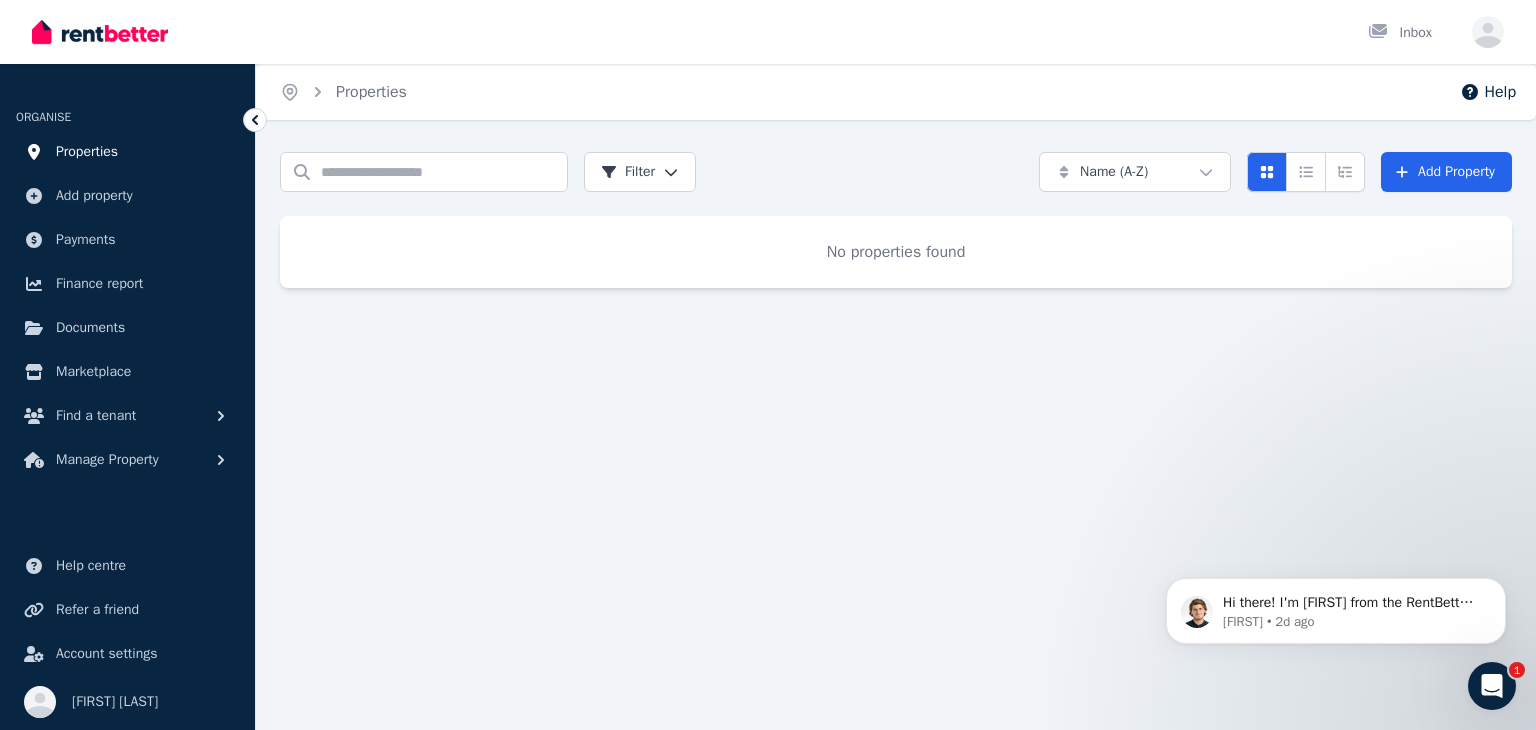 click on "Properties" at bounding box center [87, 152] 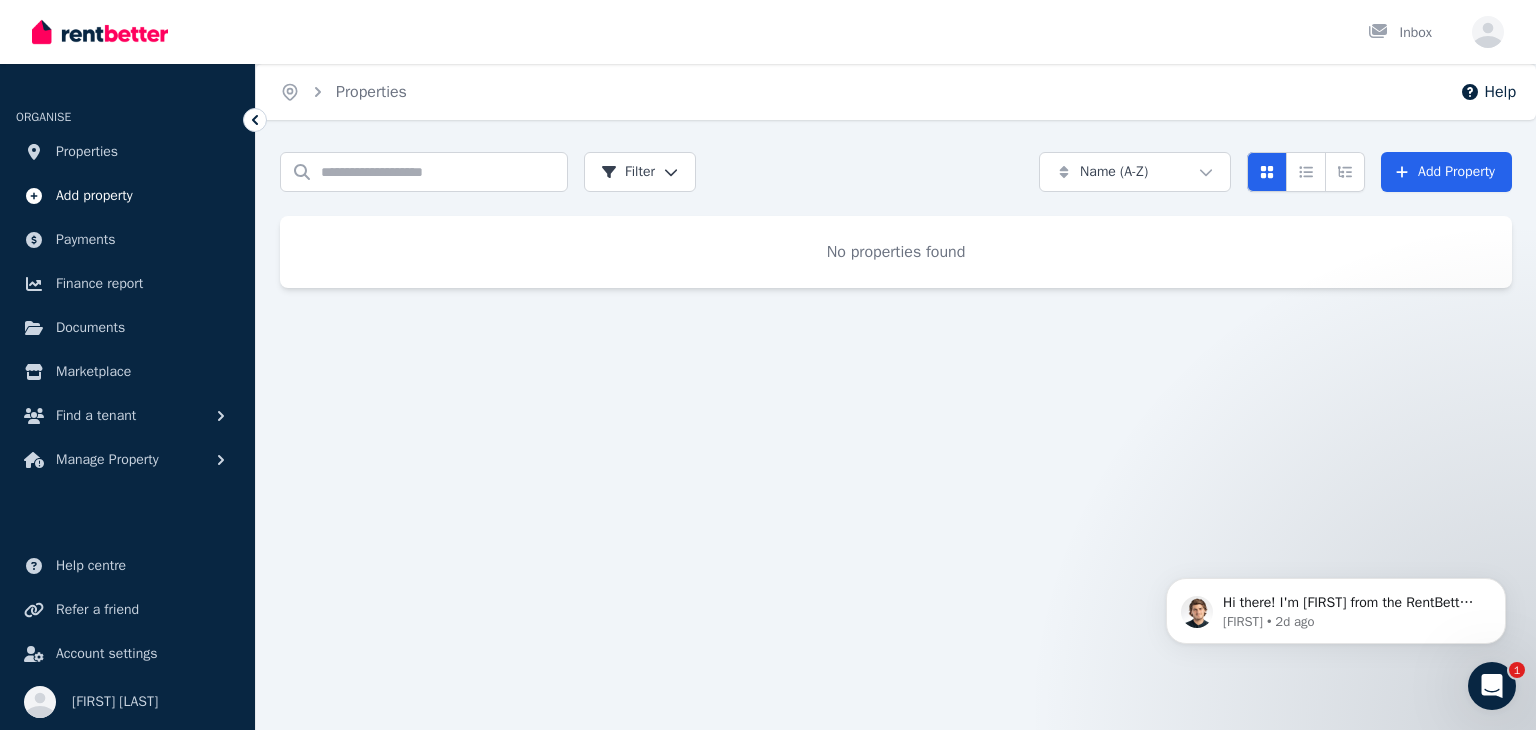 click on "Add property" at bounding box center [94, 196] 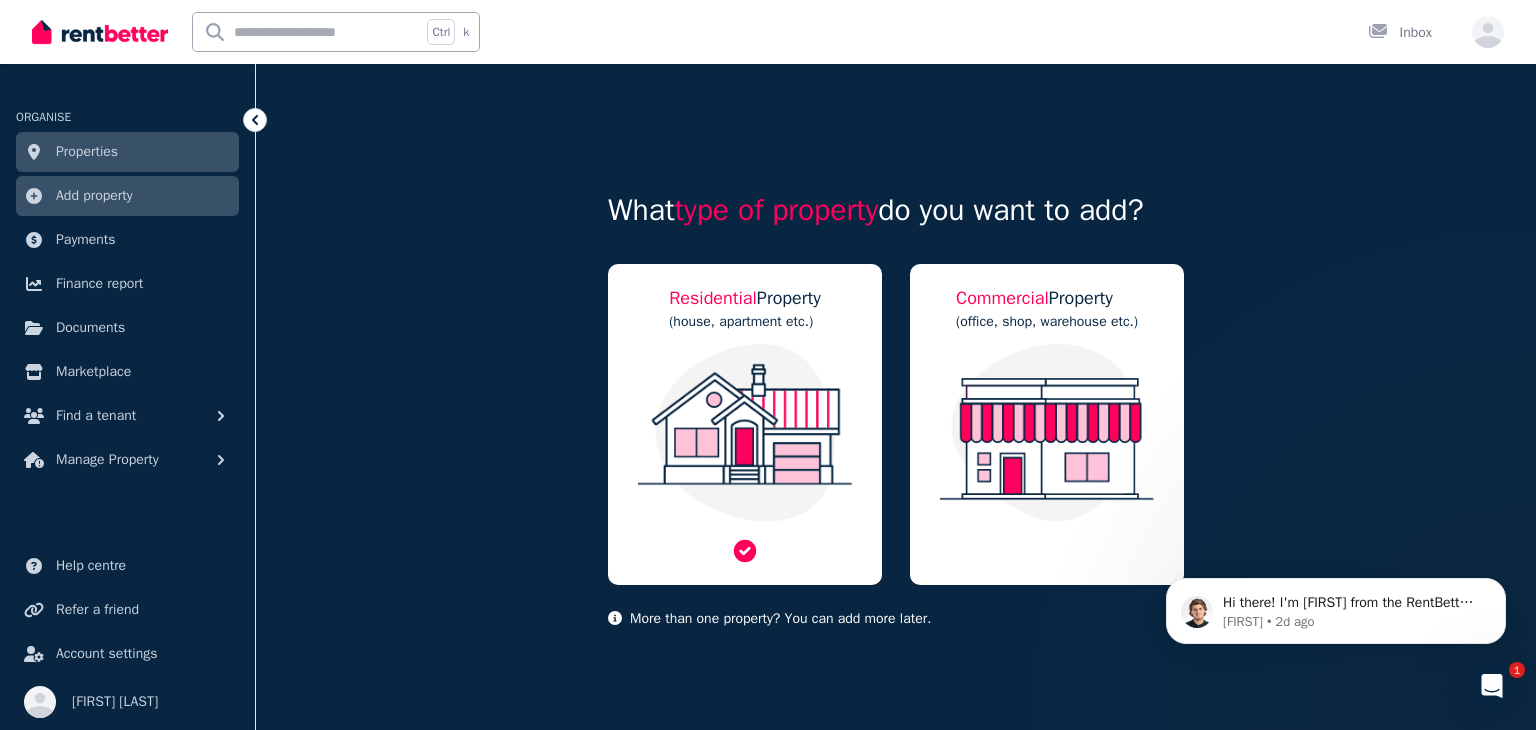 click at bounding box center (745, 433) 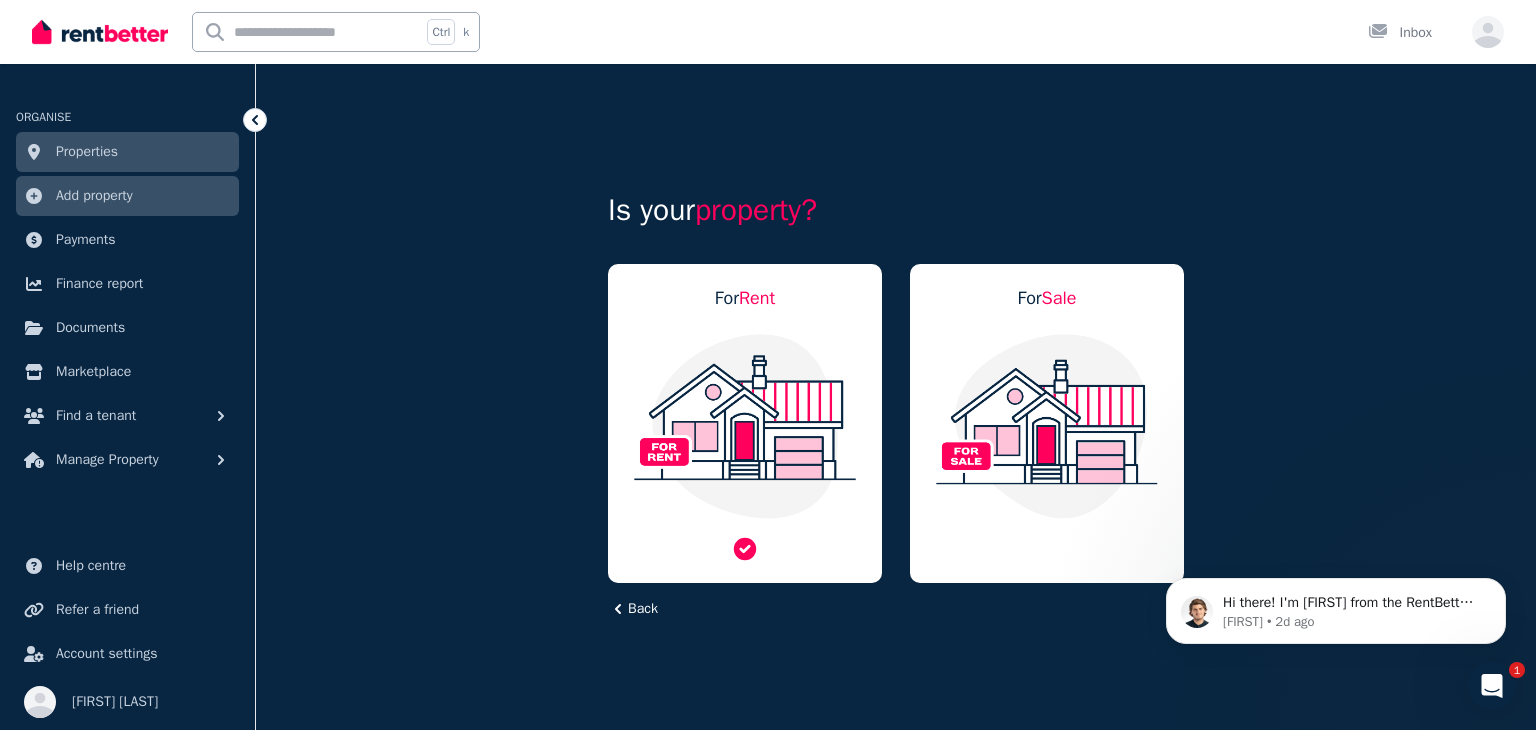 click at bounding box center (745, 426) 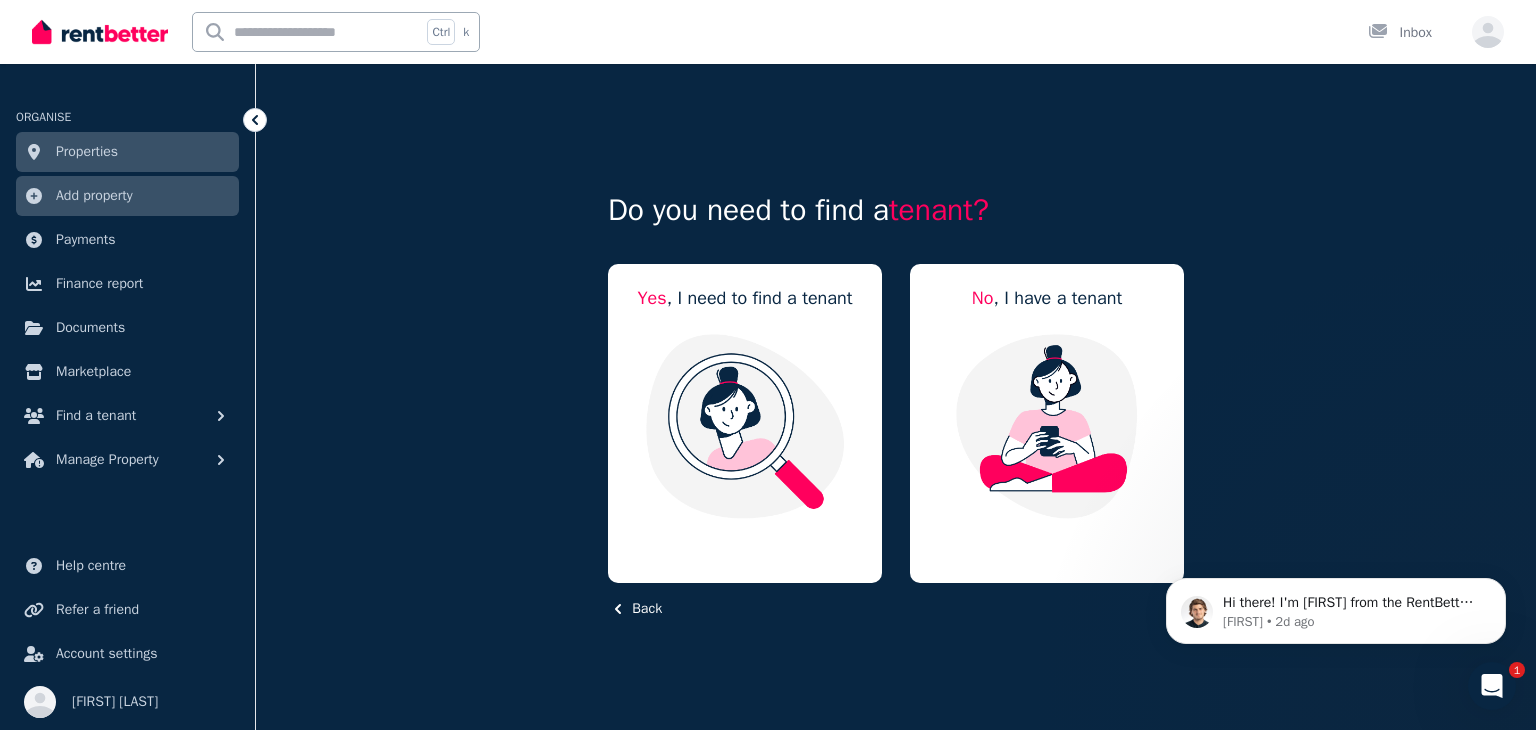 click at bounding box center [745, 426] 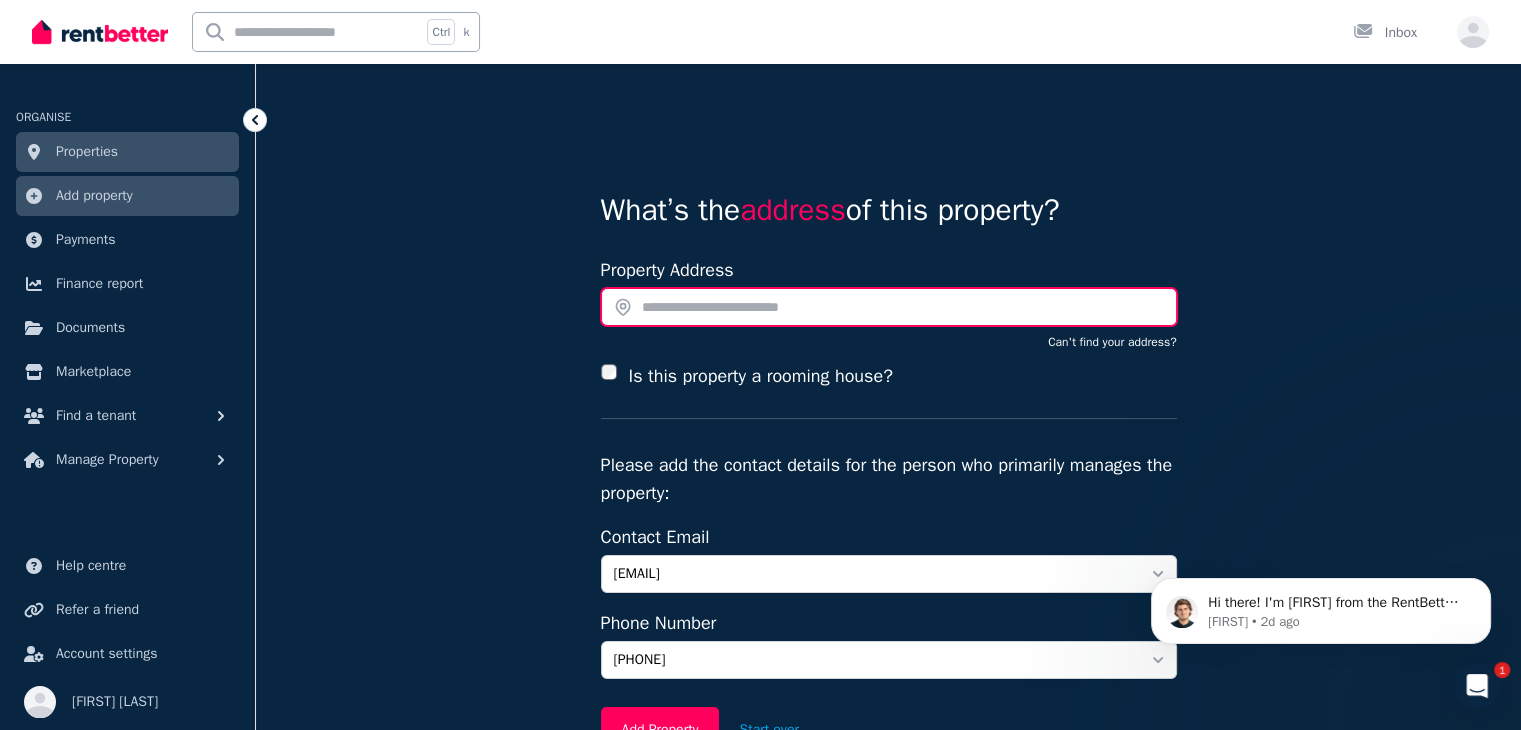 click at bounding box center [889, 307] 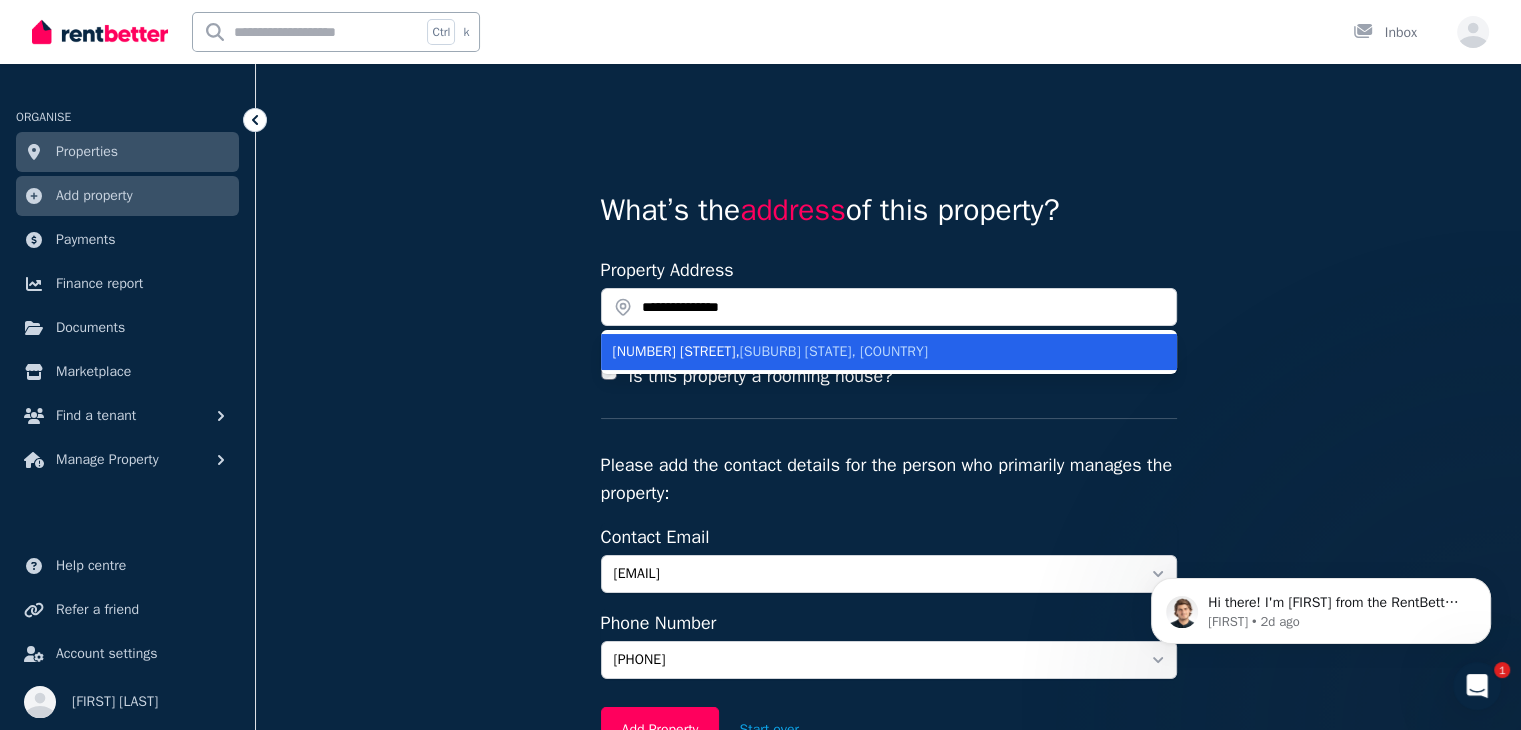 click on "Mount Warren Park QLD, Australia" at bounding box center (834, 351) 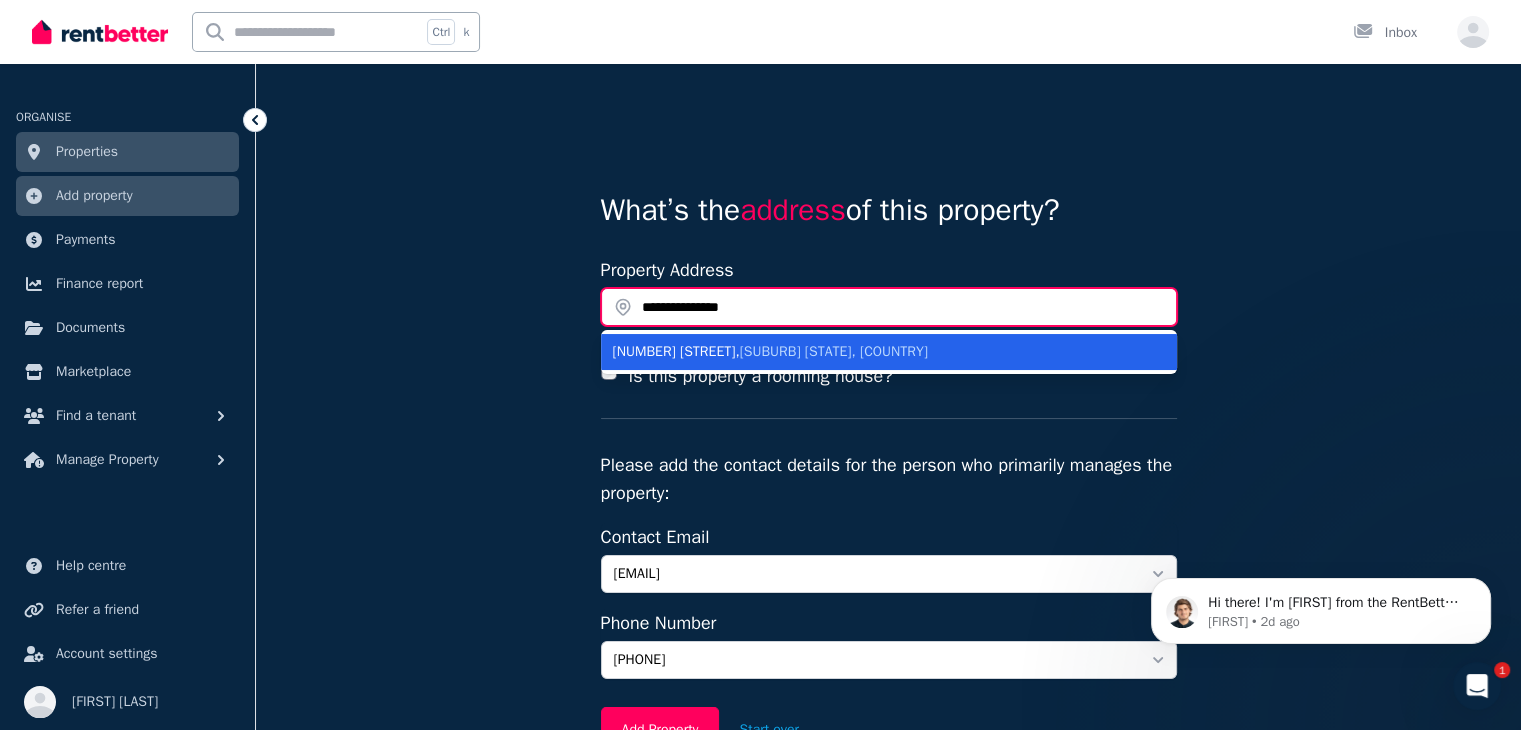 type on "**********" 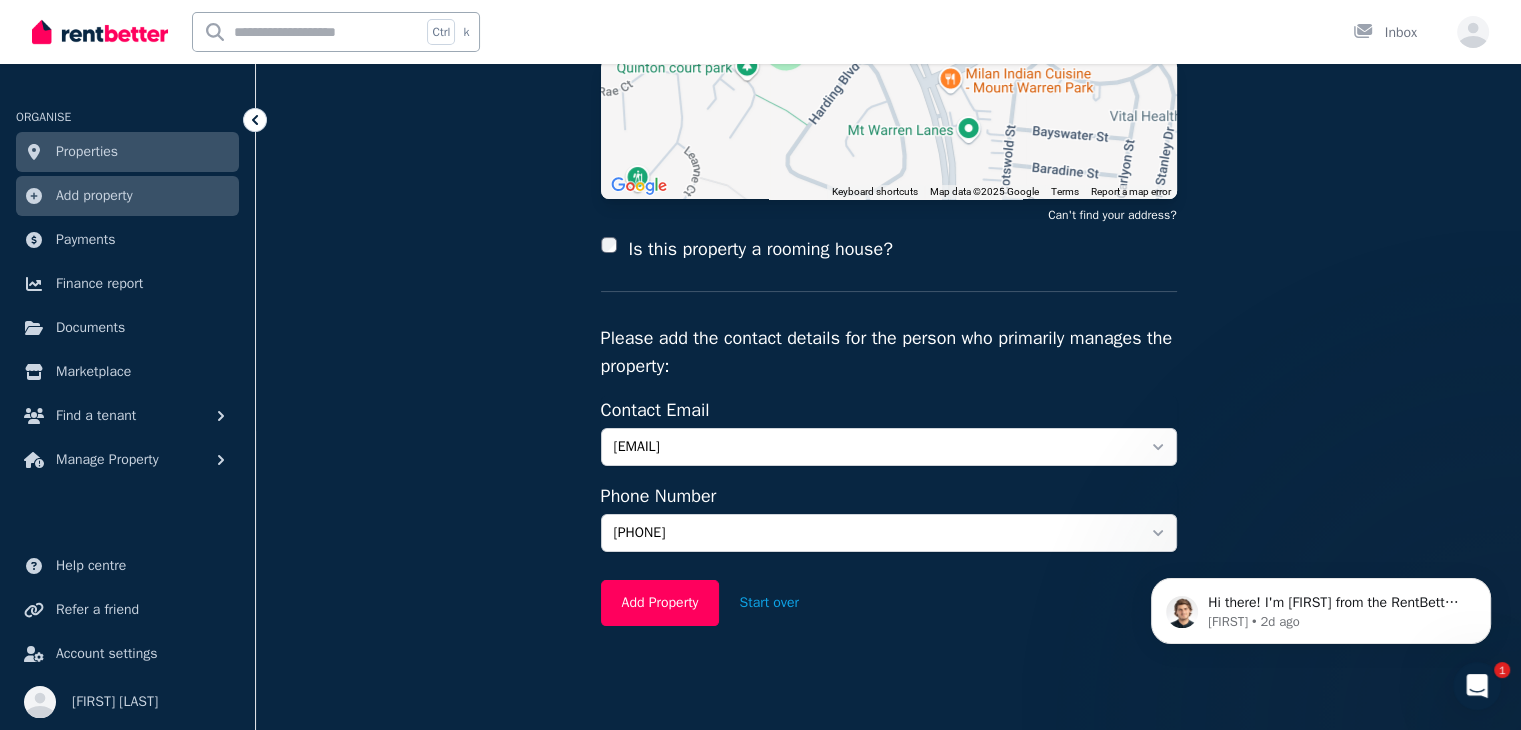 scroll, scrollTop: 300, scrollLeft: 0, axis: vertical 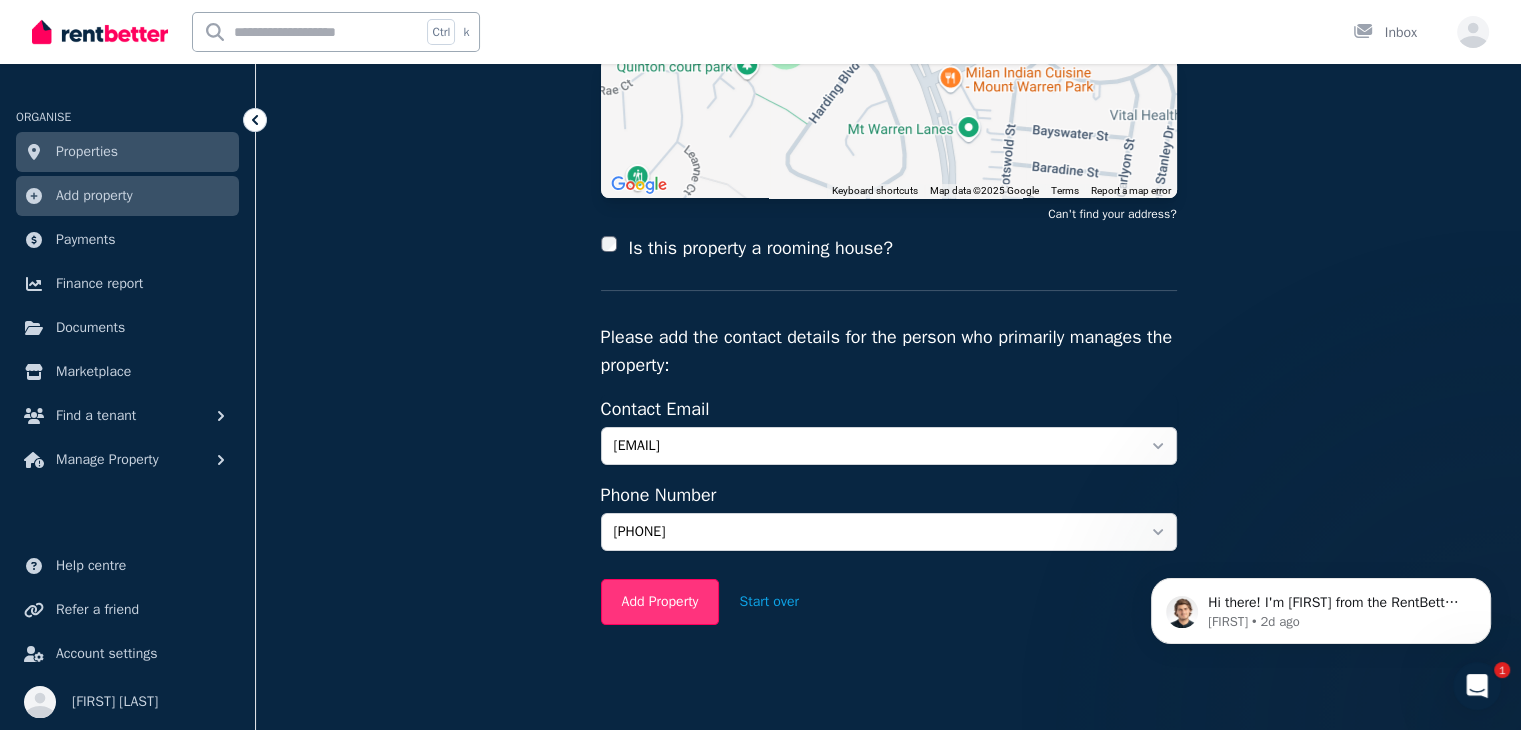 click on "Add Property" at bounding box center (660, 602) 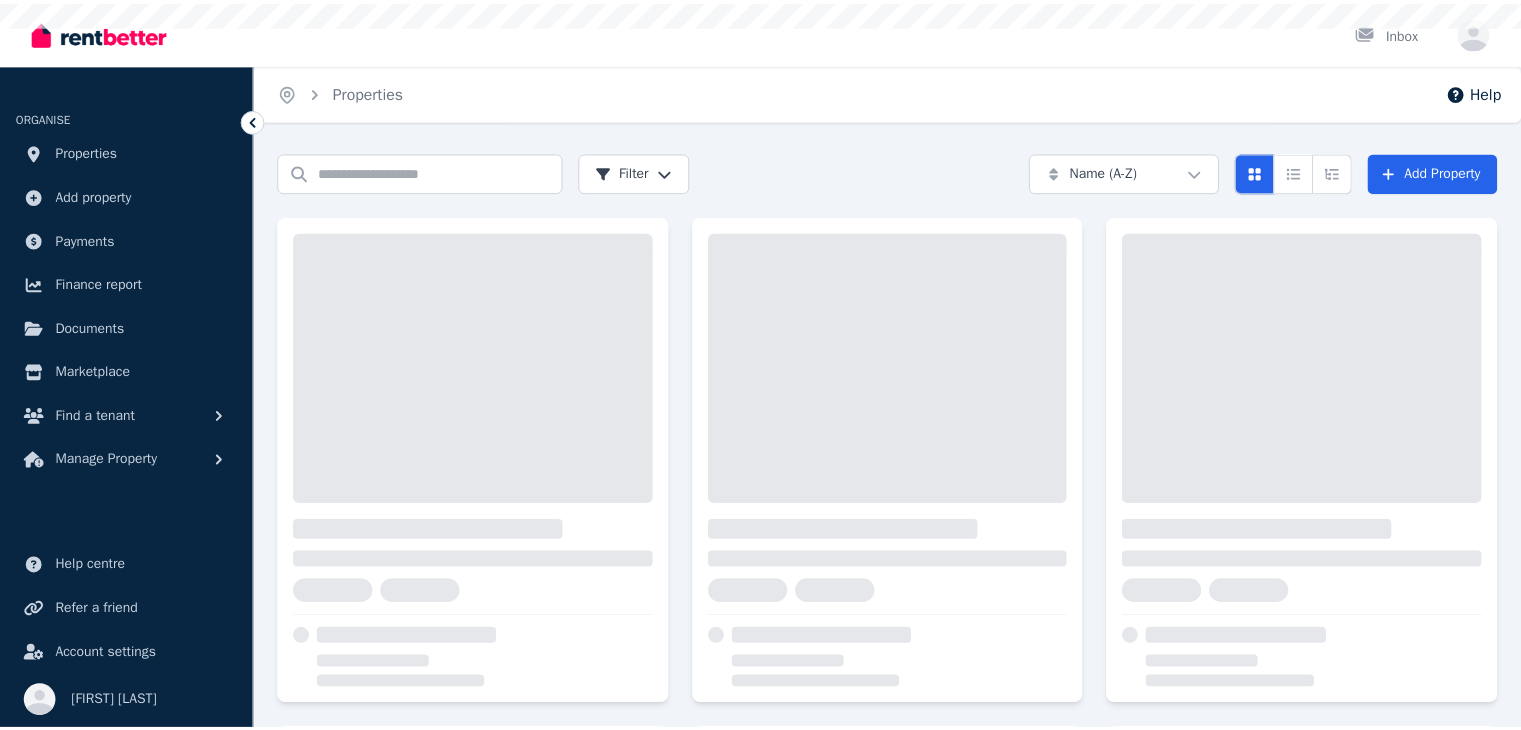 scroll, scrollTop: 0, scrollLeft: 0, axis: both 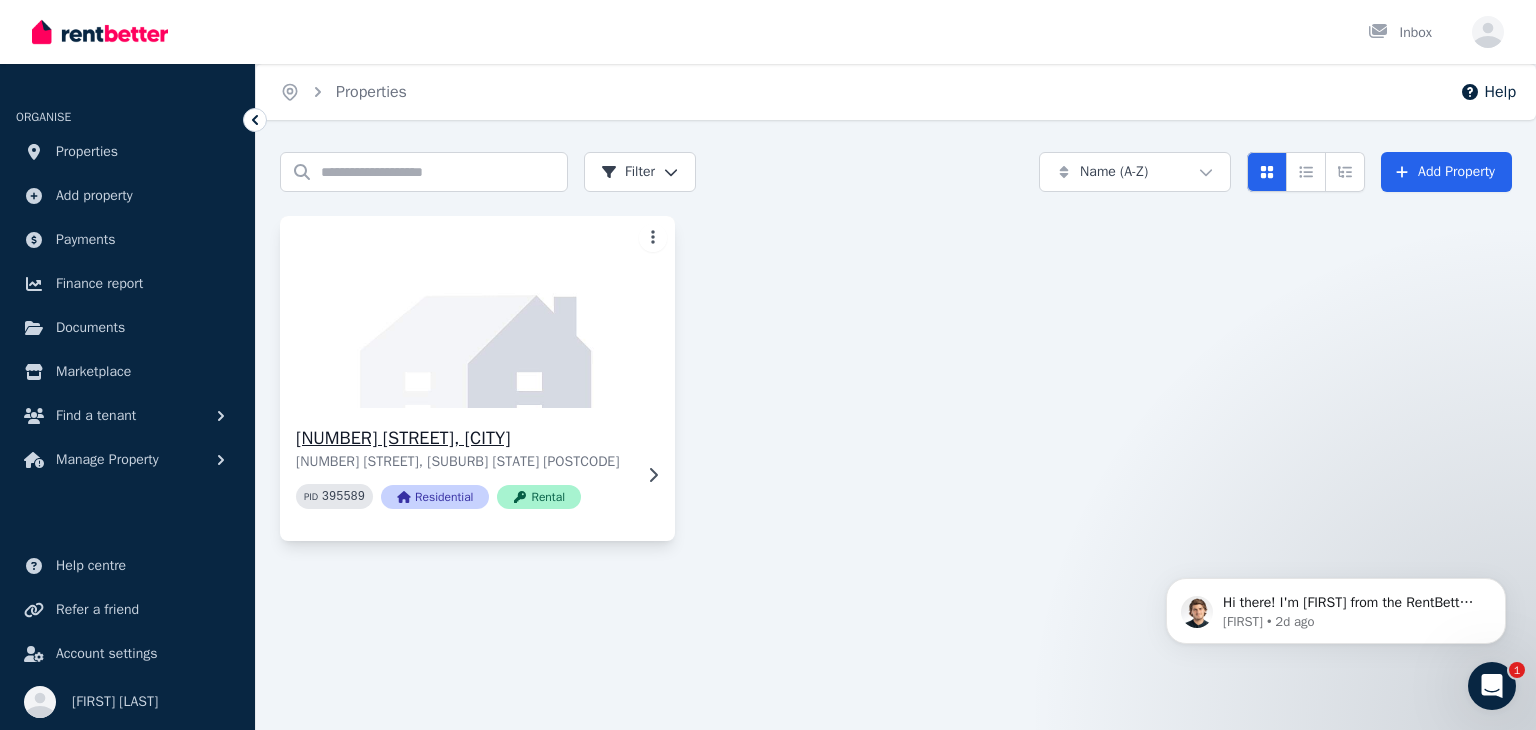 click on "[NUMBER] [STREET], [SUBURB] [STATE] [POSTCODE] PID [NUMBER] Residential Rental" at bounding box center (477, 474) 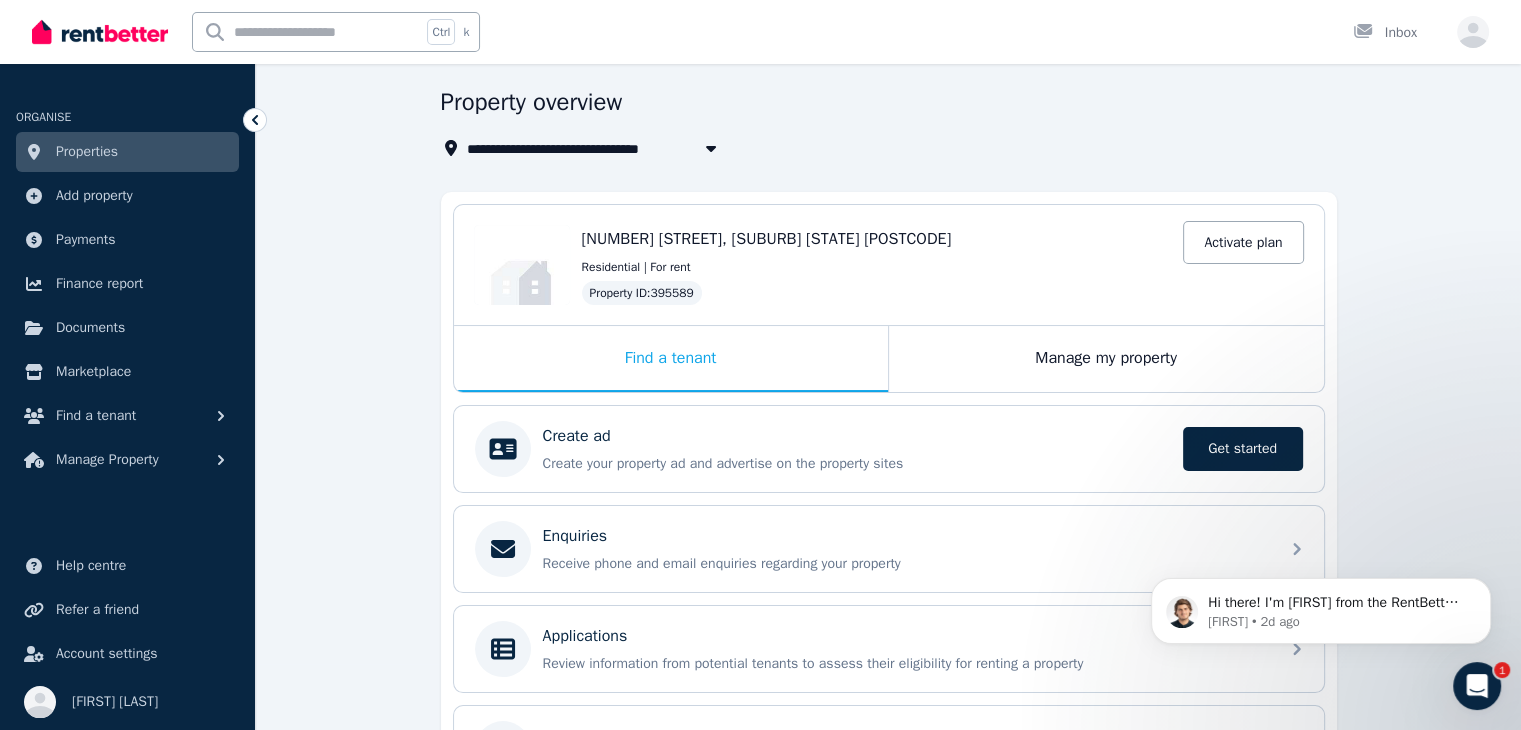scroll, scrollTop: 100, scrollLeft: 0, axis: vertical 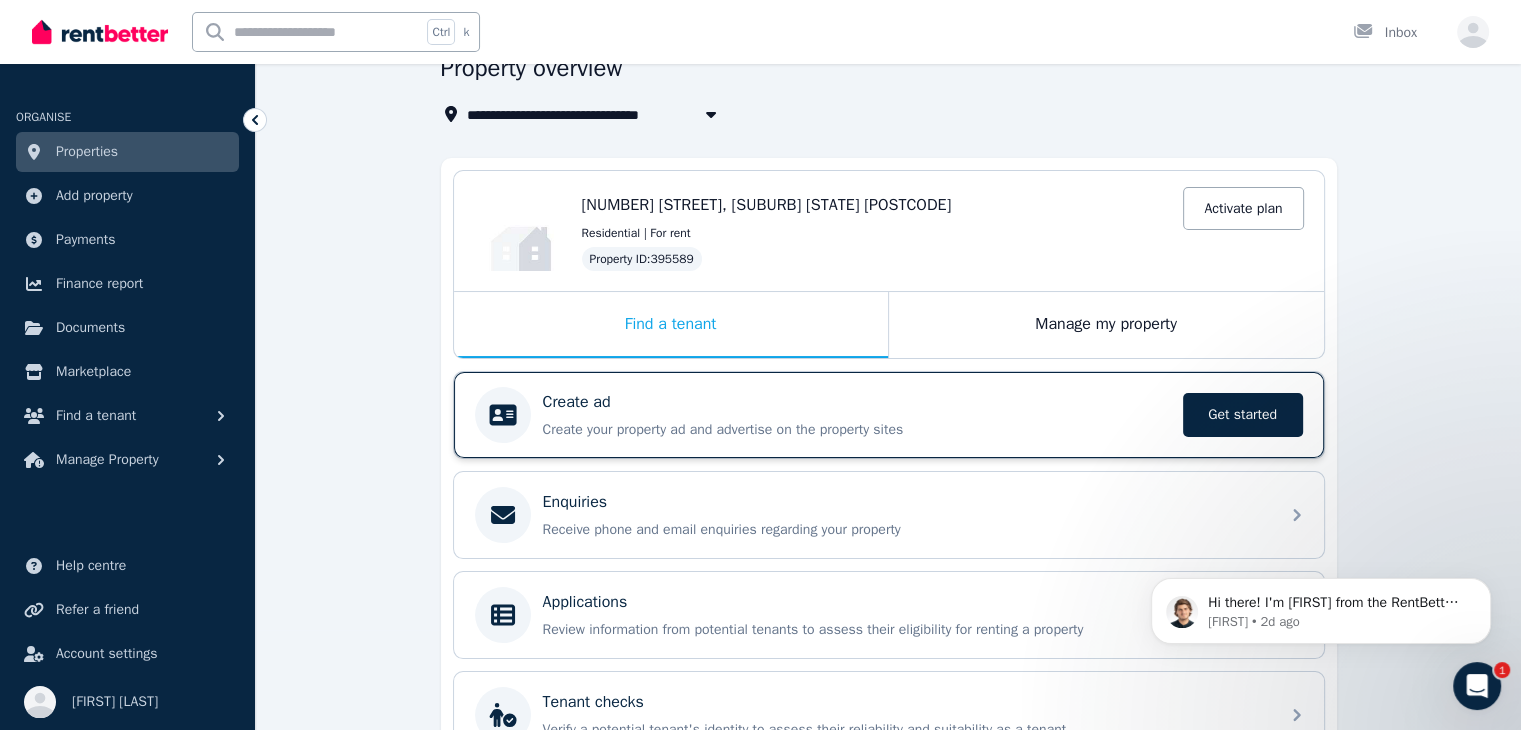 click on "Create ad" at bounding box center (857, 402) 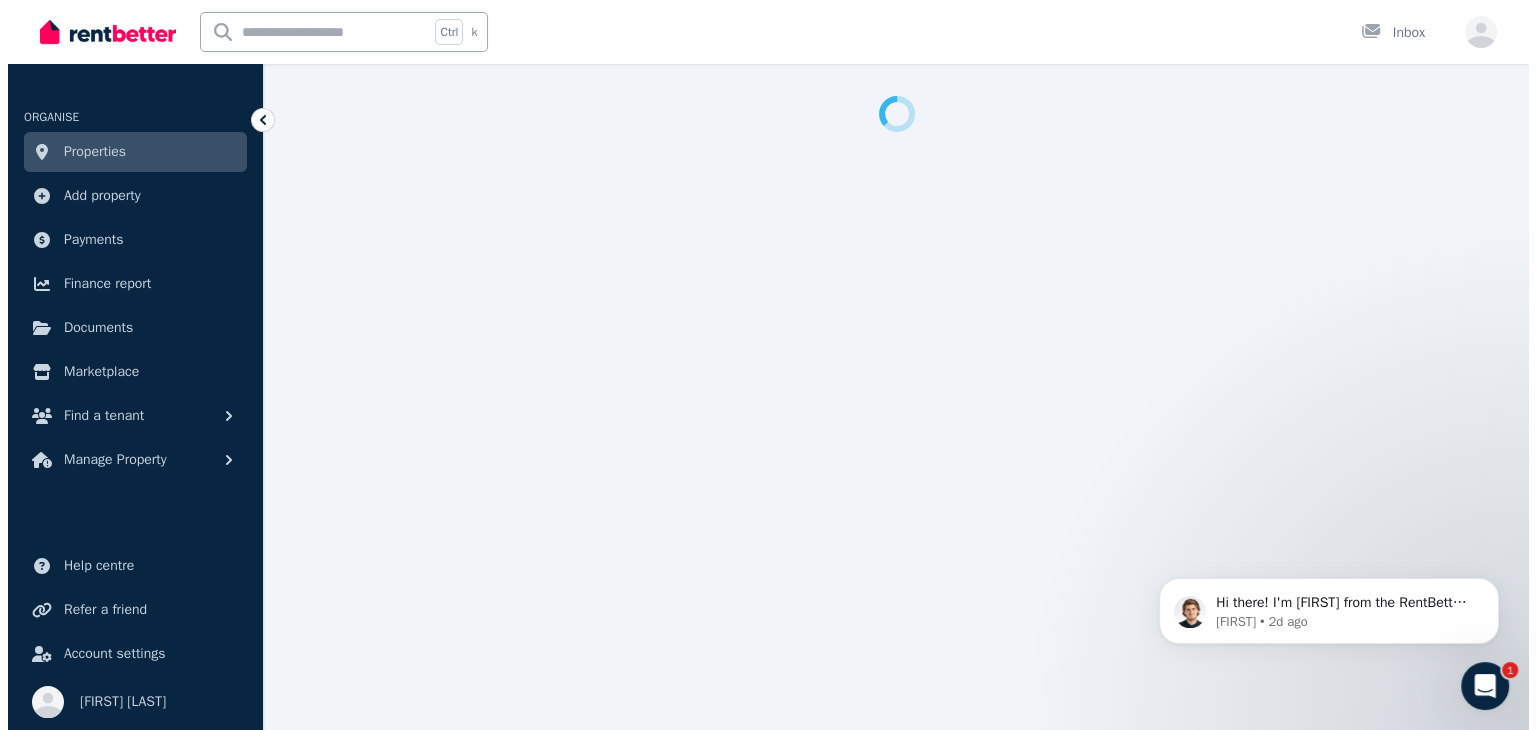 scroll, scrollTop: 0, scrollLeft: 0, axis: both 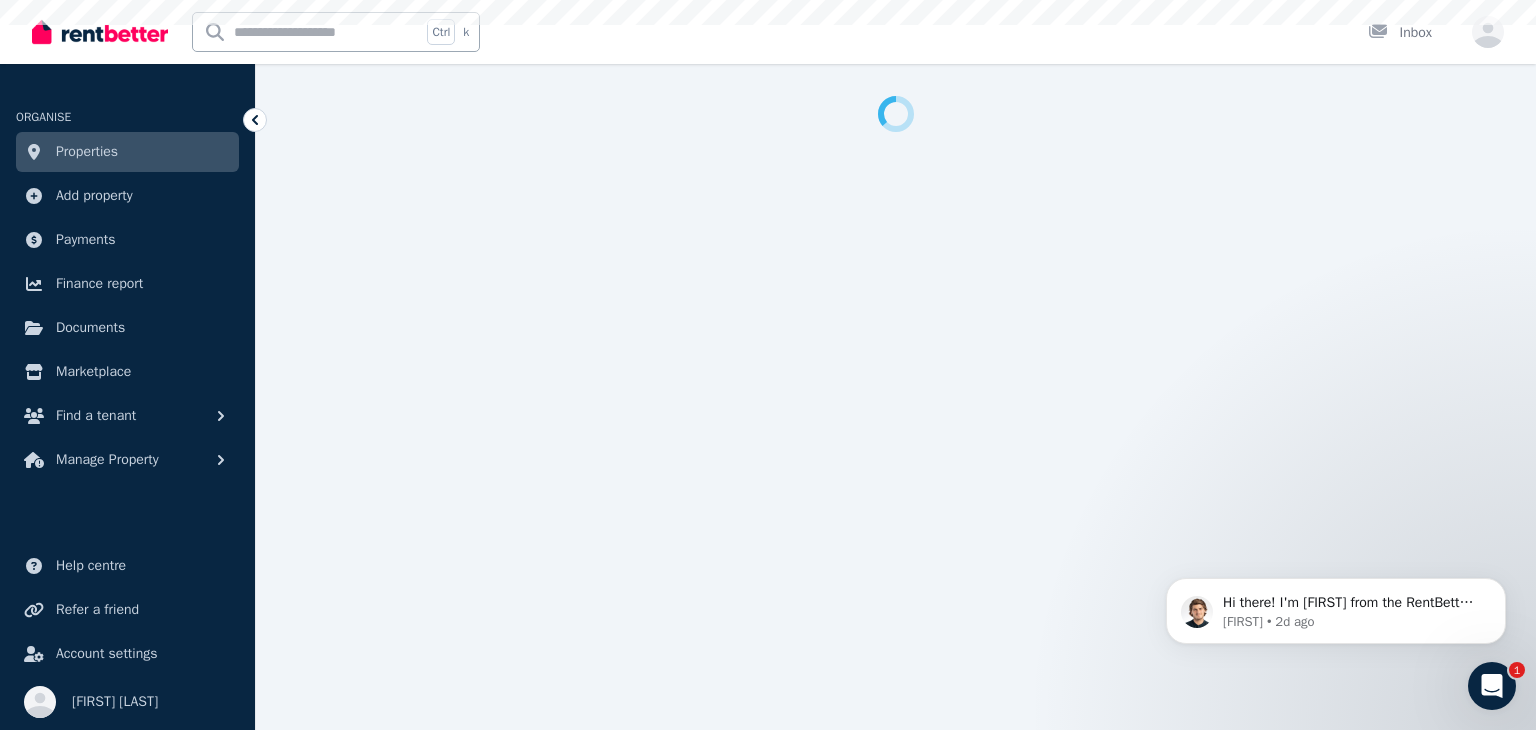 select on "***" 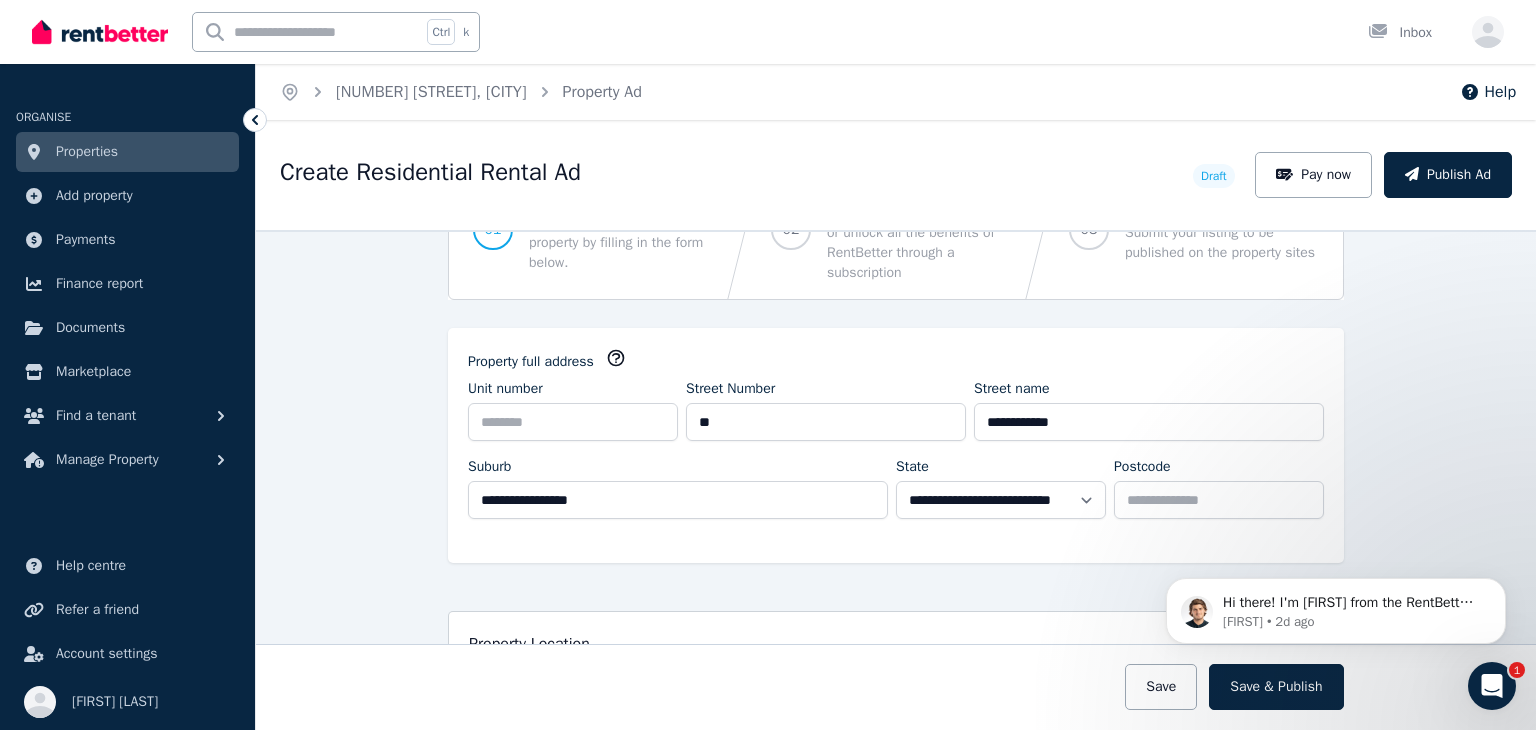 scroll, scrollTop: 200, scrollLeft: 0, axis: vertical 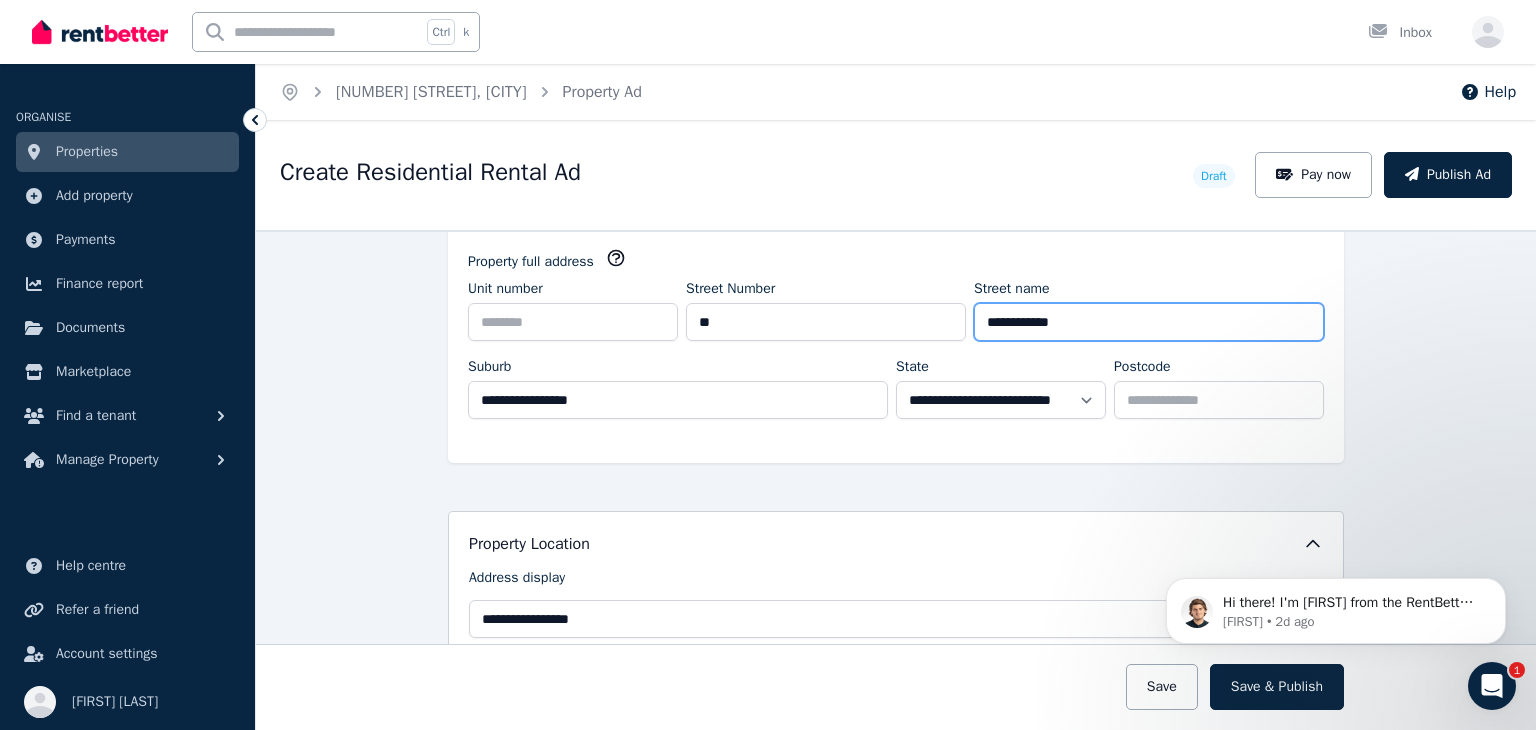 click on "**********" at bounding box center [1149, 322] 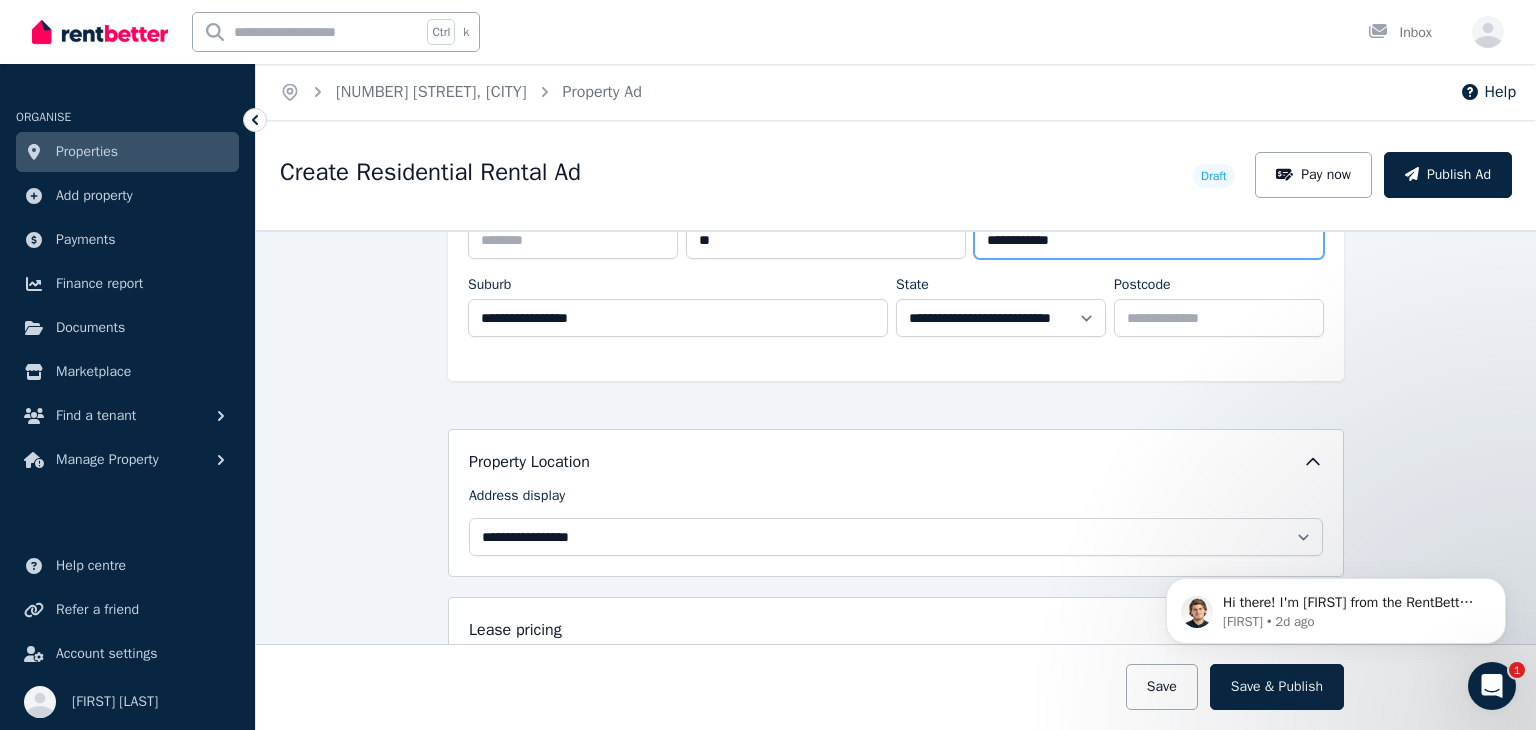 scroll, scrollTop: 400, scrollLeft: 0, axis: vertical 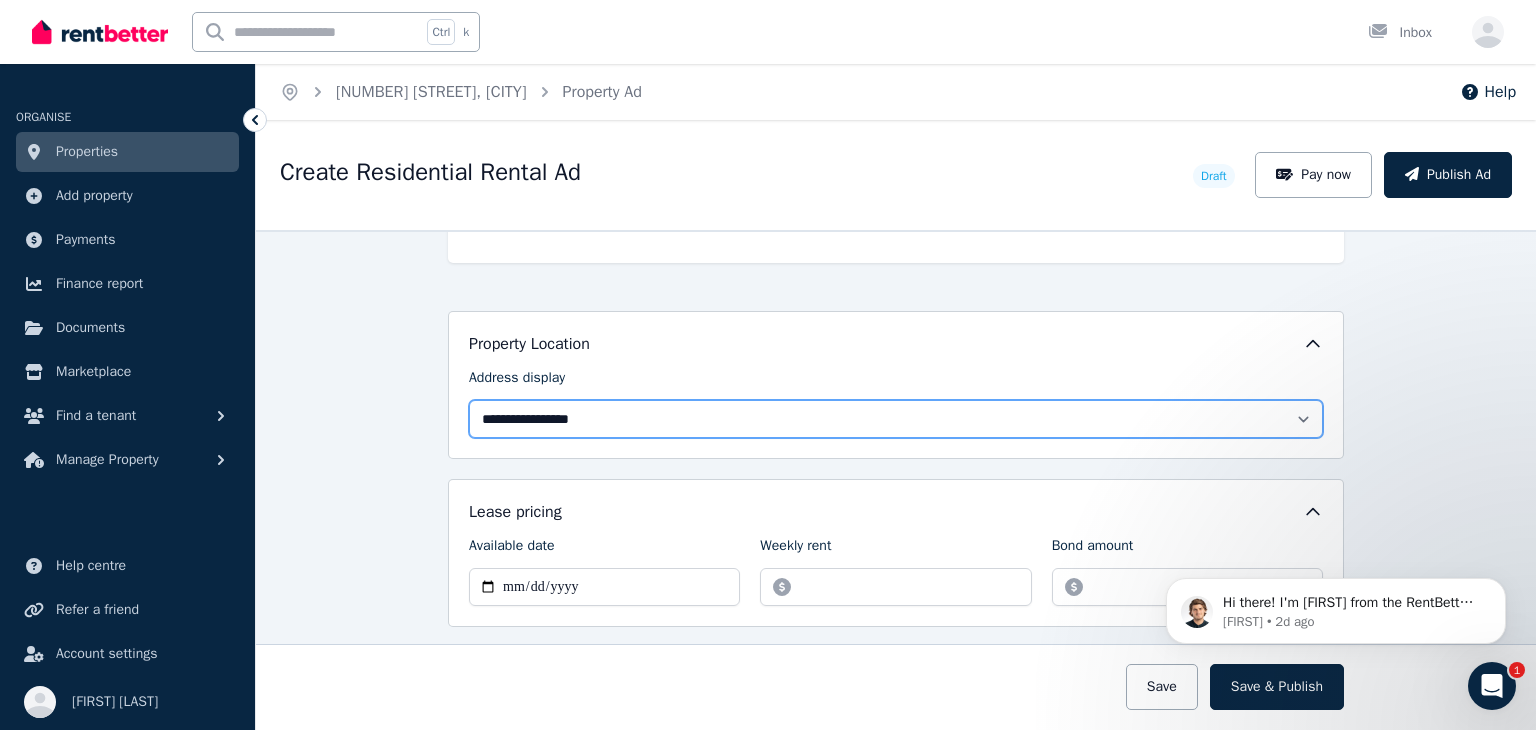 click on "**********" at bounding box center (896, 419) 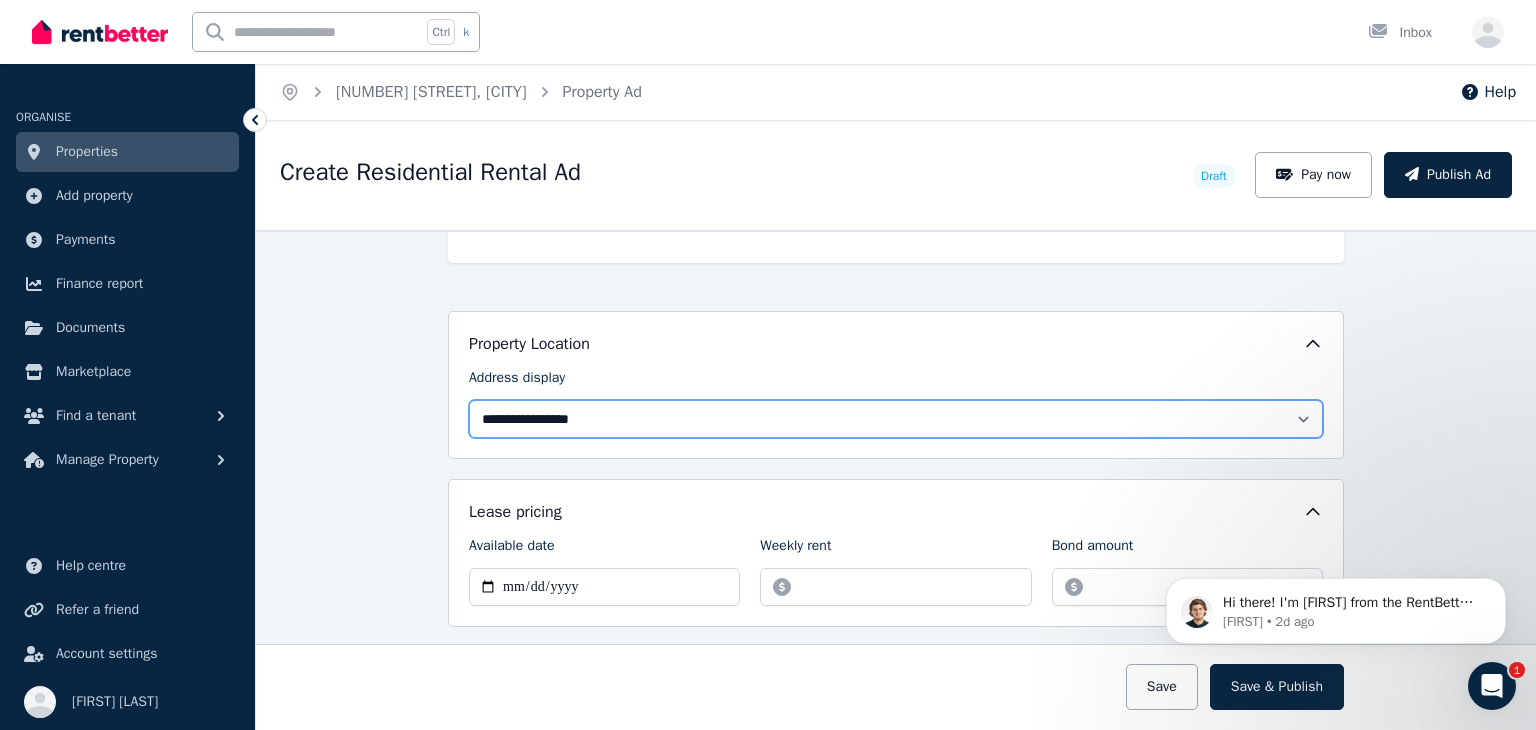 select on "**********" 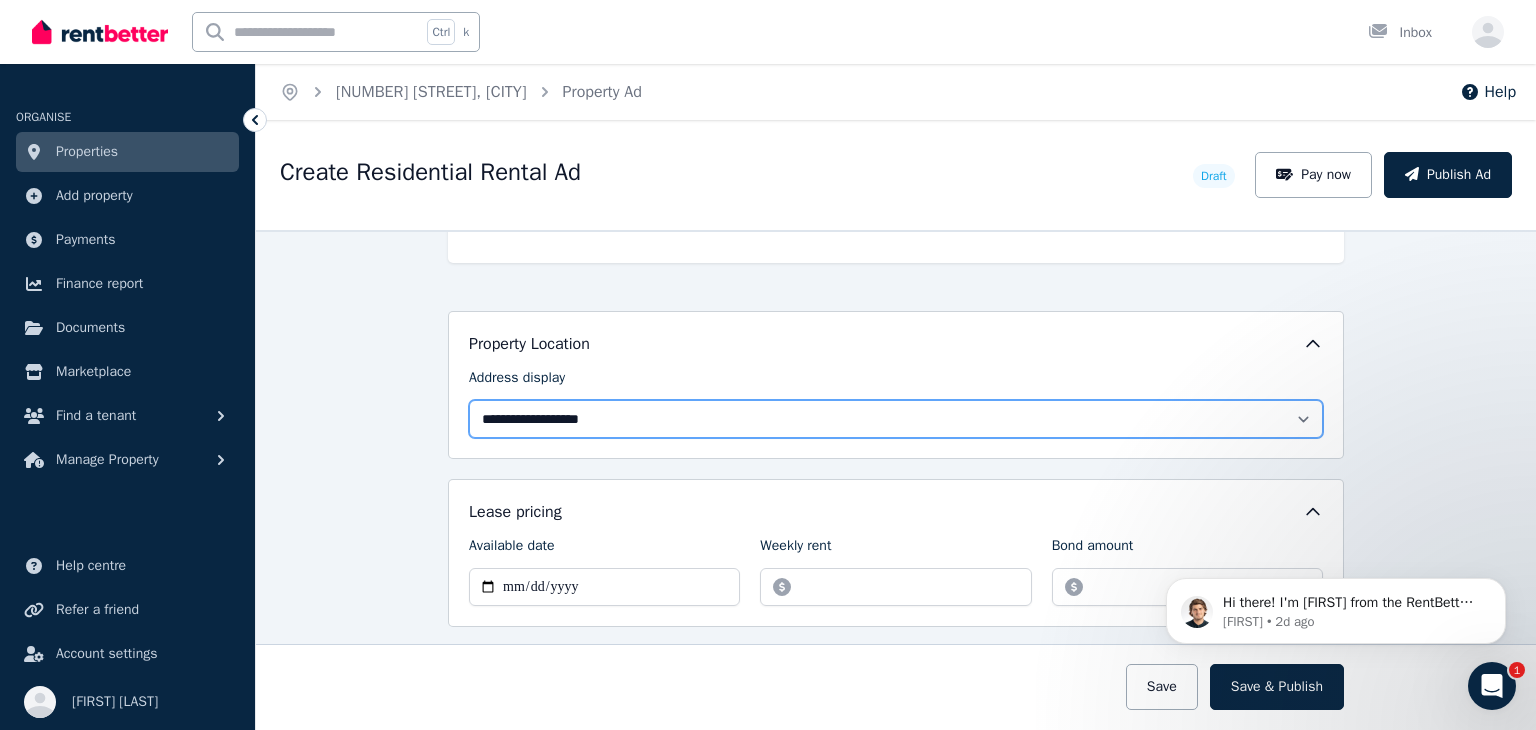 click on "**********" at bounding box center [896, 419] 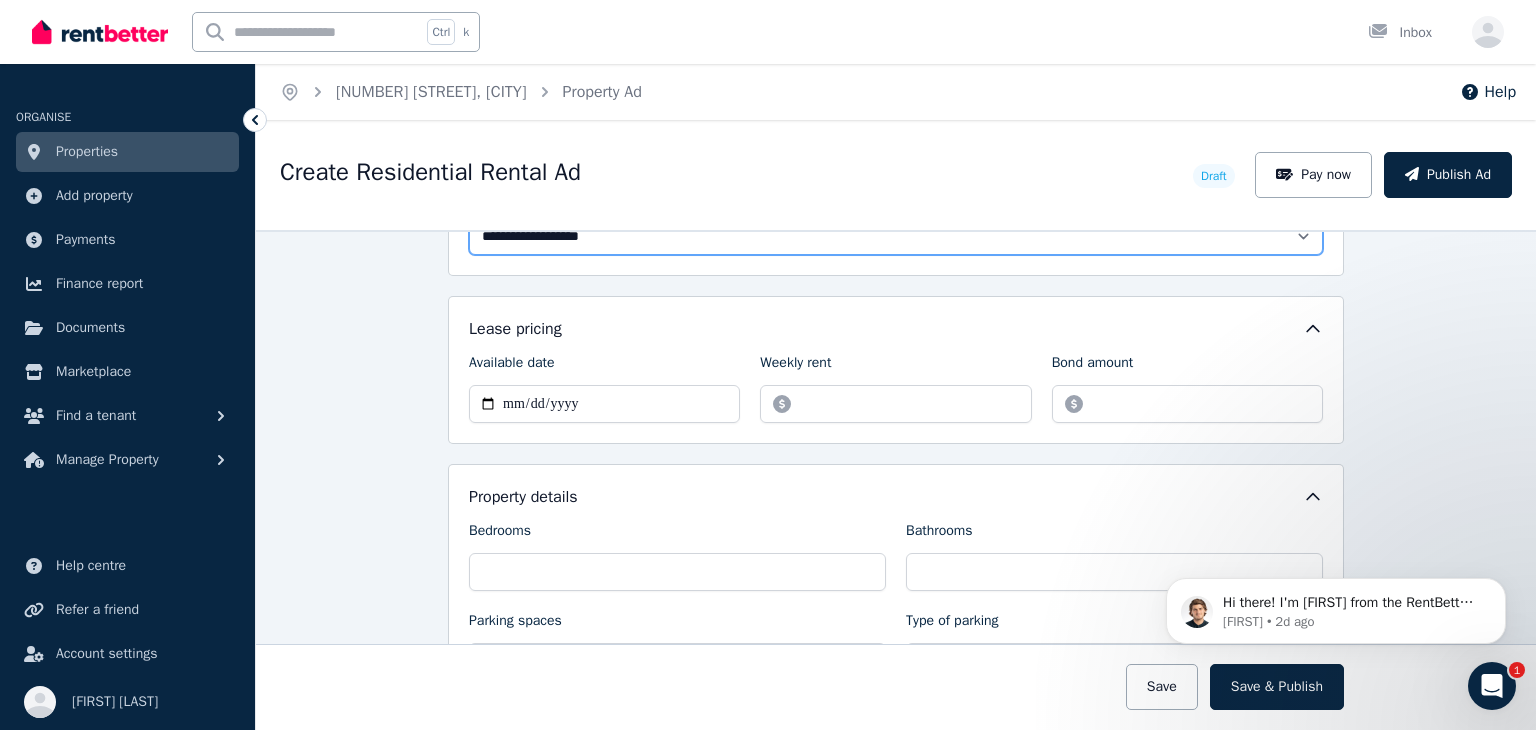 scroll, scrollTop: 600, scrollLeft: 0, axis: vertical 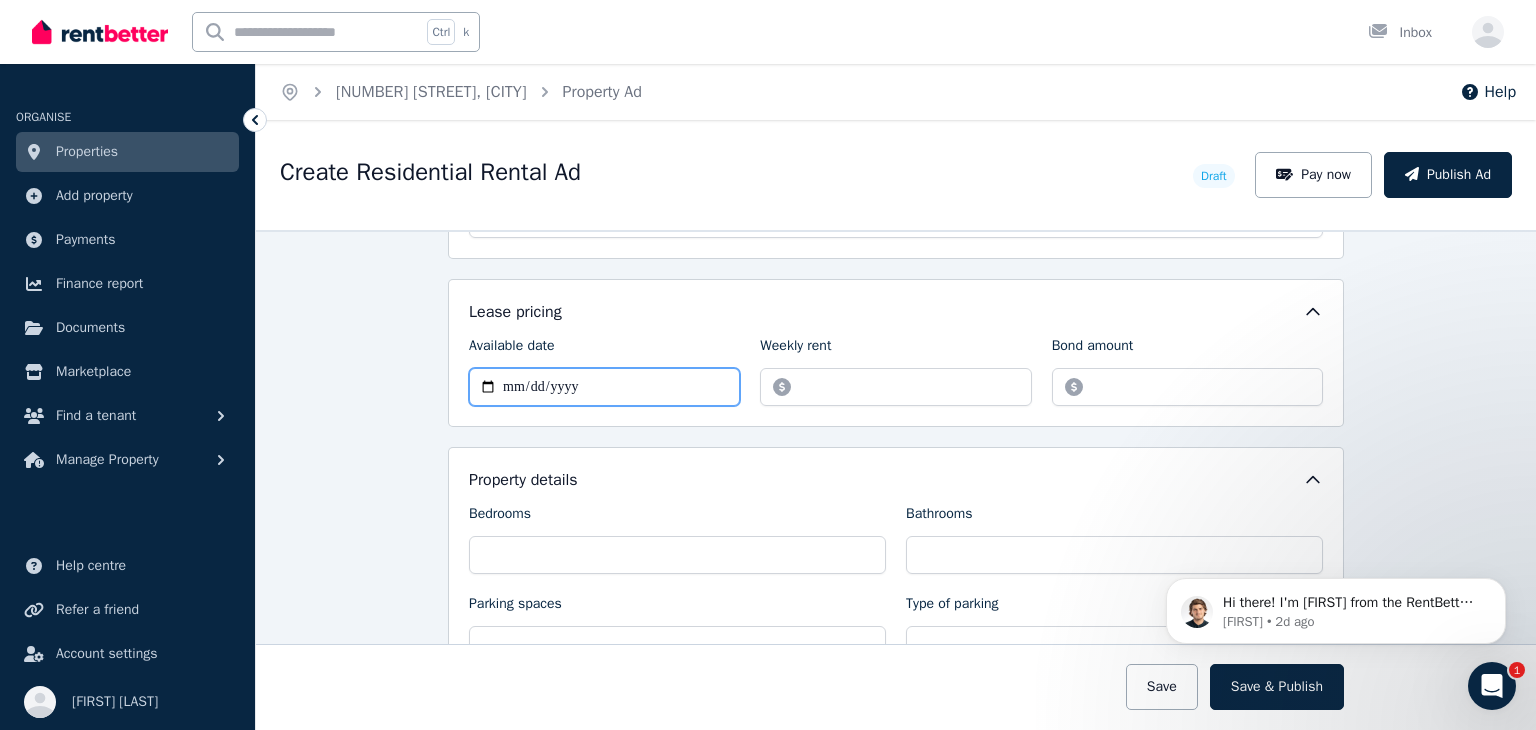 click on "Available date" at bounding box center [604, 387] 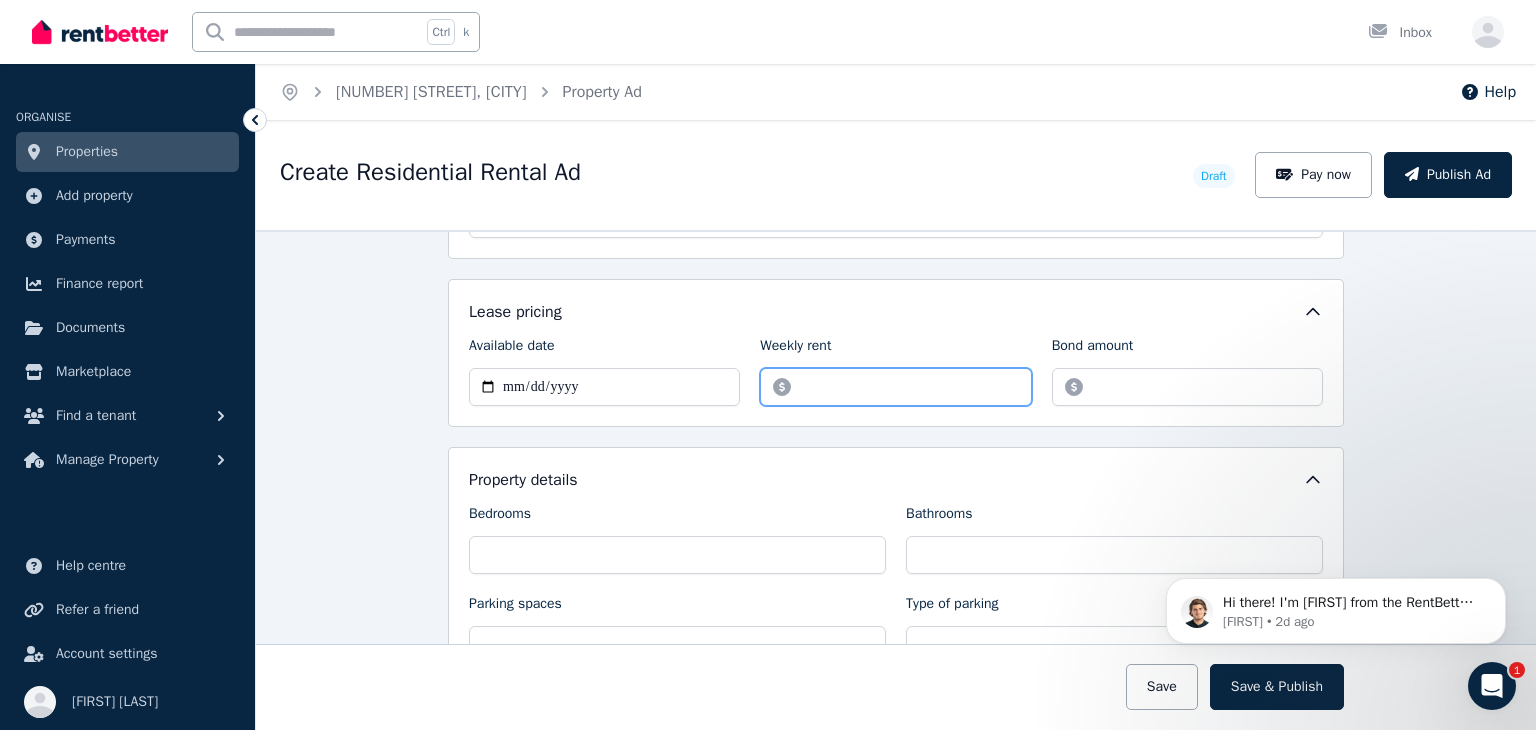 click on "Weekly rent" at bounding box center [895, 387] 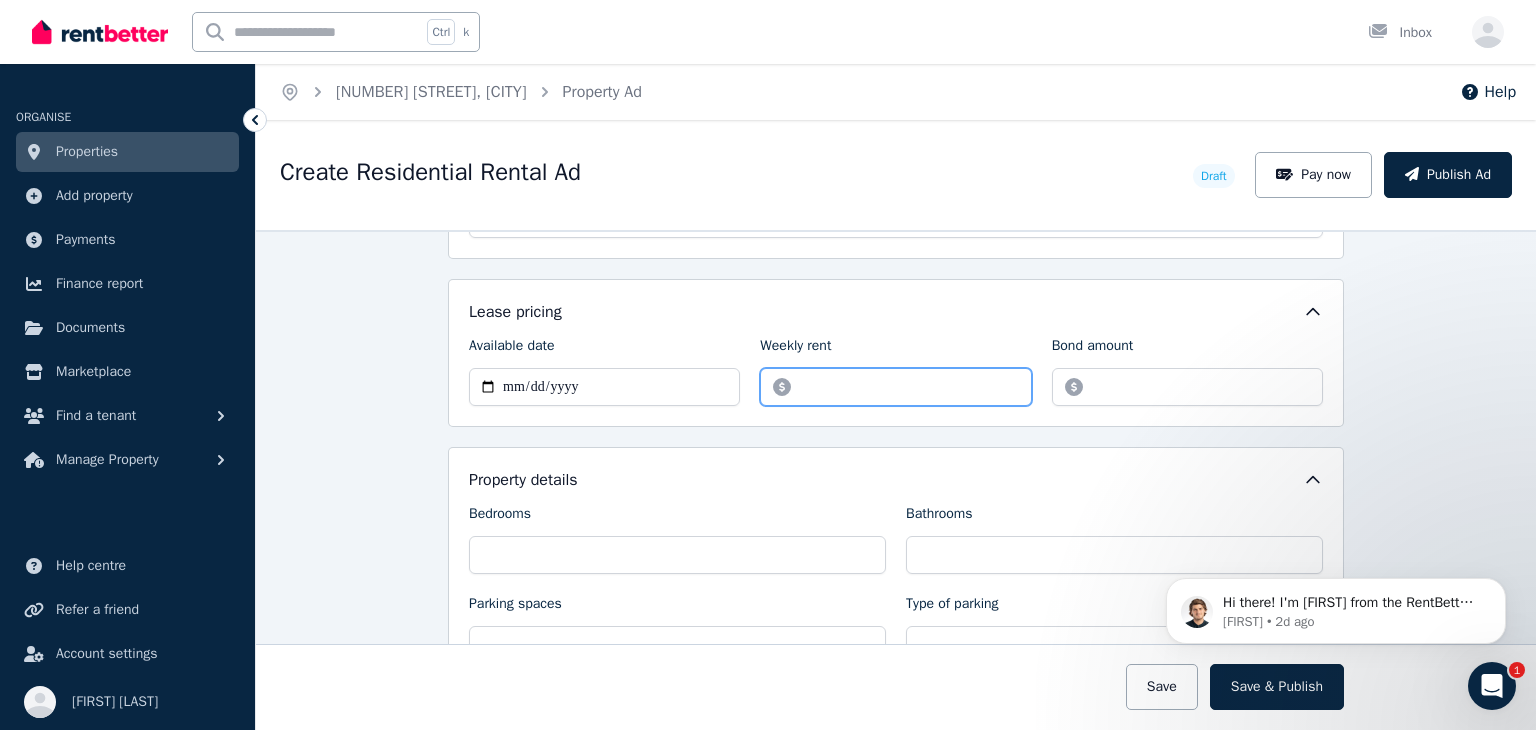 type on "***" 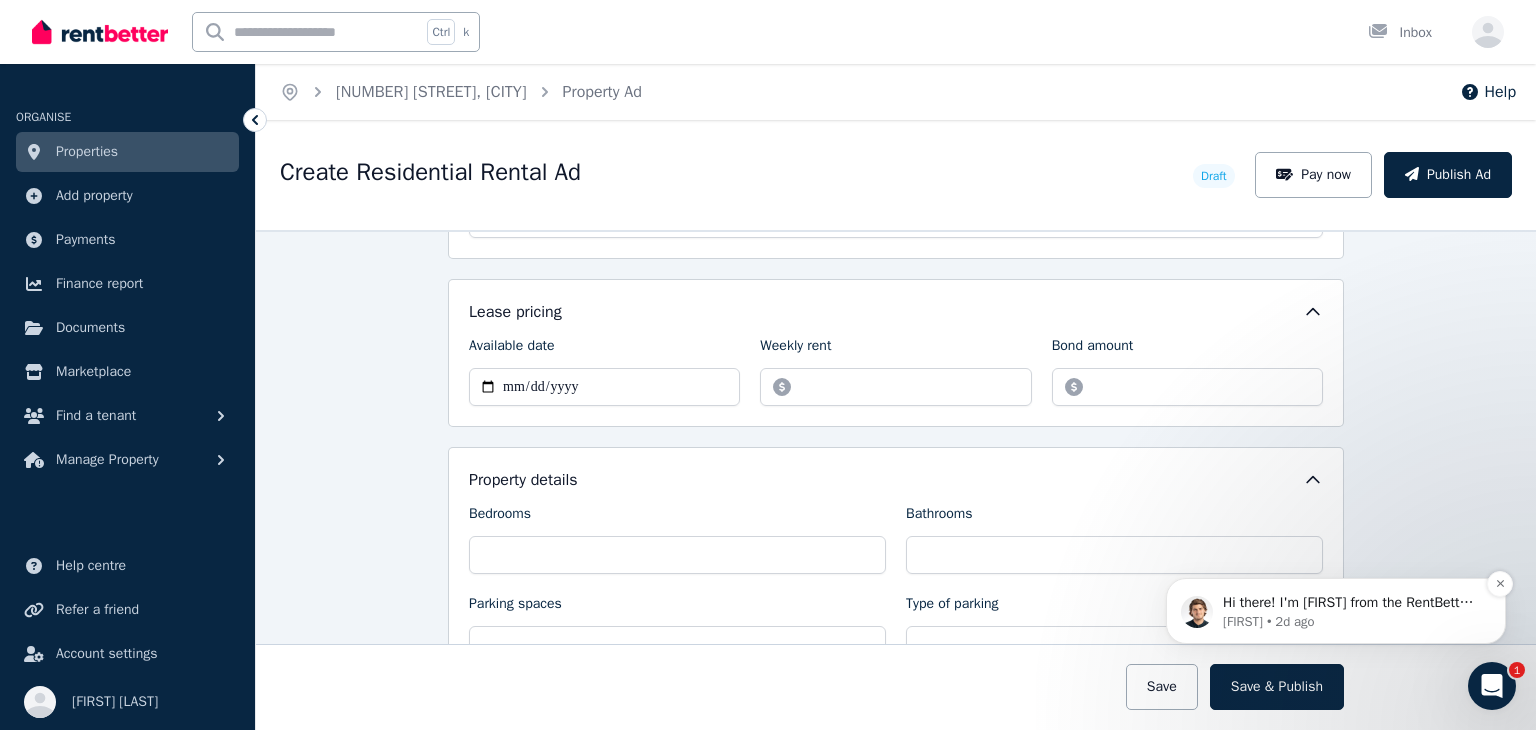 click on "Hi there! I'm Dan from the RentBetter team. I'd be happy to answer any questions you have!" at bounding box center (1352, 603) 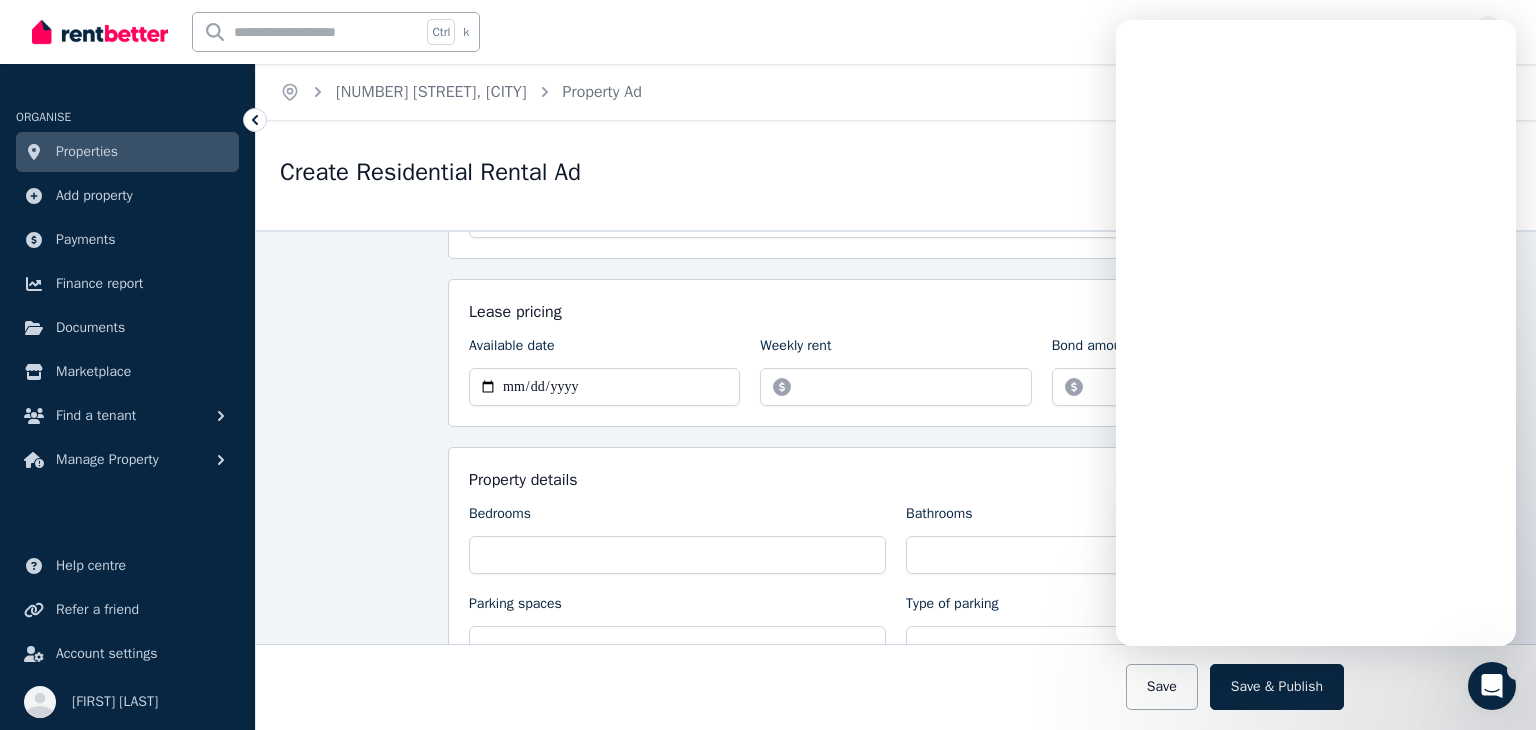 scroll, scrollTop: 0, scrollLeft: 0, axis: both 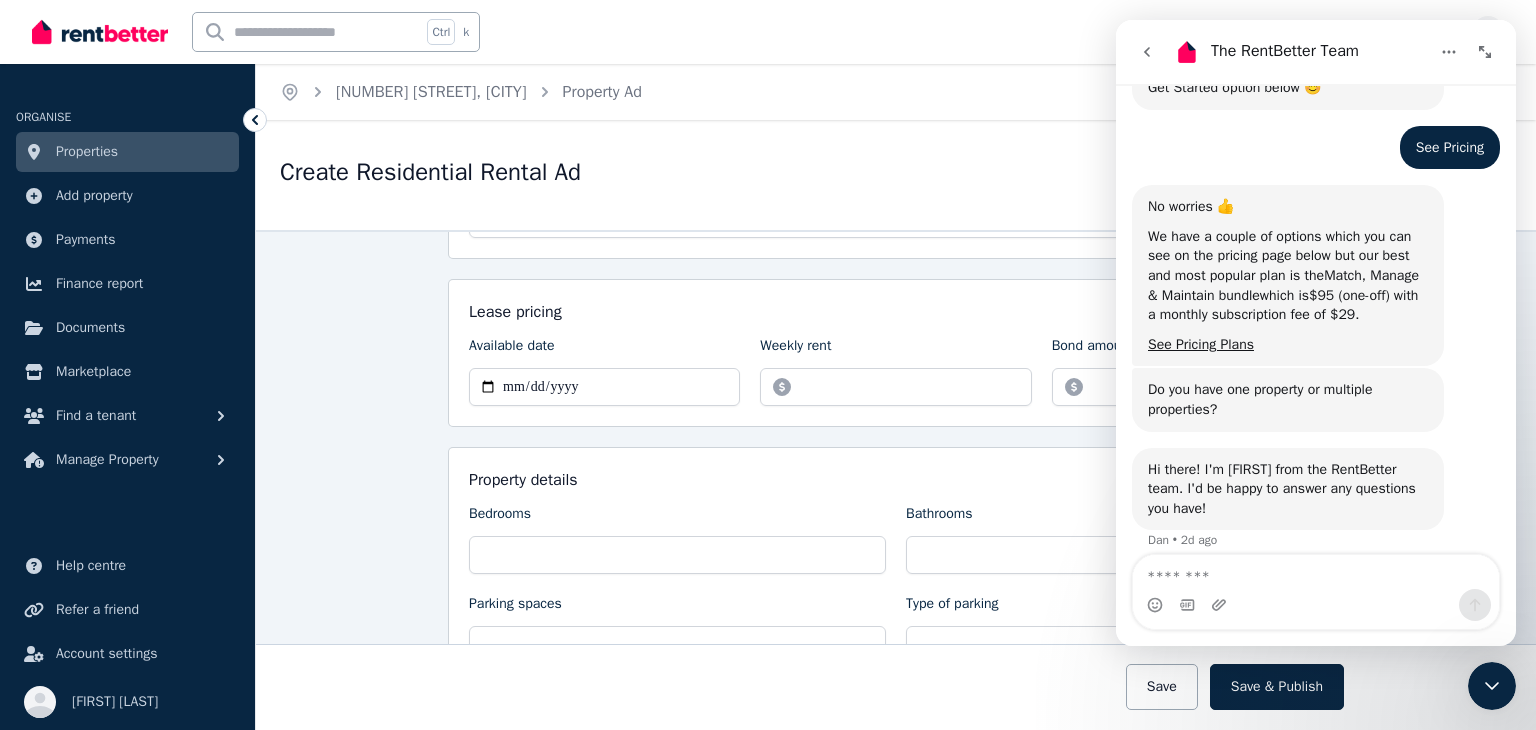 click 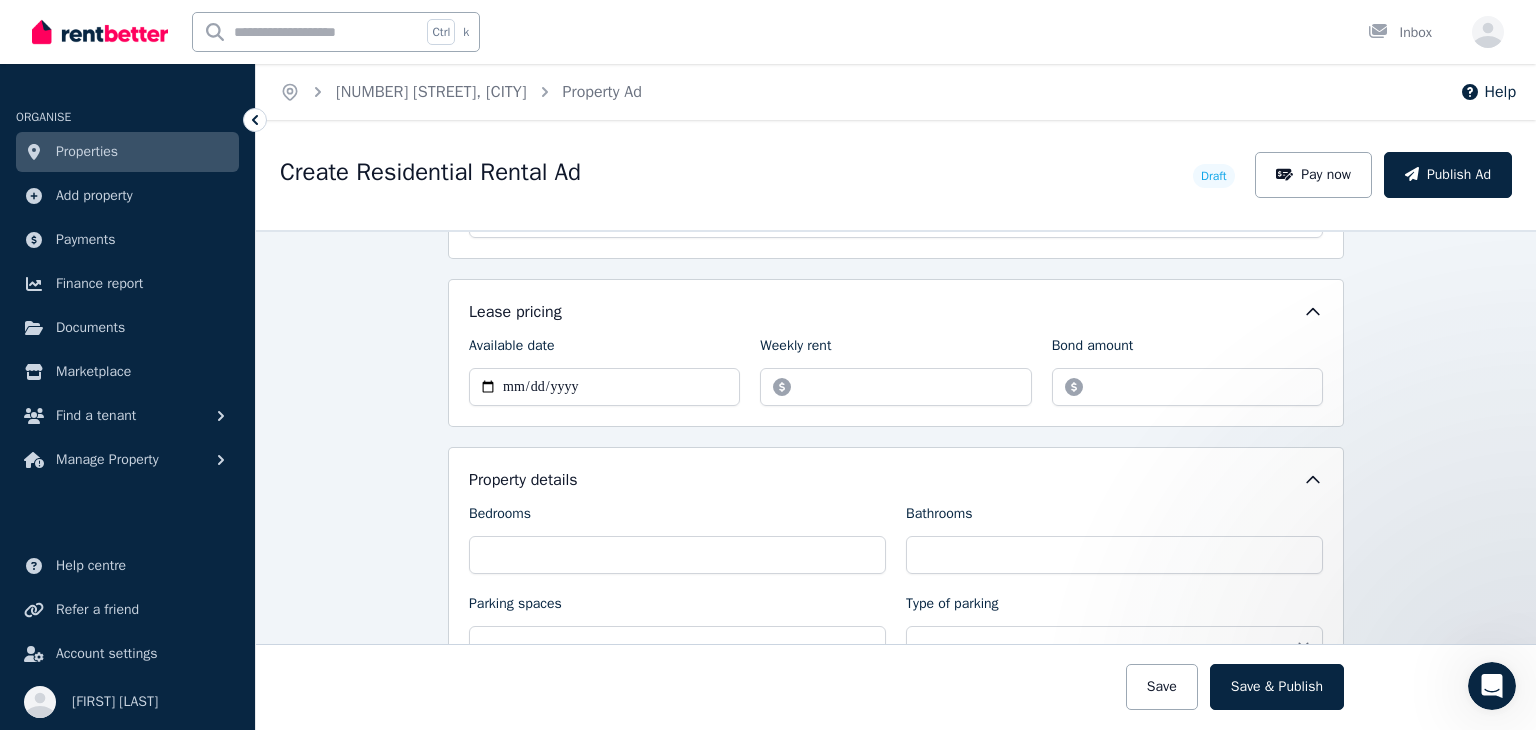 scroll, scrollTop: 0, scrollLeft: 0, axis: both 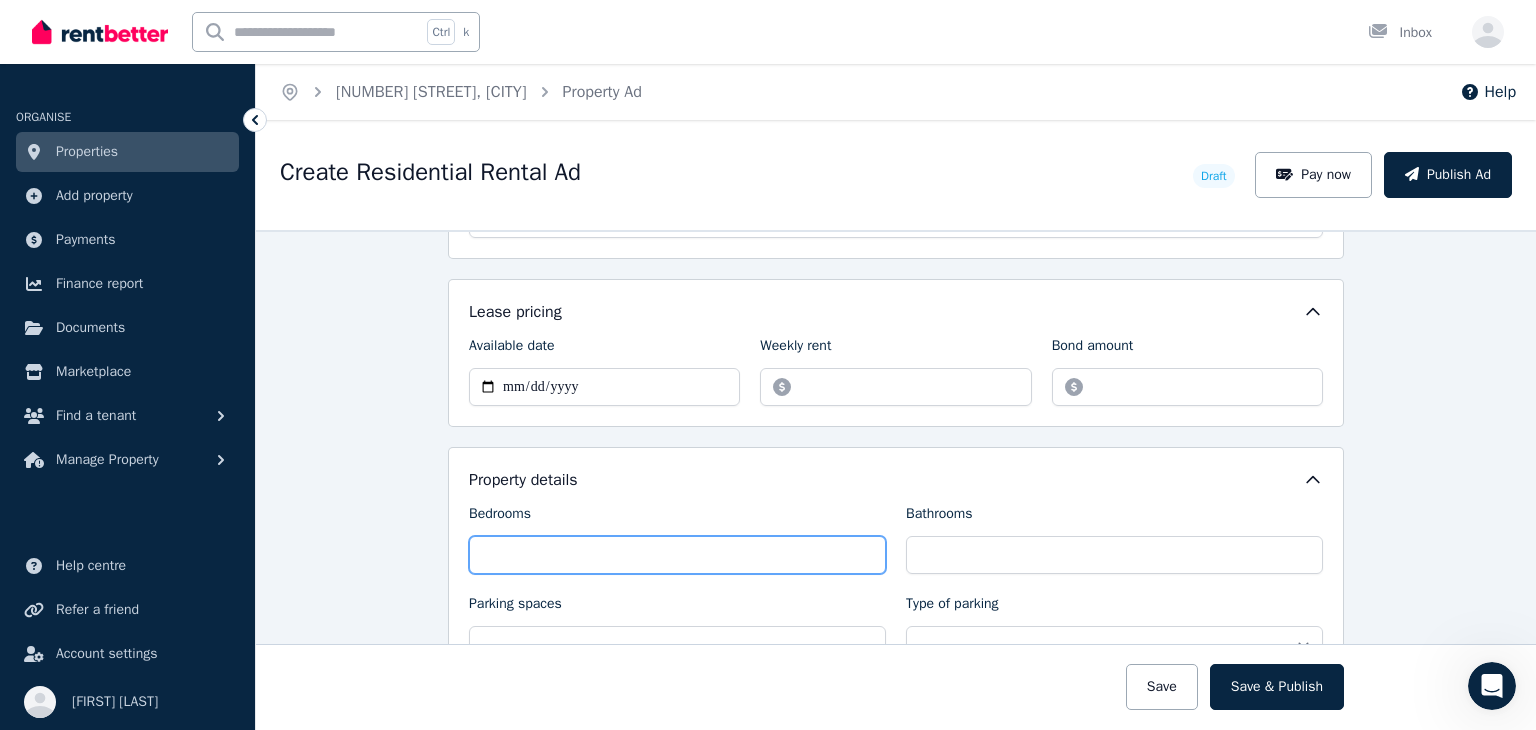 click on "Bedrooms" at bounding box center [677, 555] 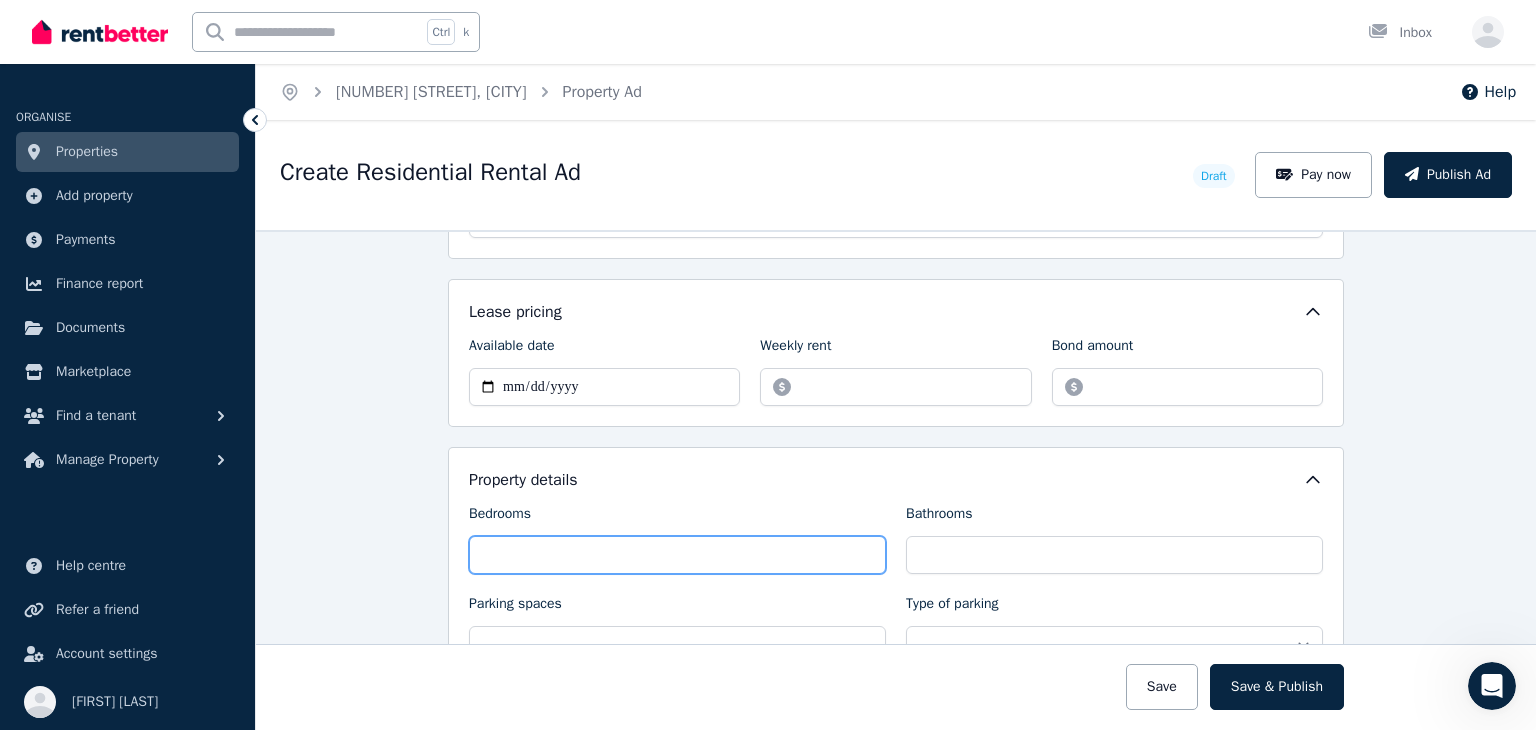 type on "*" 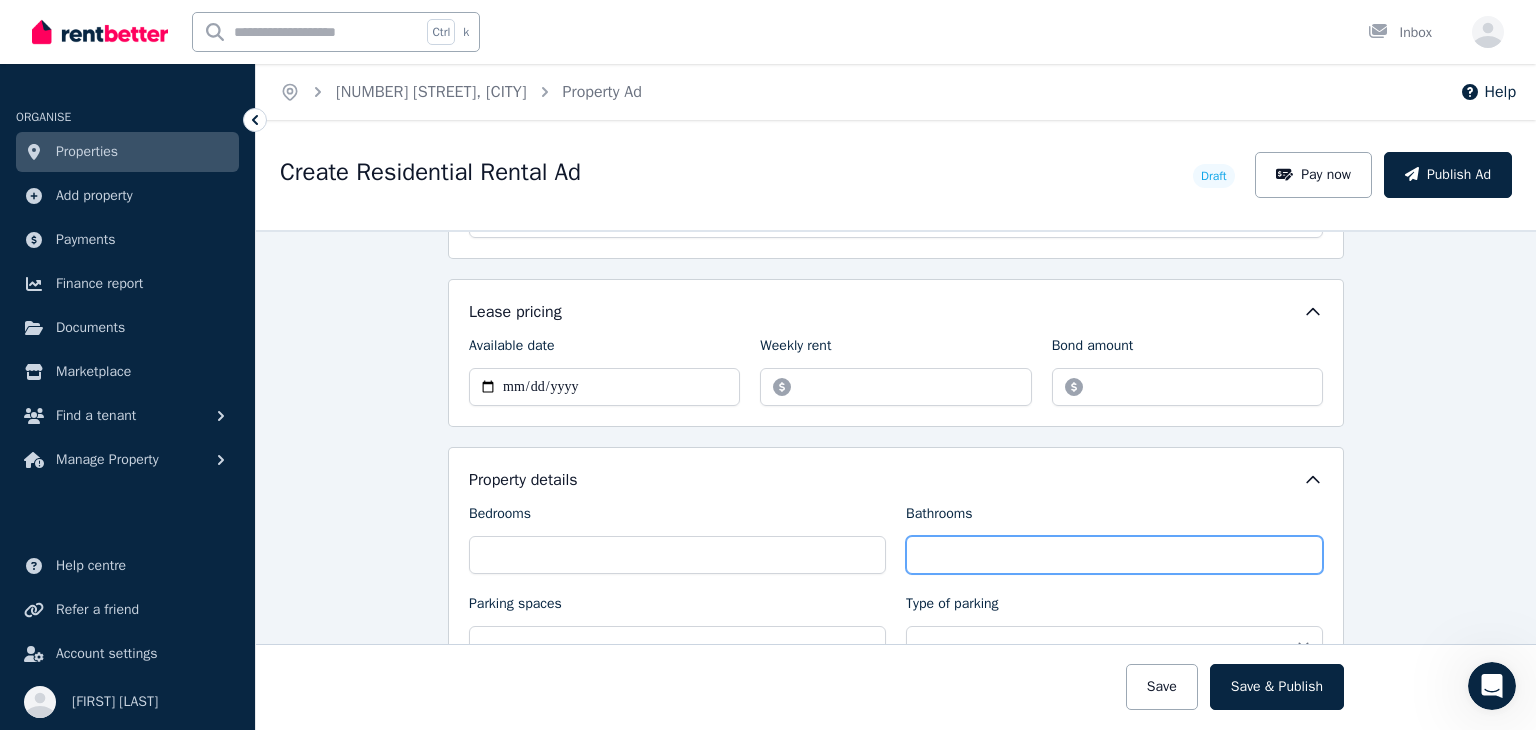click on "Bathrooms" at bounding box center [1114, 555] 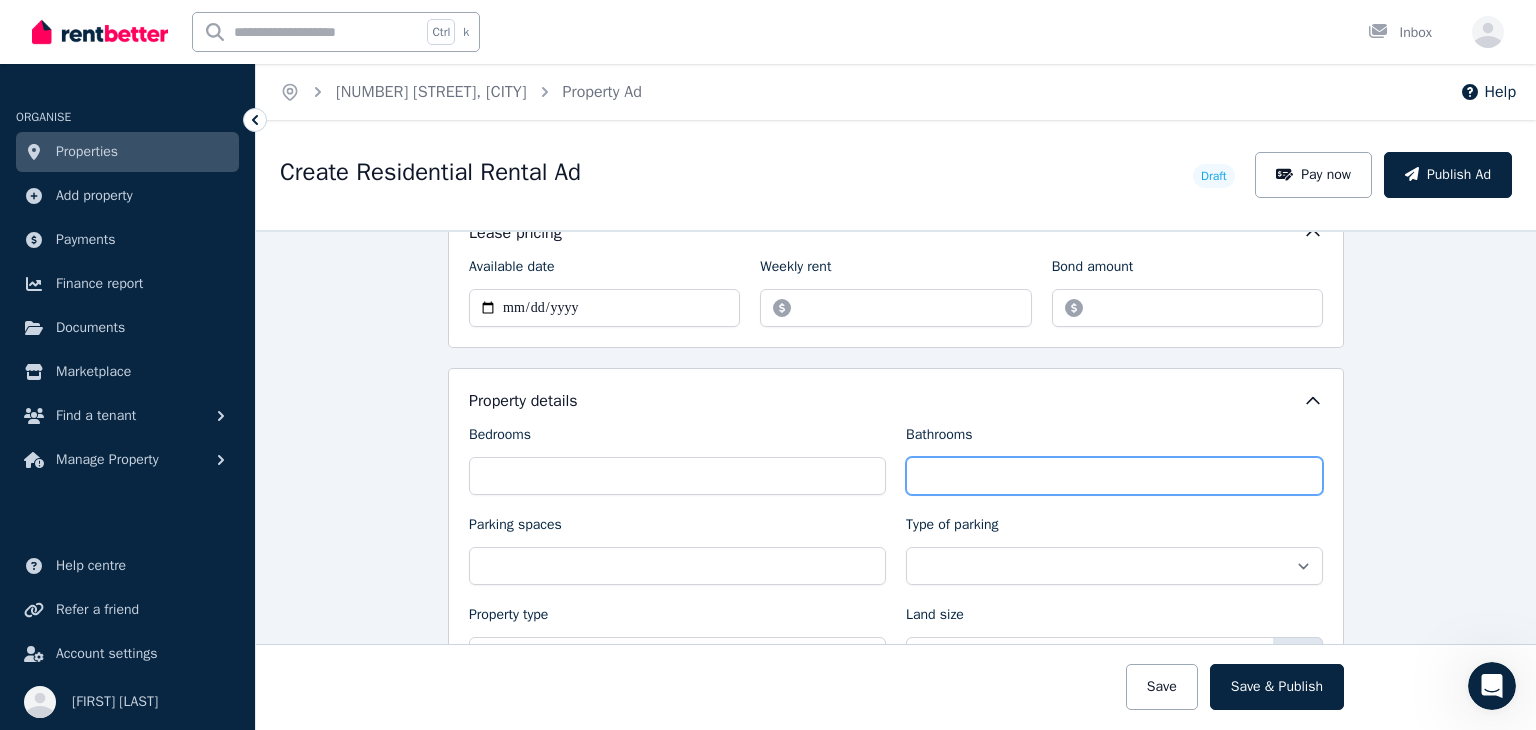 scroll, scrollTop: 700, scrollLeft: 0, axis: vertical 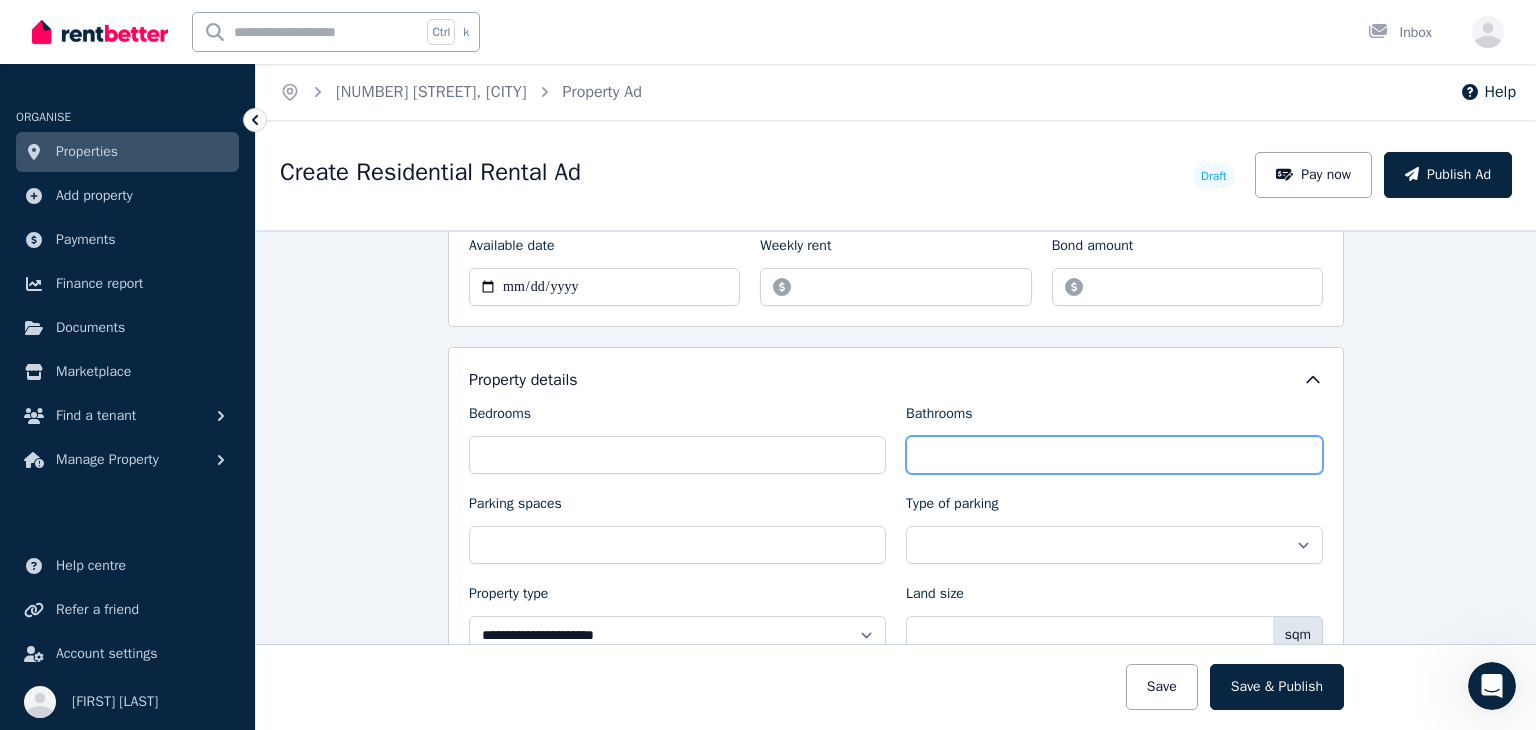 type on "*" 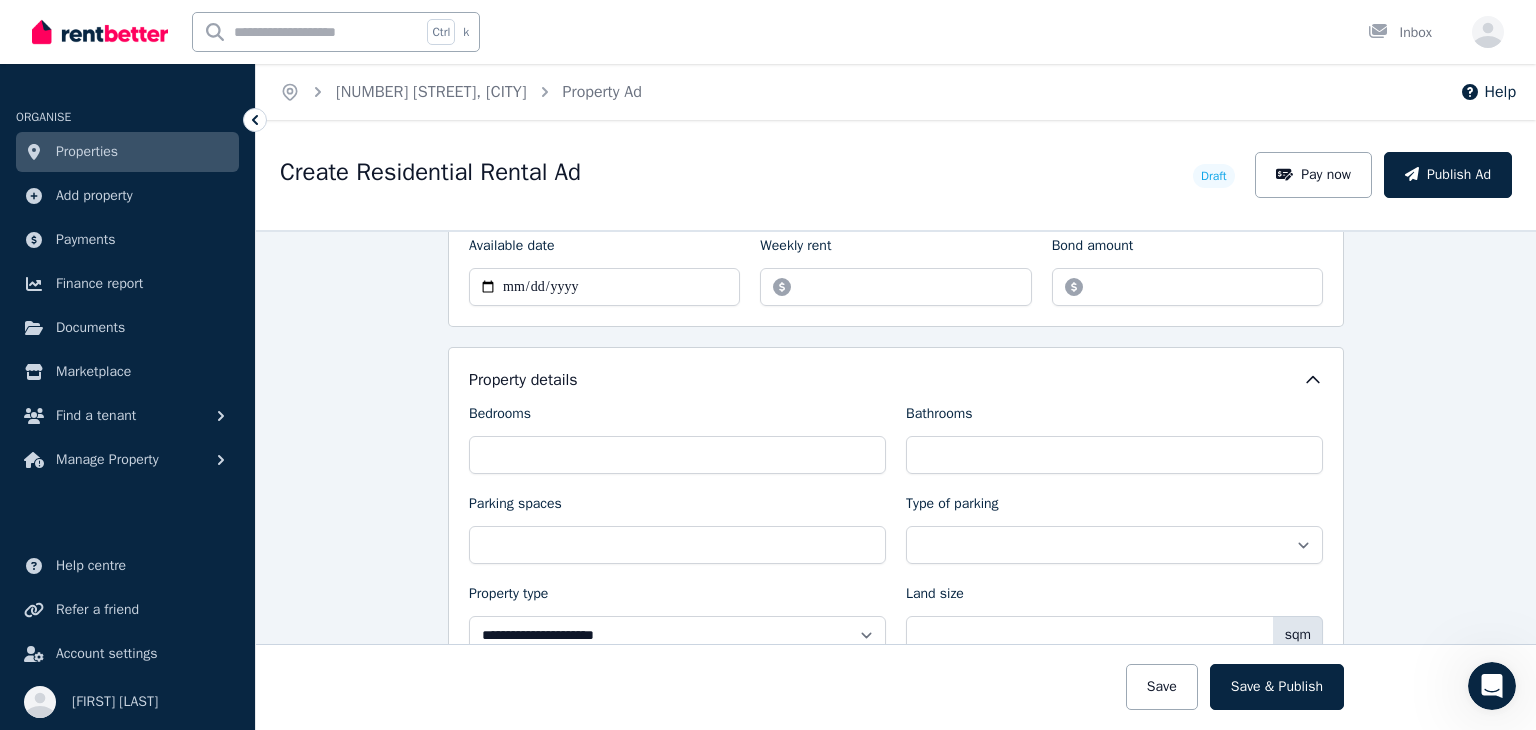 click on "Parking spaces" at bounding box center (677, 508) 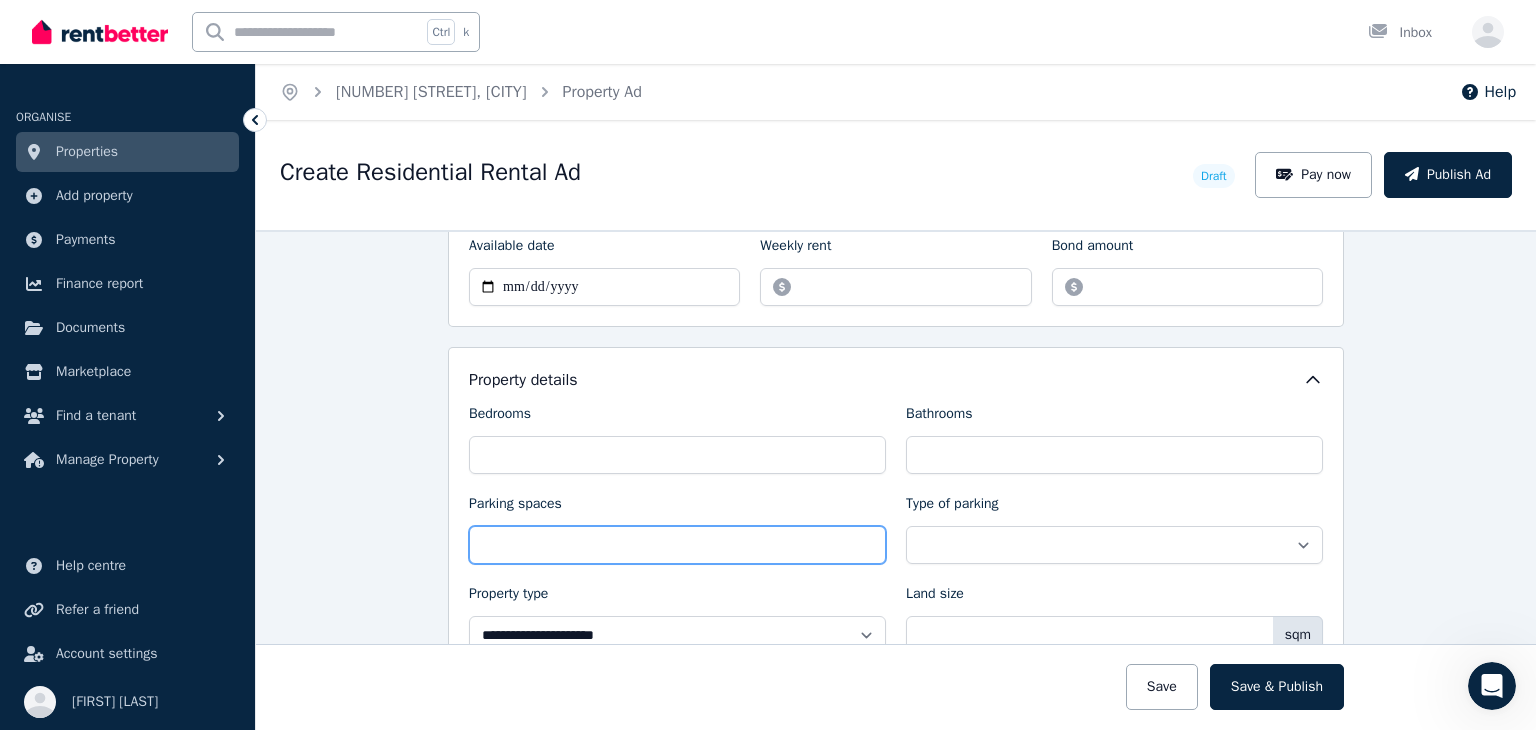 click on "Parking spaces" at bounding box center [677, 545] 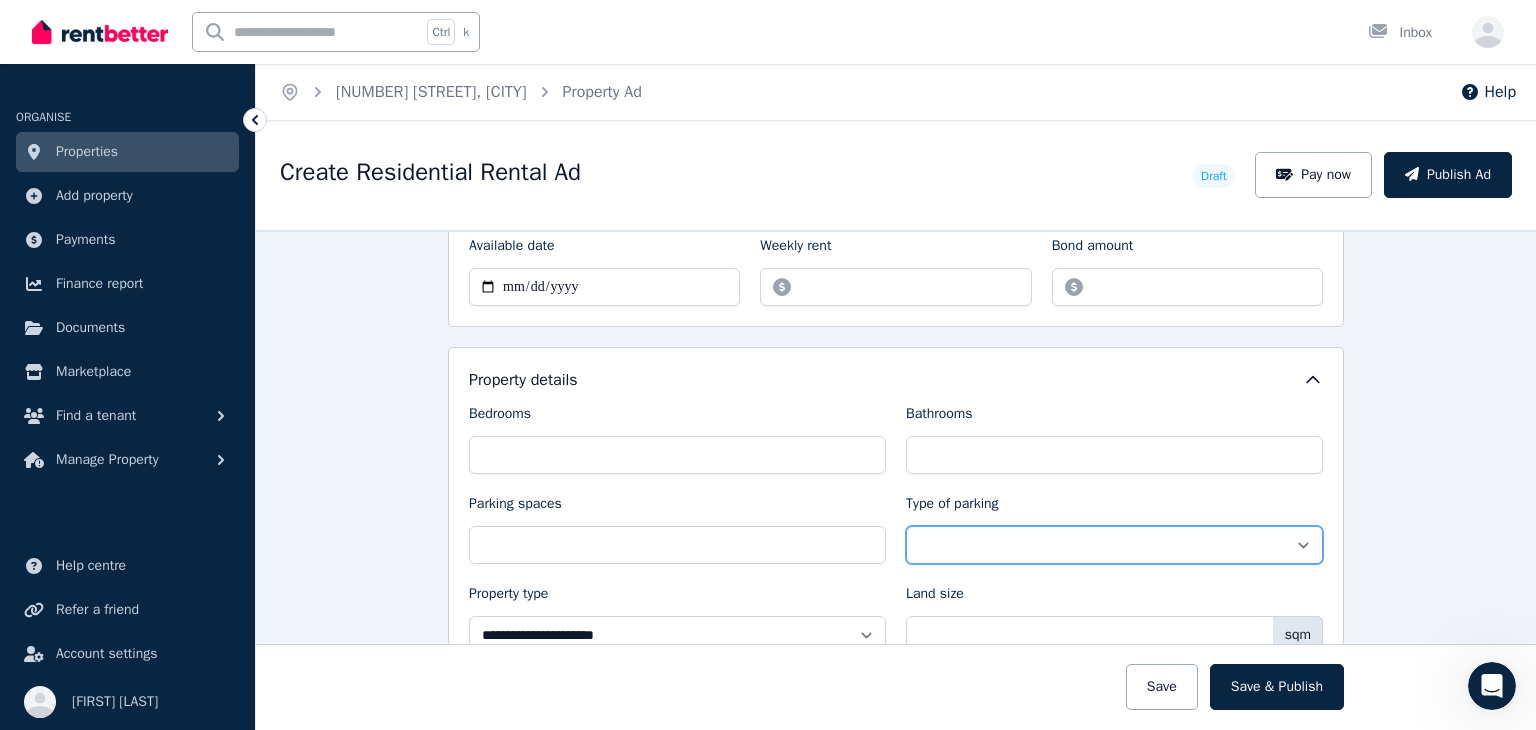 click on "**********" at bounding box center (1114, 545) 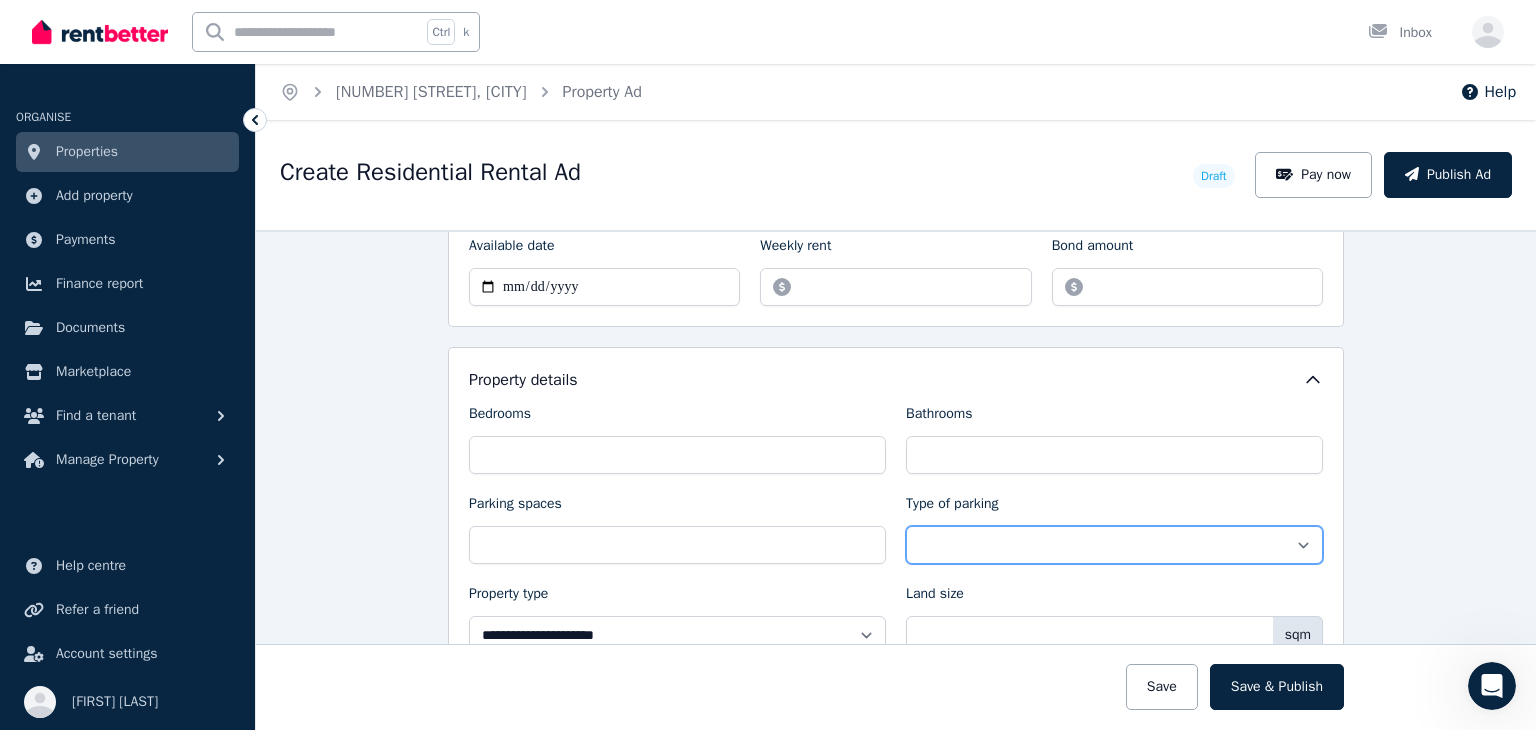 scroll, scrollTop: 800, scrollLeft: 0, axis: vertical 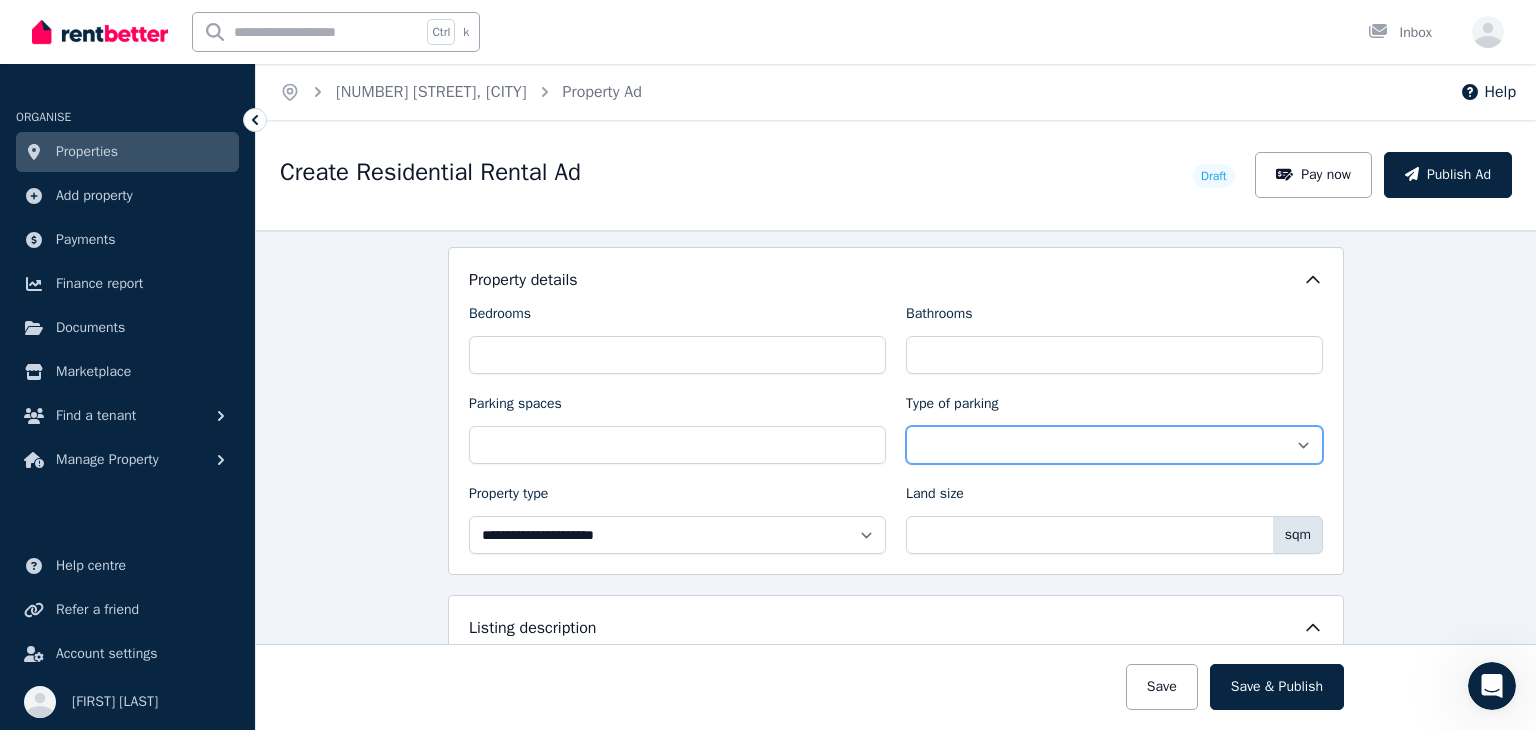 click on "**********" at bounding box center [1114, 445] 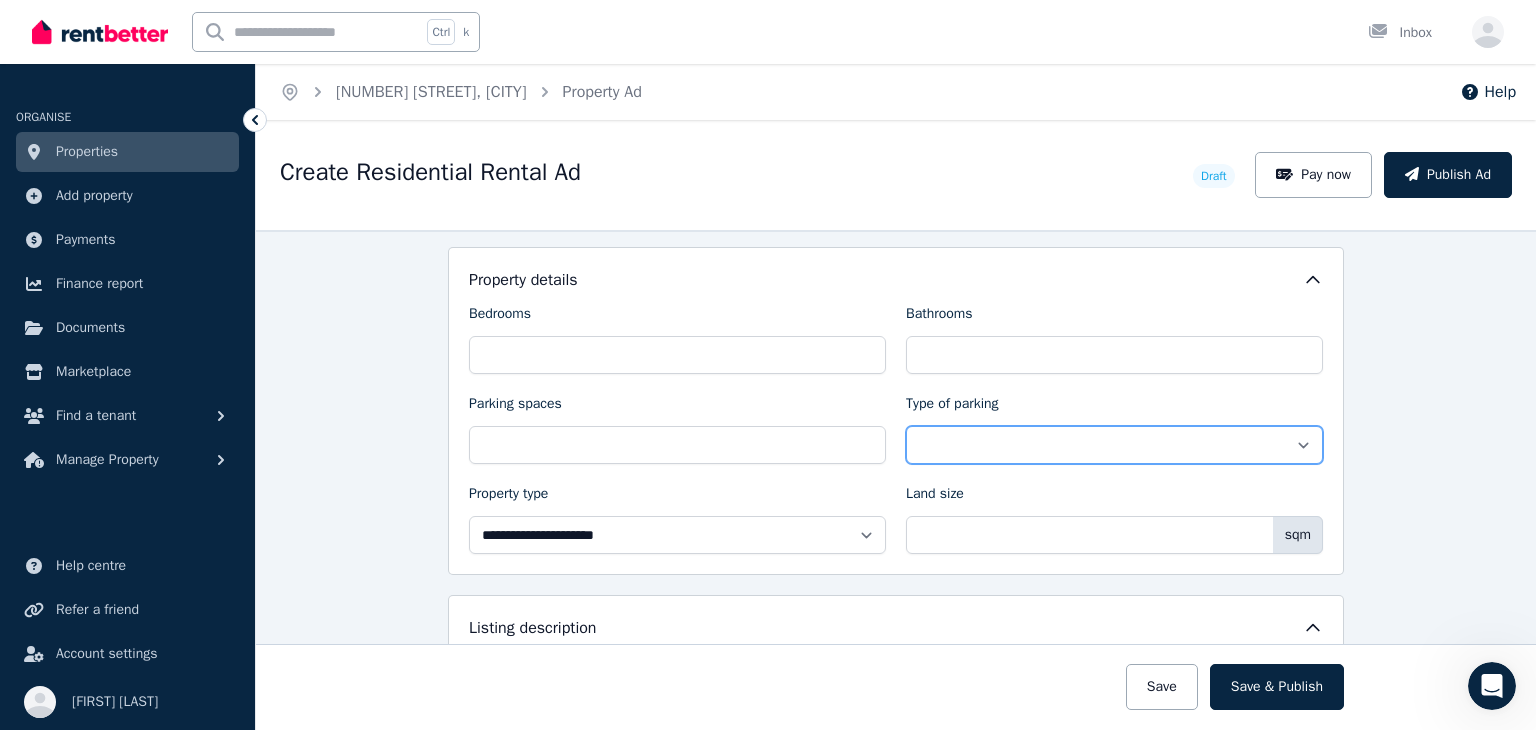 select on "**********" 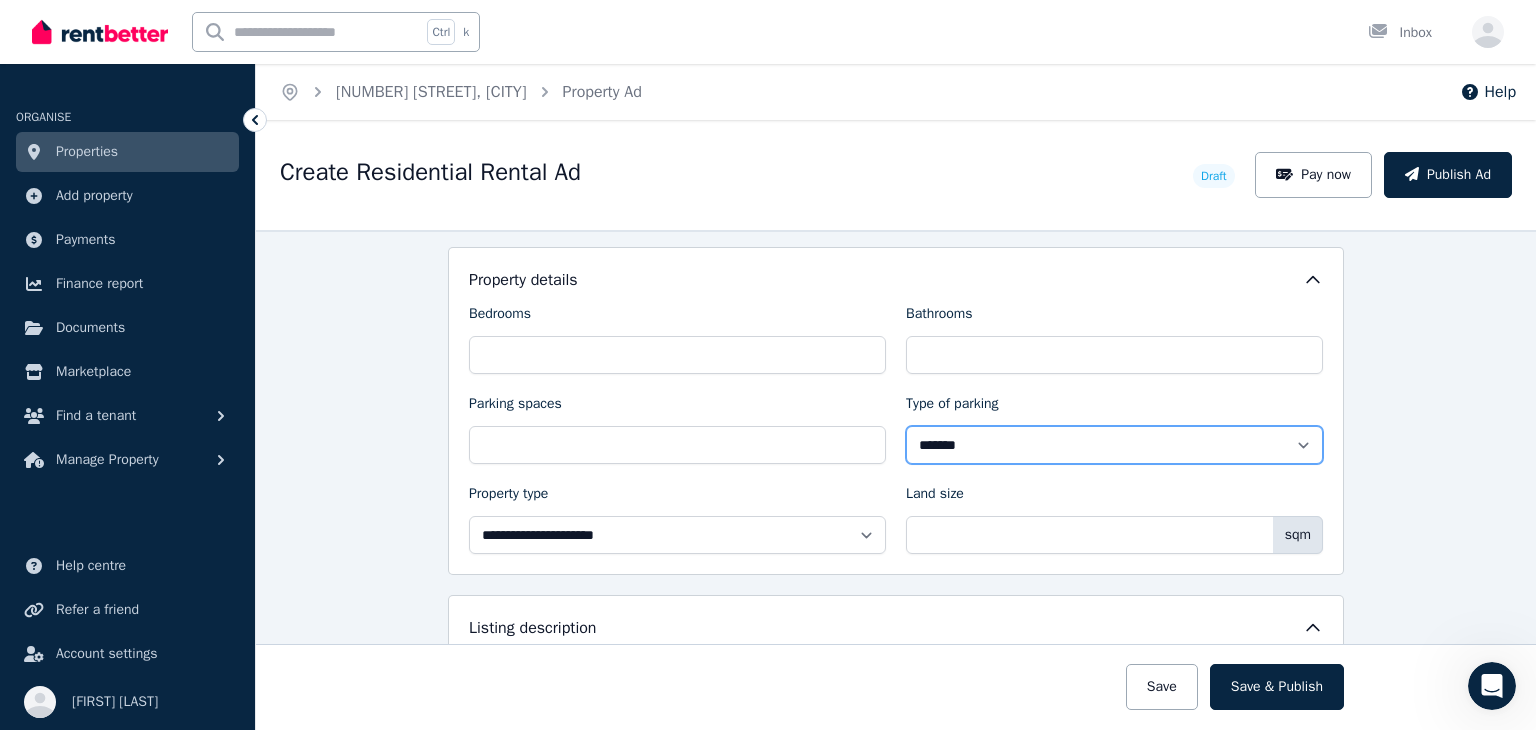 click on "**********" at bounding box center [1114, 445] 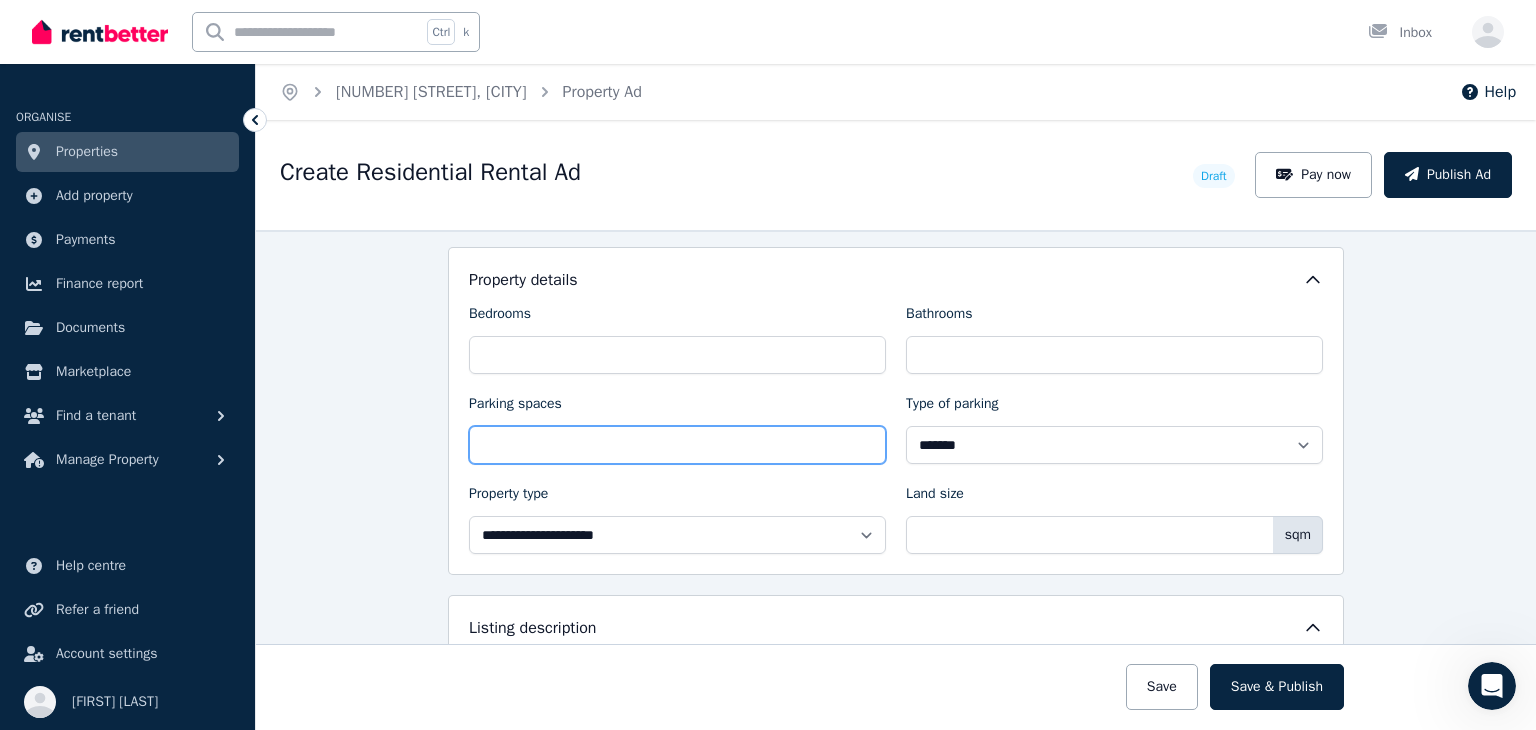 drag, startPoint x: 516, startPoint y: 438, endPoint x: 372, endPoint y: 432, distance: 144.12494 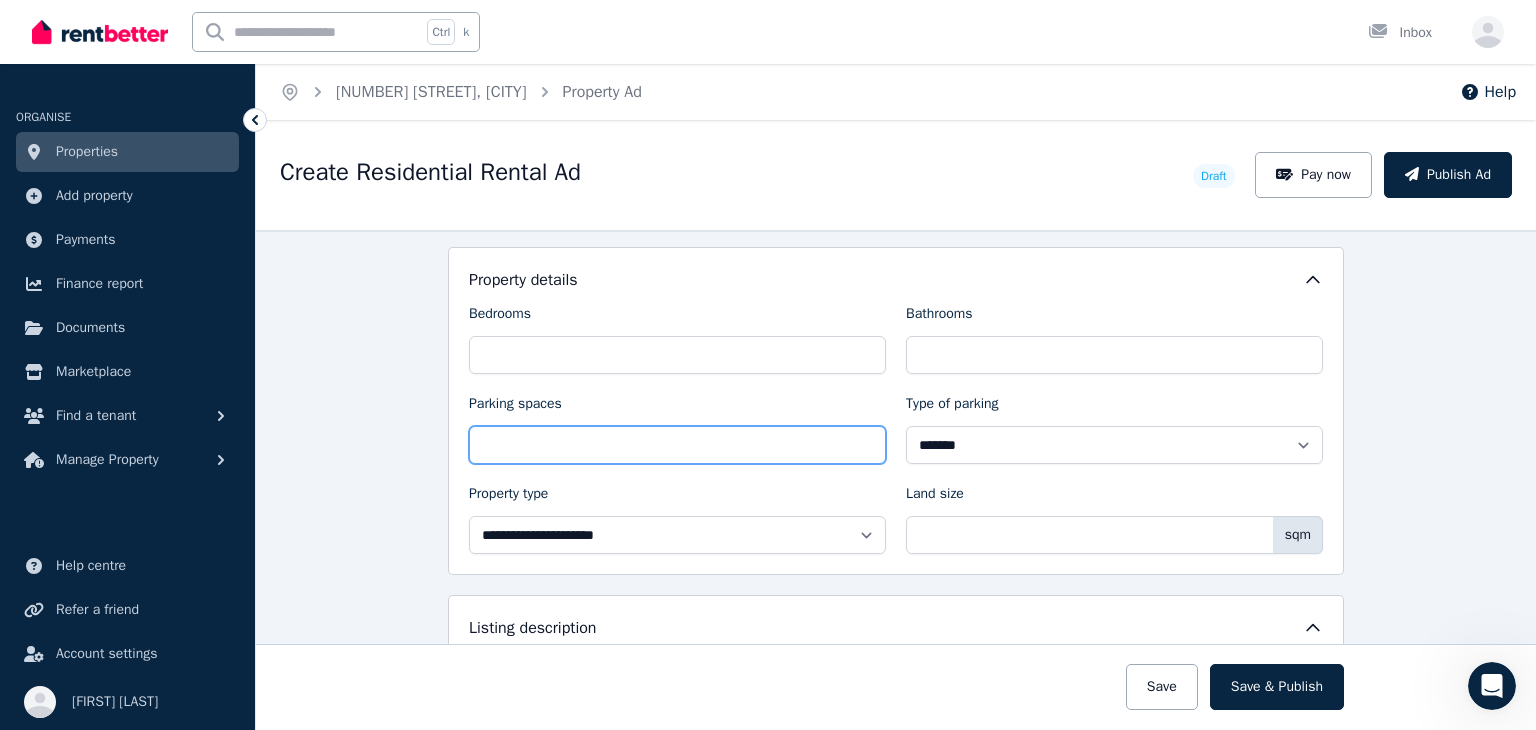 click on "**********" at bounding box center [896, 480] 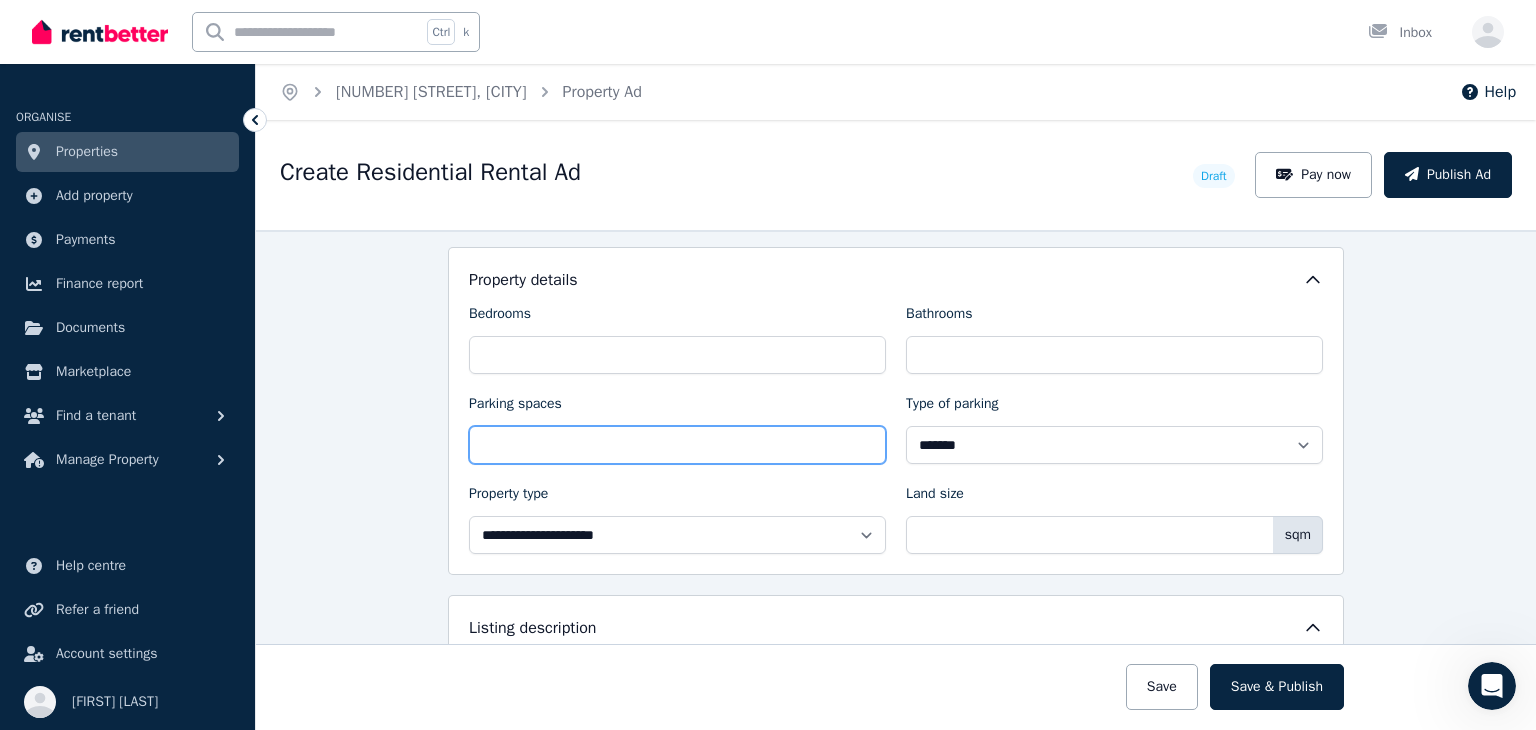 type on "*" 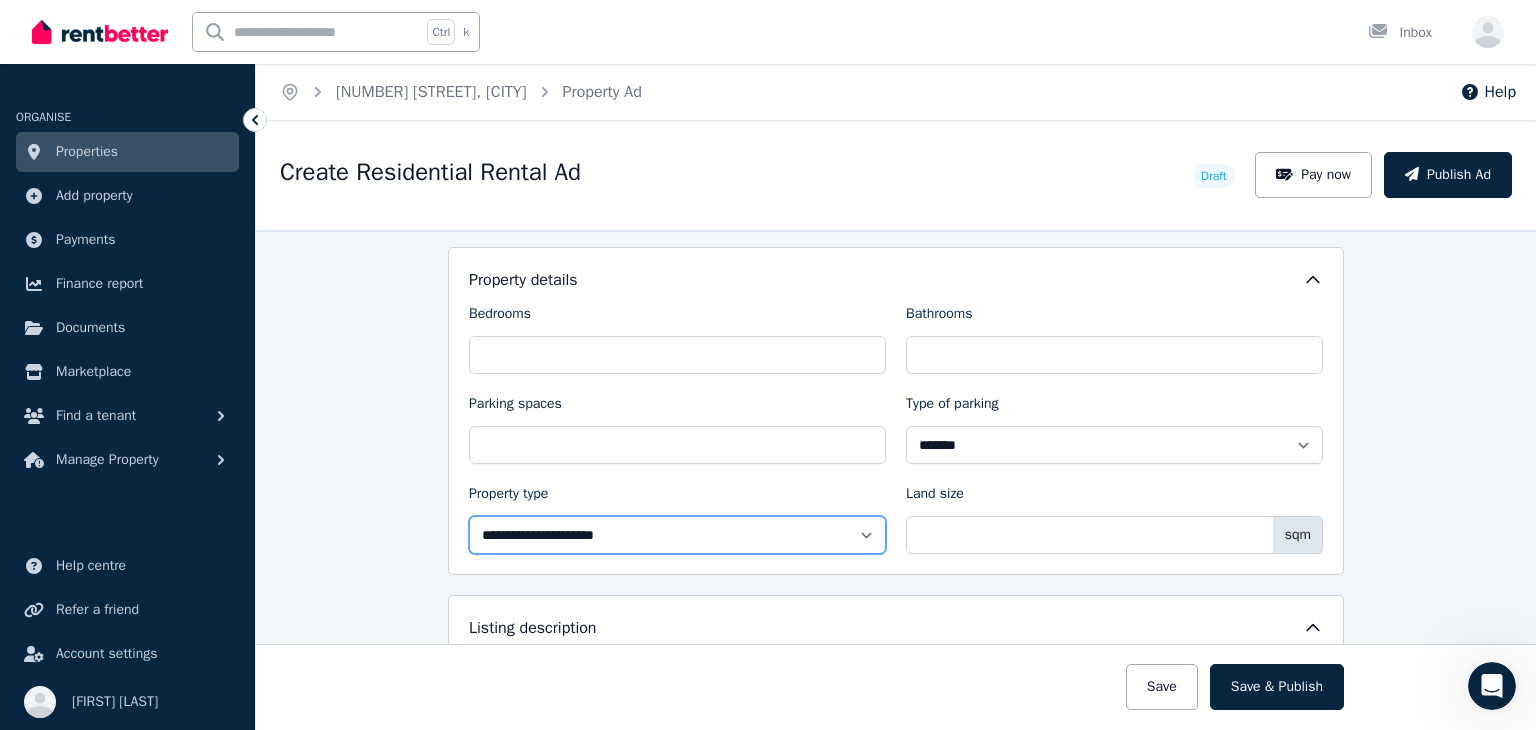 click on "**********" at bounding box center [677, 535] 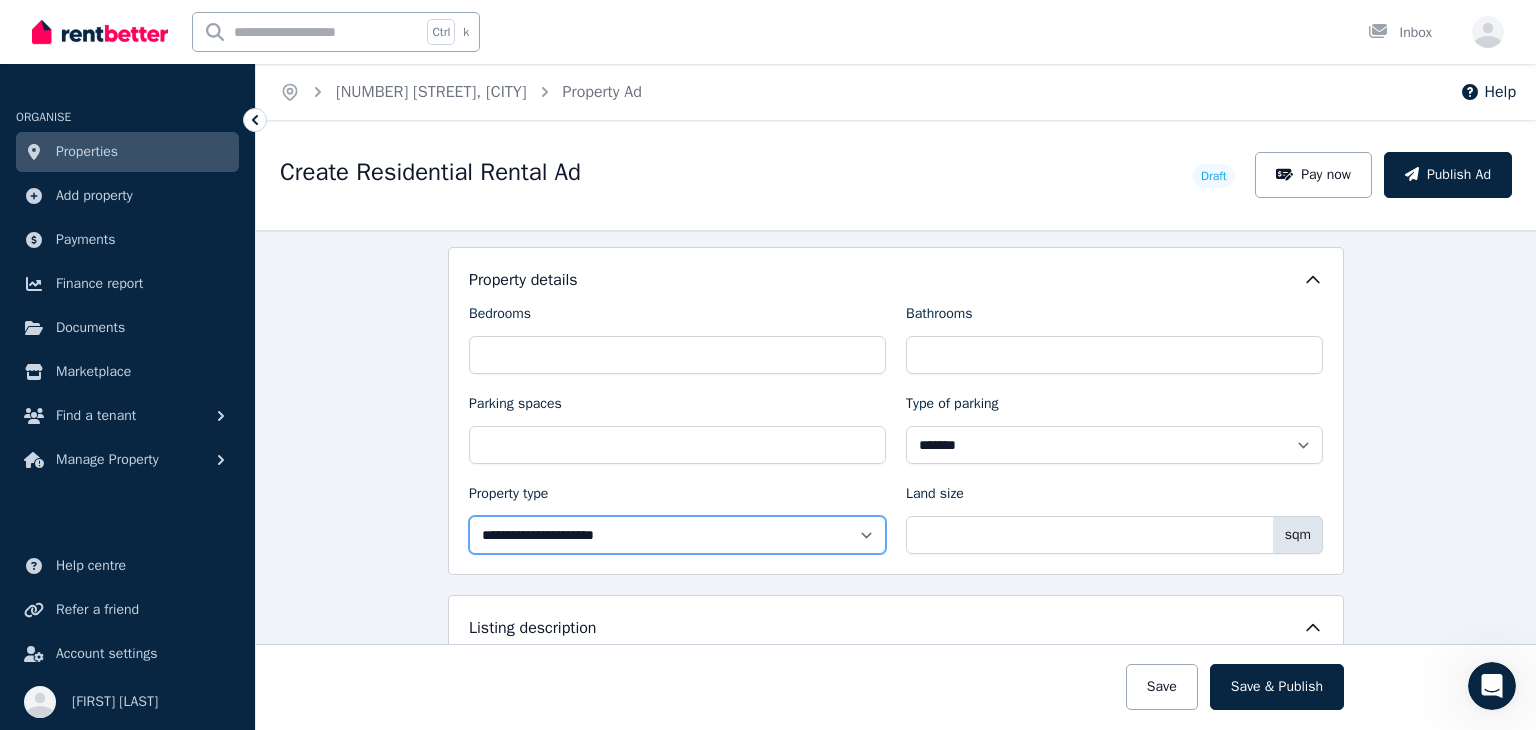 select on "**********" 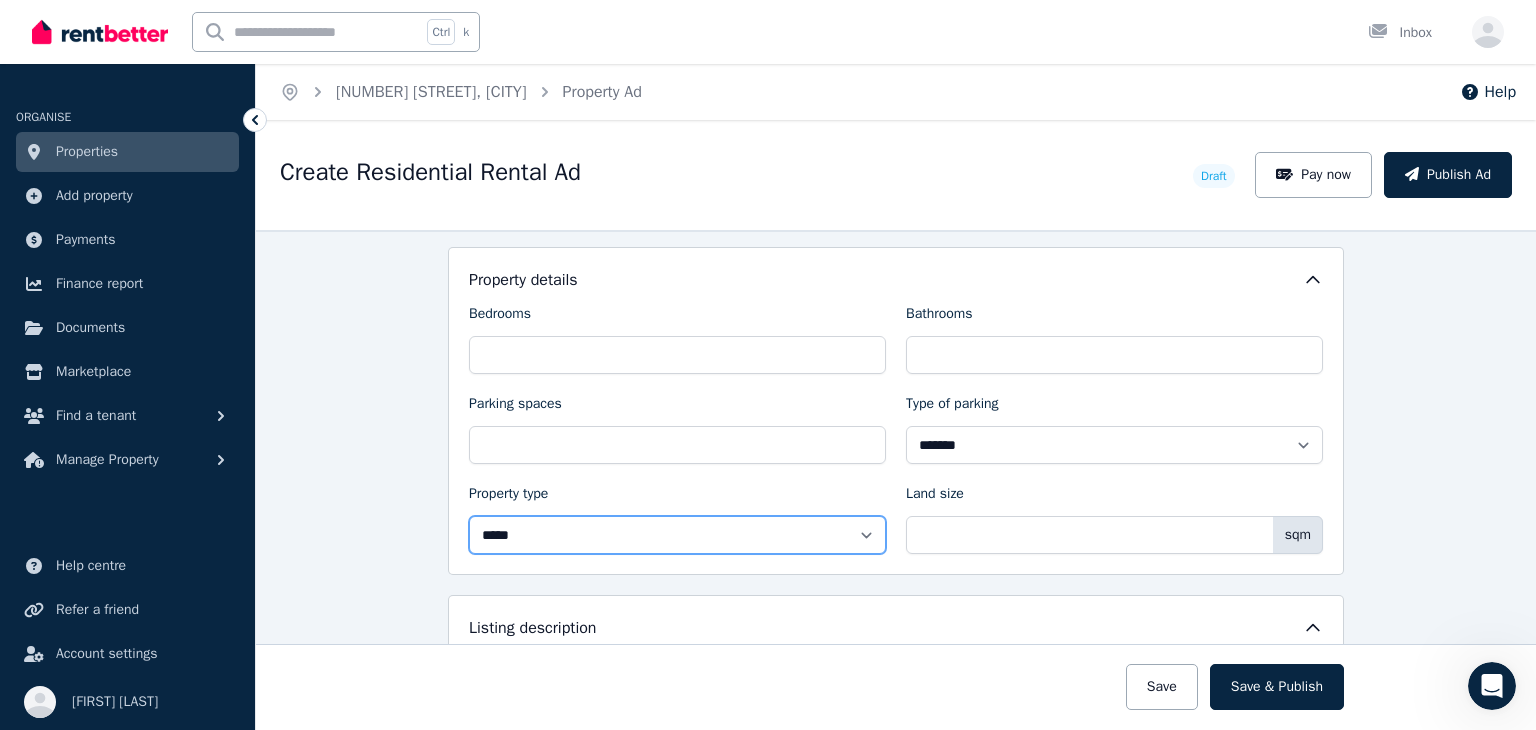 click on "**********" at bounding box center [677, 535] 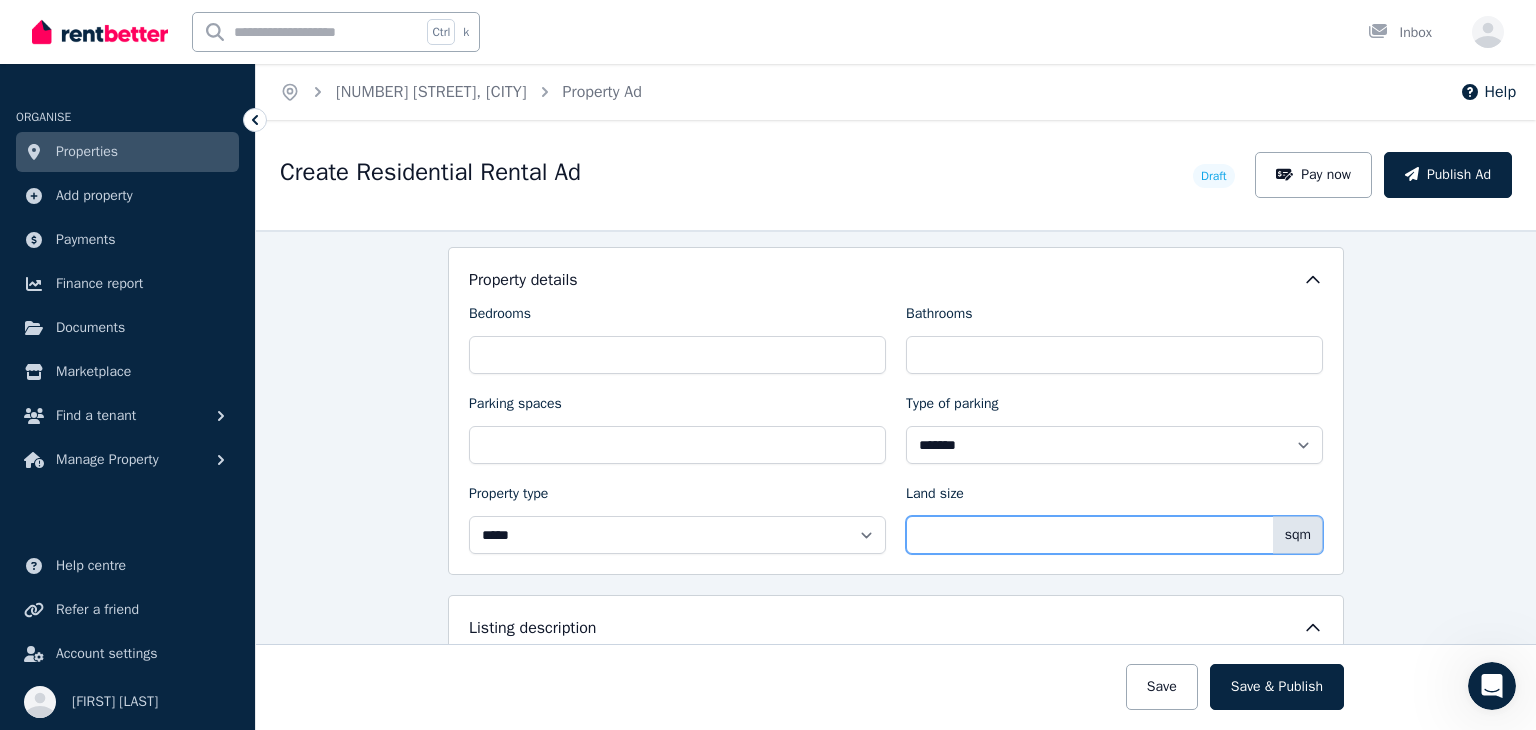 click on "Land size" at bounding box center (1114, 535) 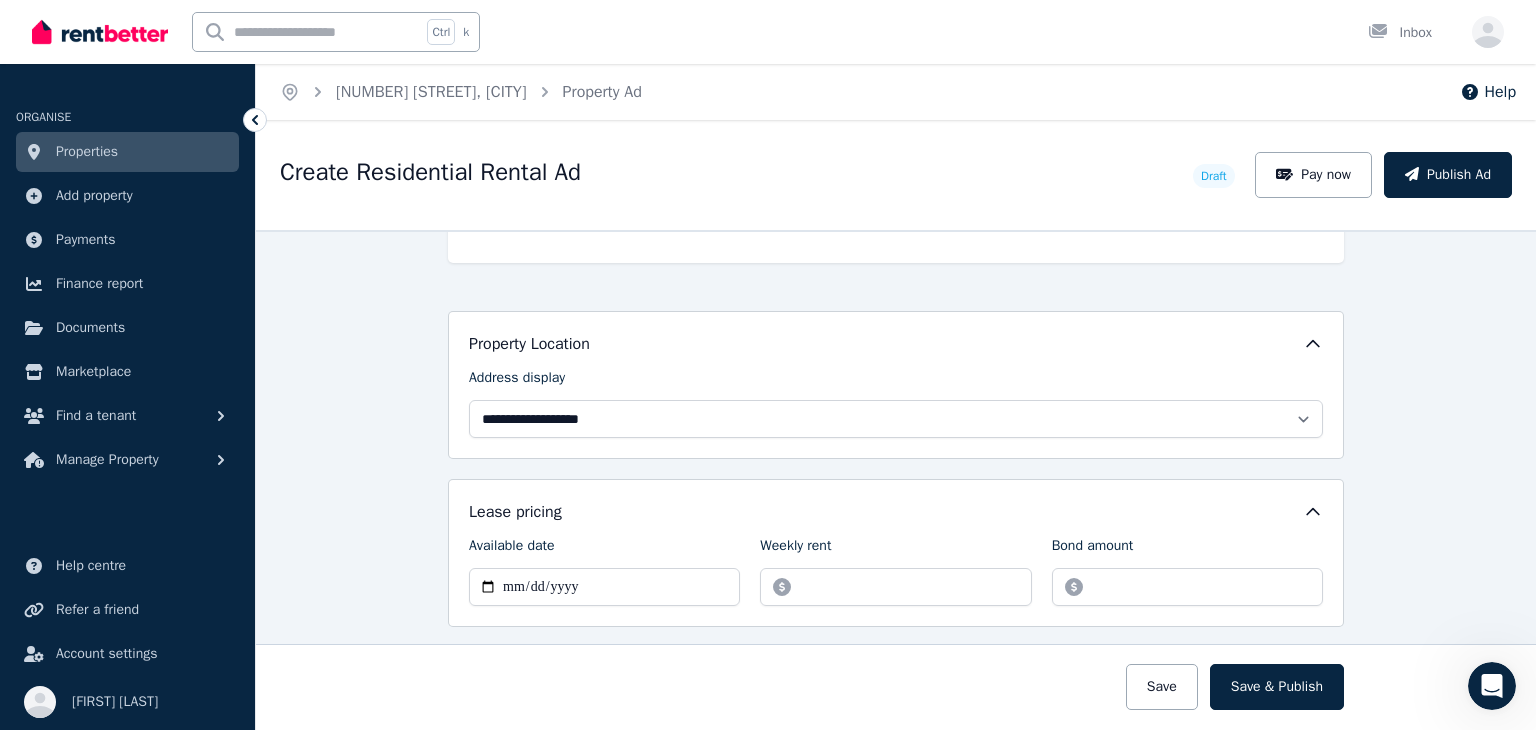 scroll, scrollTop: 500, scrollLeft: 0, axis: vertical 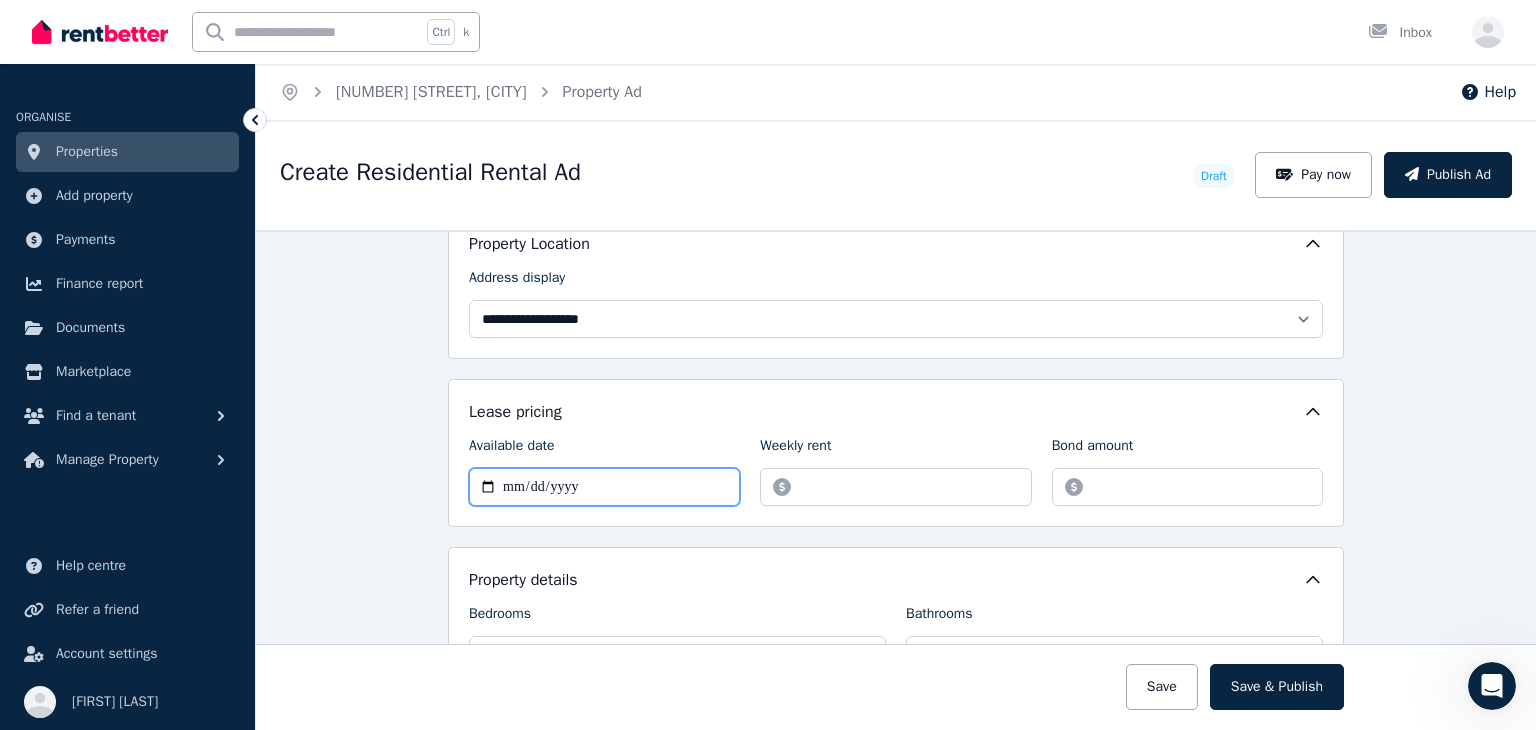 click on "Available date" at bounding box center [604, 487] 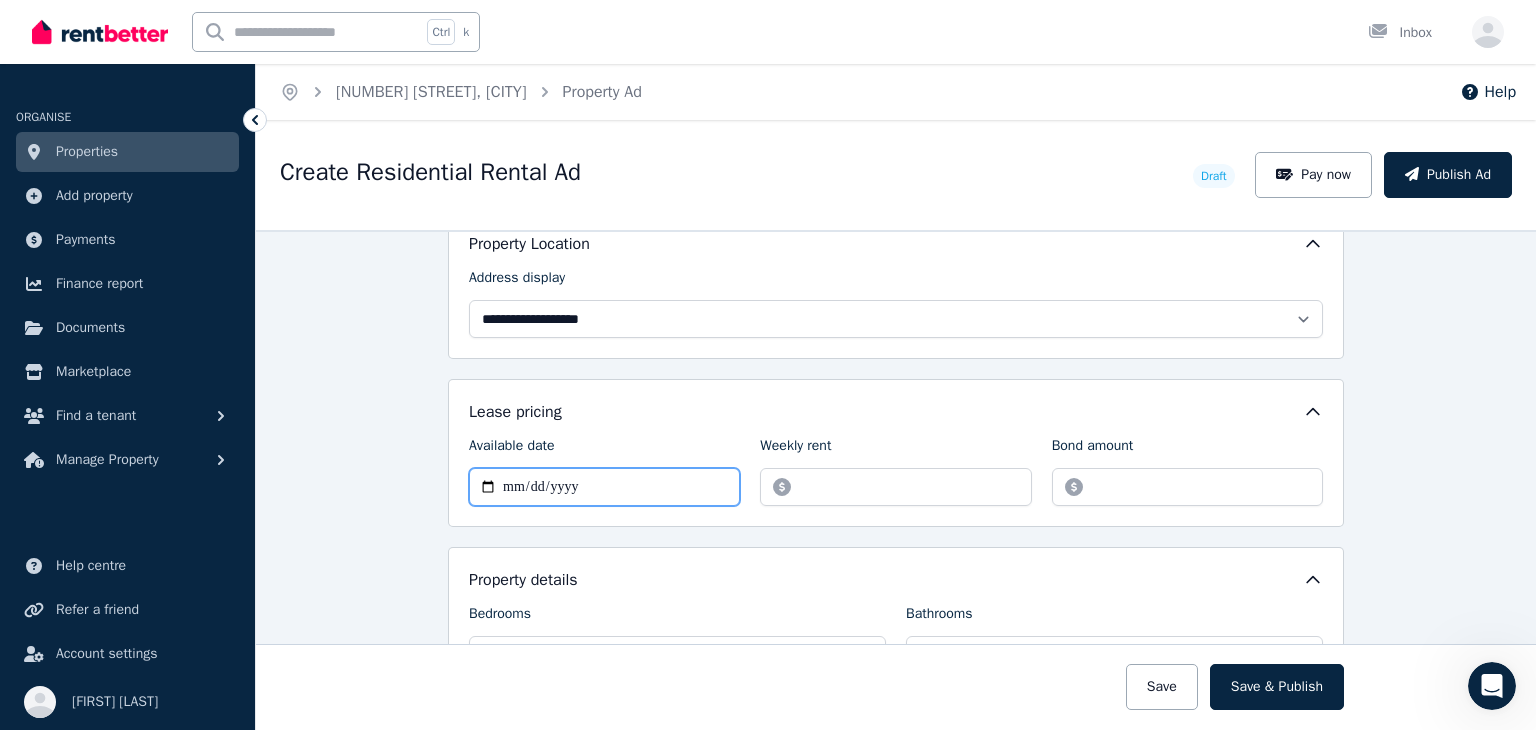 click on "Available date" at bounding box center (604, 487) 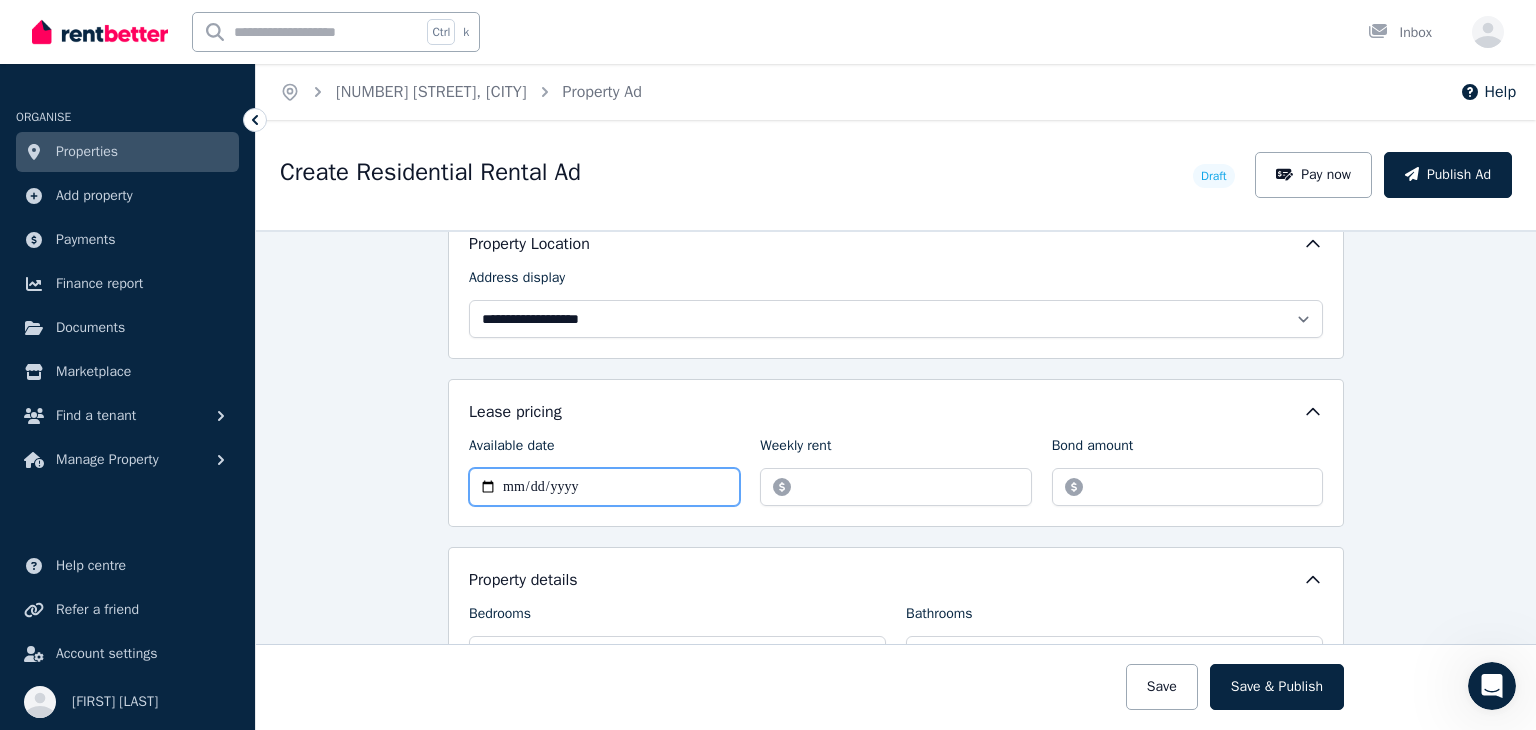 click on "Available date" at bounding box center (604, 487) 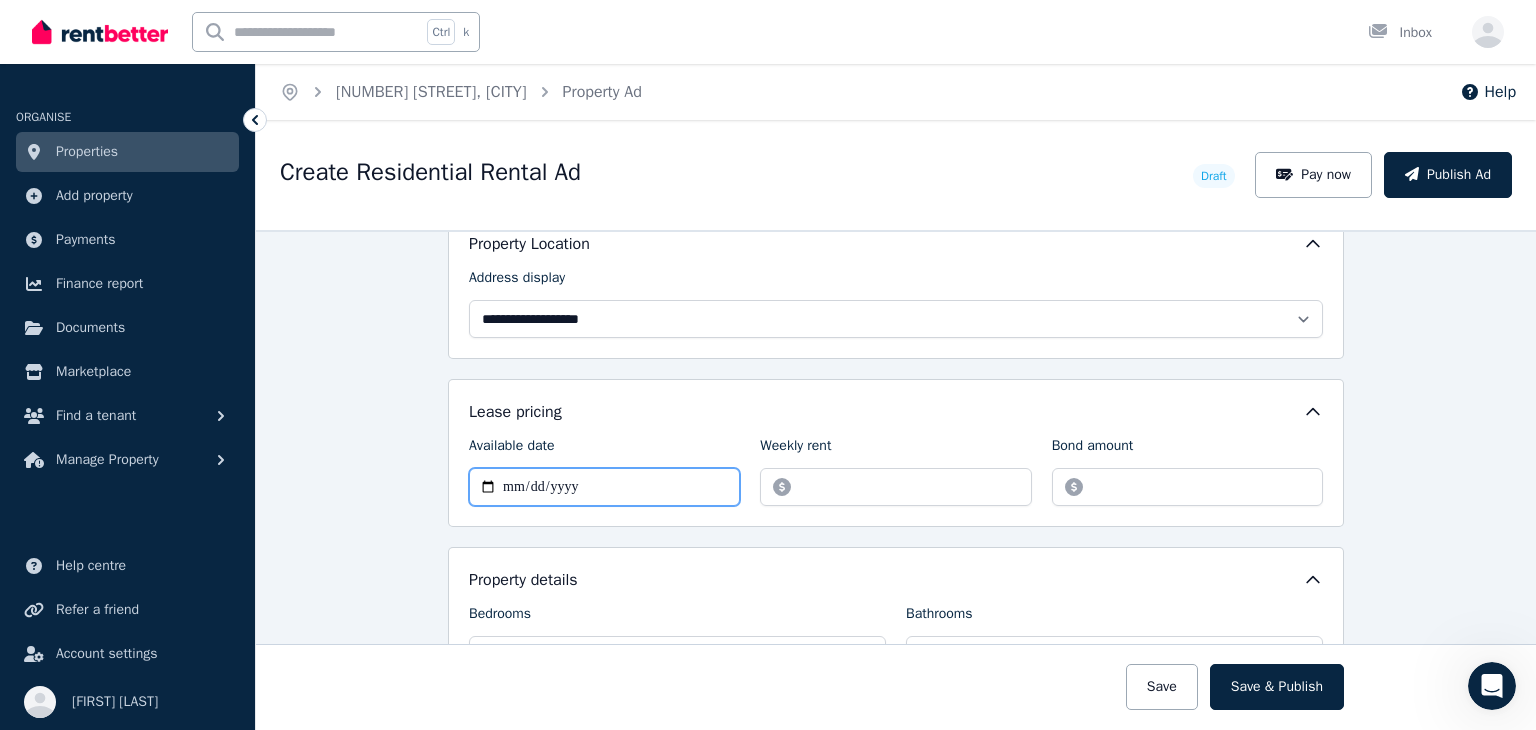 type on "**********" 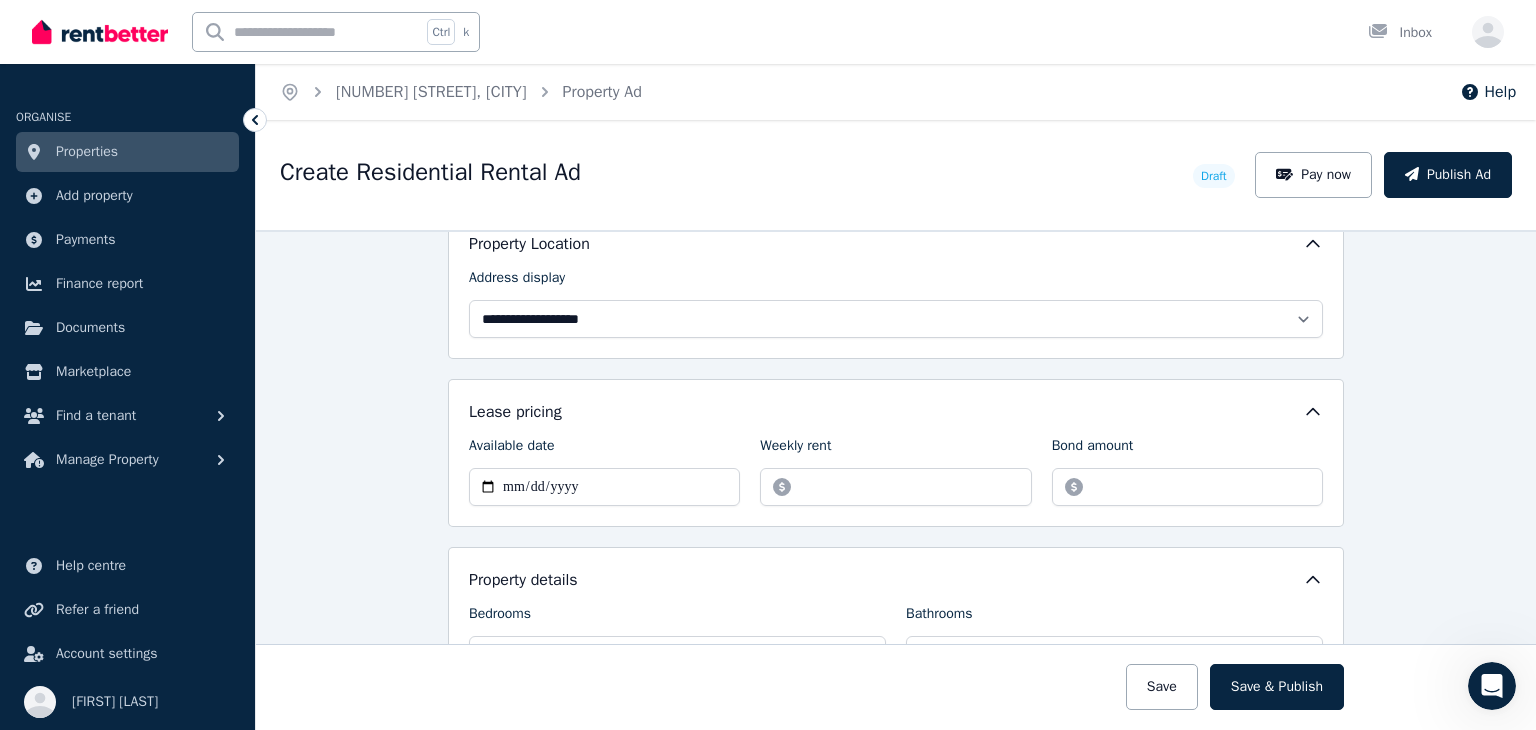 click on "**********" at bounding box center [896, 480] 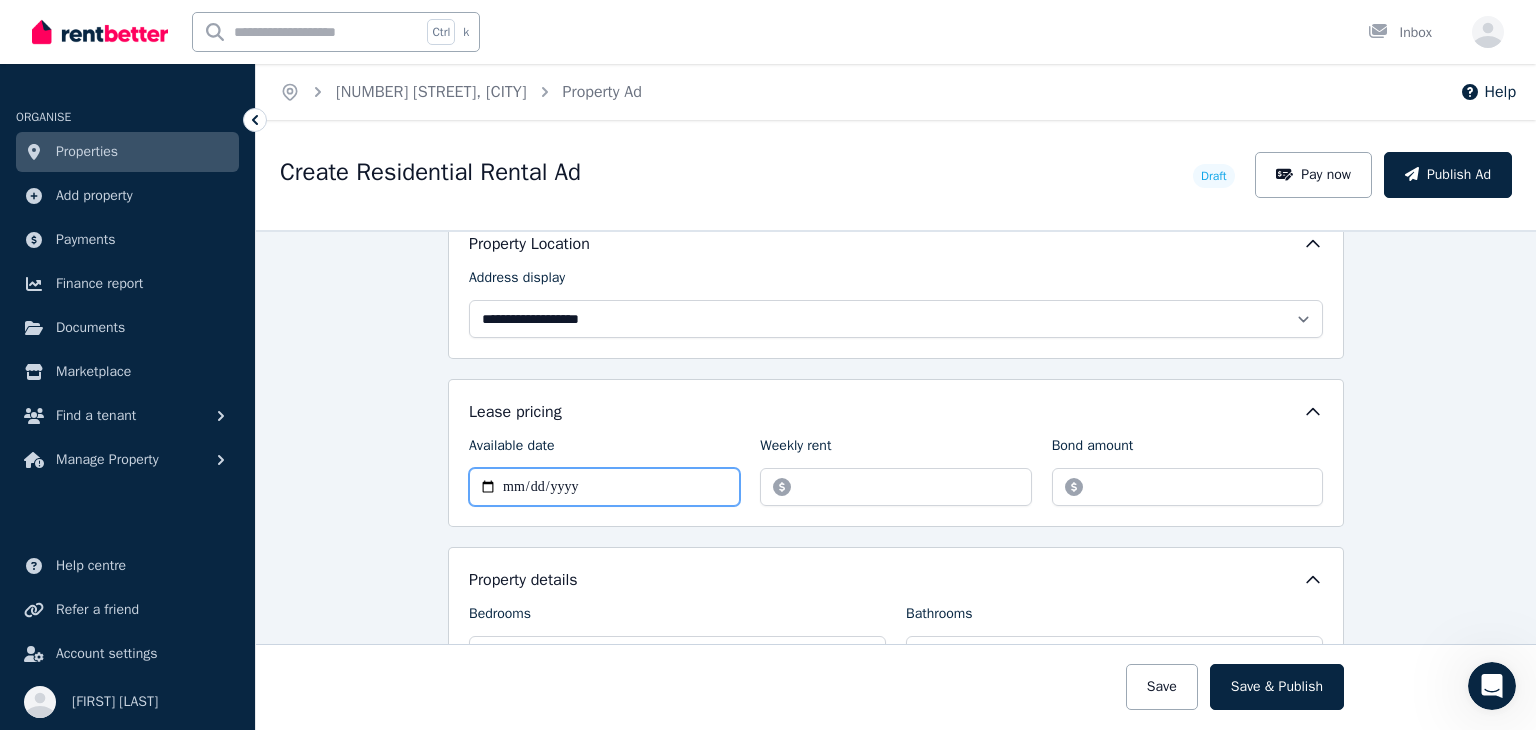 click on "**********" at bounding box center (604, 487) 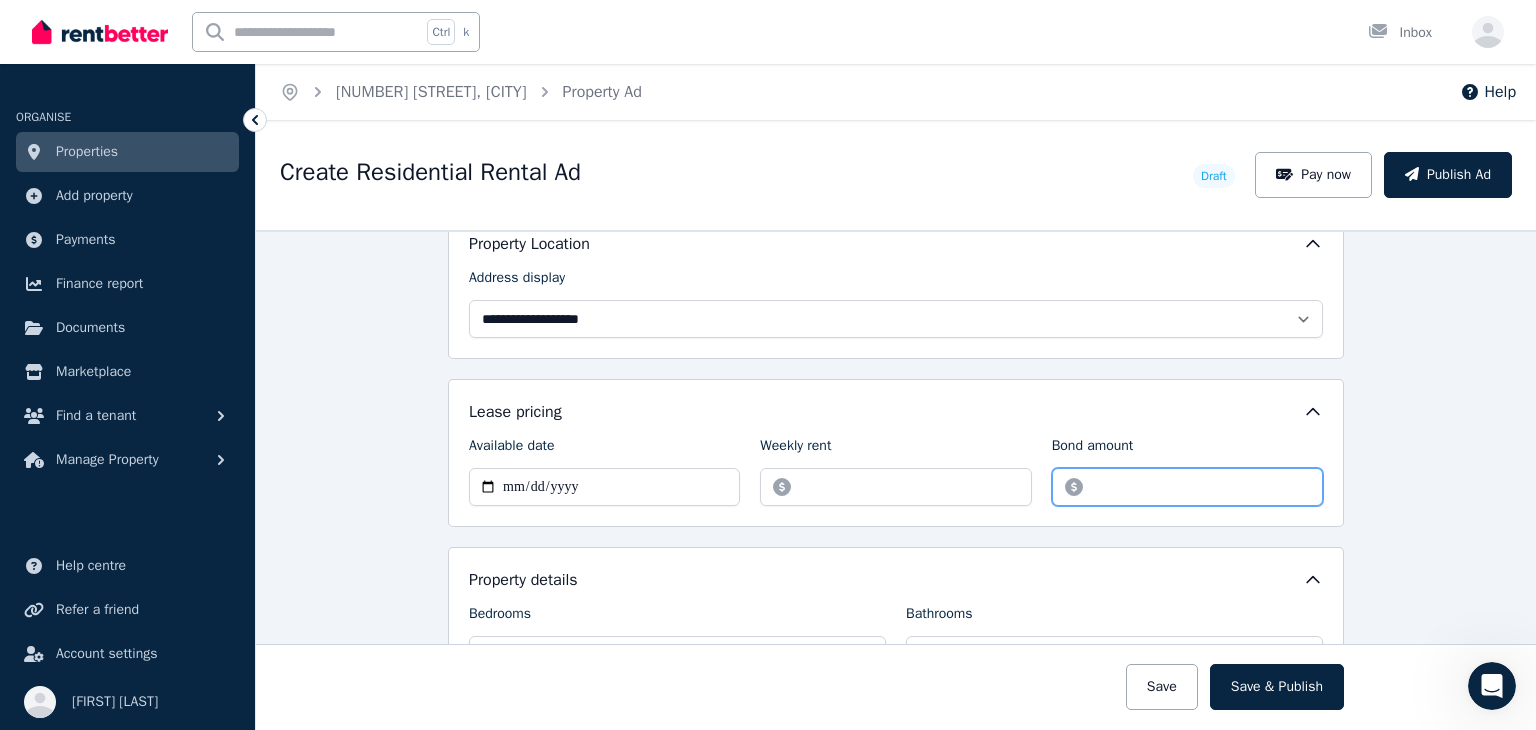 click on "Bond amount" at bounding box center [1187, 487] 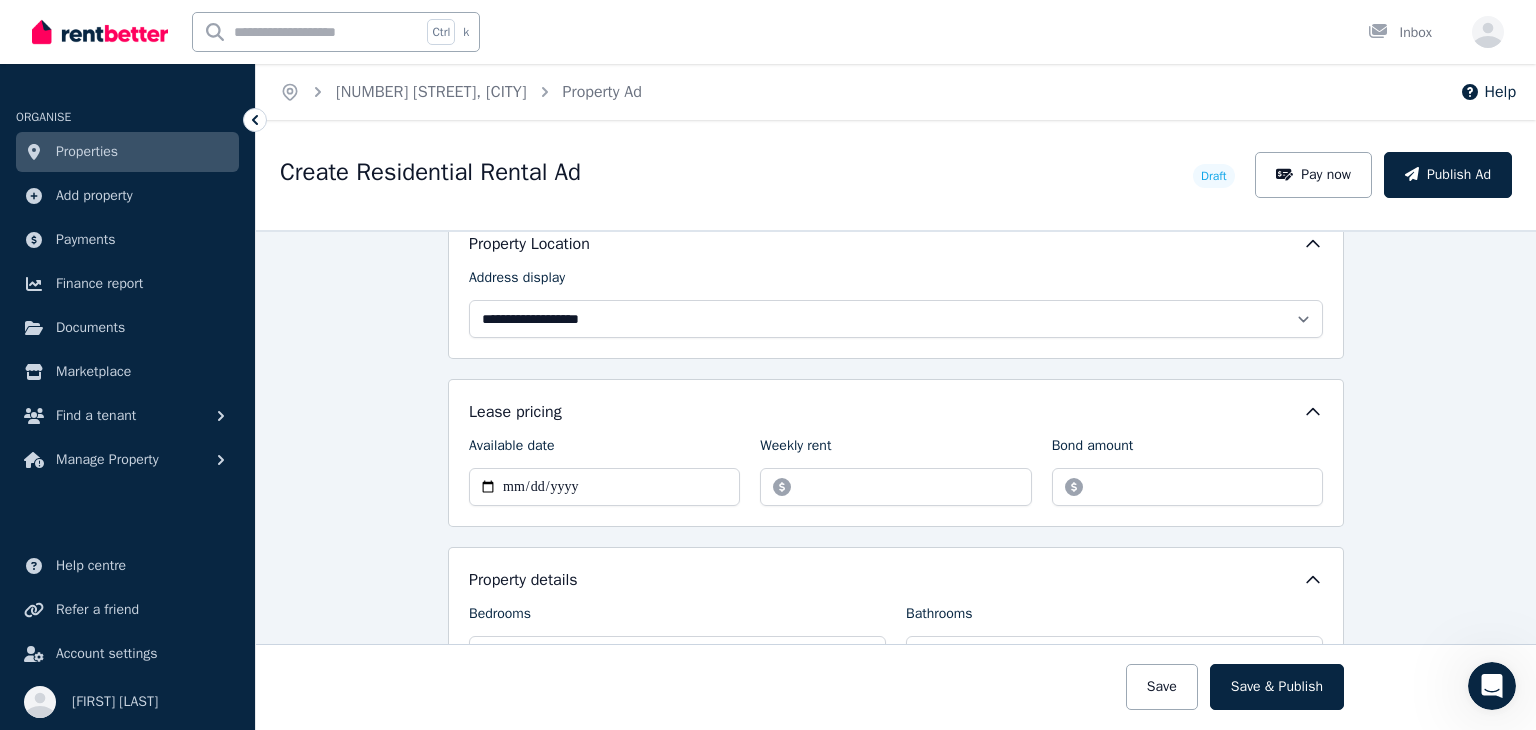 click at bounding box center (1492, 686) 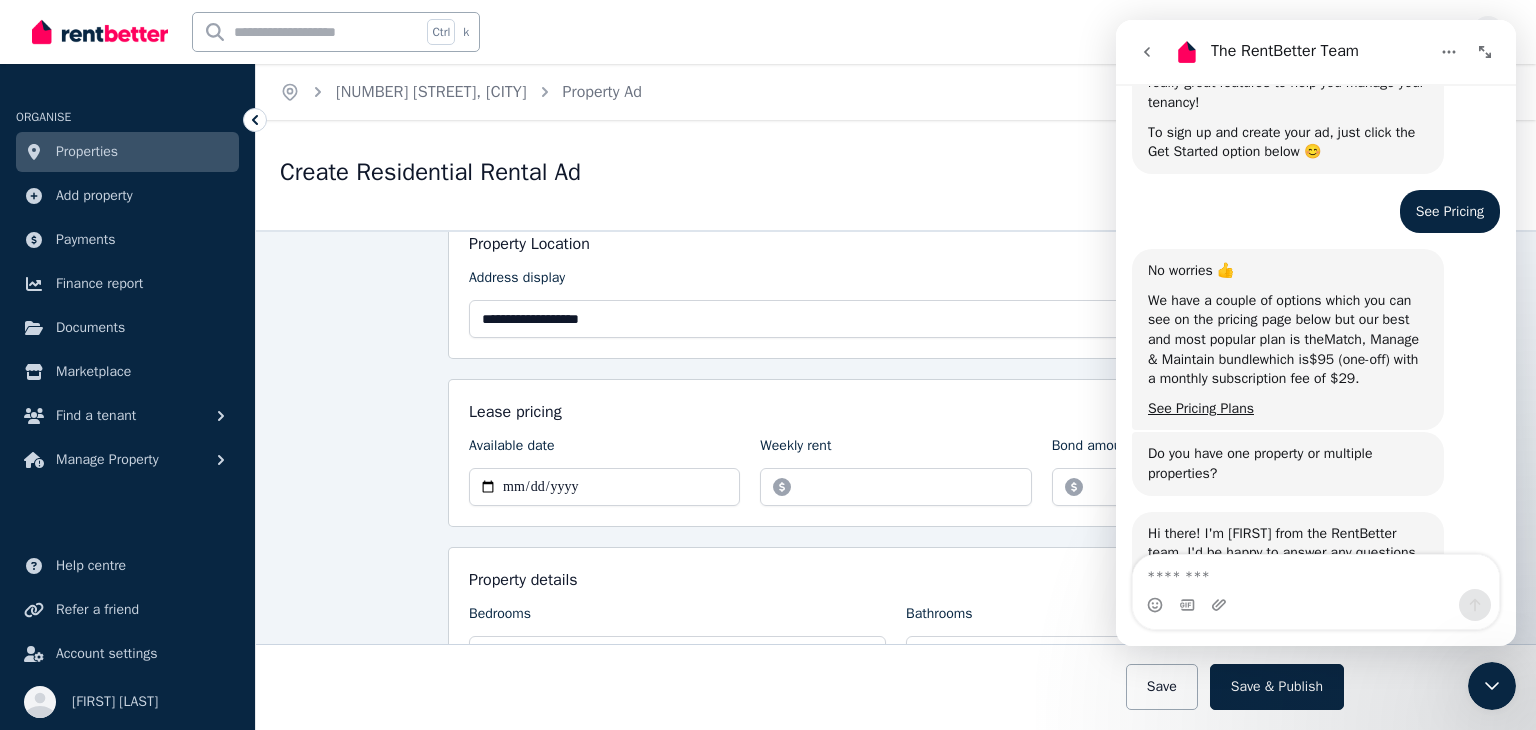 scroll, scrollTop: 610, scrollLeft: 0, axis: vertical 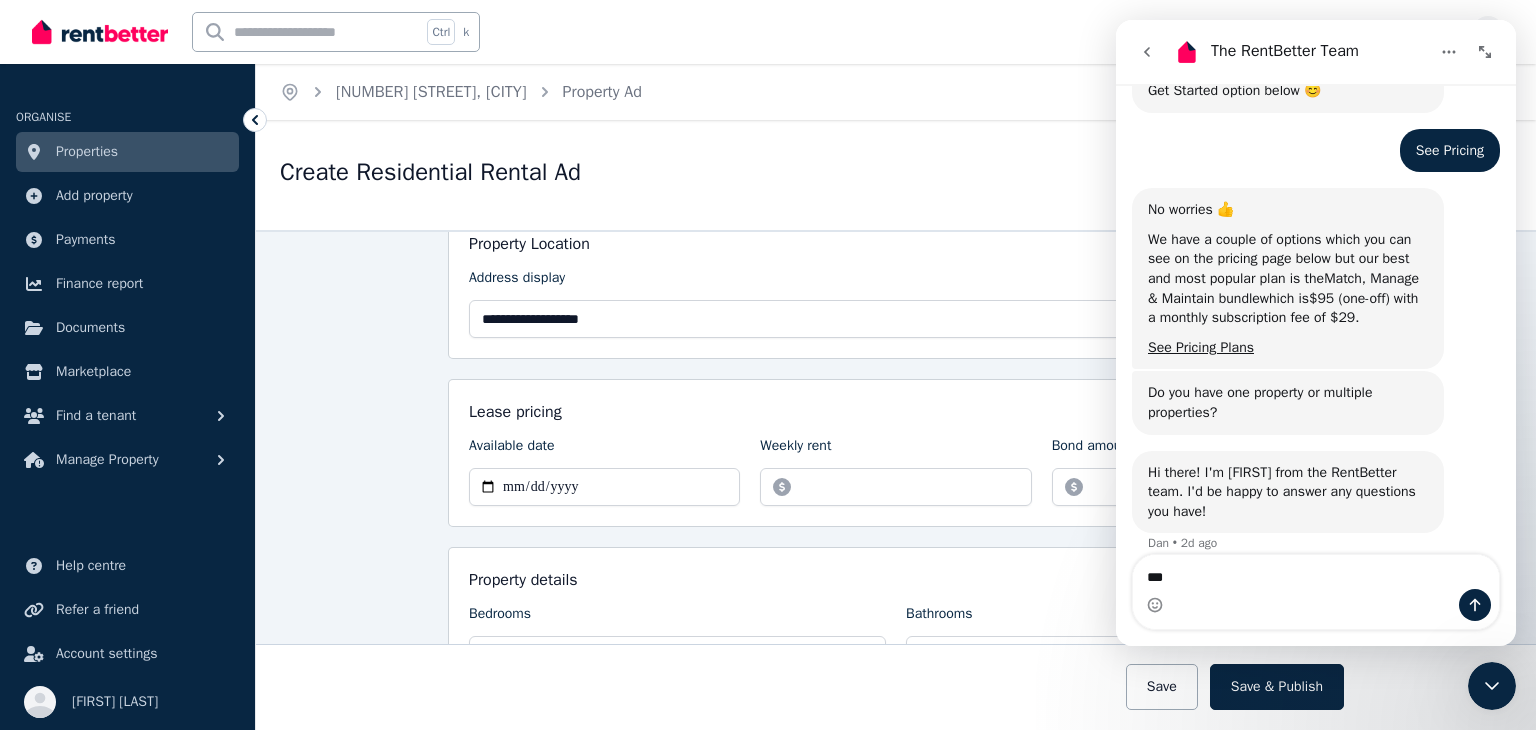 type on "****" 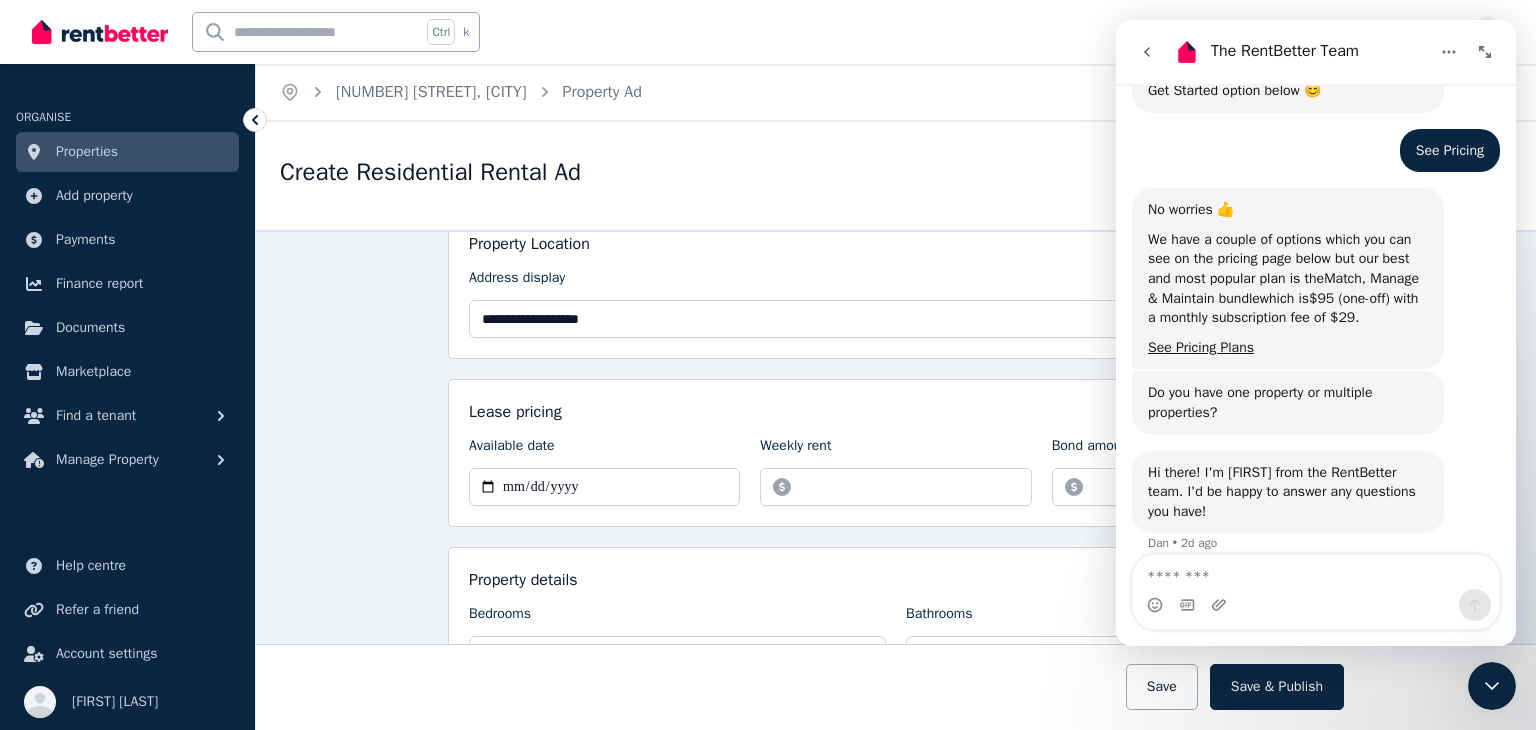 scroll, scrollTop: 696, scrollLeft: 0, axis: vertical 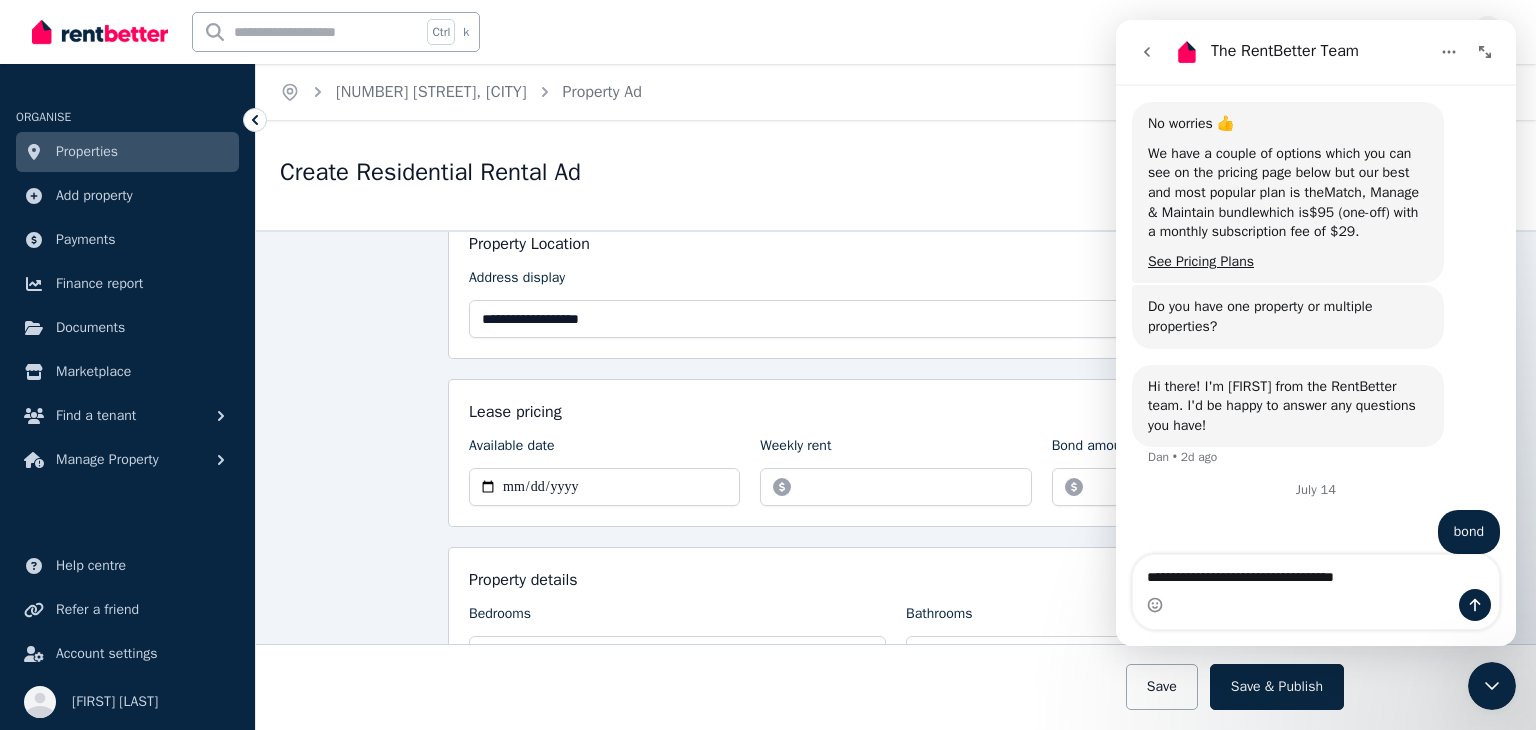 type on "**********" 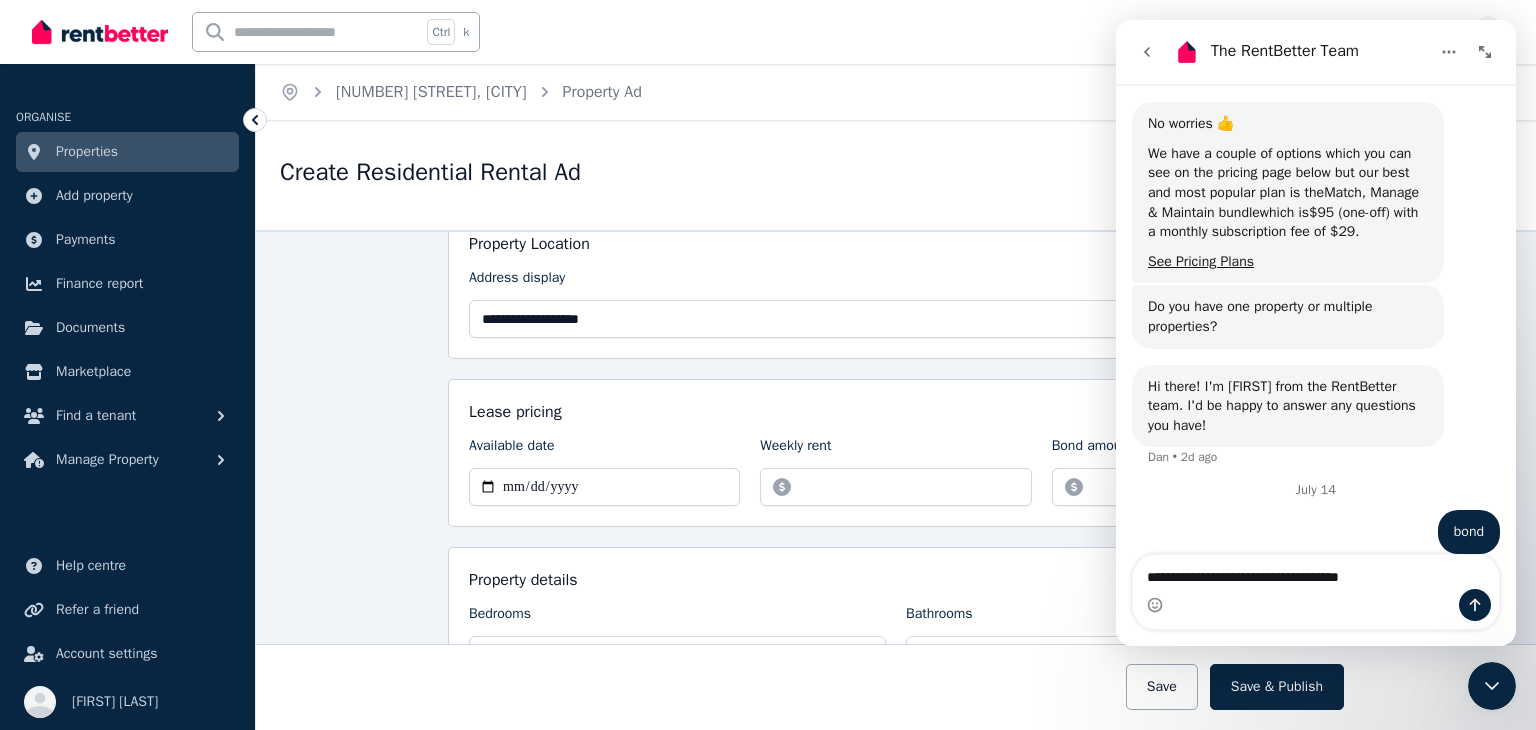 type 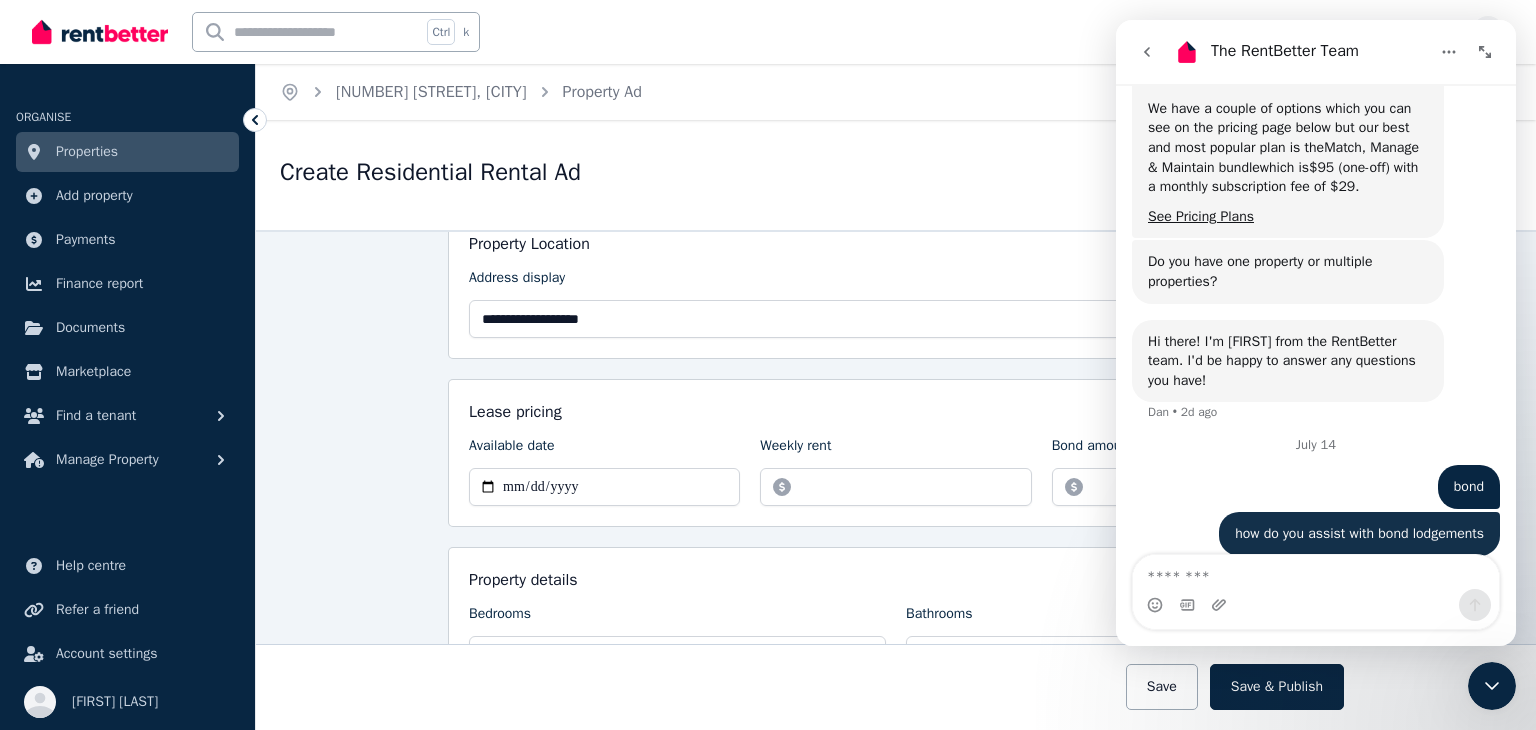 scroll, scrollTop: 742, scrollLeft: 0, axis: vertical 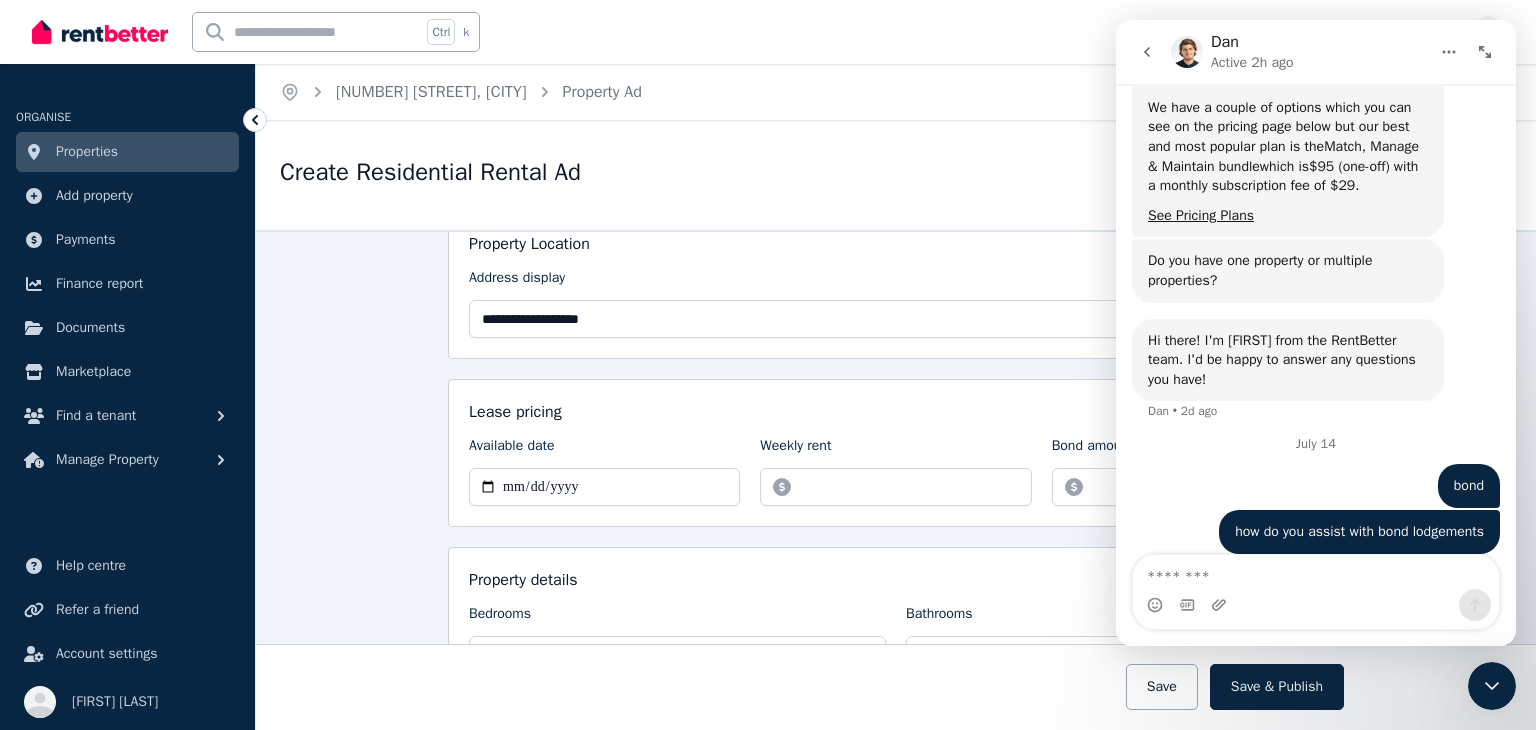 click on "**********" at bounding box center (896, 480) 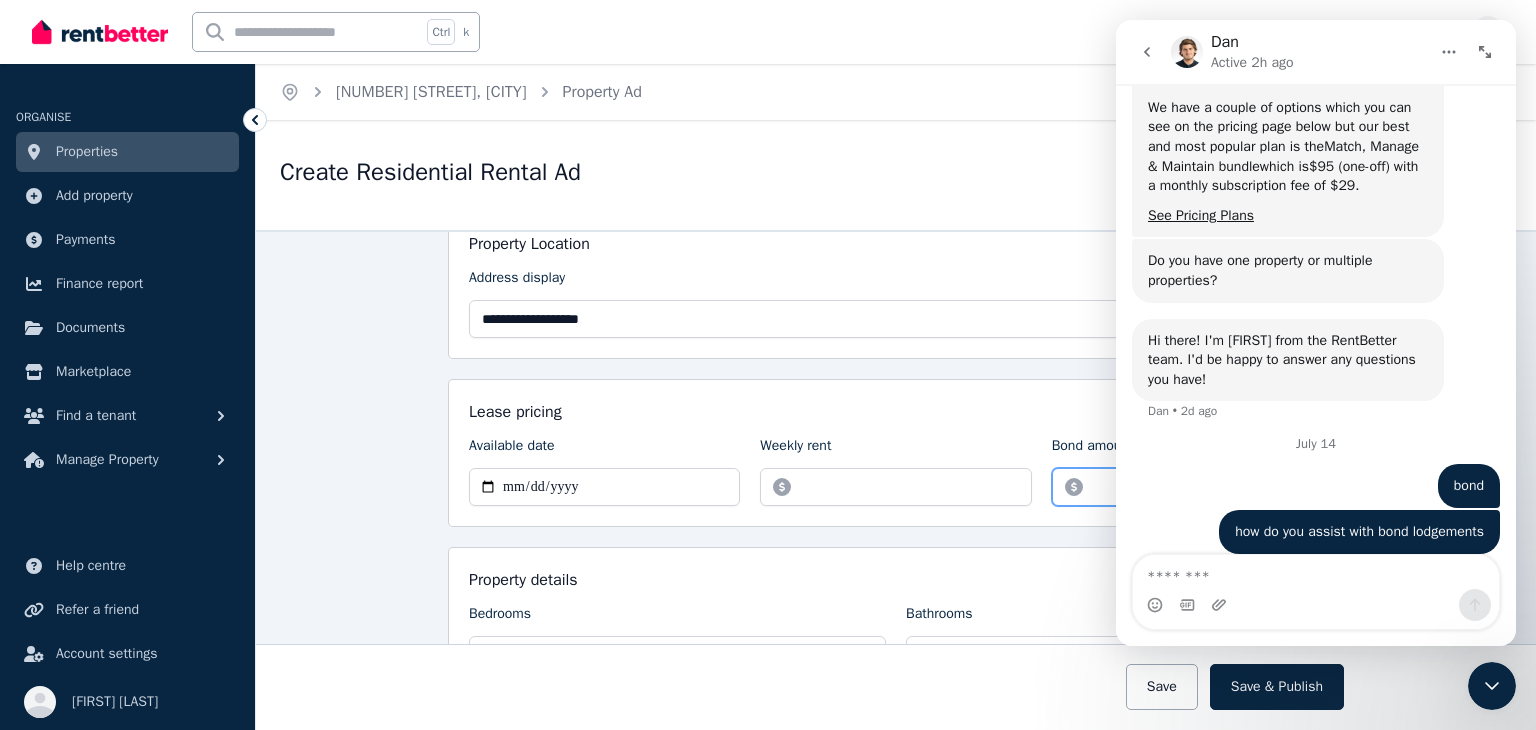 click on "Bond amount" at bounding box center (1187, 487) 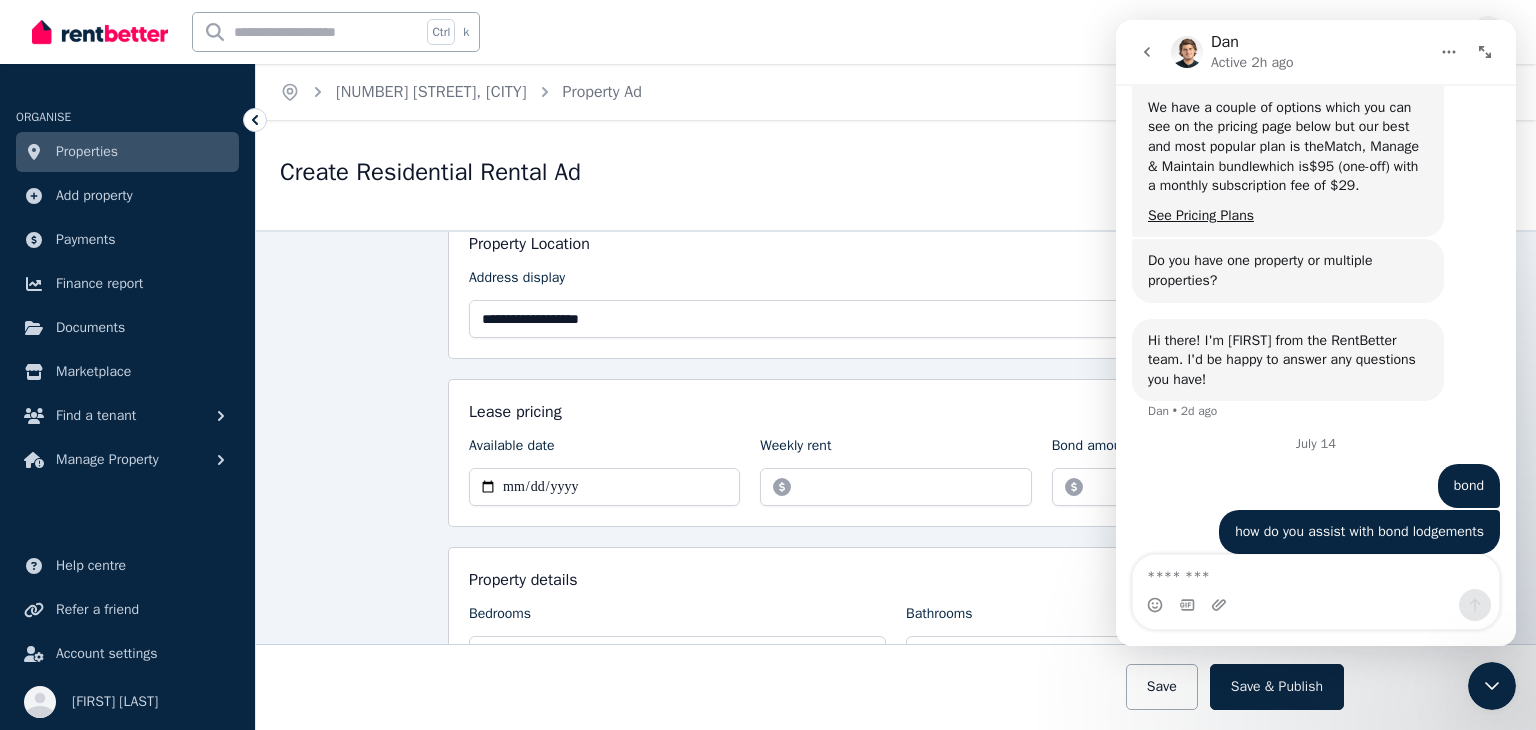 click 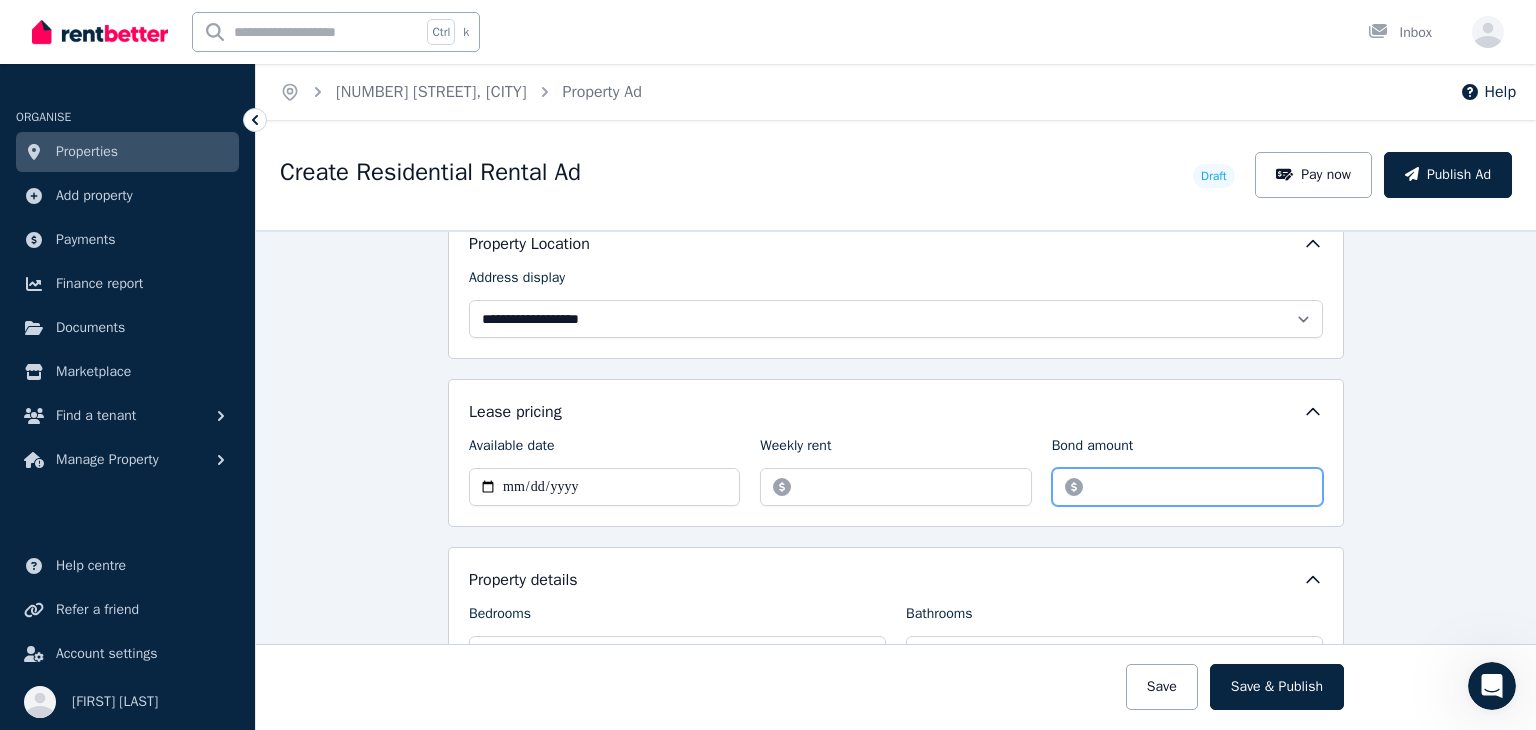 click on "Bond amount" at bounding box center (1187, 487) 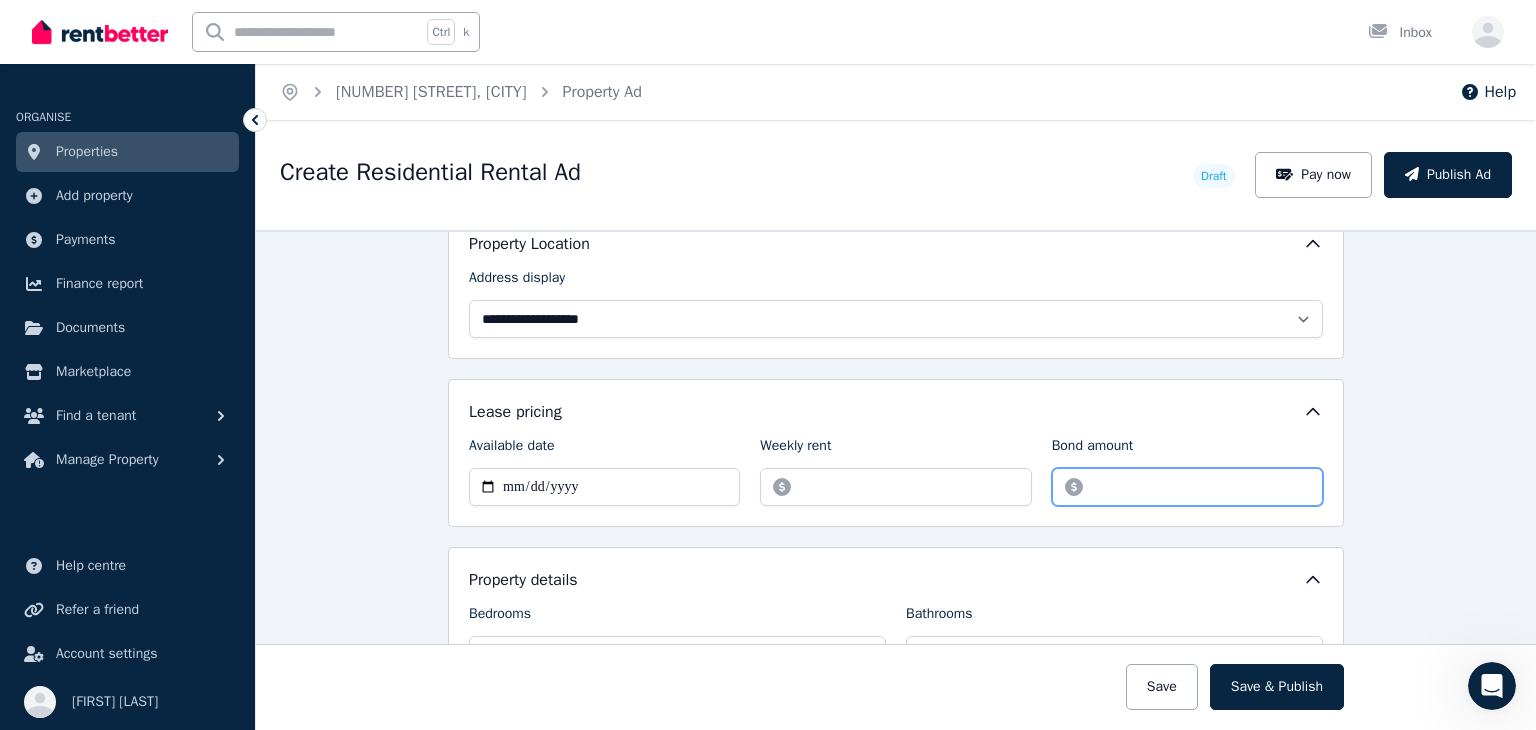 type on "****" 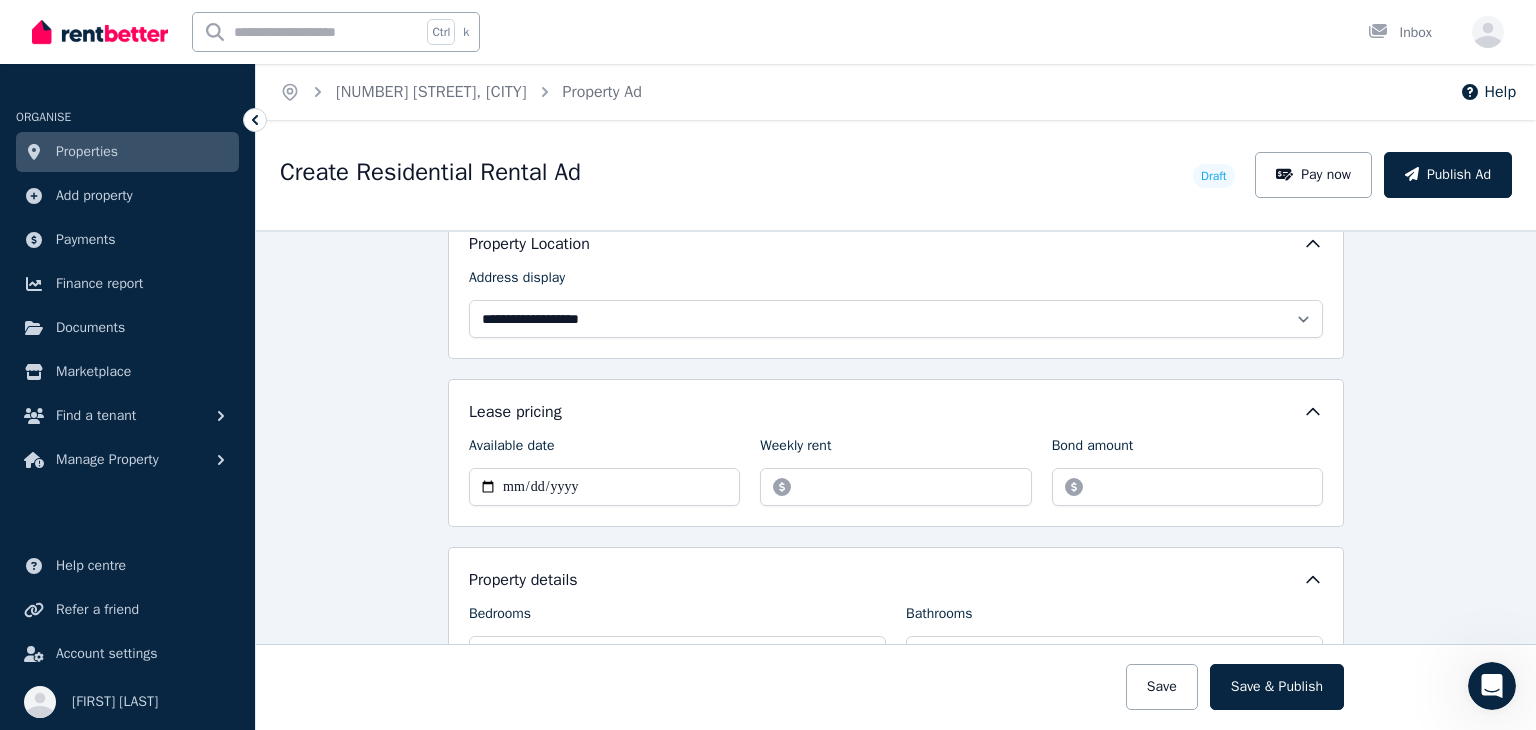 click on "**********" at bounding box center (896, 480) 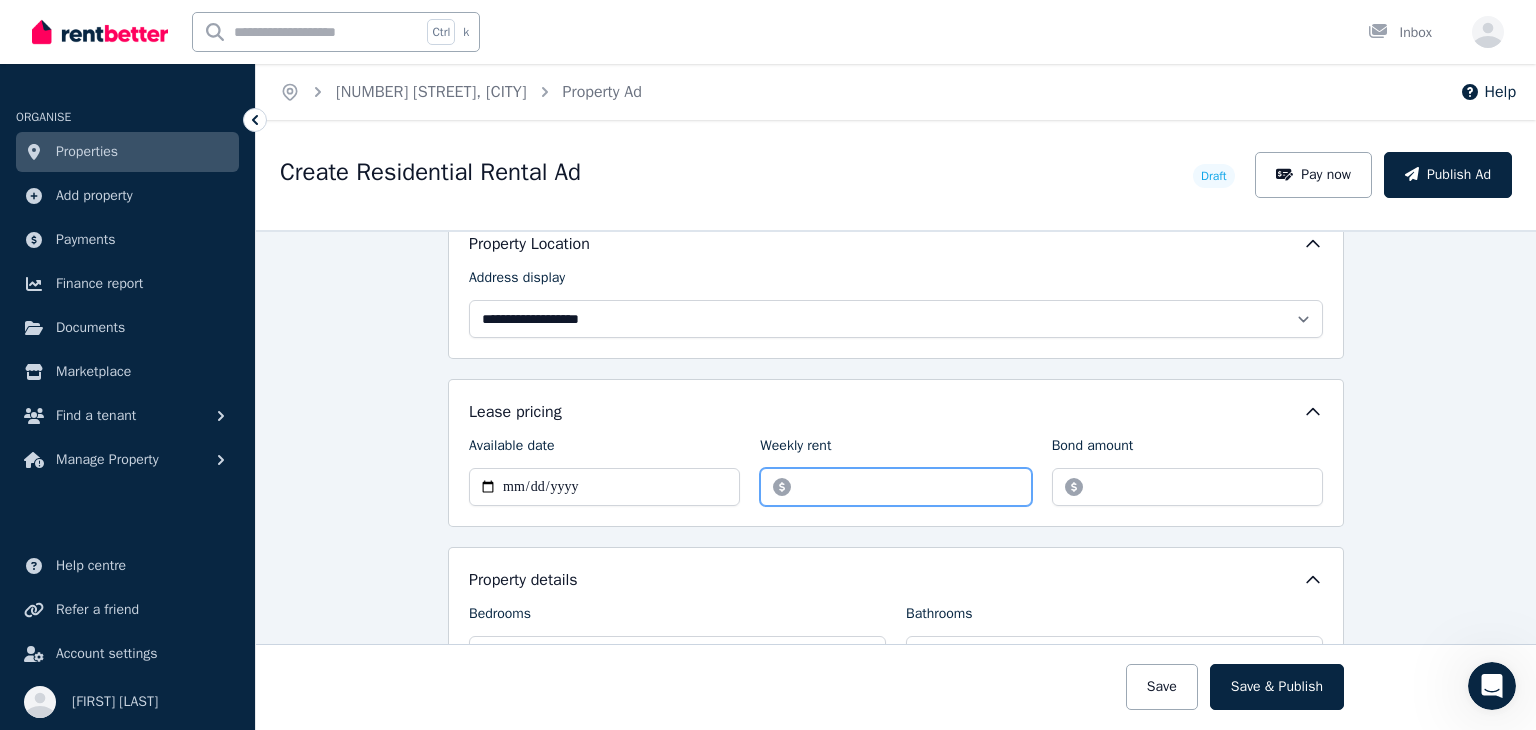 click on "***" at bounding box center (895, 487) 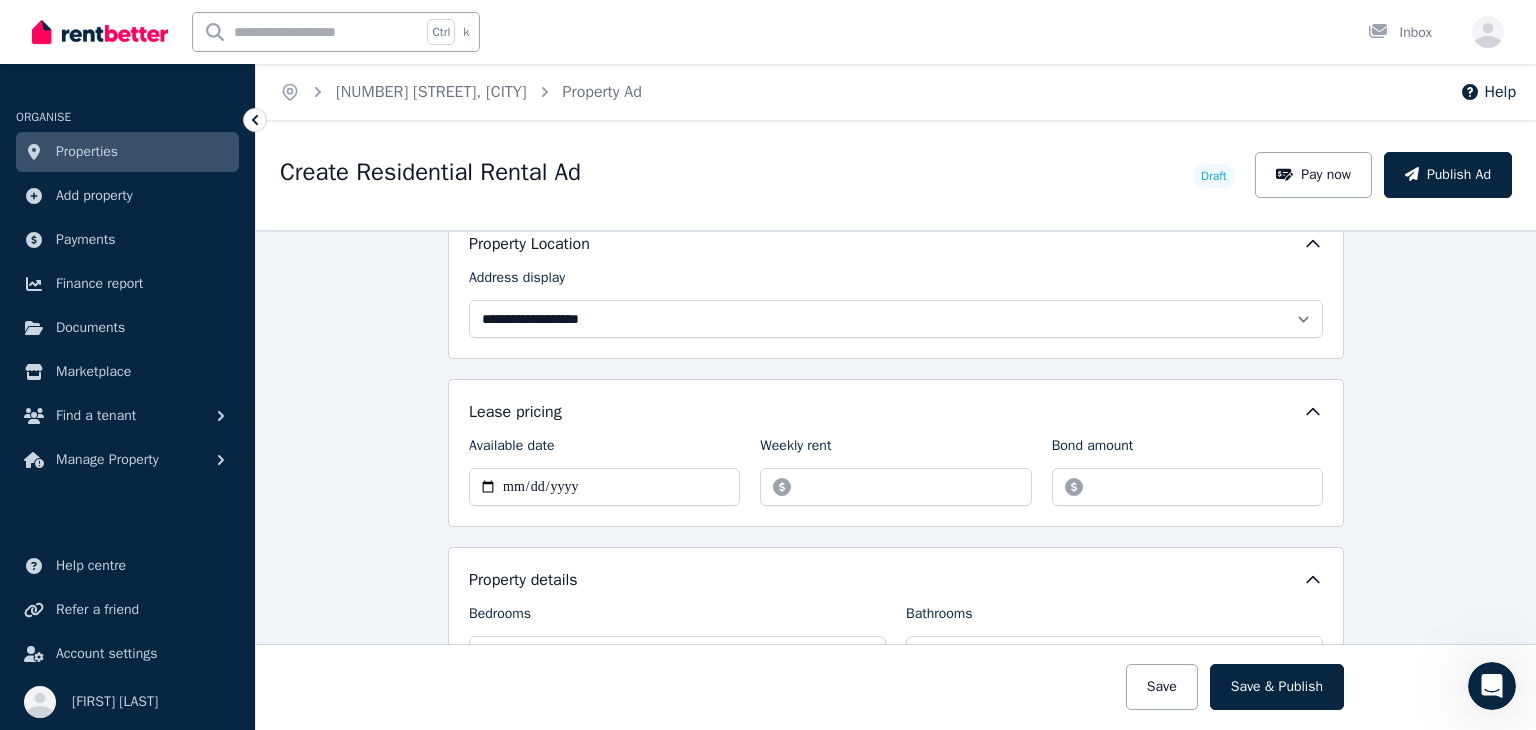 click on "**********" at bounding box center (896, 480) 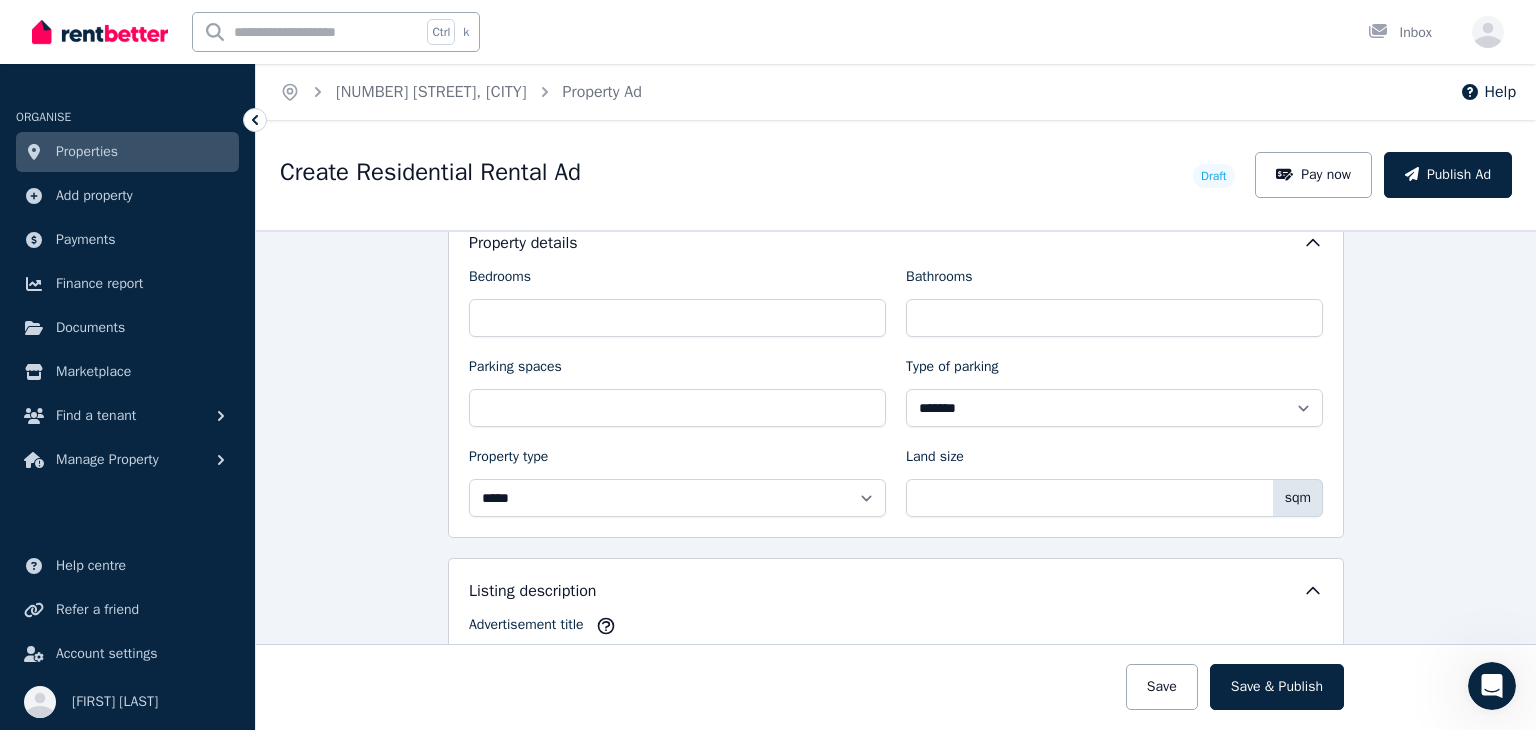 scroll, scrollTop: 800, scrollLeft: 0, axis: vertical 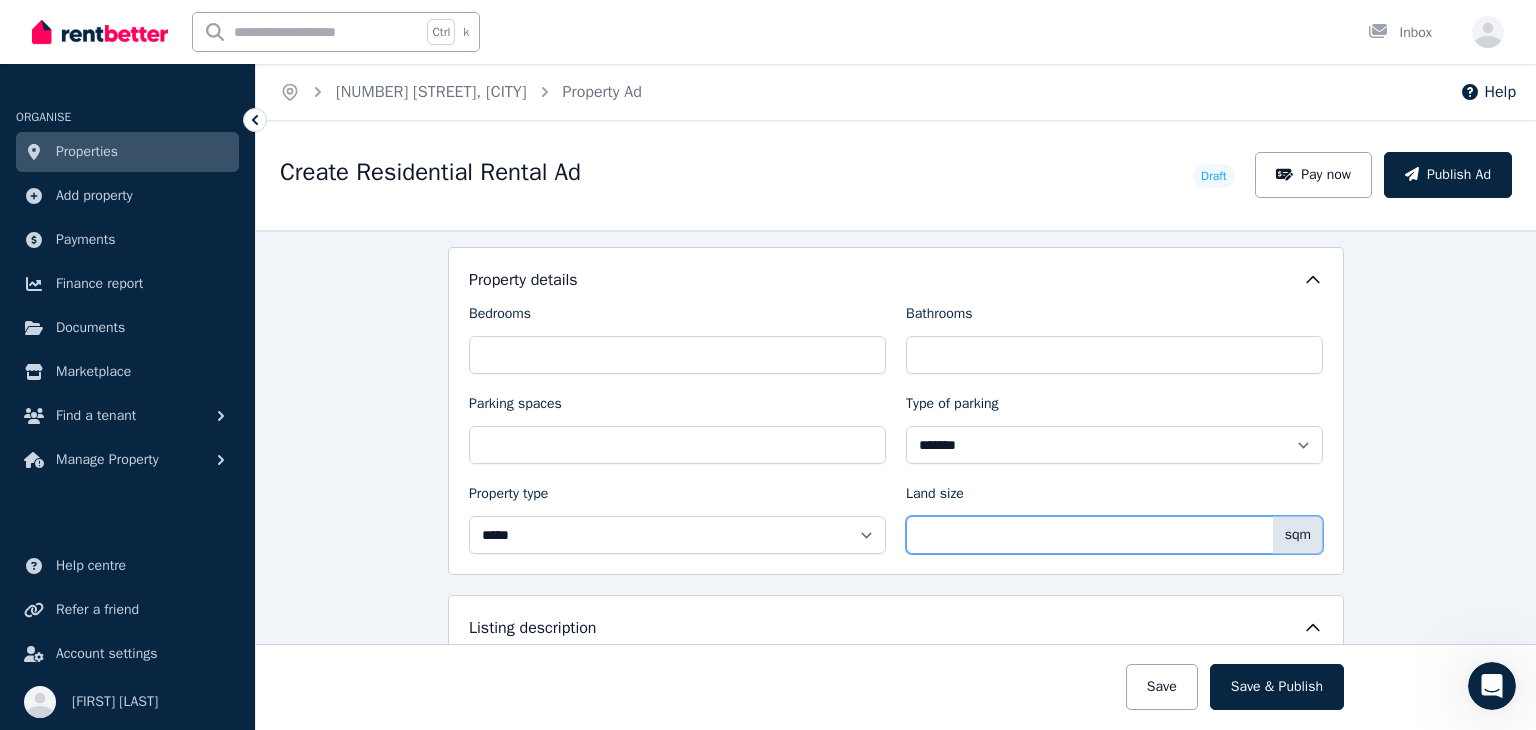 click on "Land size" at bounding box center (1114, 535) 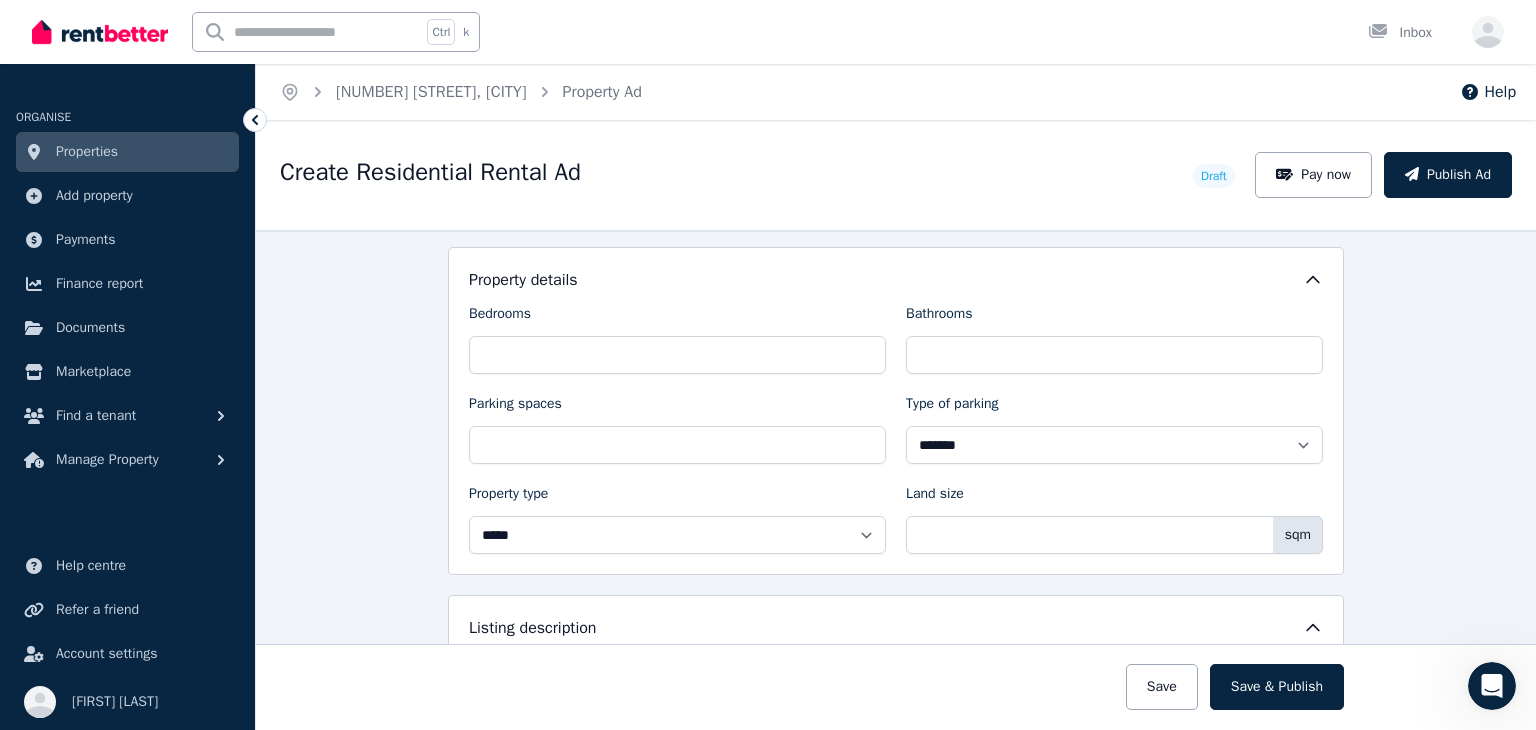 click on "**********" at bounding box center [896, 480] 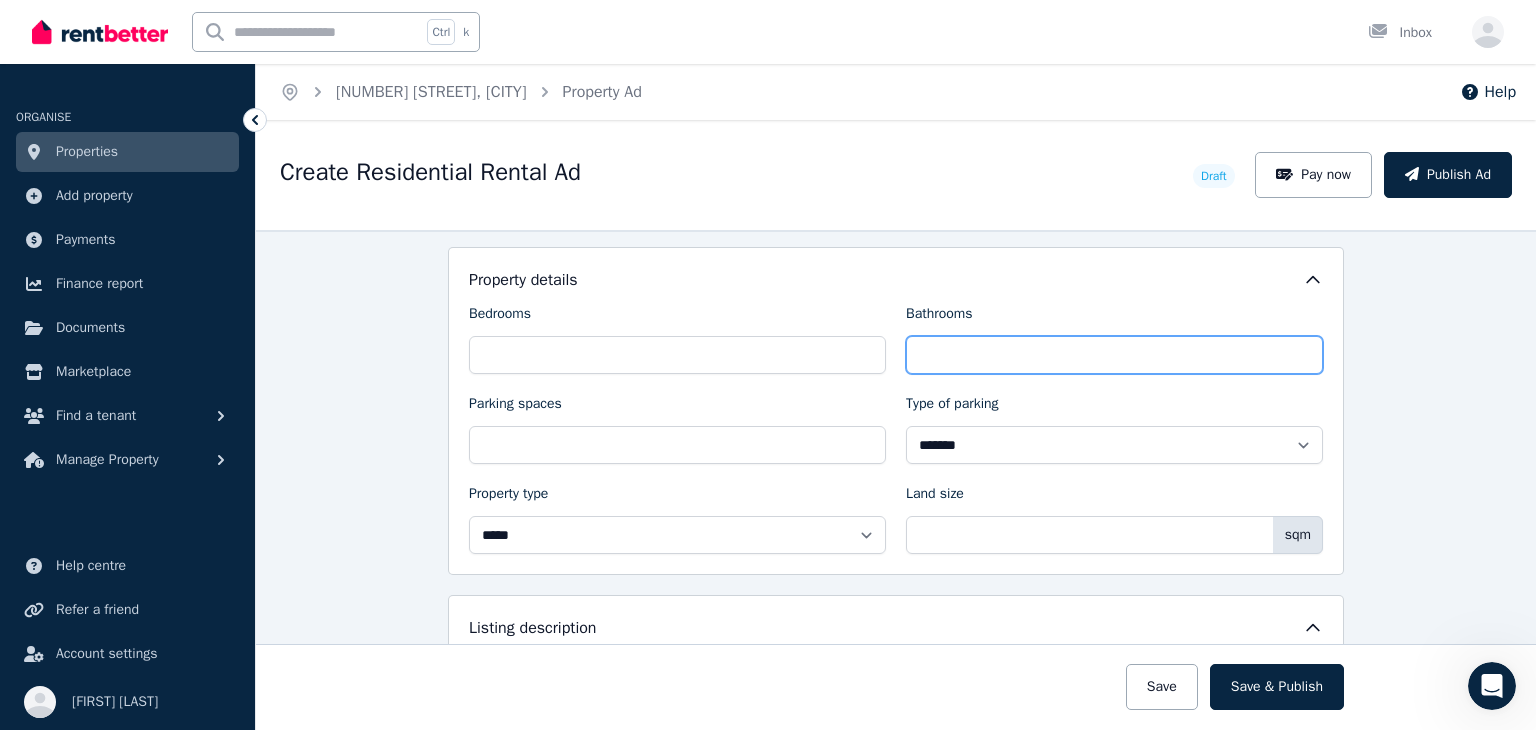 click on "*" at bounding box center (1114, 355) 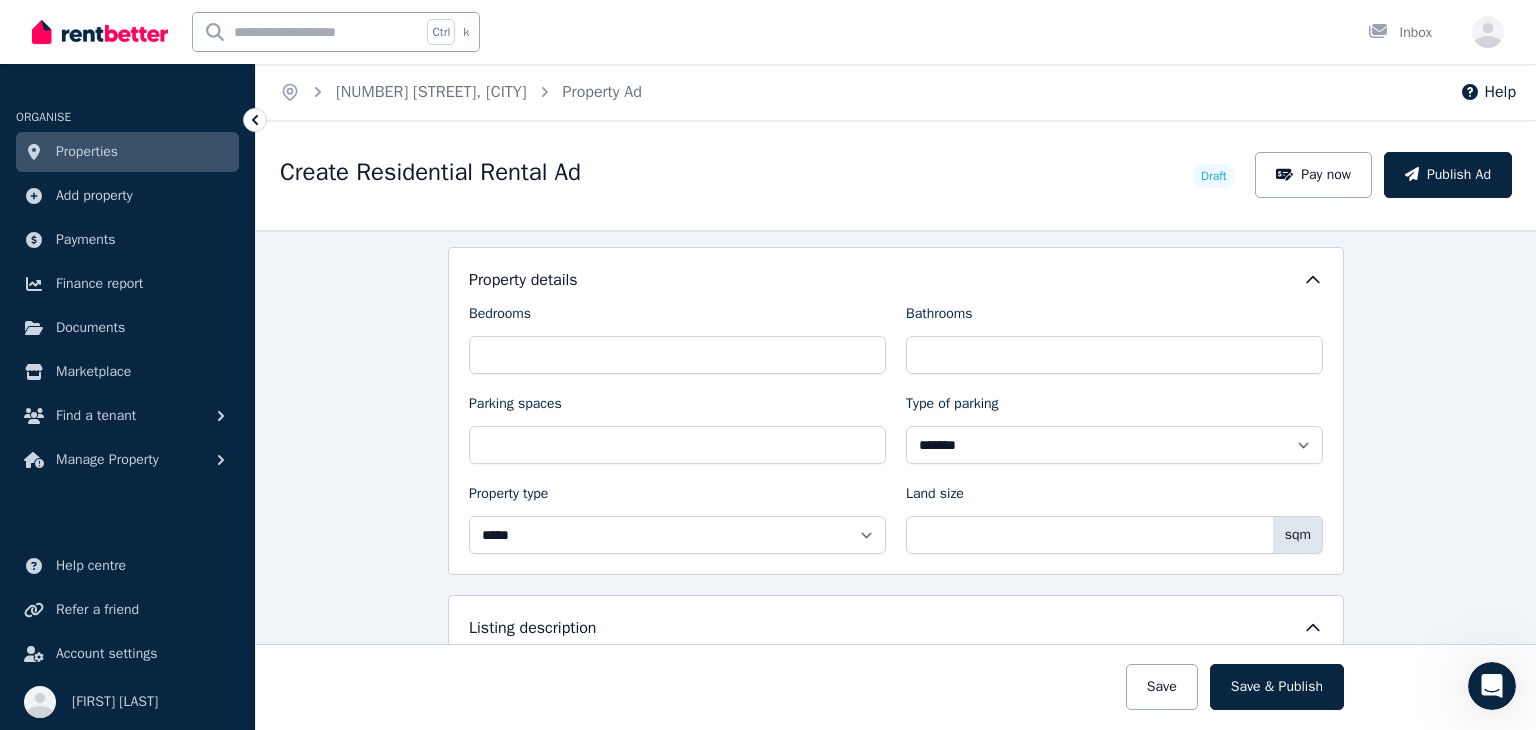 click on "**********" at bounding box center (896, 480) 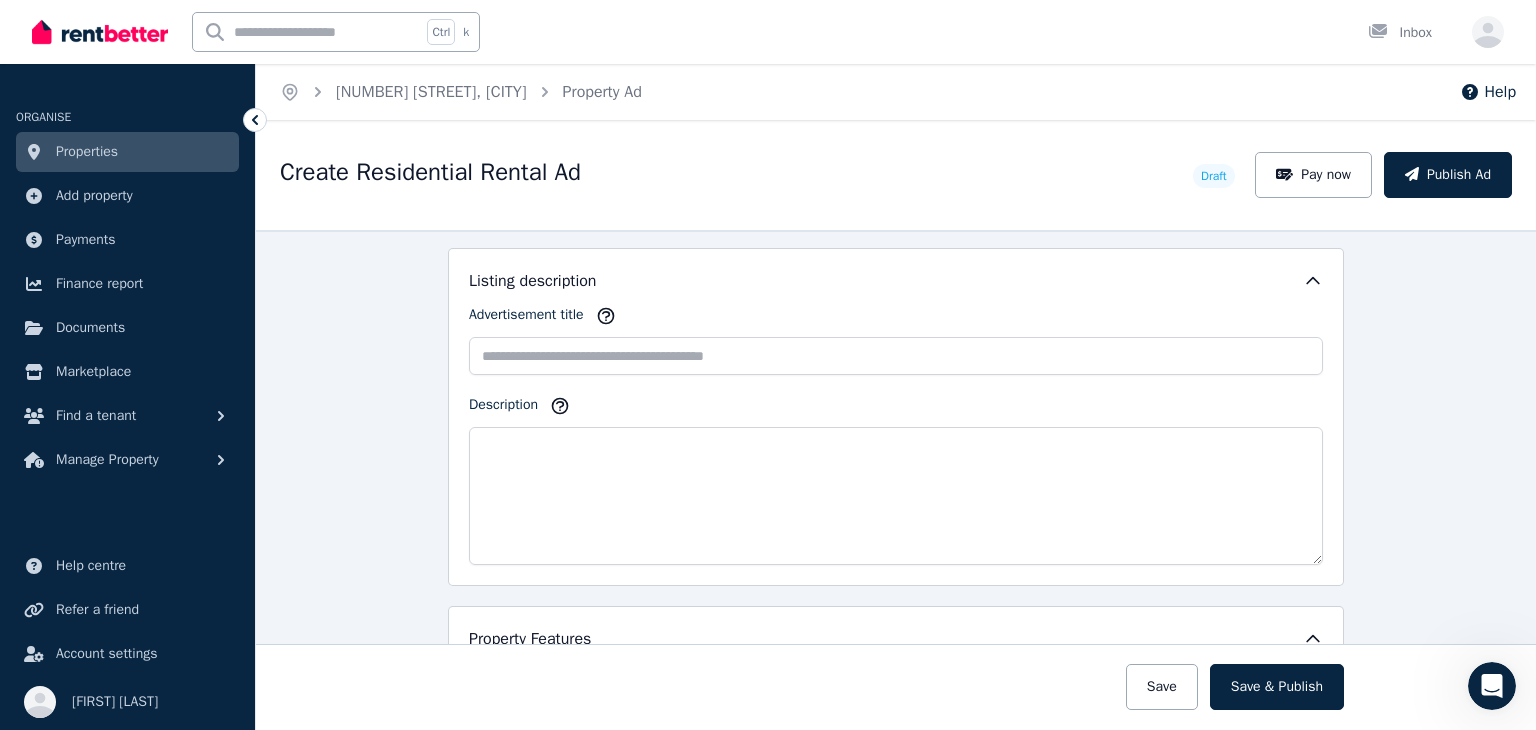 scroll, scrollTop: 1100, scrollLeft: 0, axis: vertical 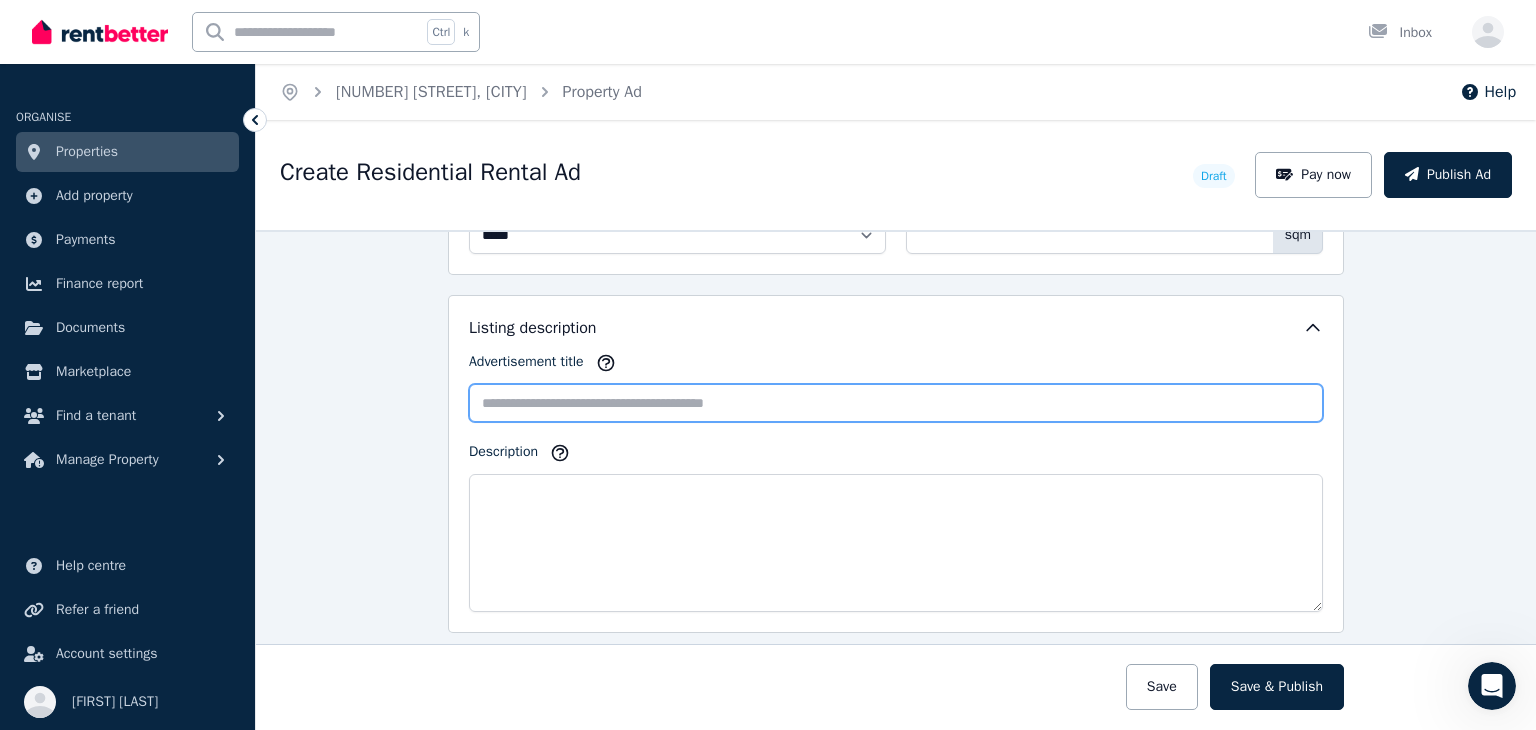 click on "Advertisement title" at bounding box center (896, 403) 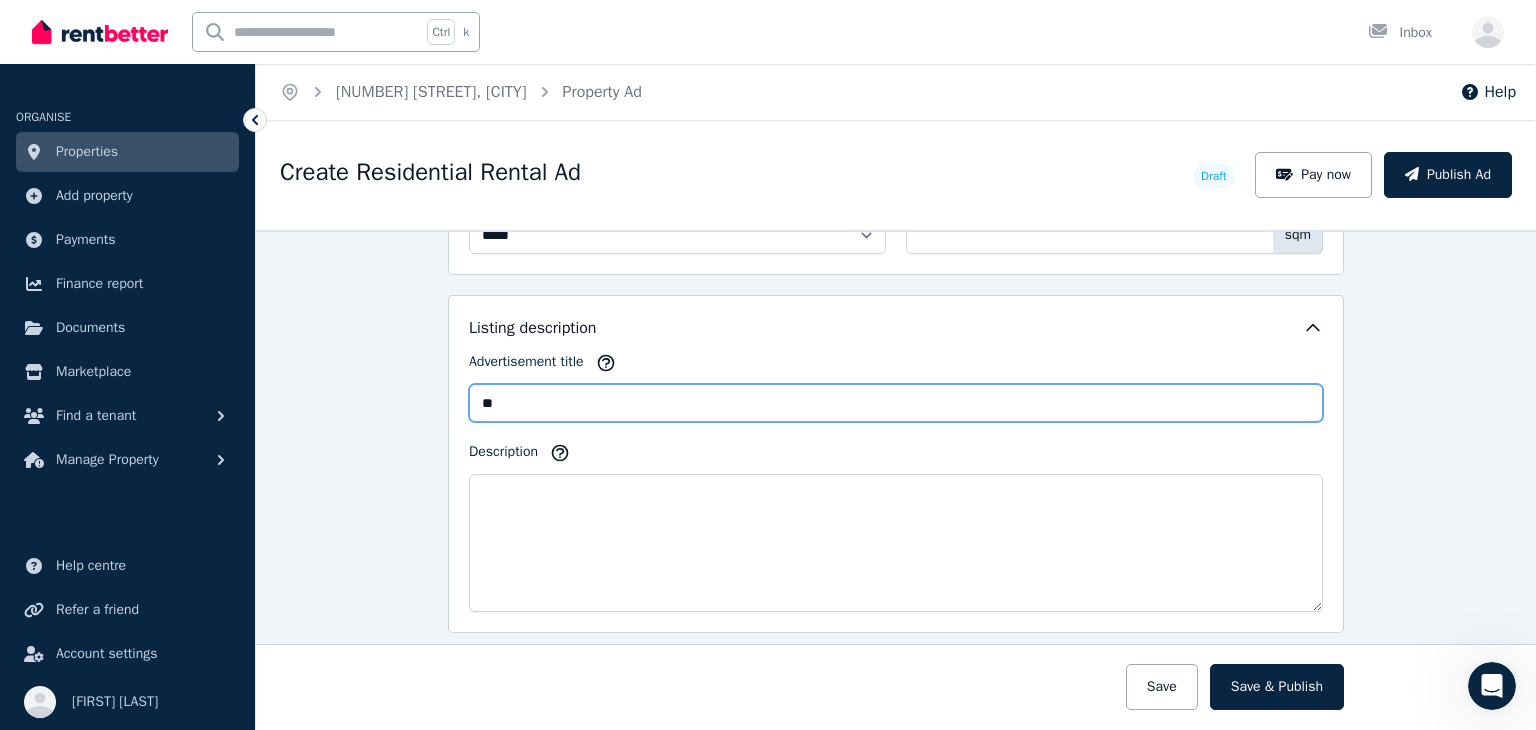 type on "*" 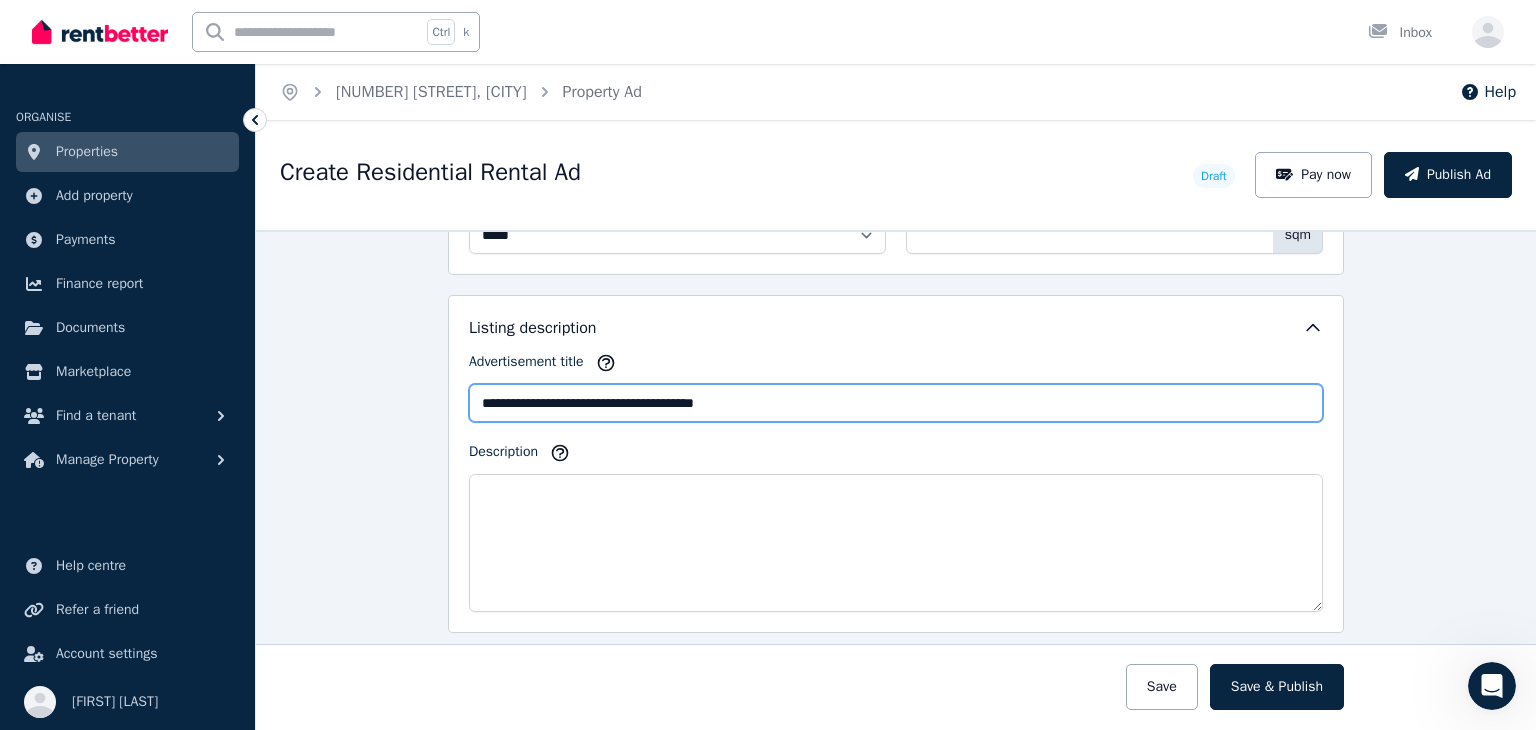 type on "**********" 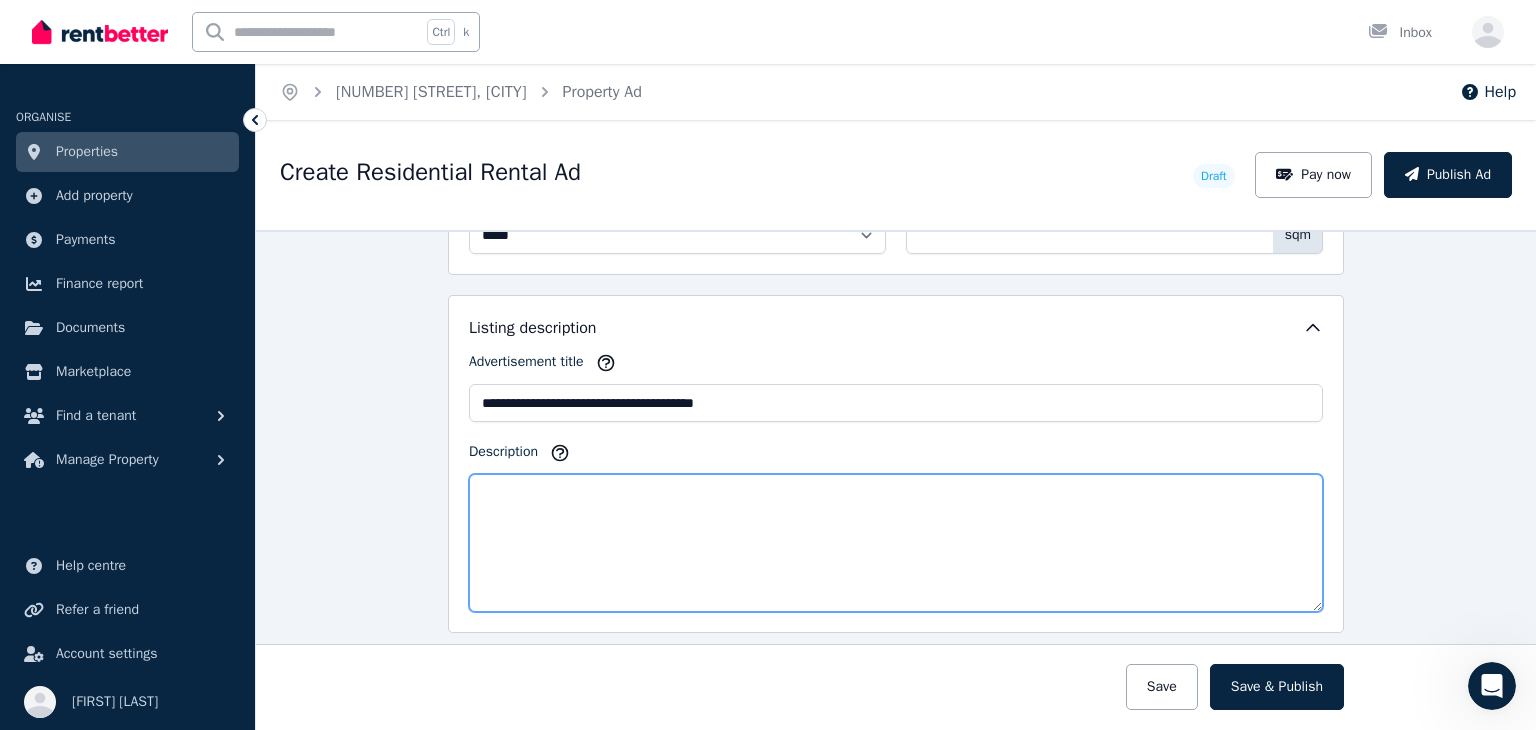 click on "Description" at bounding box center [896, 543] 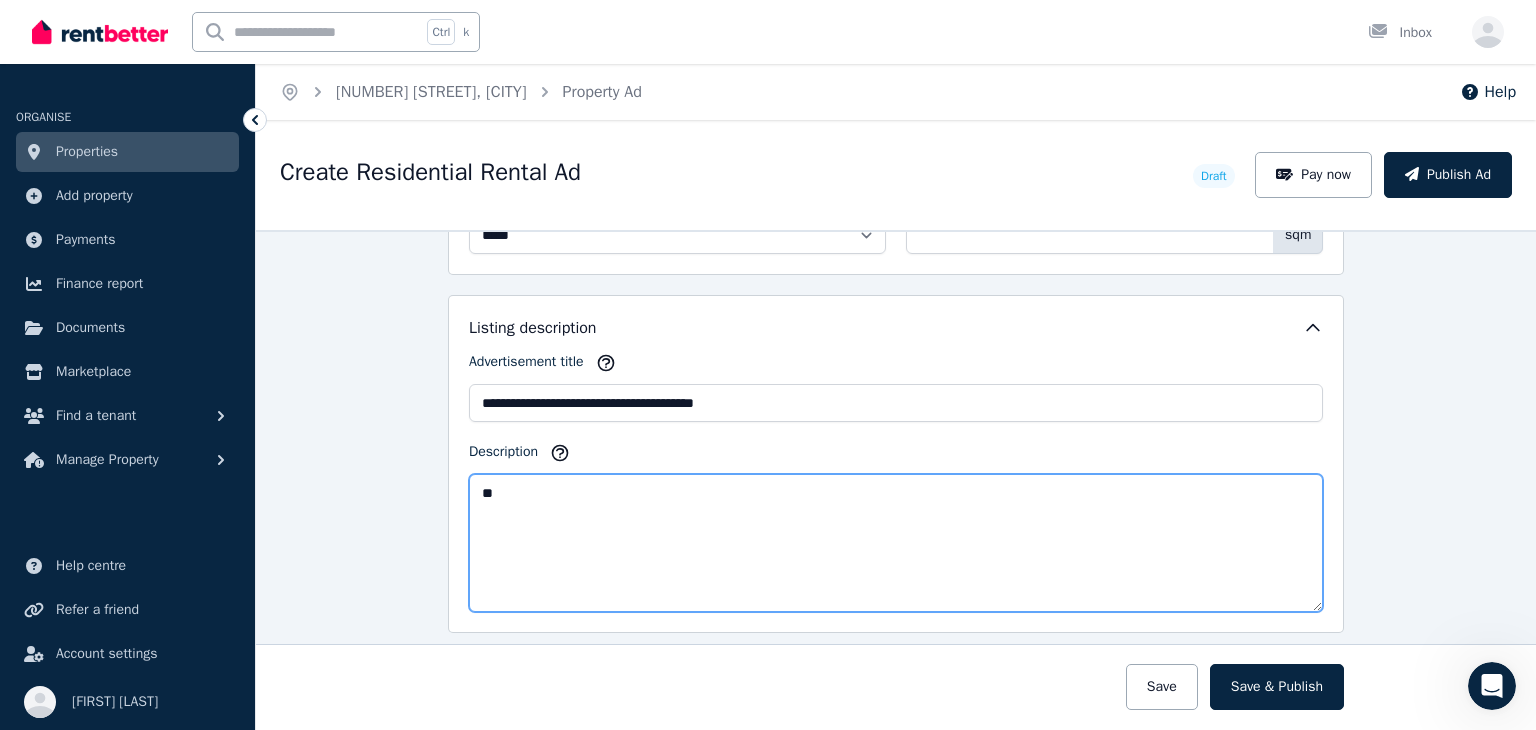 type on "*" 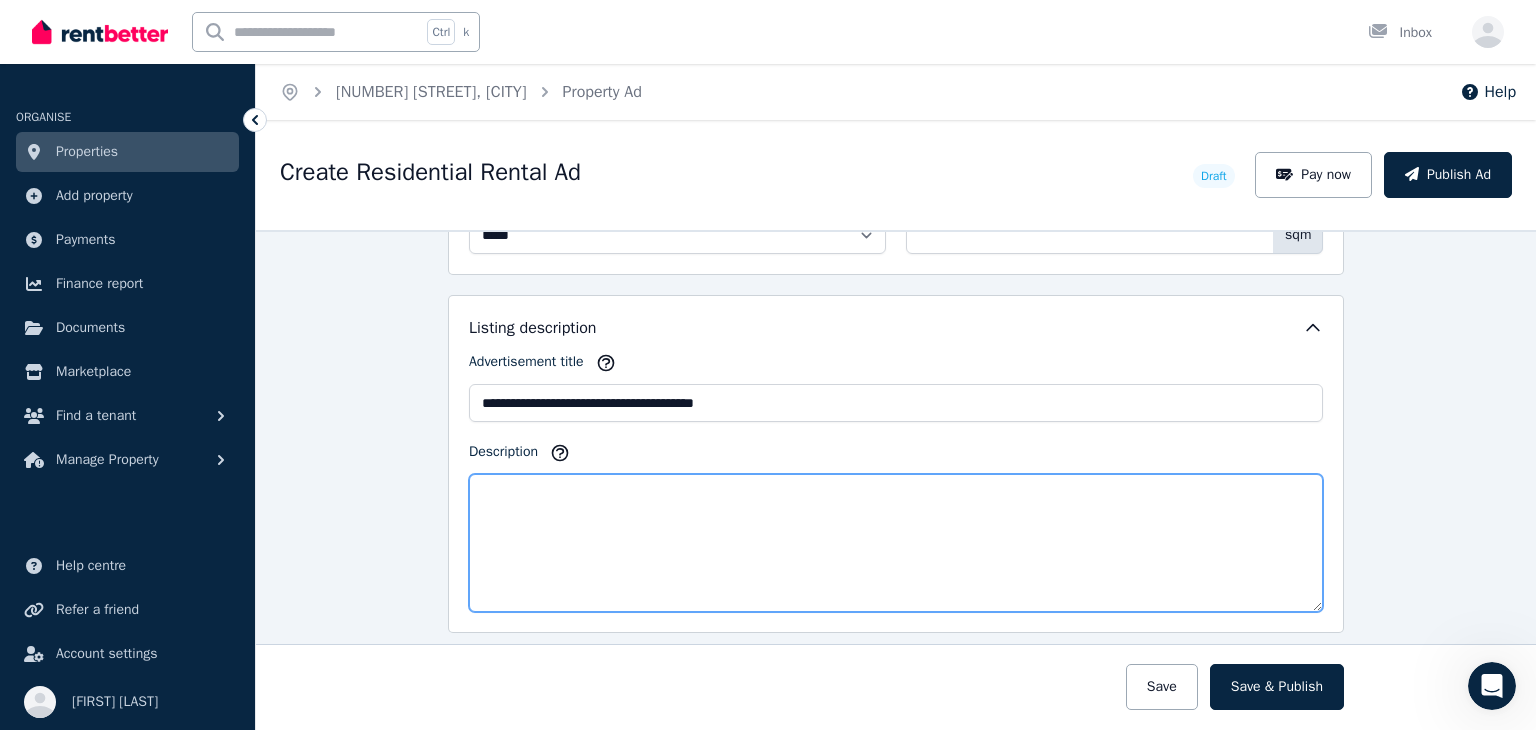 type on "*" 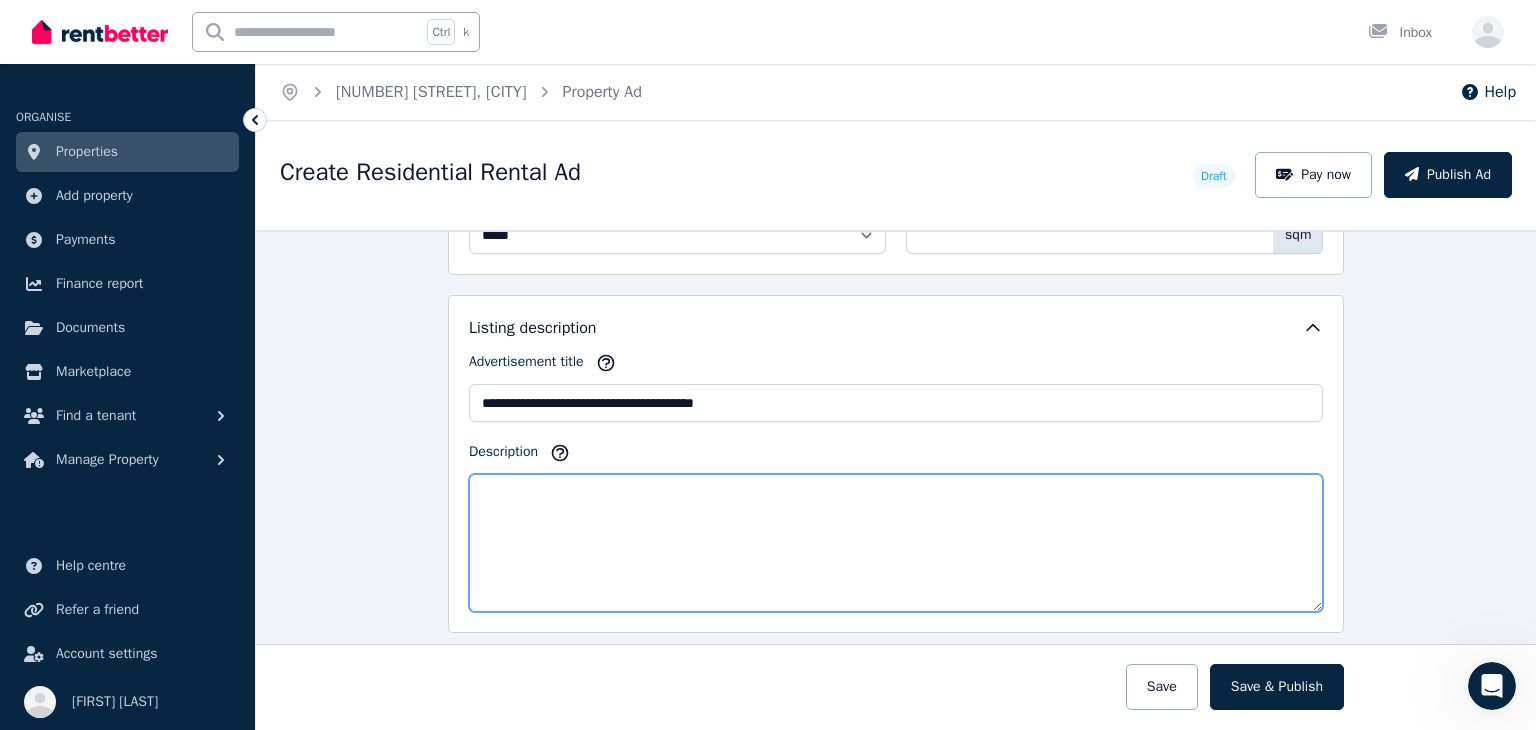 type on "*" 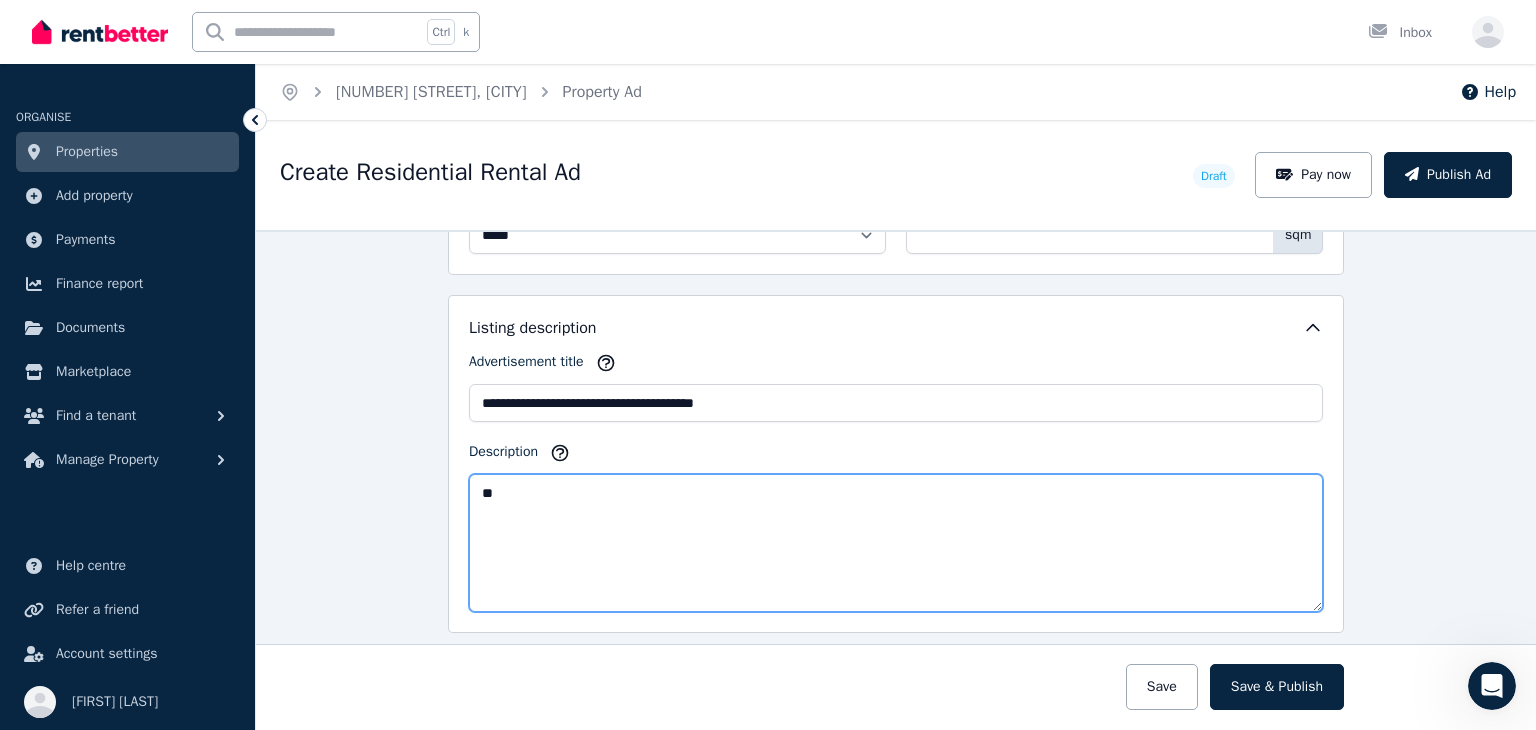 type on "*" 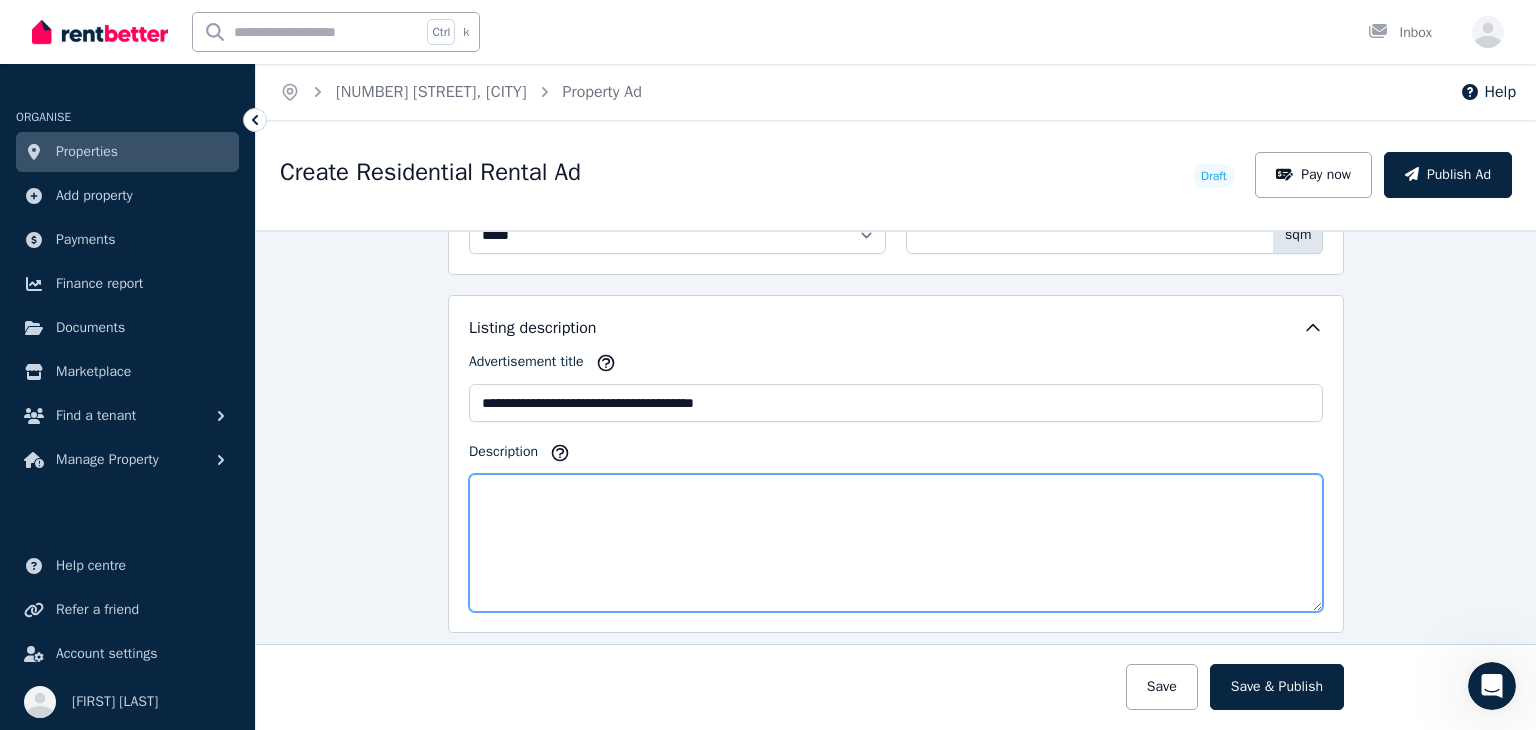type on "*" 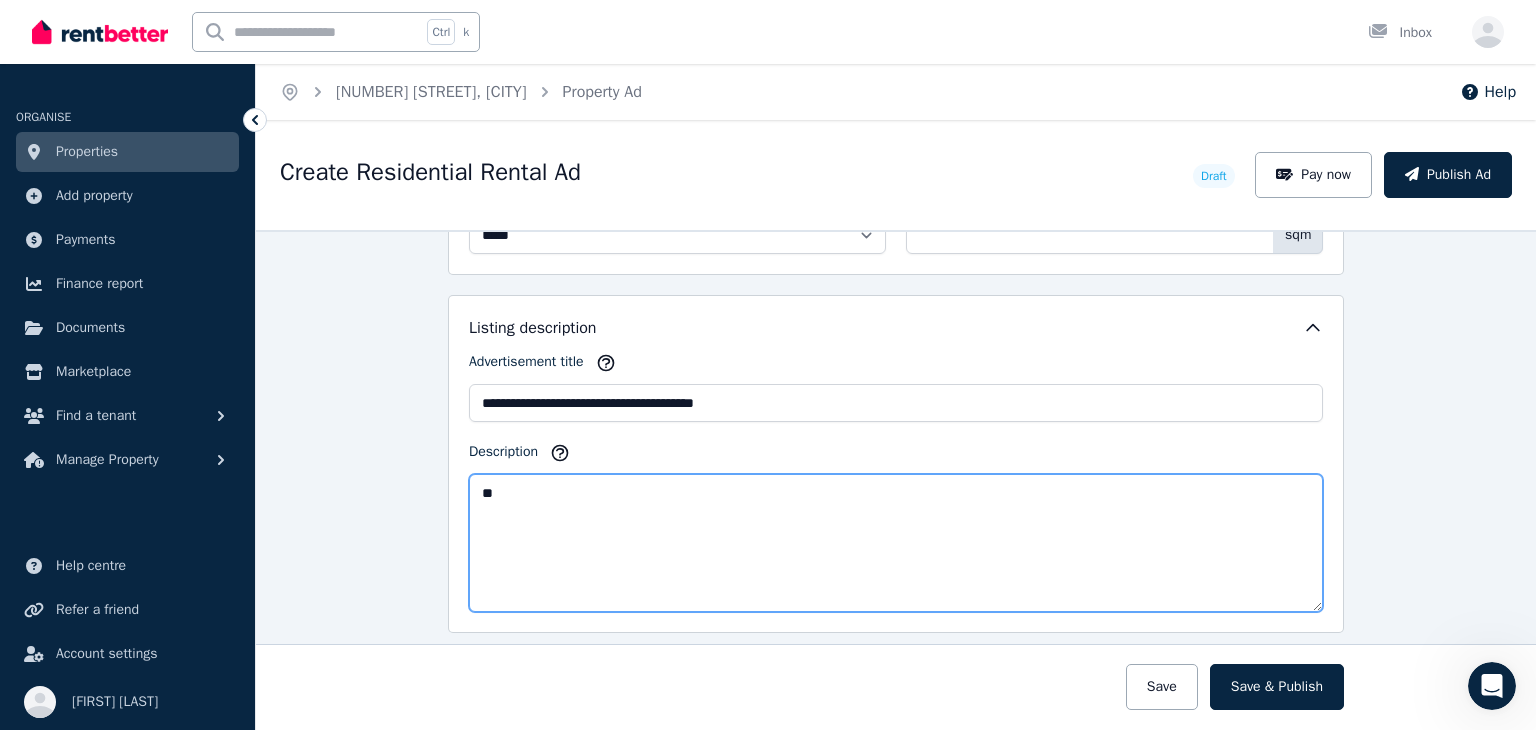 type on "*" 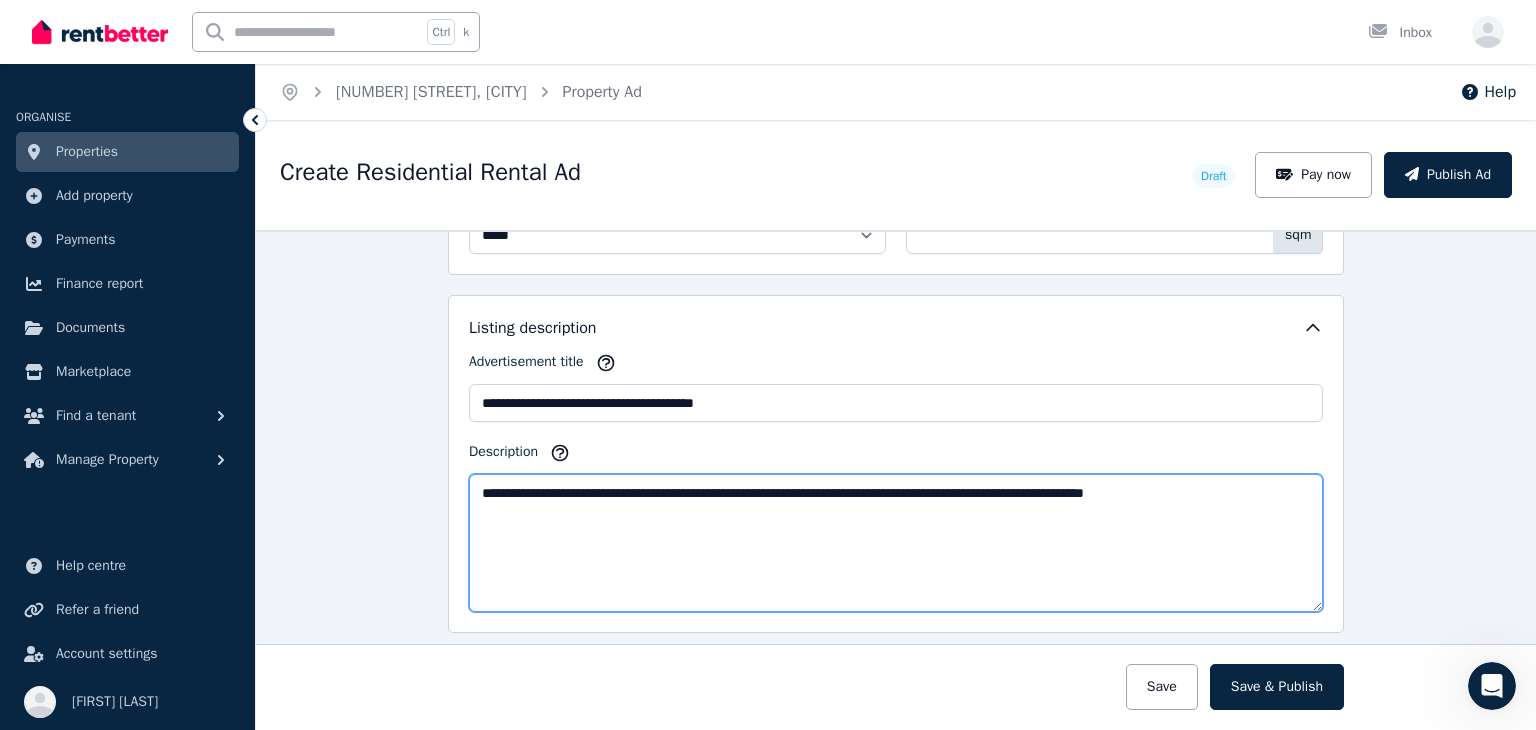 click on "**********" at bounding box center [896, 543] 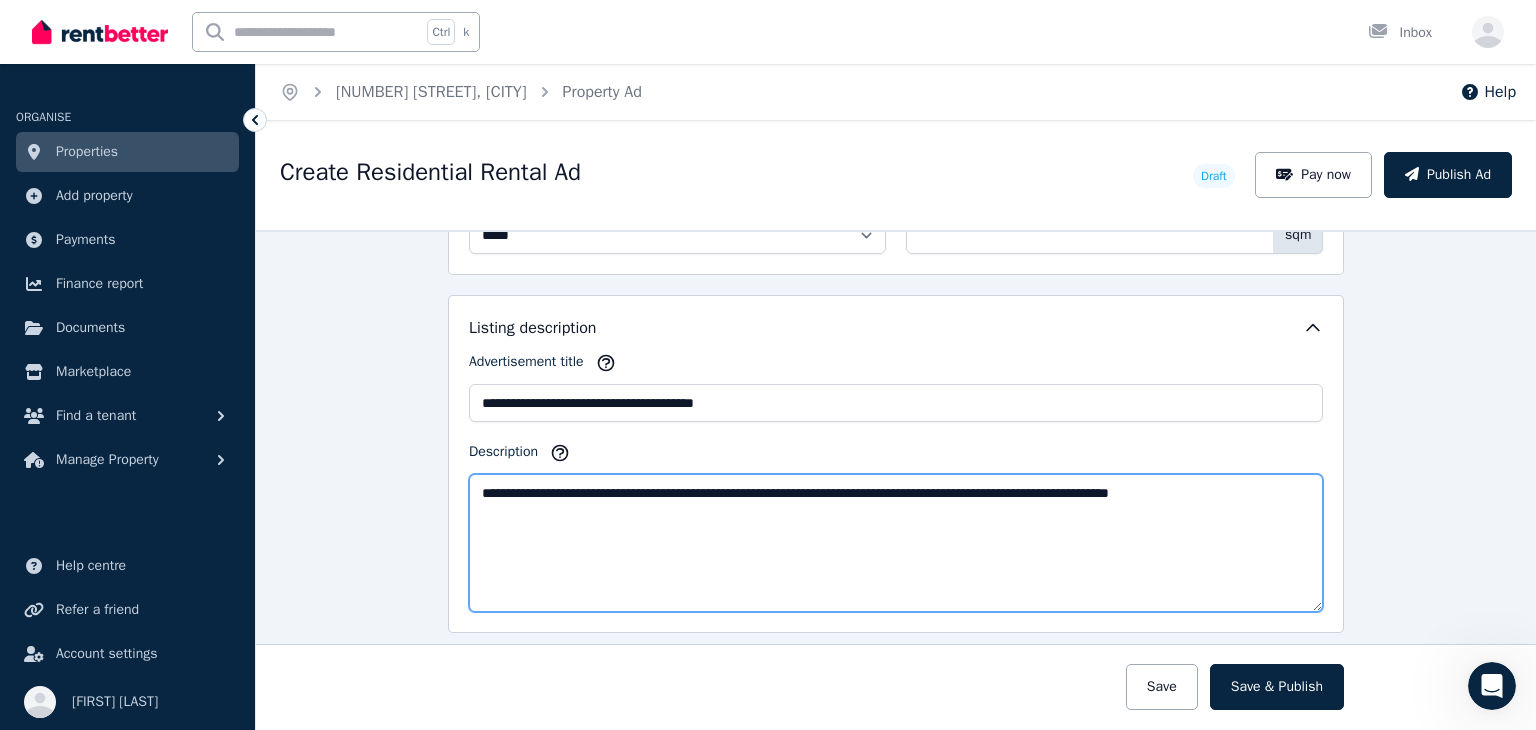 click on "**********" at bounding box center [896, 543] 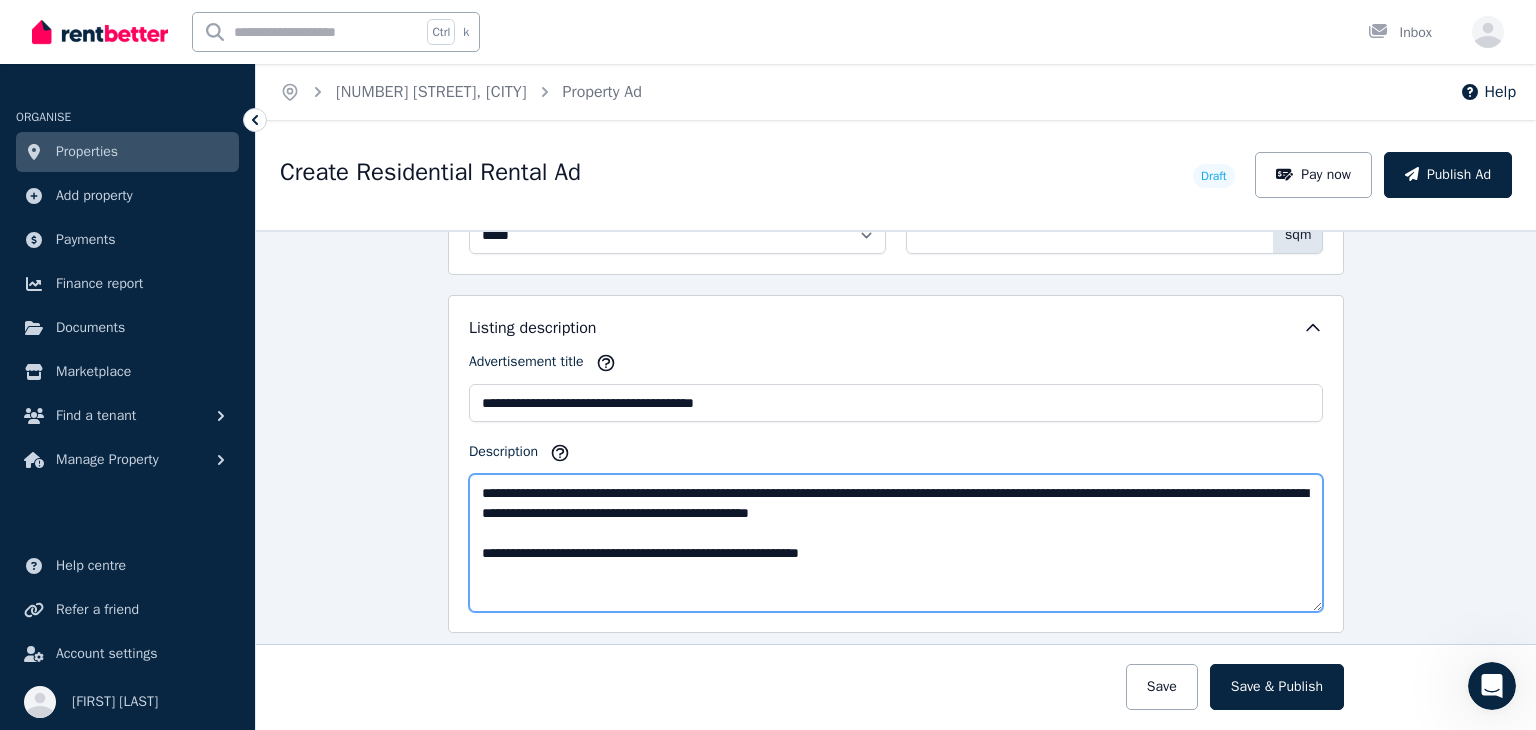 click on "**********" at bounding box center [896, 543] 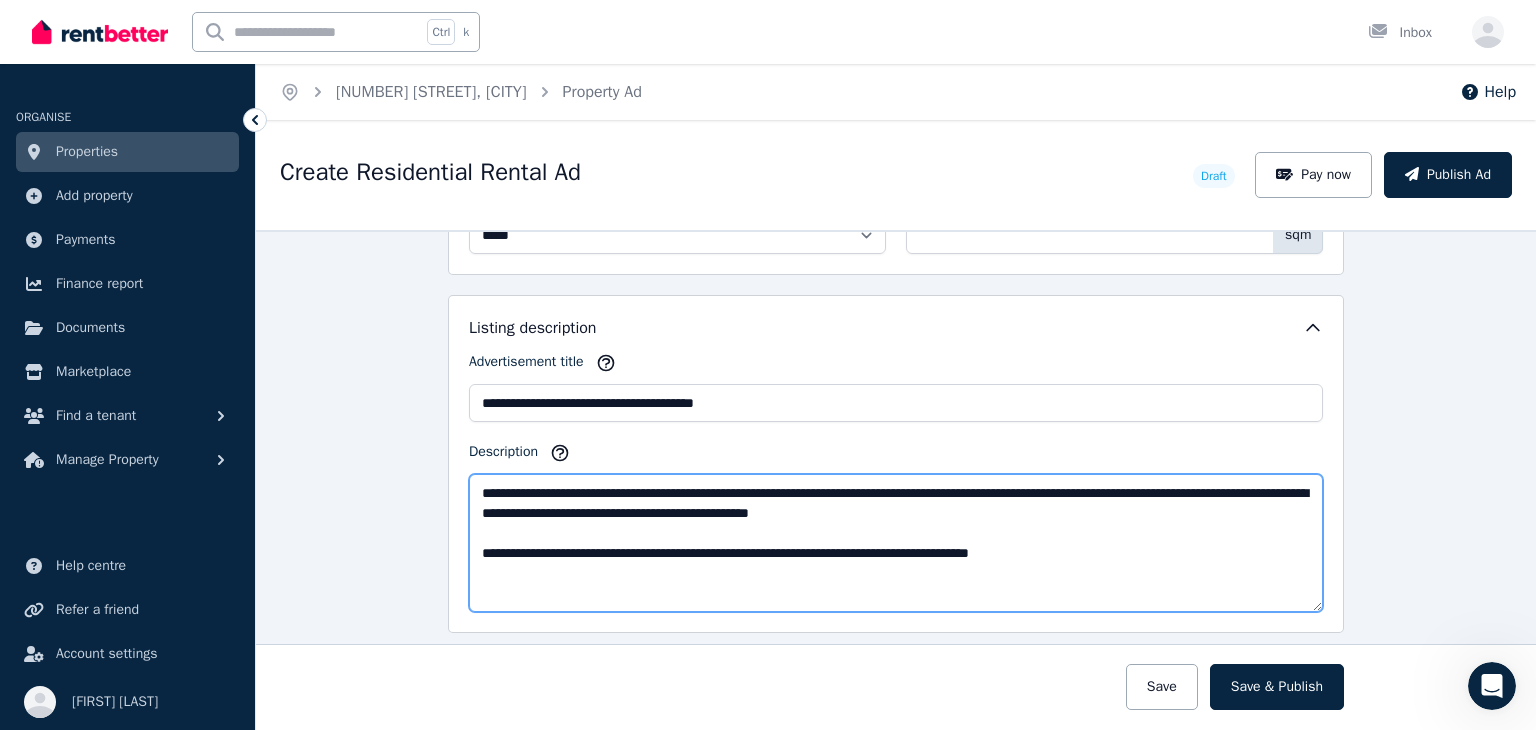 click on "**********" at bounding box center (896, 543) 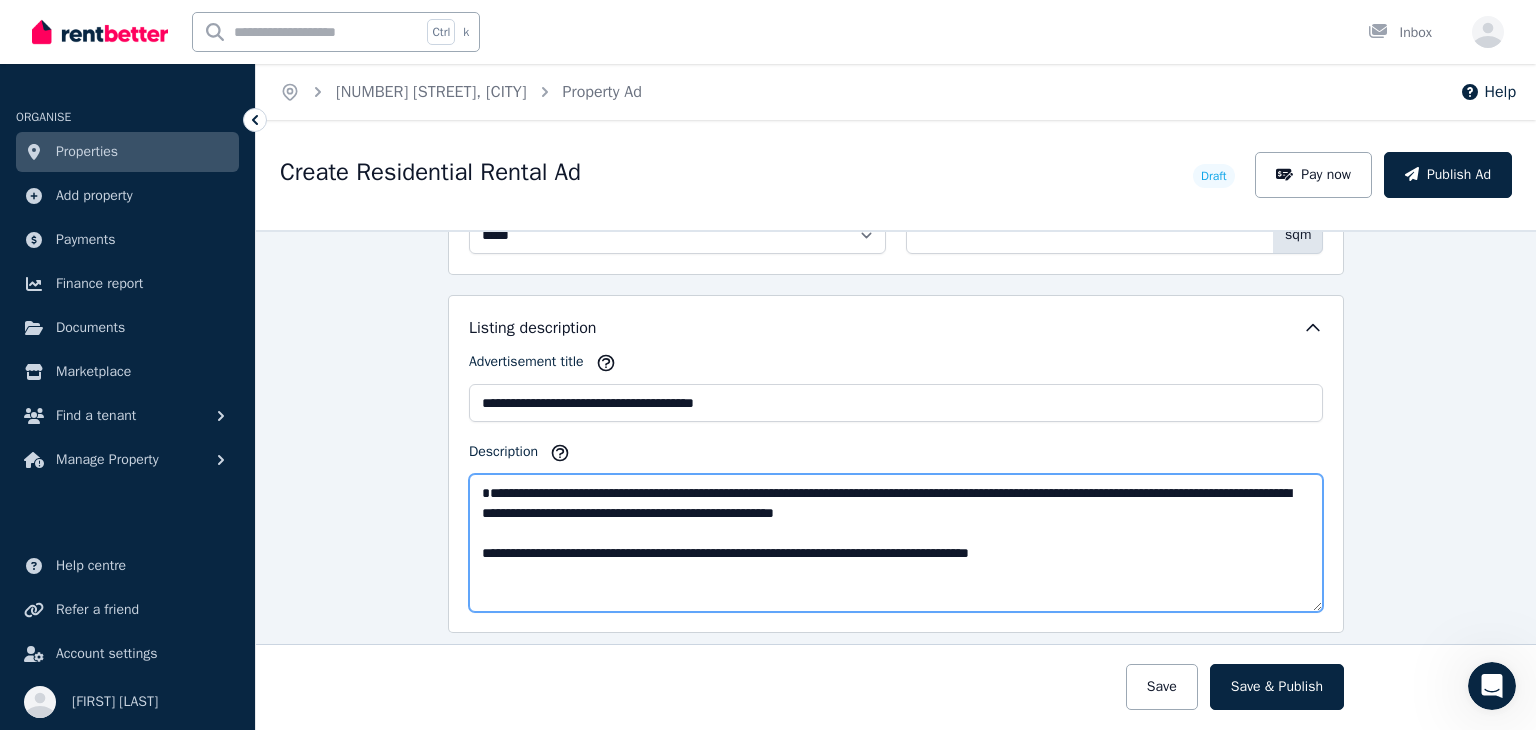 type on "**********" 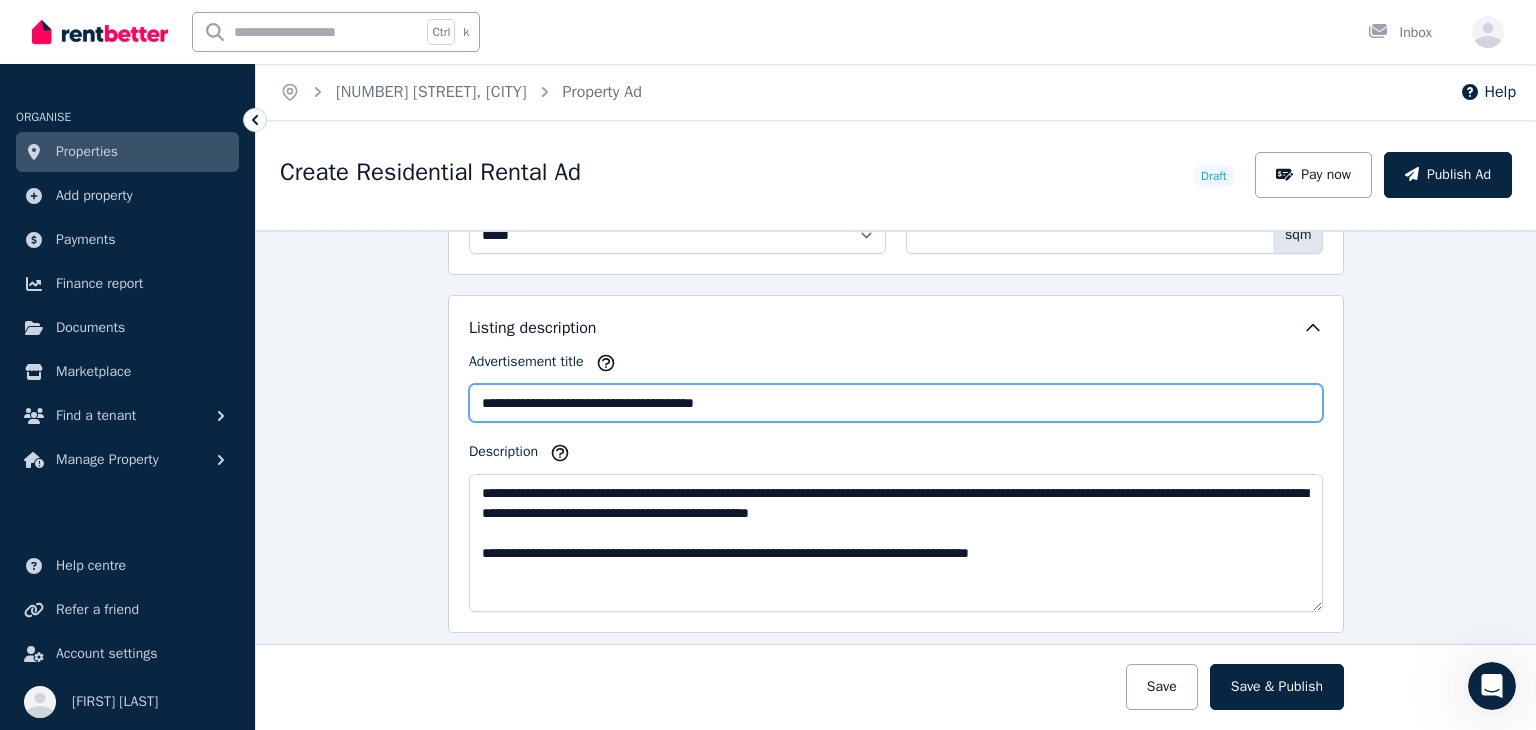 click on "**********" at bounding box center [896, 403] 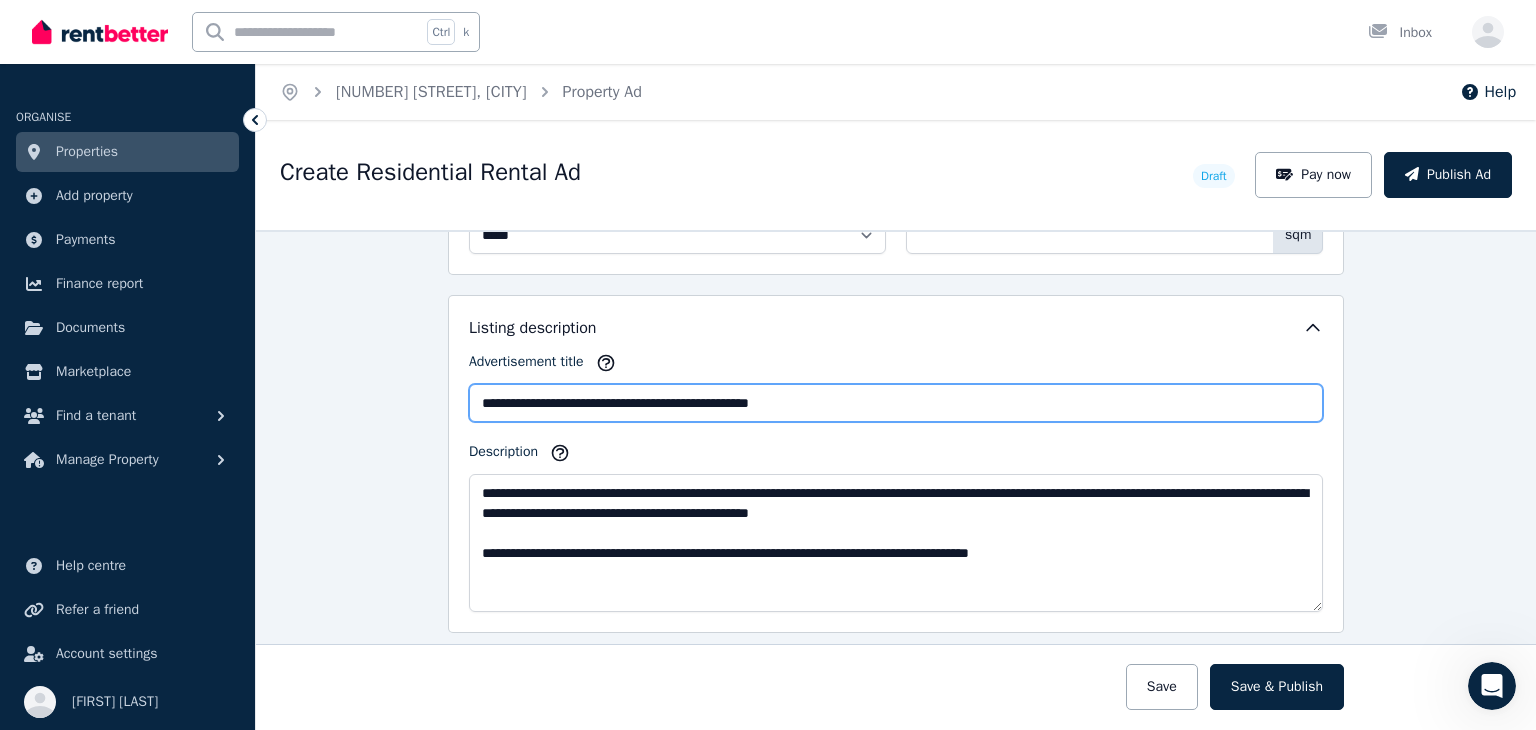 type on "**********" 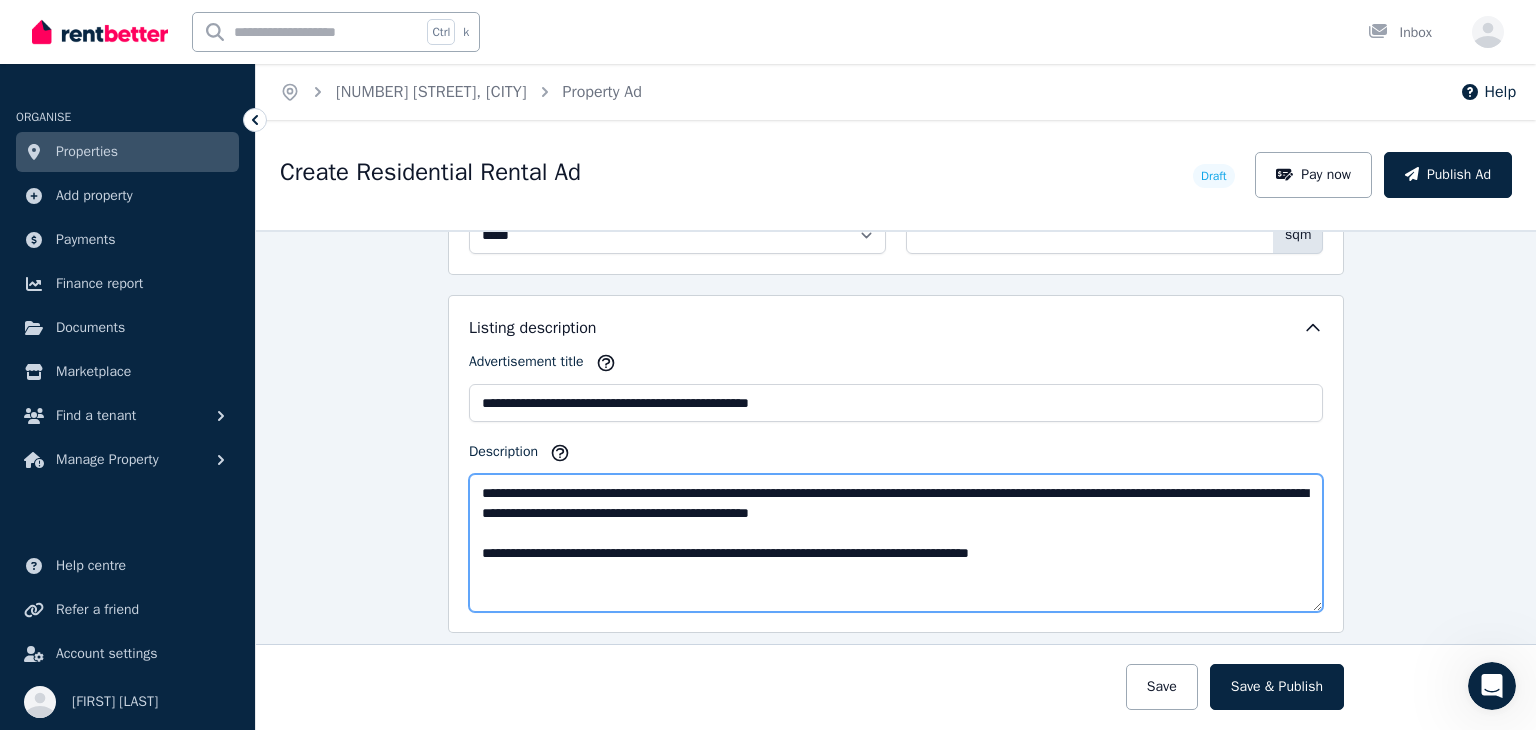 click on "**********" at bounding box center [896, 543] 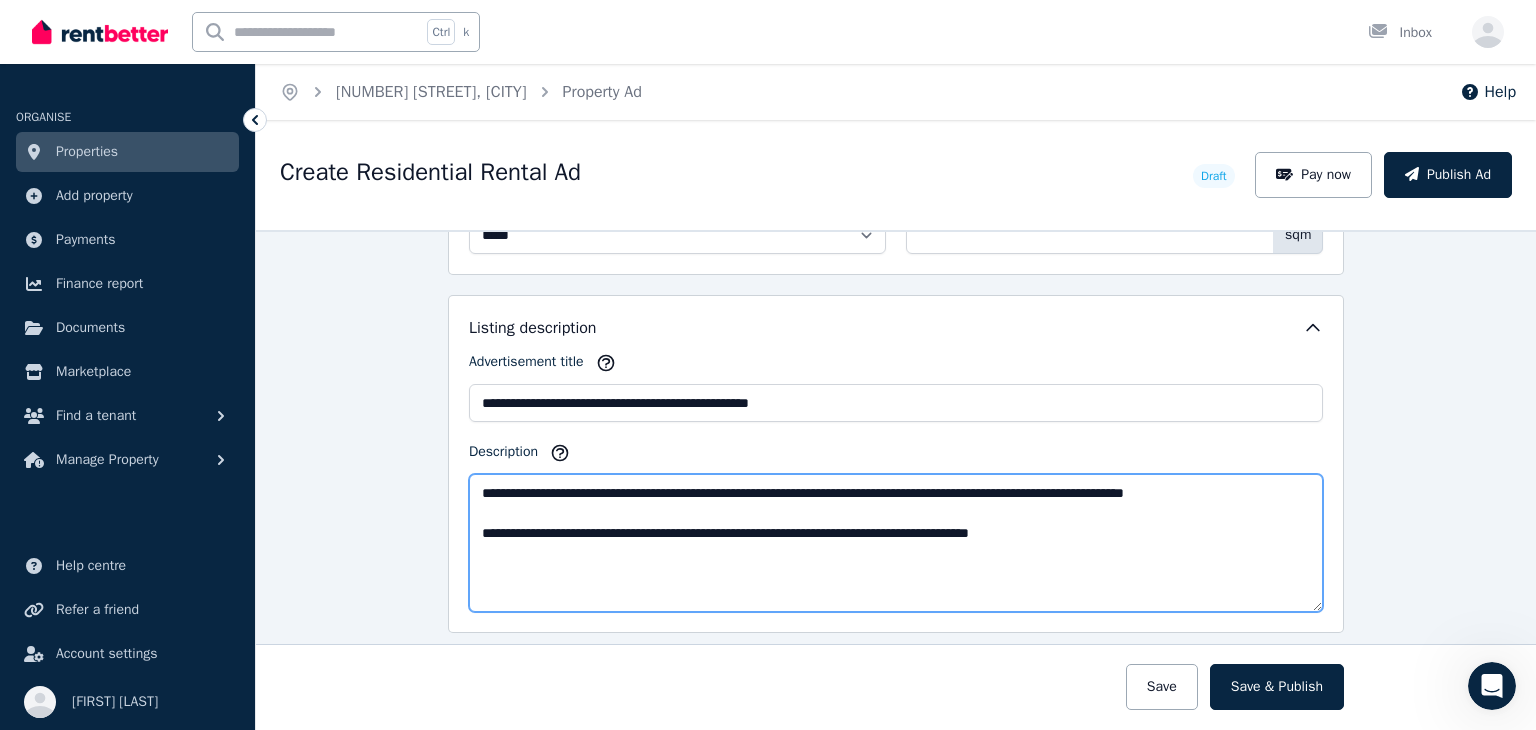 click on "**********" at bounding box center [896, 543] 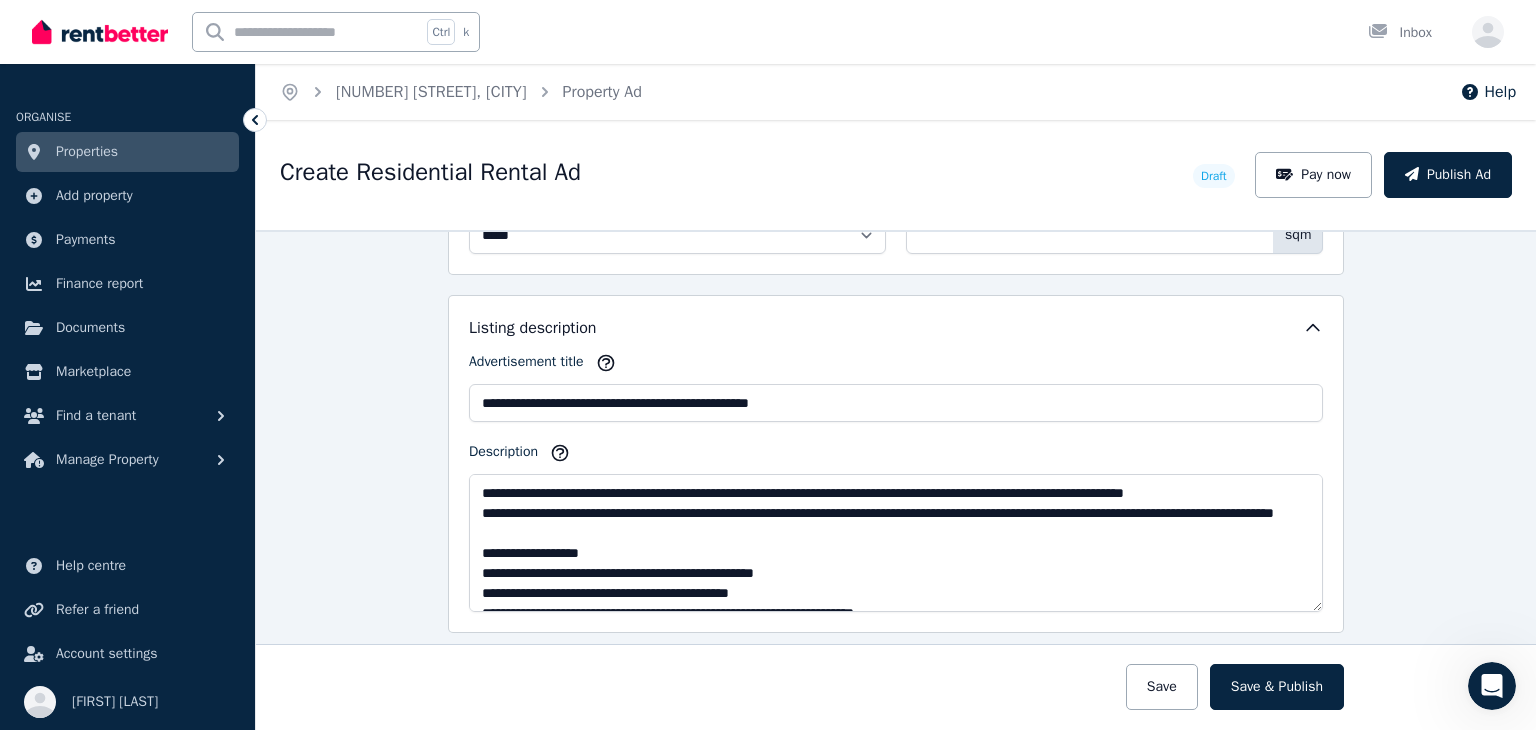 scroll, scrollTop: 100, scrollLeft: 0, axis: vertical 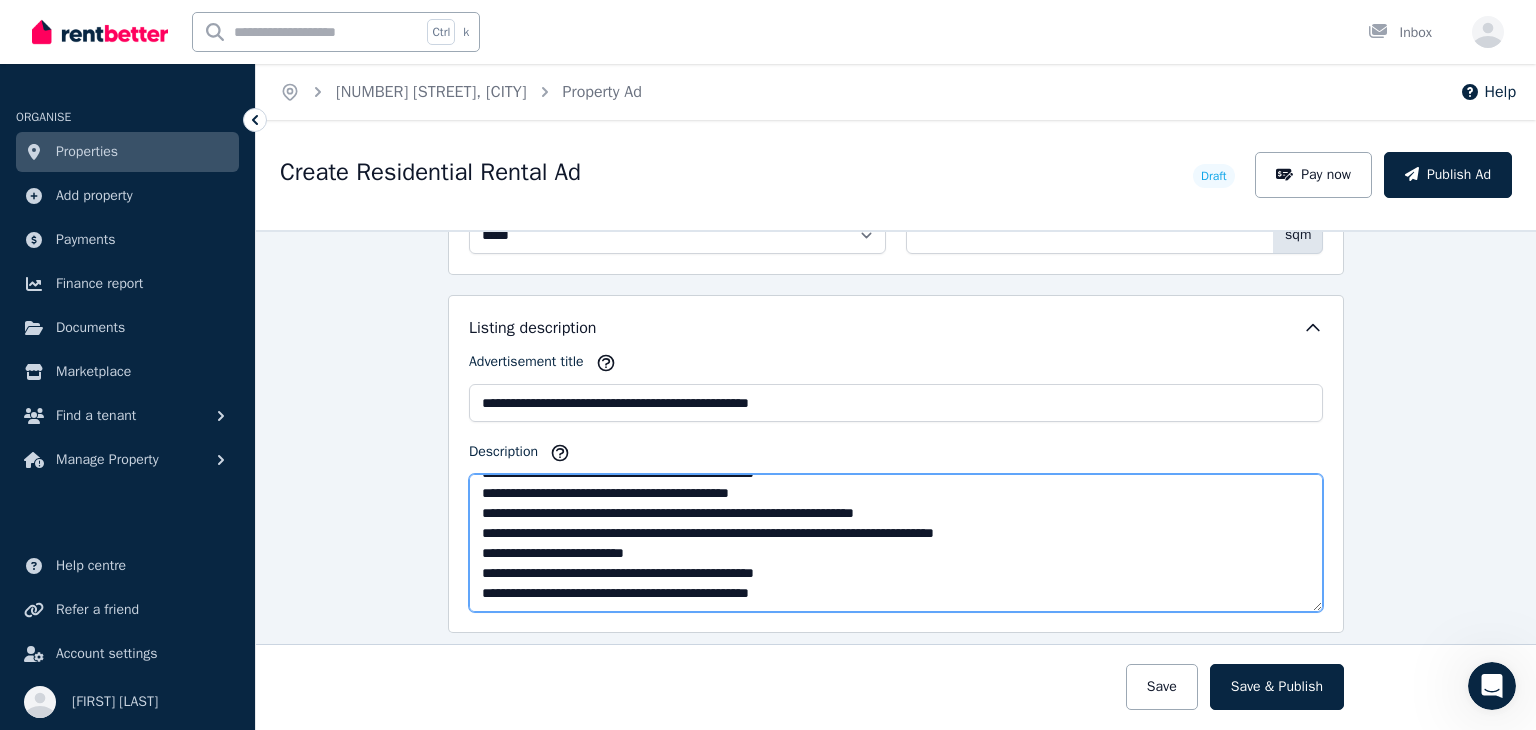 click on "**********" at bounding box center [896, 543] 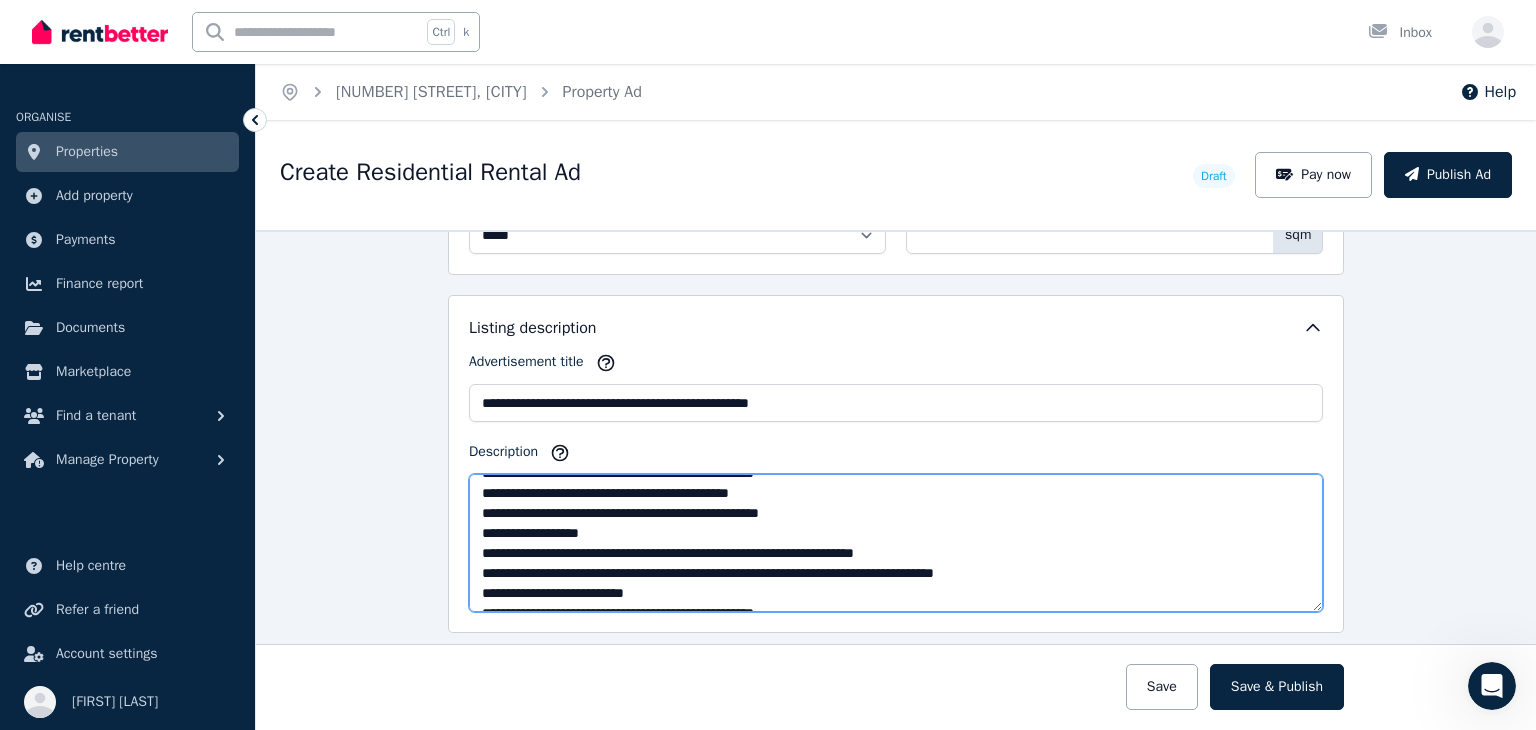 click on "**********" at bounding box center (896, 543) 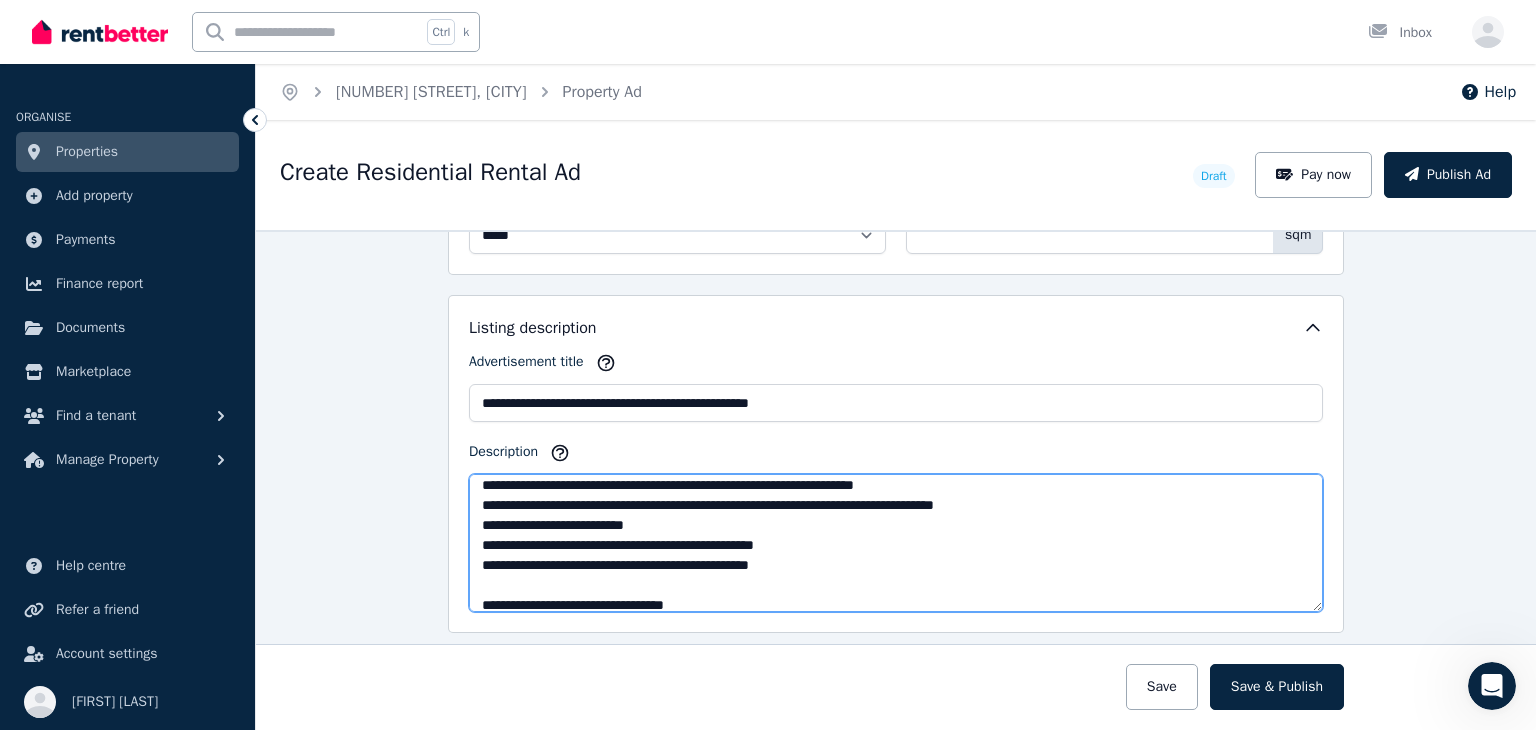 scroll, scrollTop: 200, scrollLeft: 0, axis: vertical 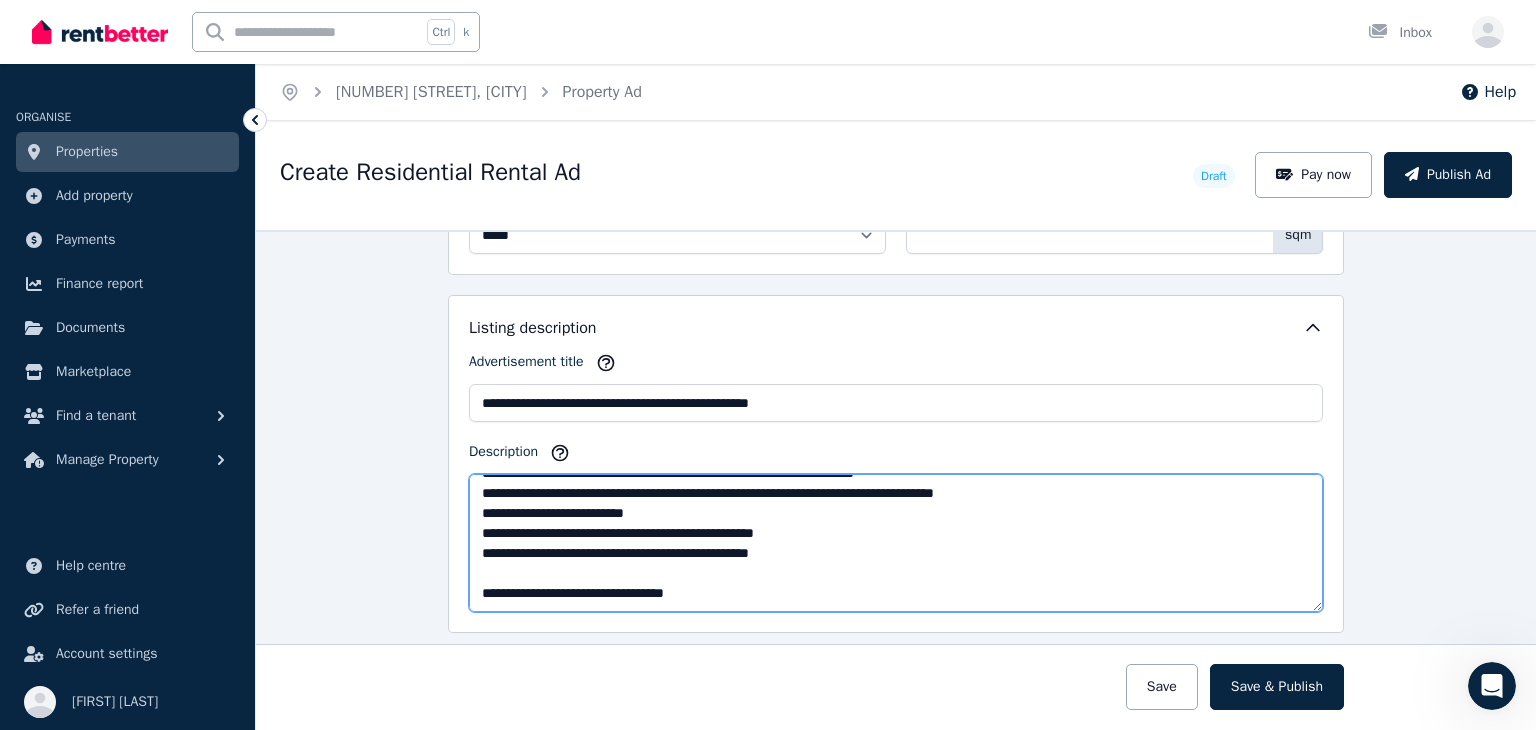 click on "**********" at bounding box center (896, 543) 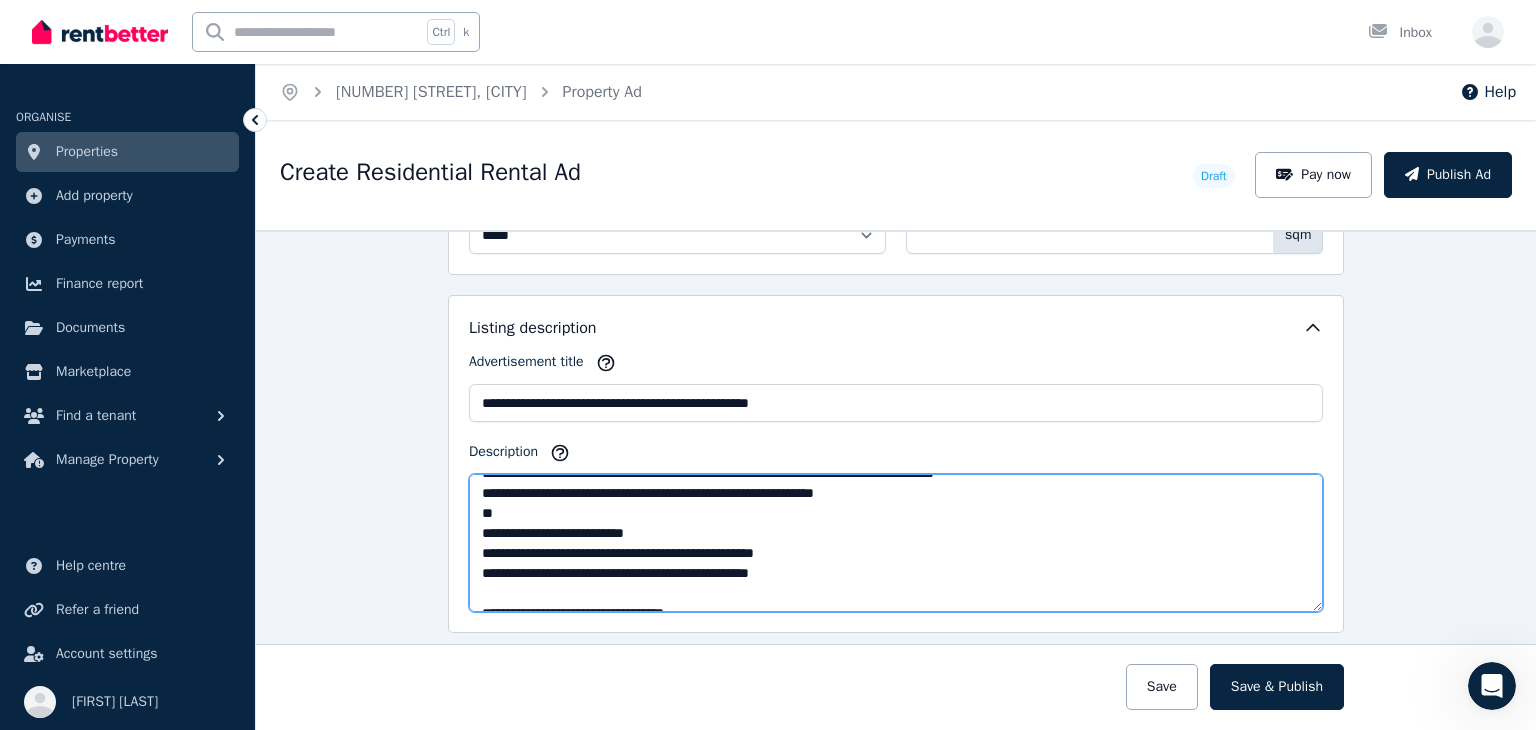 click on "**********" at bounding box center [896, 543] 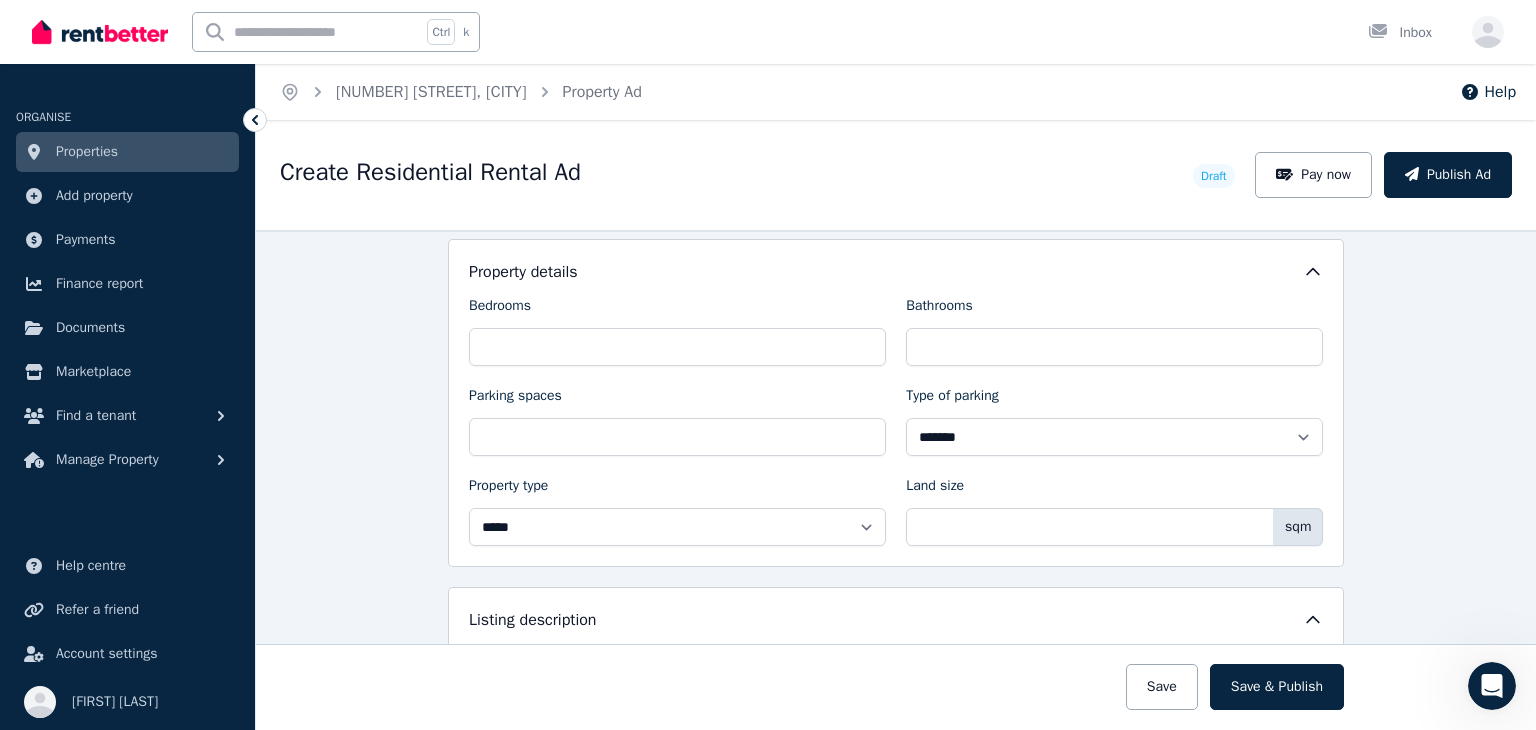 scroll, scrollTop: 1064, scrollLeft: 0, axis: vertical 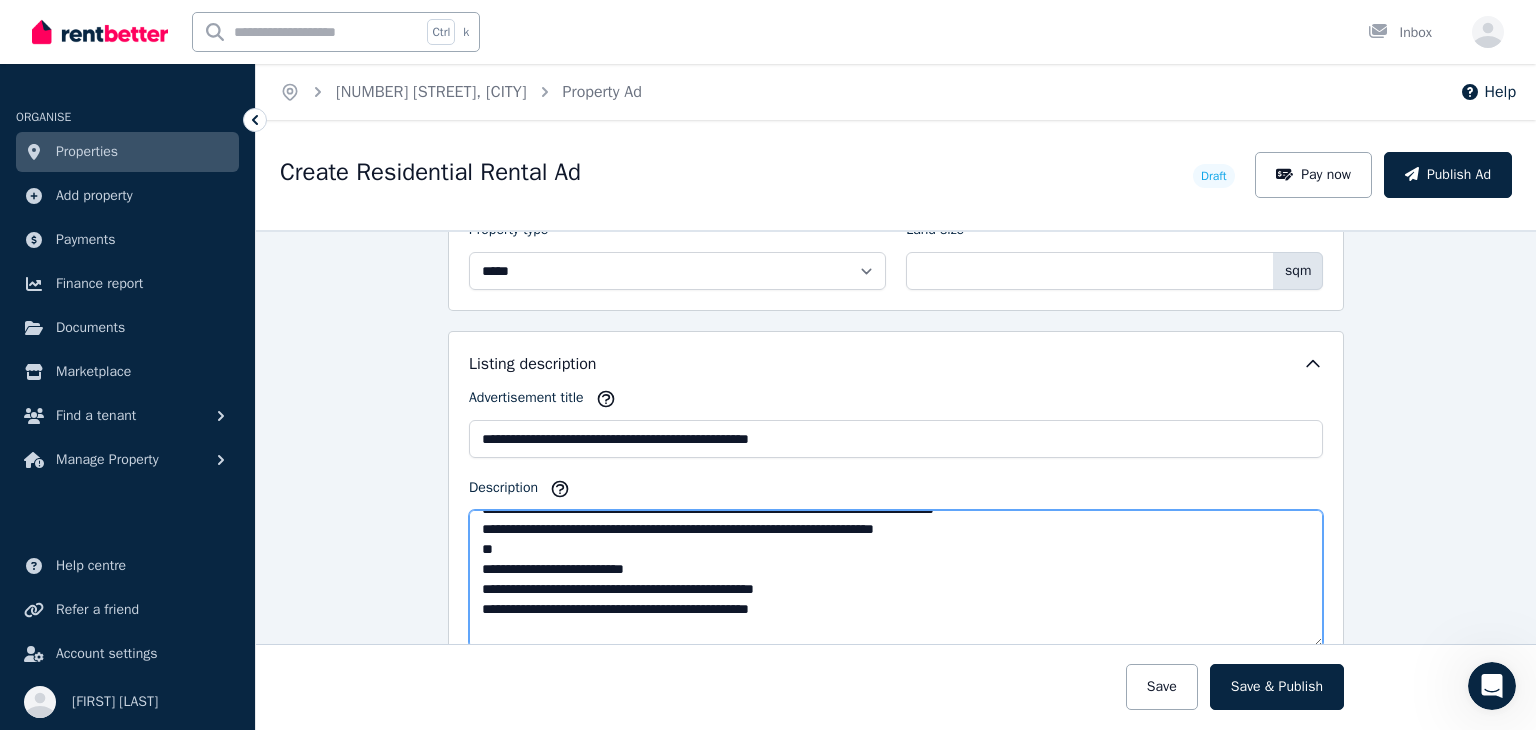 click on "**********" at bounding box center (896, 579) 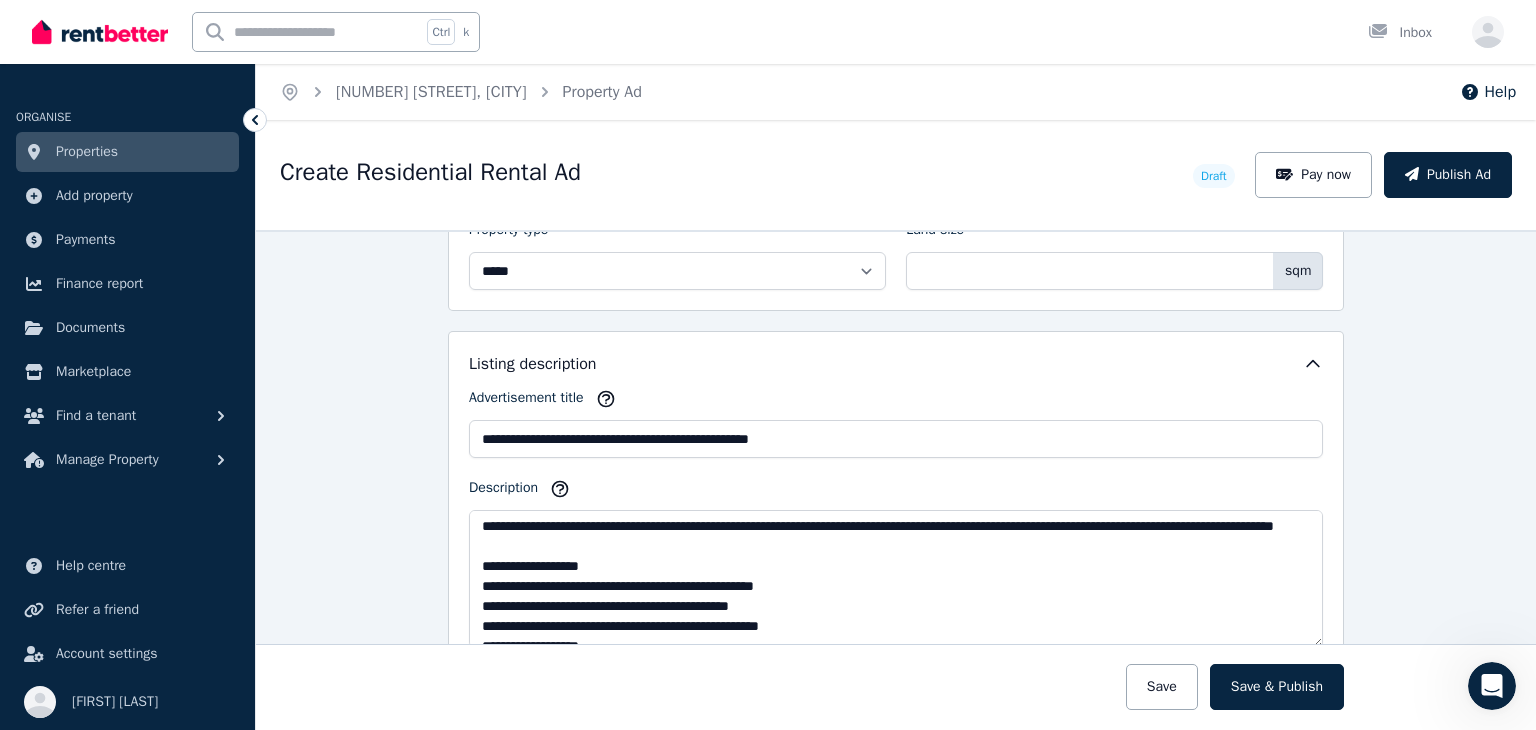 scroll, scrollTop: 0, scrollLeft: 0, axis: both 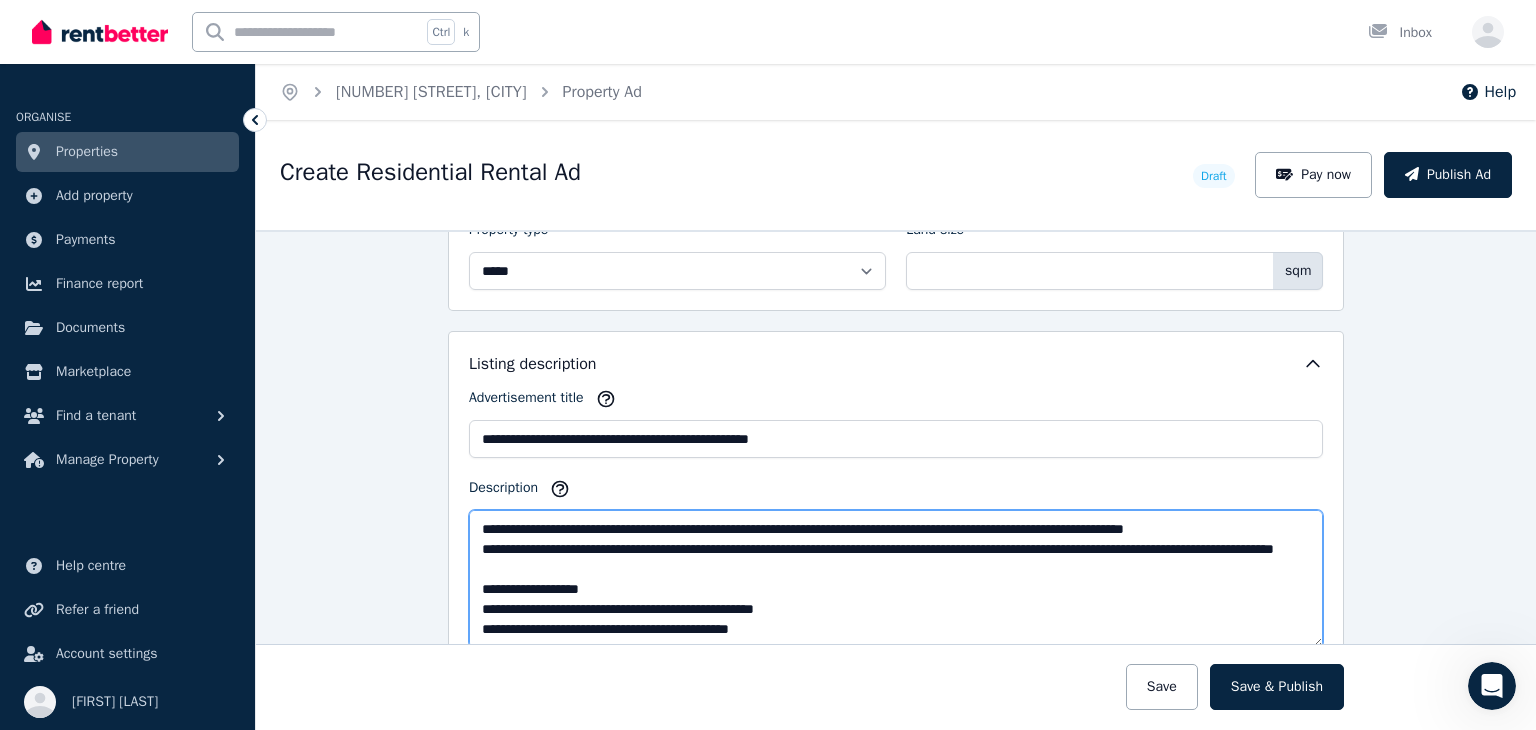 click on "**********" at bounding box center [896, 579] 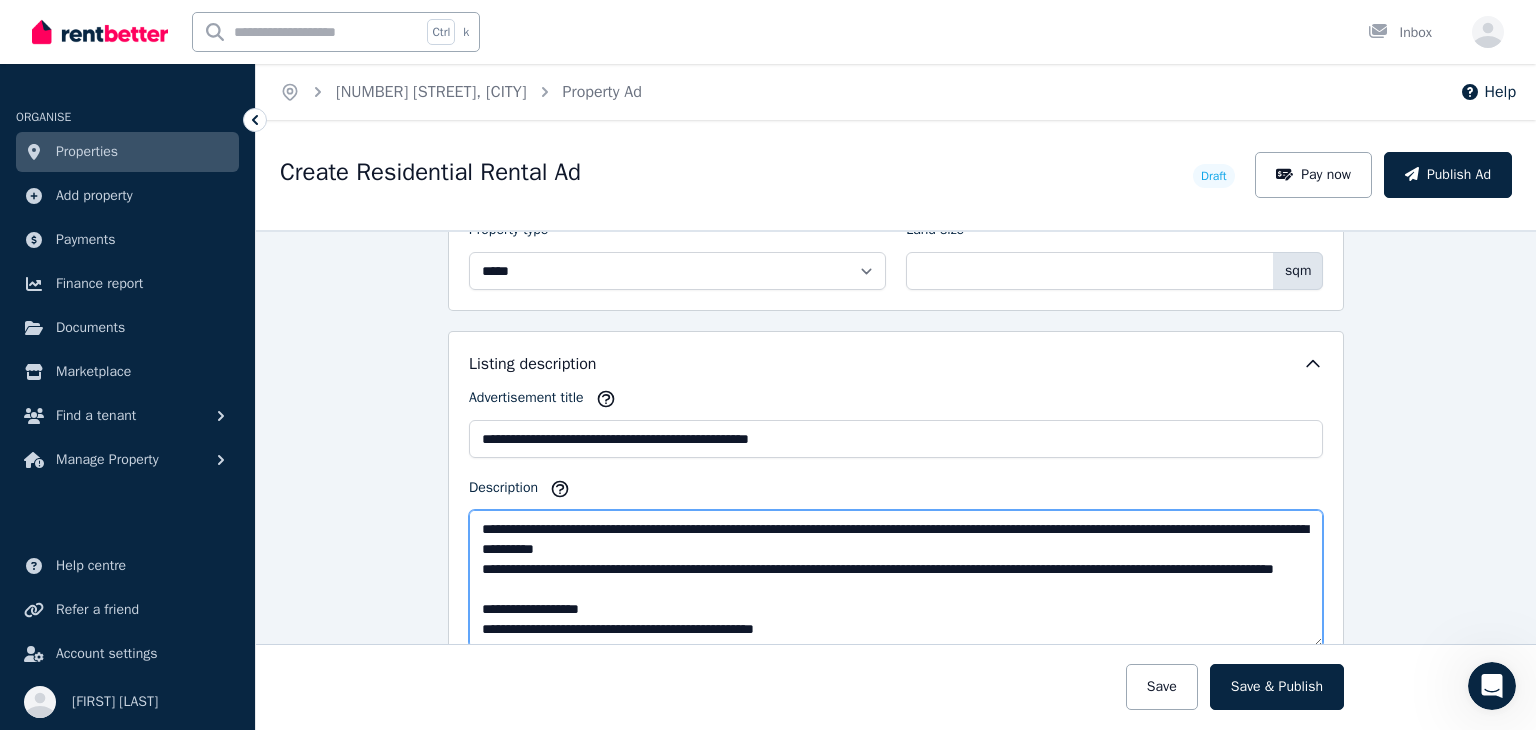 click on "**********" at bounding box center [896, 579] 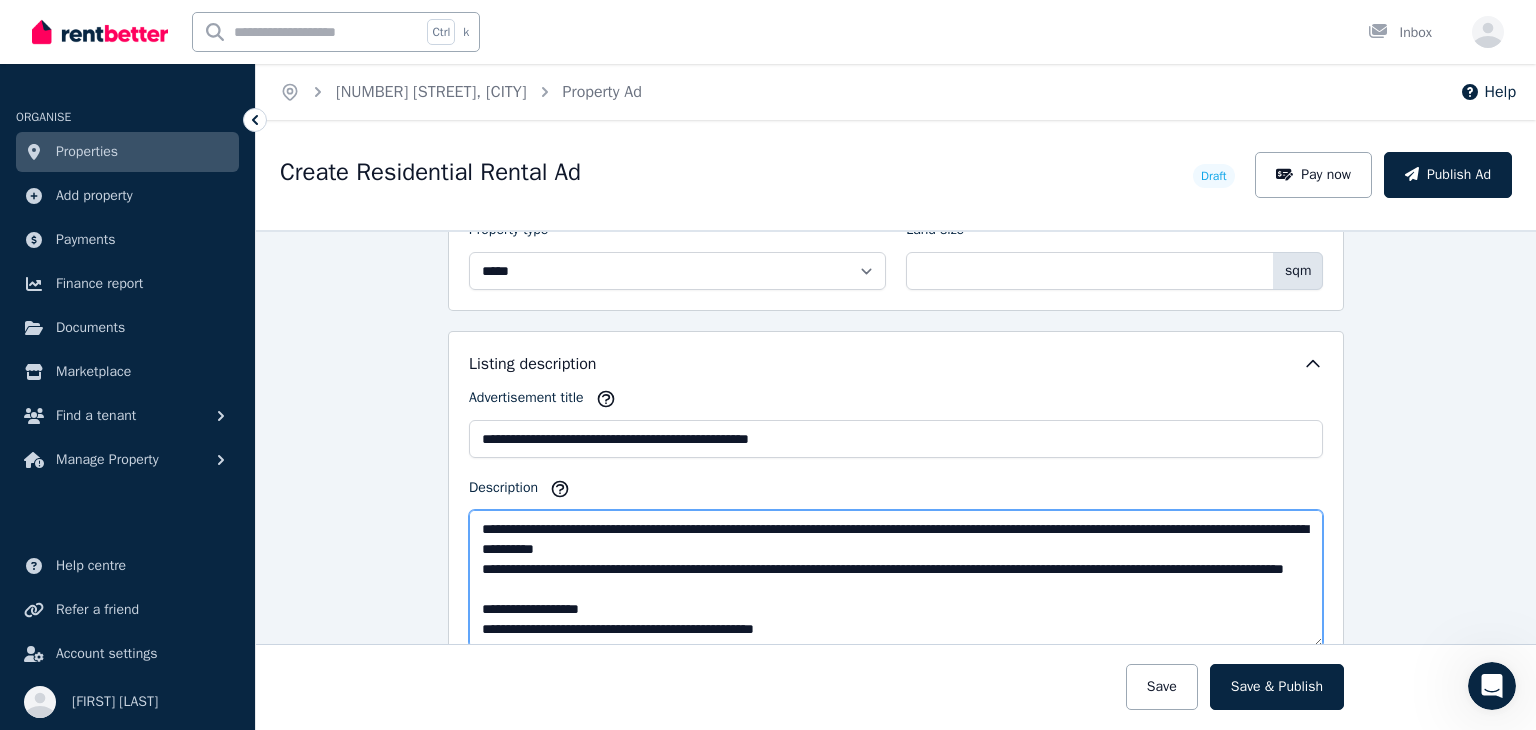 click on "**********" at bounding box center (896, 579) 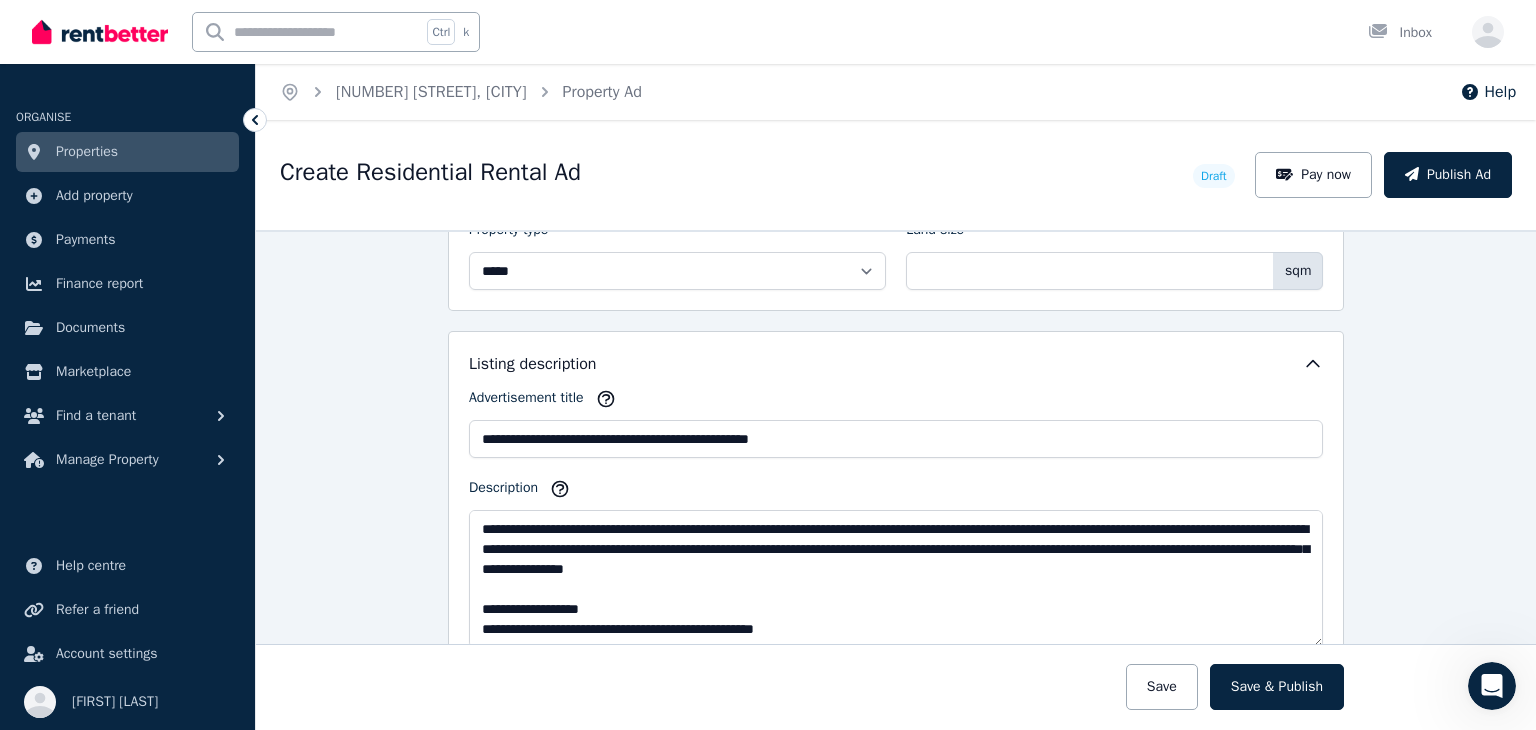 click on "**********" at bounding box center (896, 480) 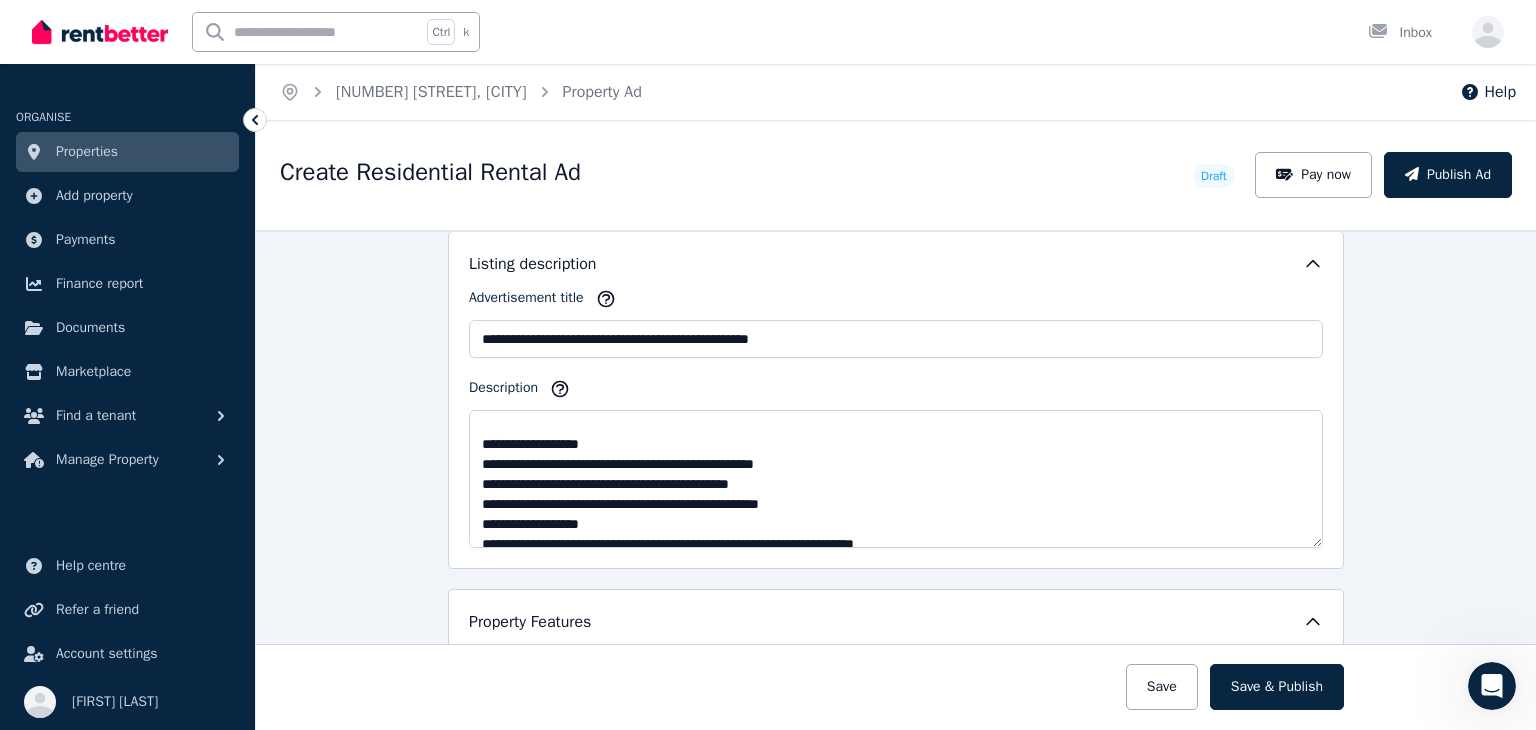 scroll, scrollTop: 100, scrollLeft: 0, axis: vertical 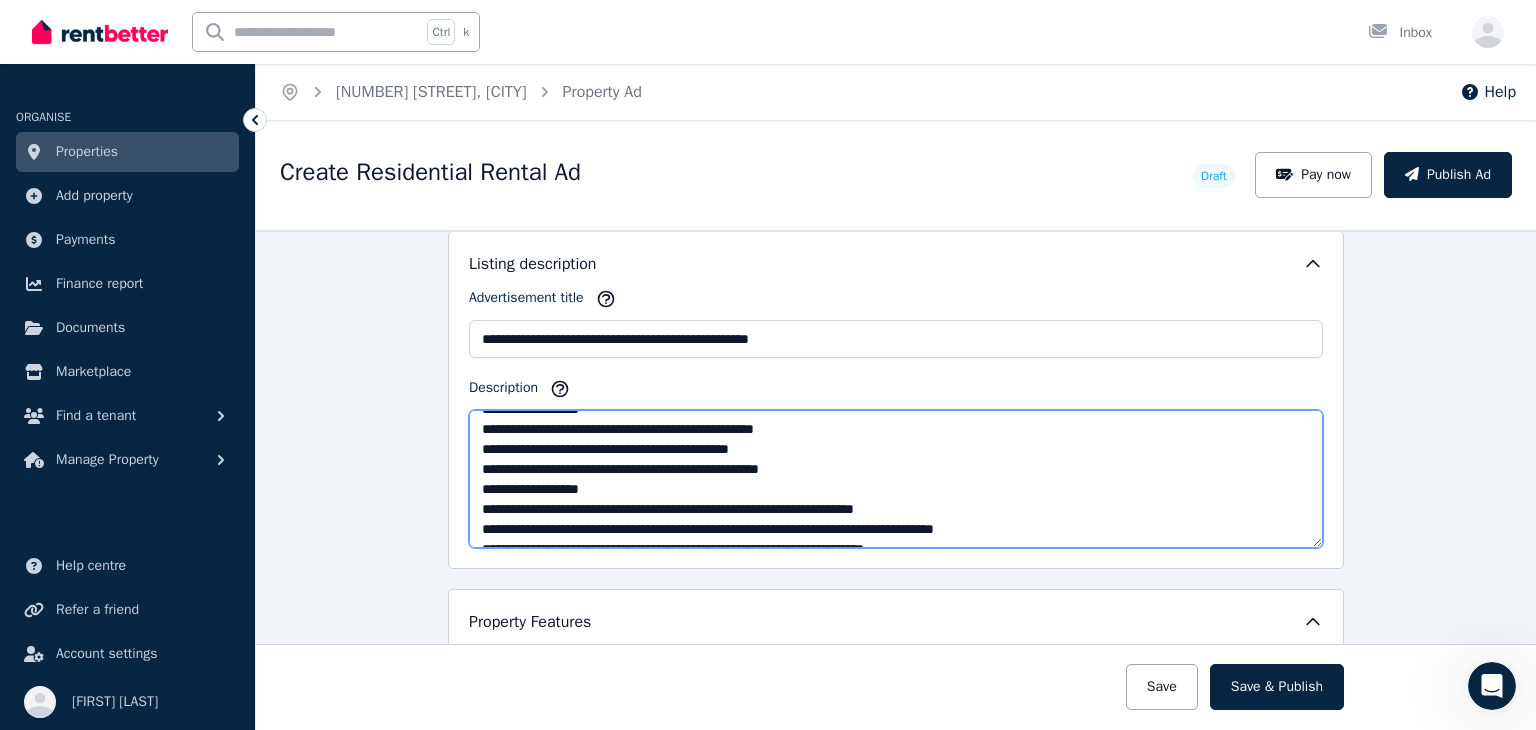 click on "**********" at bounding box center [896, 479] 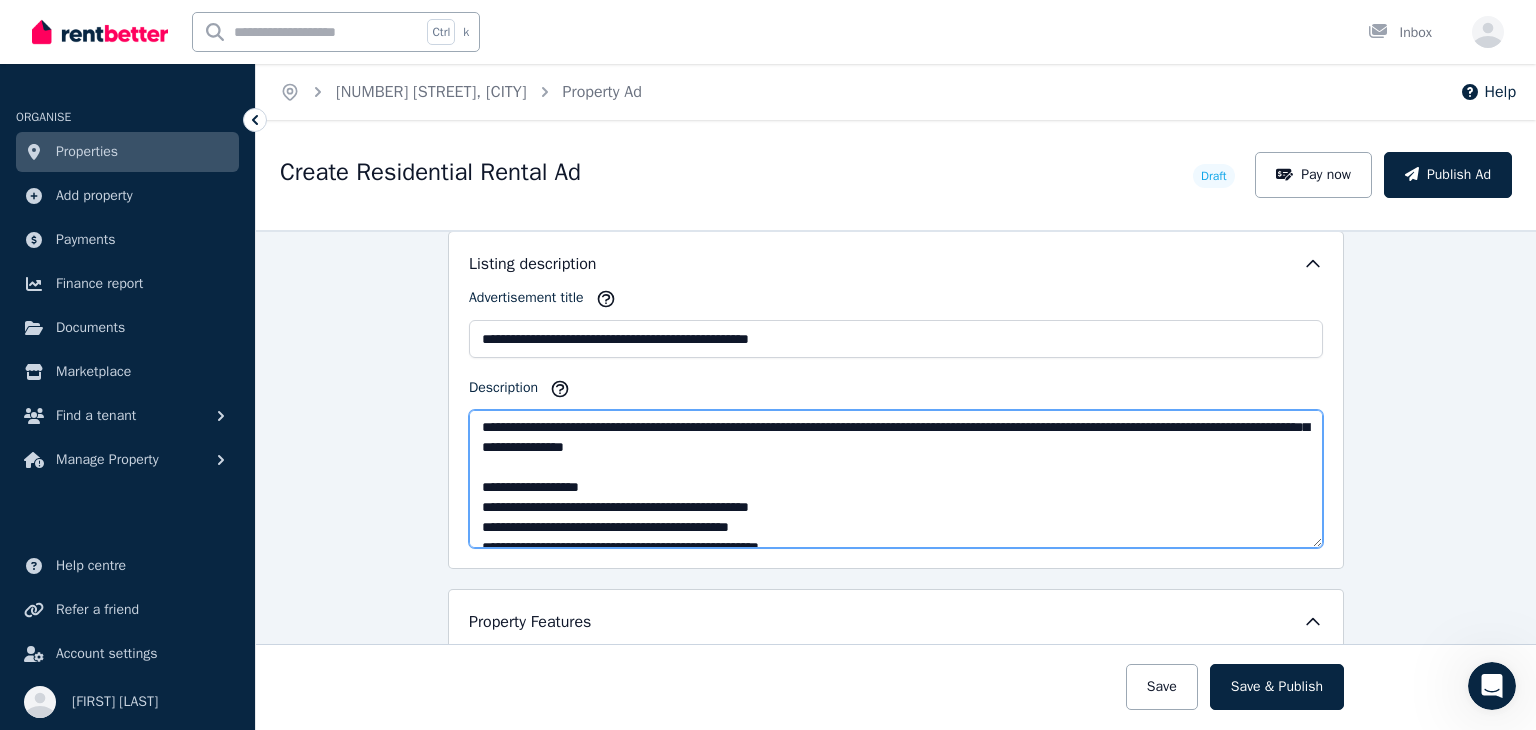 scroll, scrollTop: 8, scrollLeft: 0, axis: vertical 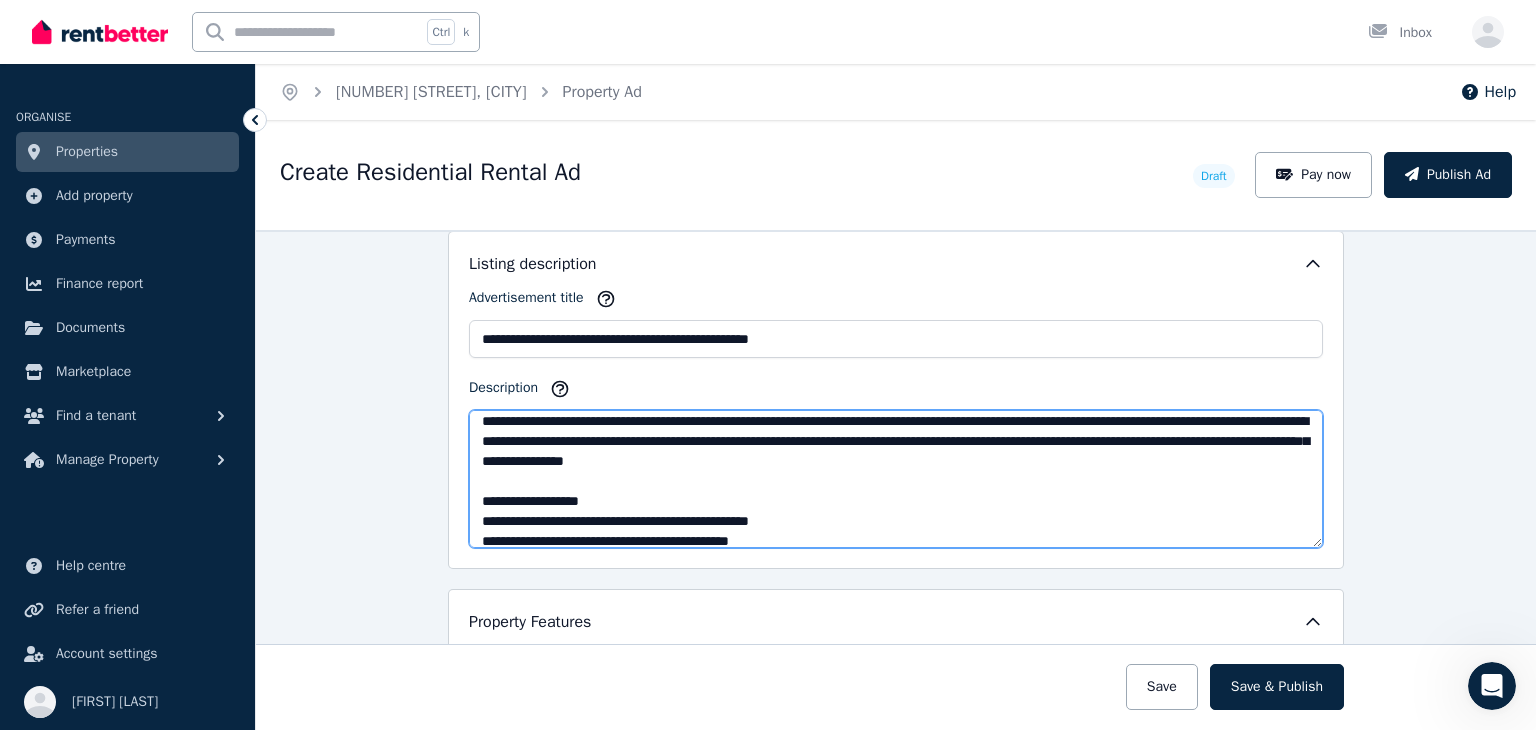 drag, startPoint x: 844, startPoint y: 421, endPoint x: 564, endPoint y: 516, distance: 295.6772 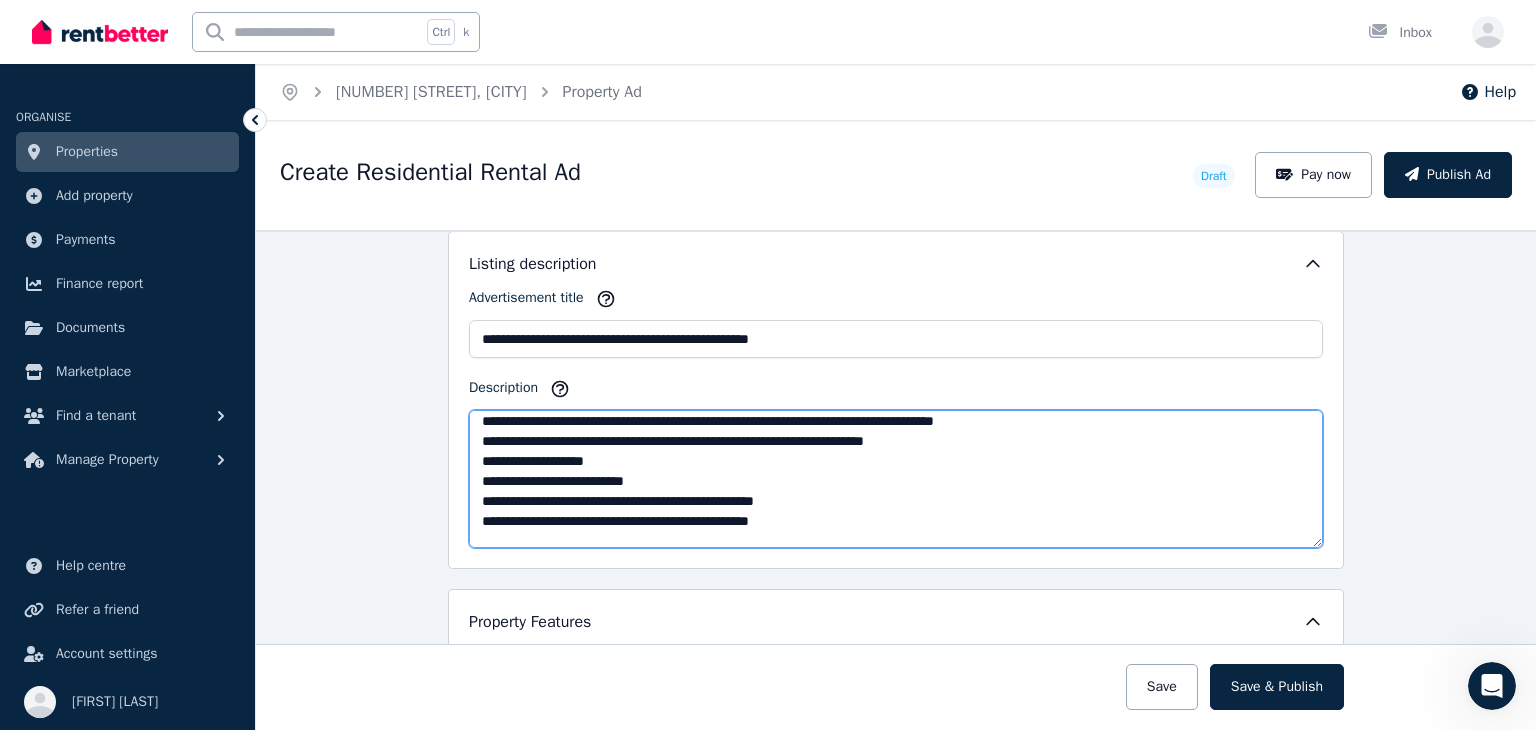 scroll, scrollTop: 108, scrollLeft: 0, axis: vertical 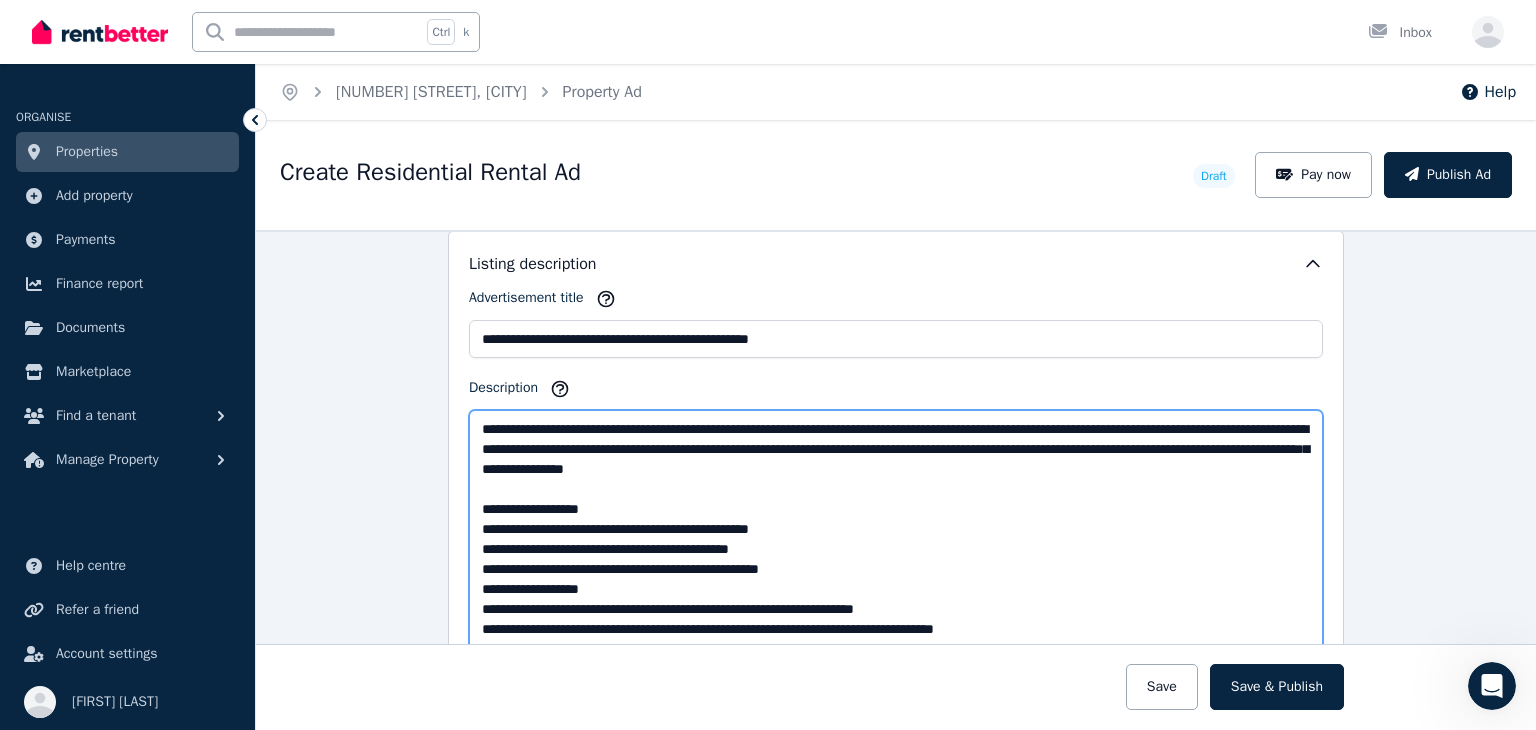 drag, startPoint x: 1312, startPoint y: 535, endPoint x: 1295, endPoint y: 776, distance: 241.59885 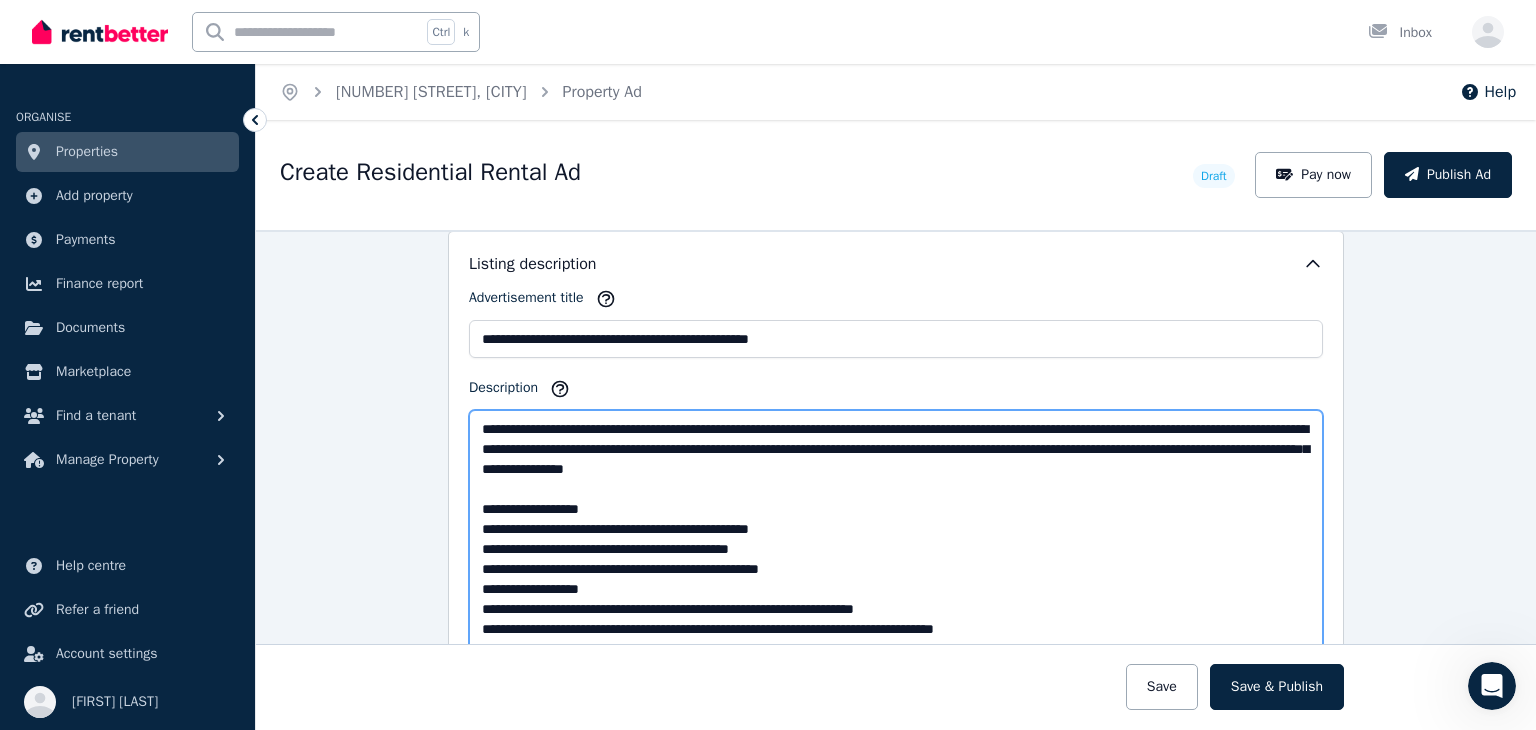 click on "**********" at bounding box center [768, 365] 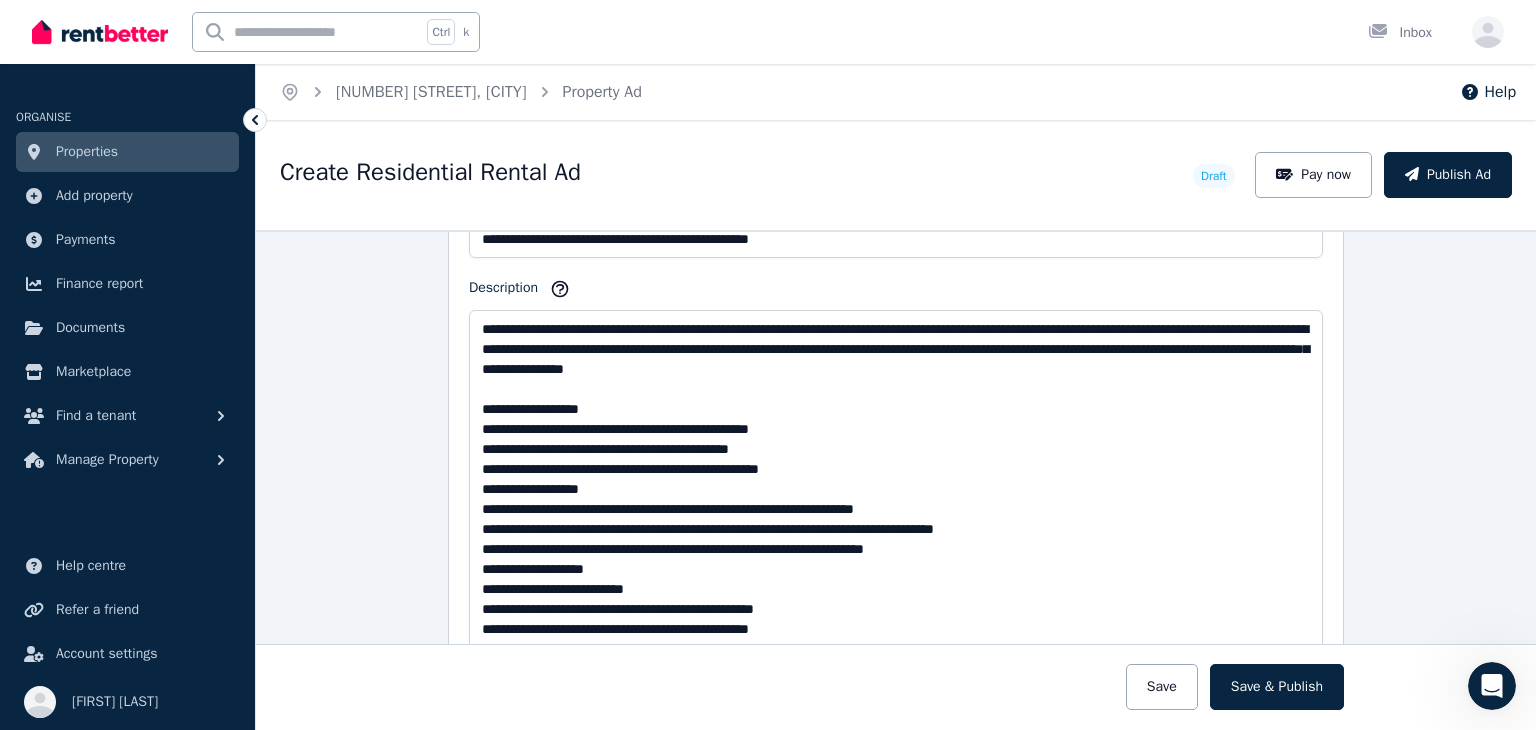 click on "**********" at bounding box center (896, 480) 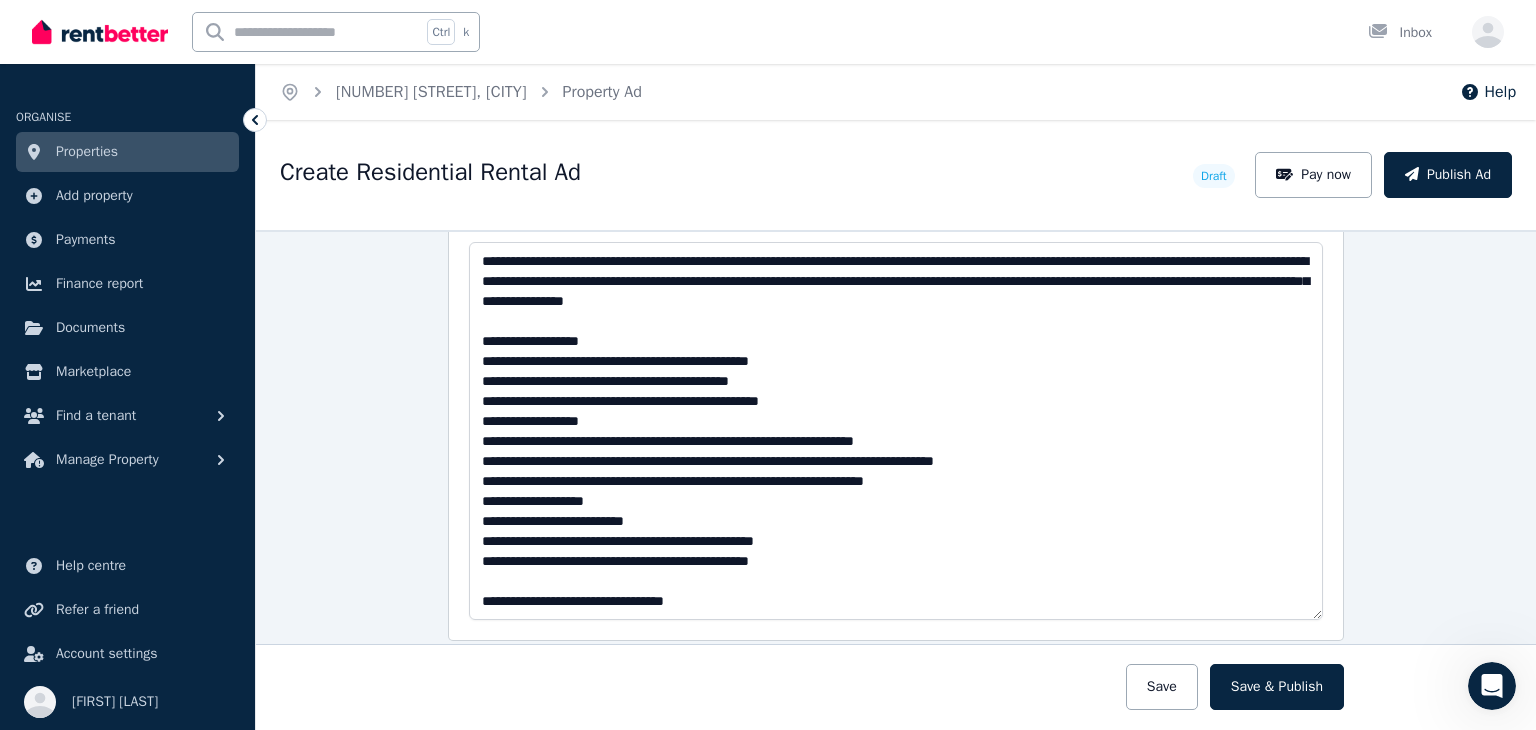 scroll, scrollTop: 1364, scrollLeft: 0, axis: vertical 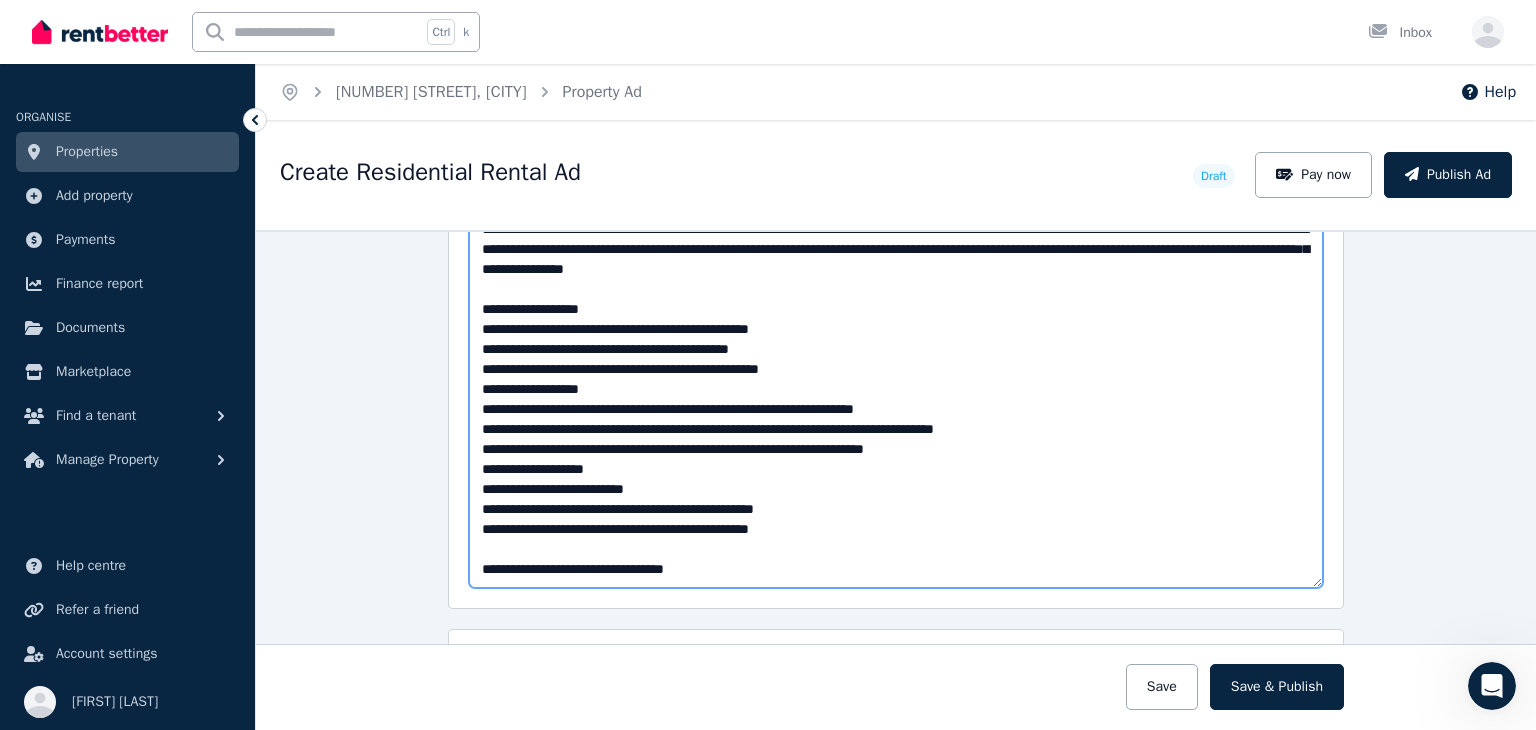 click on "**********" at bounding box center (896, 399) 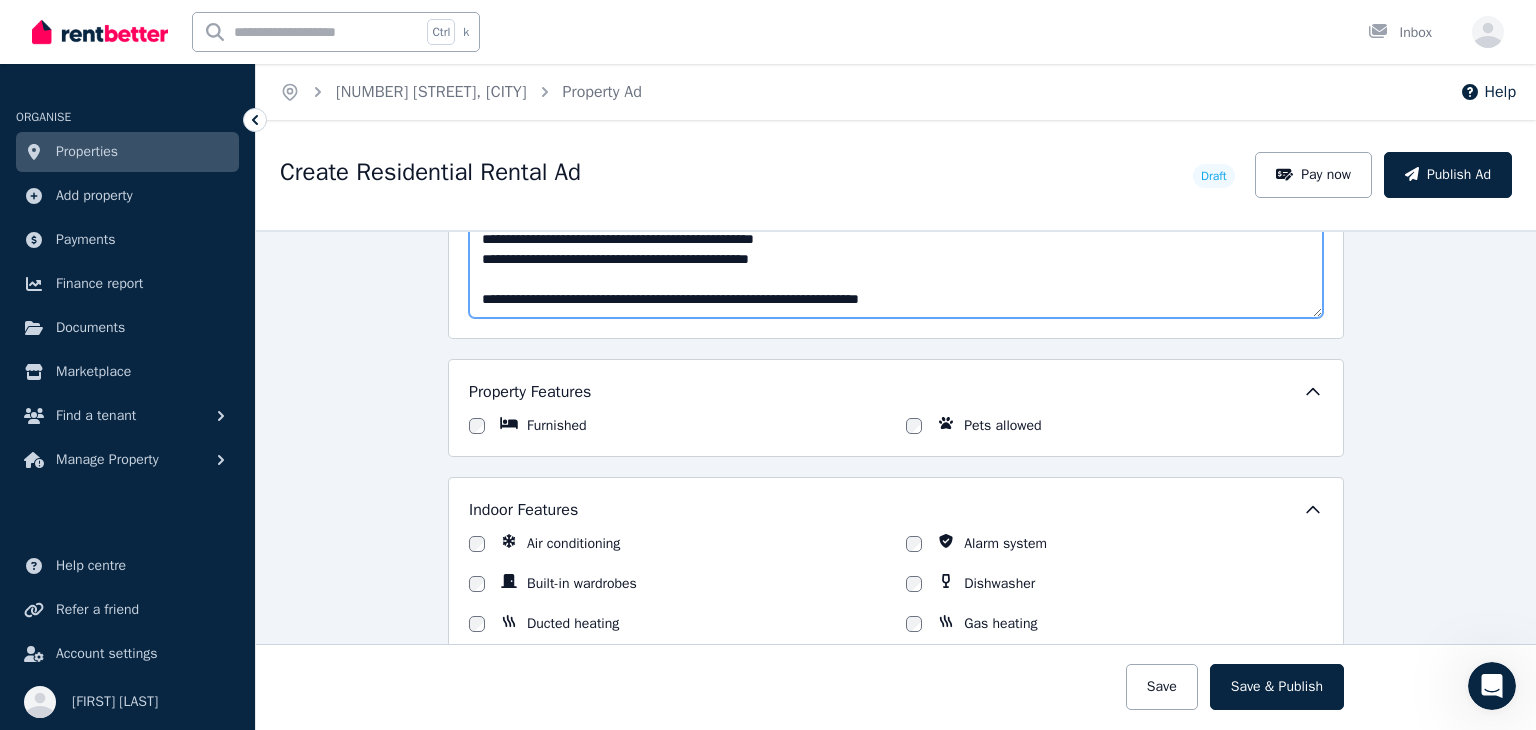 scroll, scrollTop: 1664, scrollLeft: 0, axis: vertical 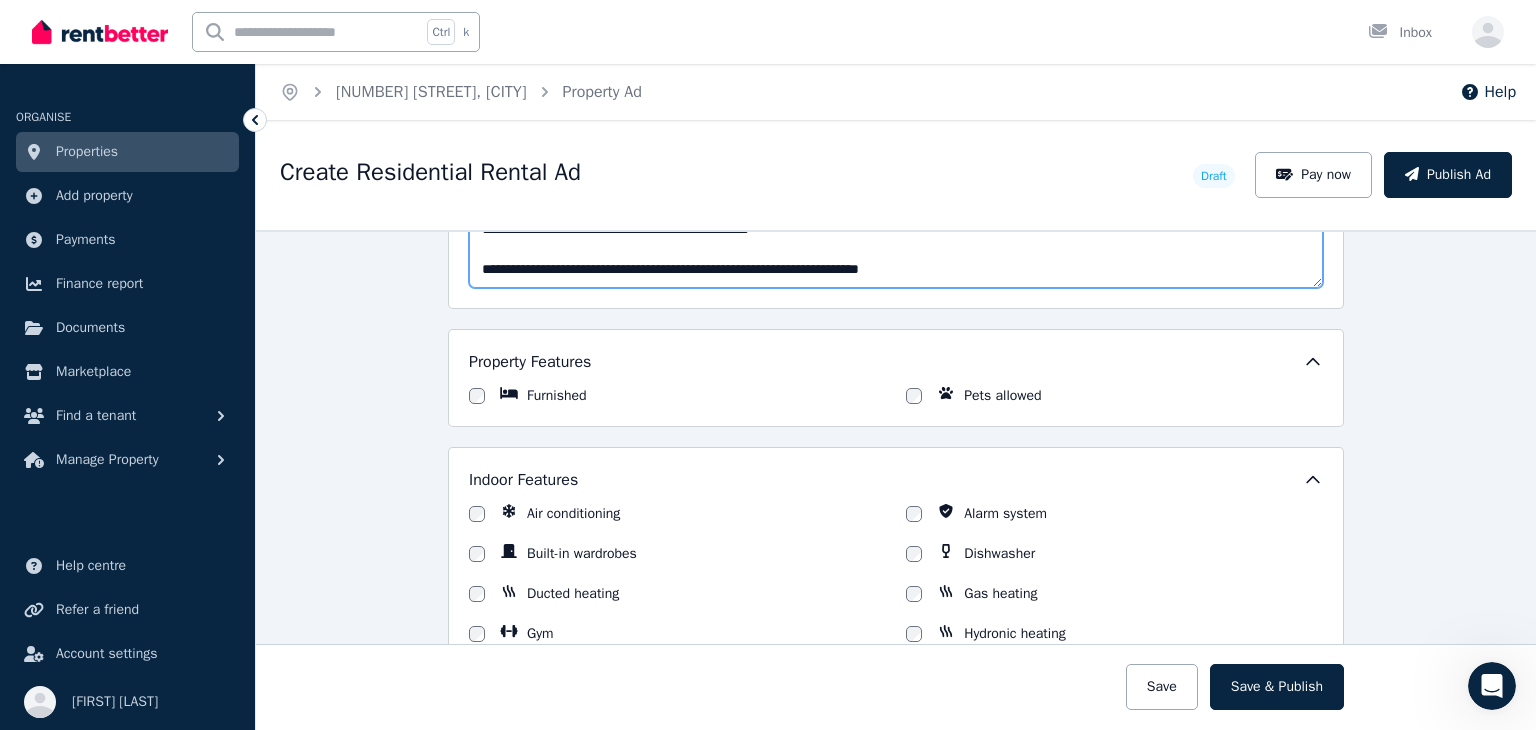 type on "**********" 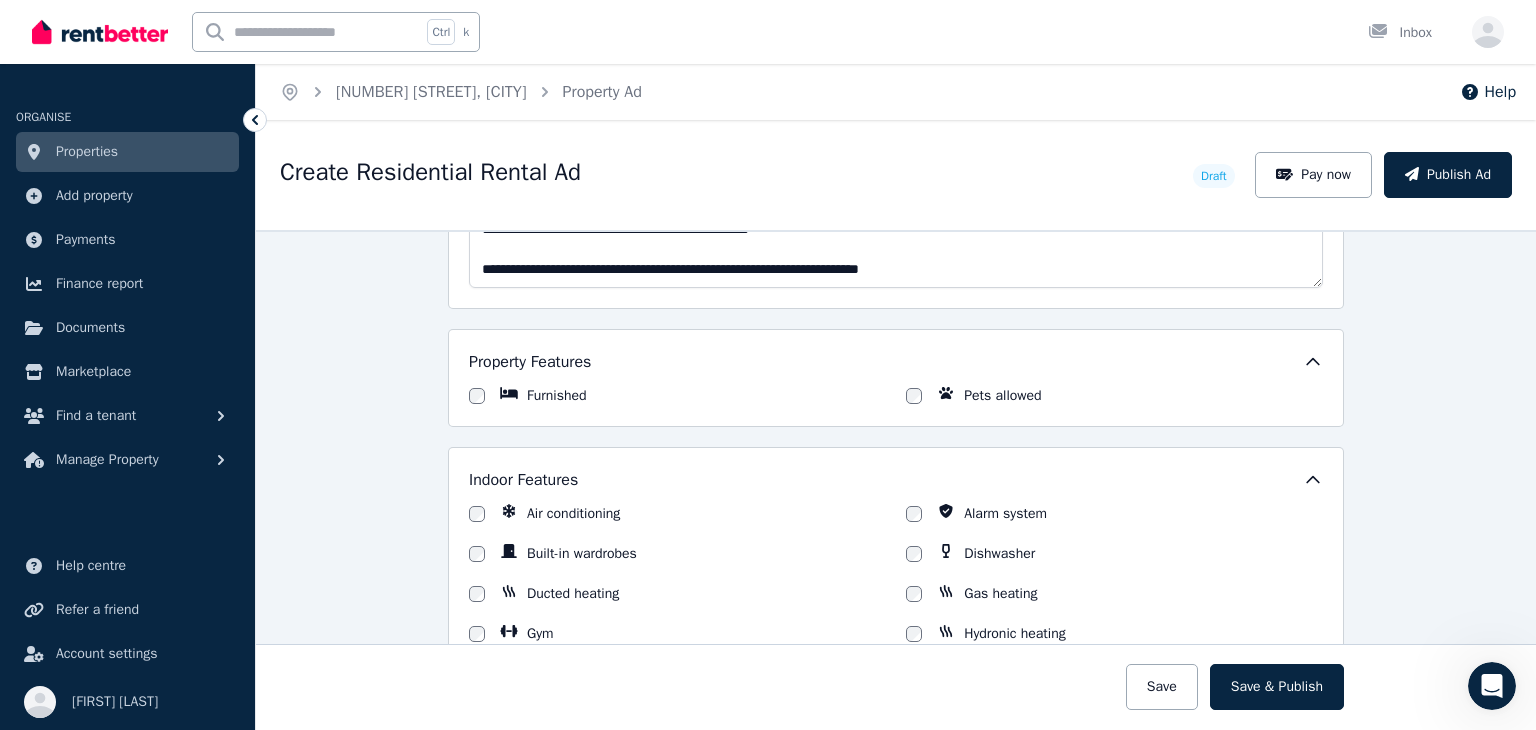 click on "**********" at bounding box center [896, 480] 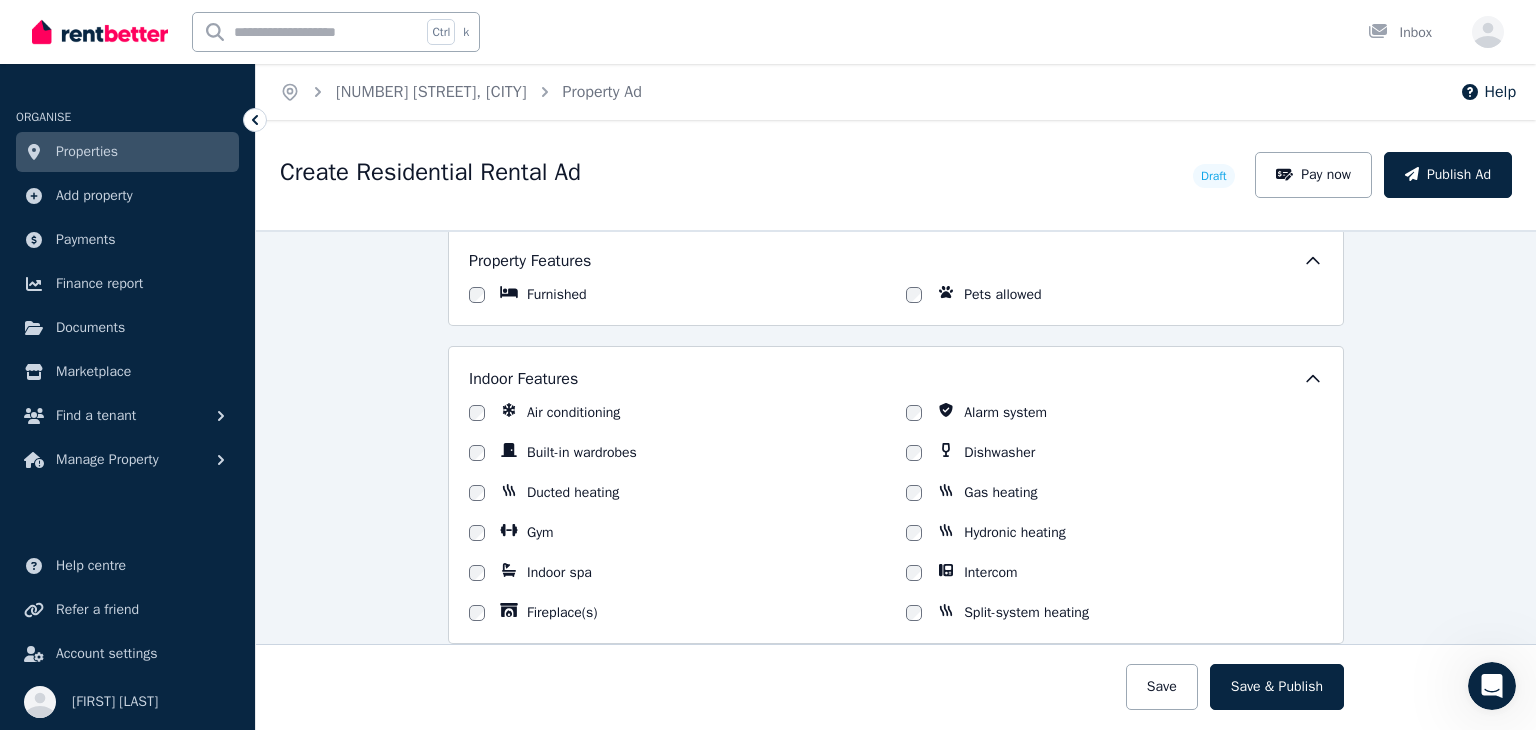 scroll, scrollTop: 1864, scrollLeft: 0, axis: vertical 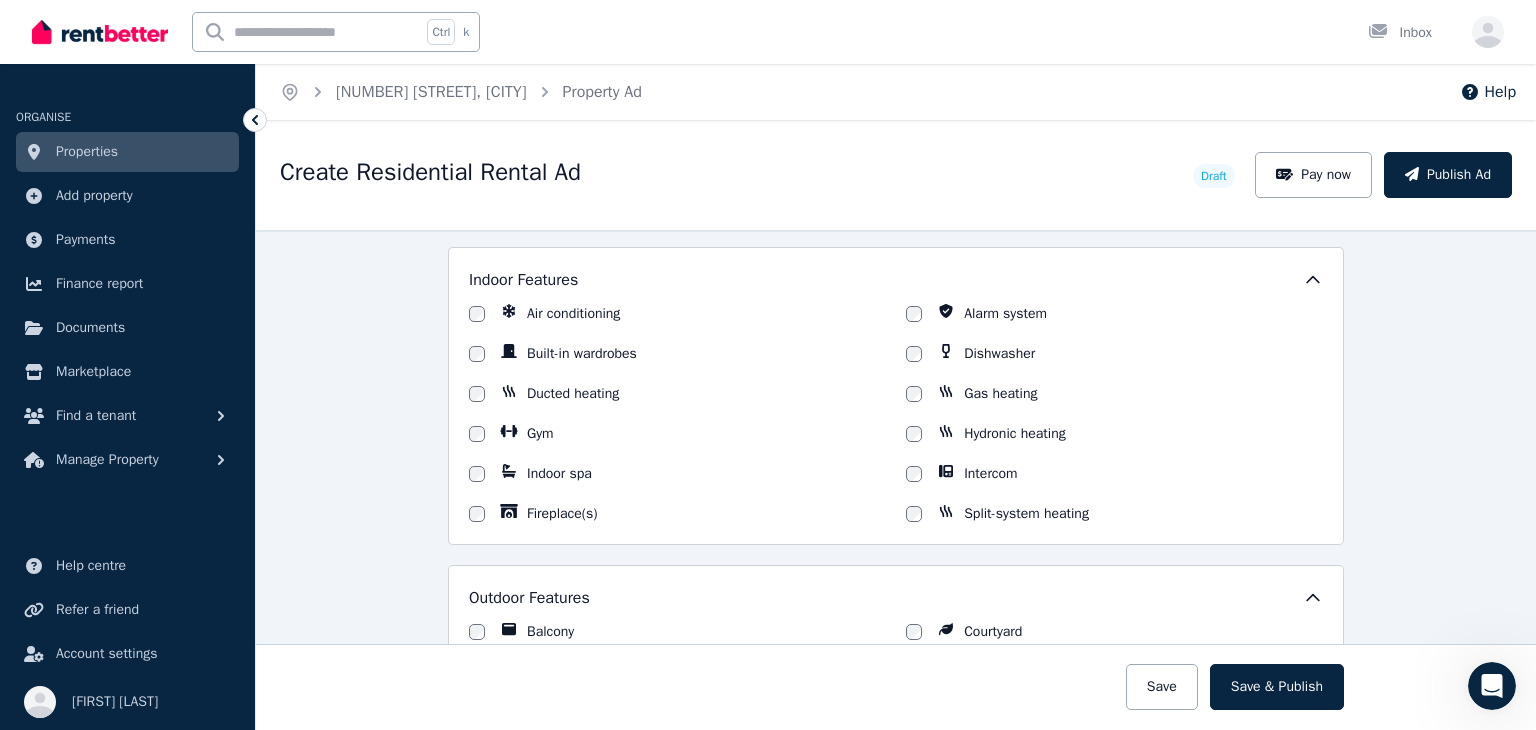 click on "**********" at bounding box center [896, 480] 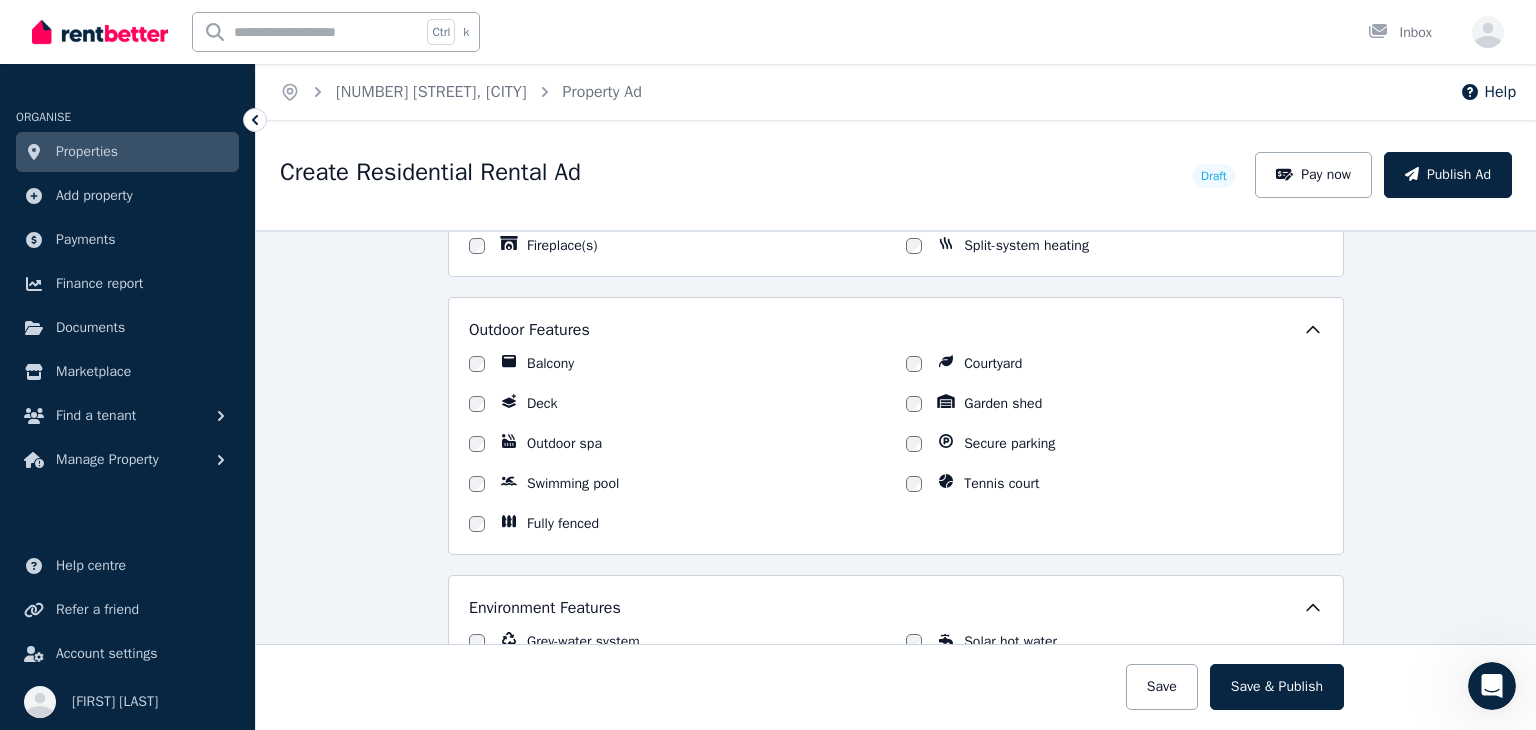 scroll, scrollTop: 2164, scrollLeft: 0, axis: vertical 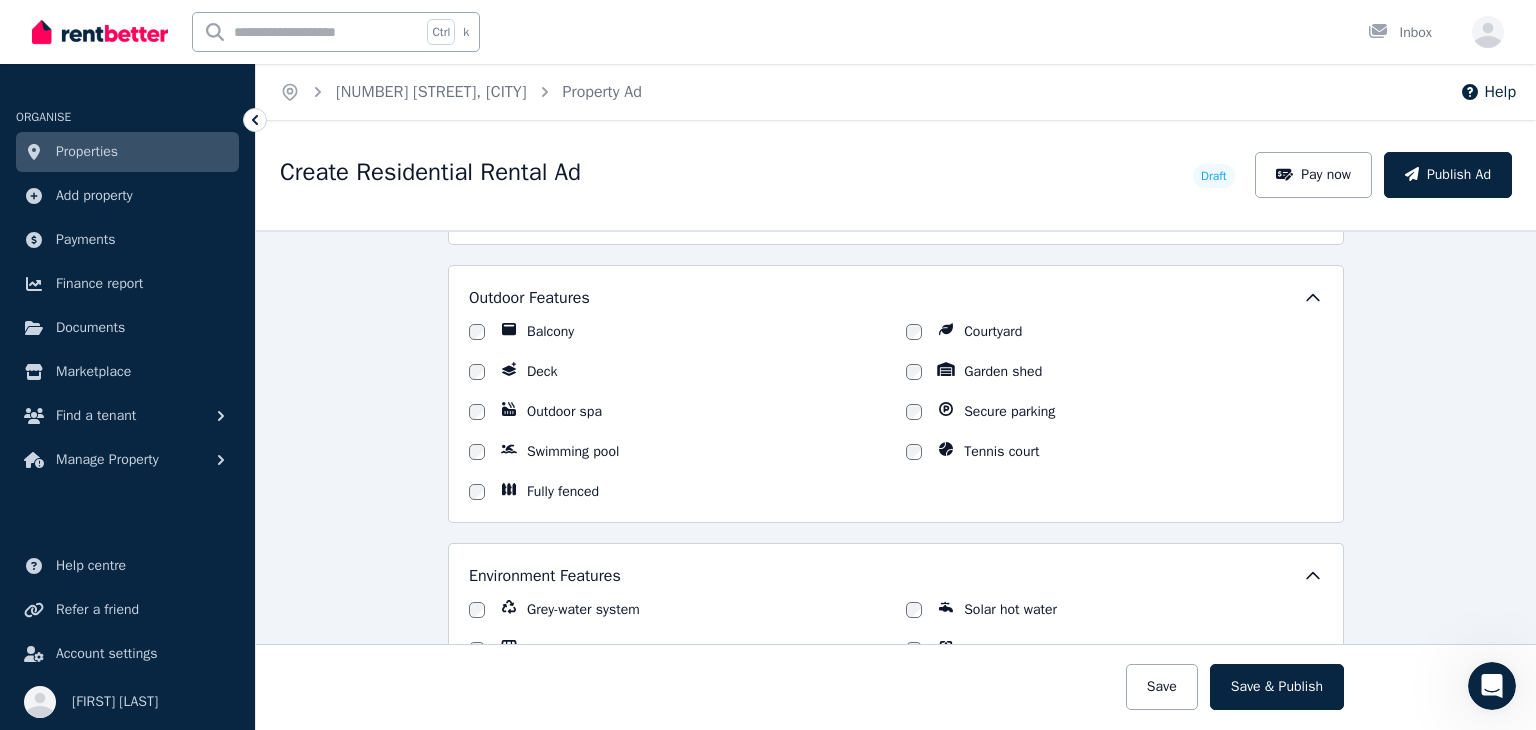 click 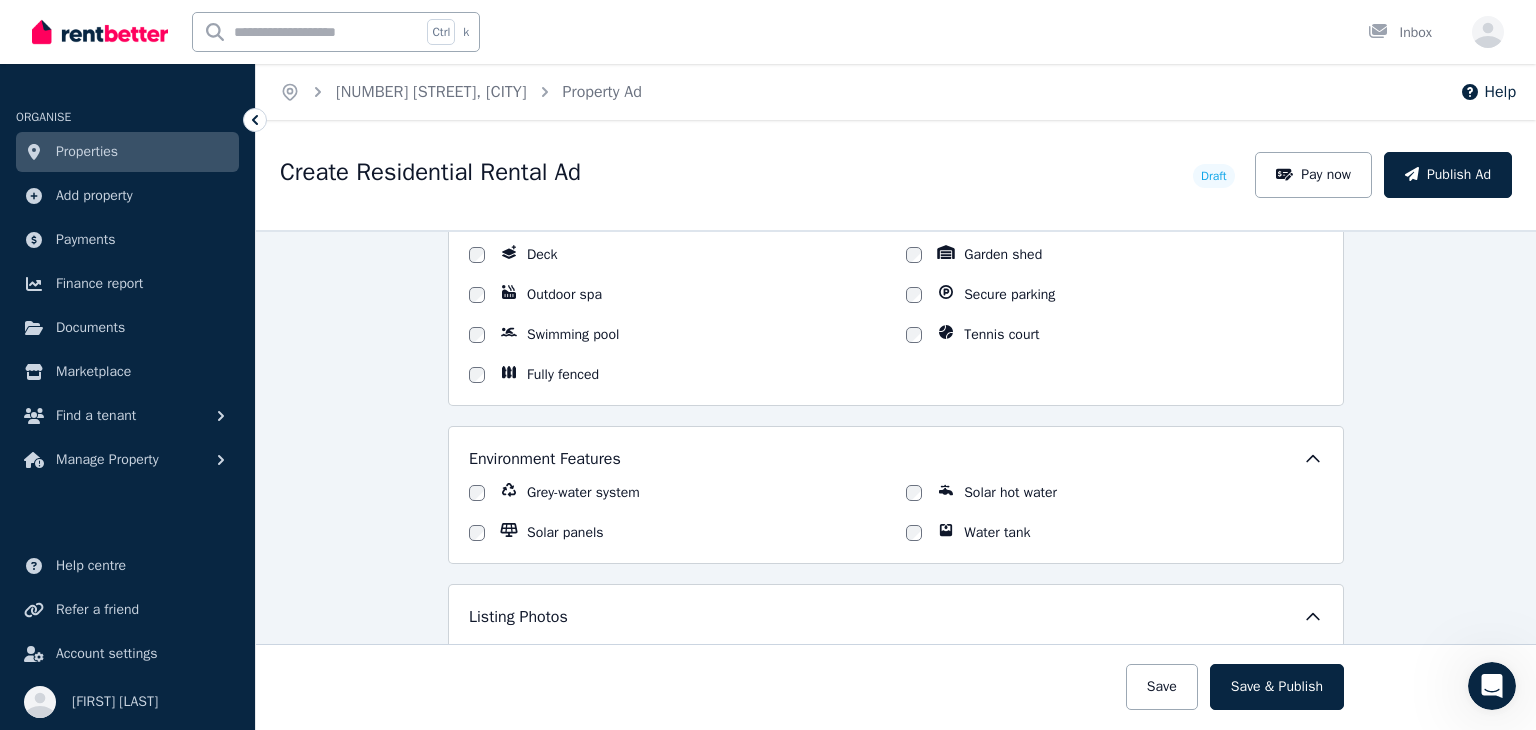 scroll, scrollTop: 2364, scrollLeft: 0, axis: vertical 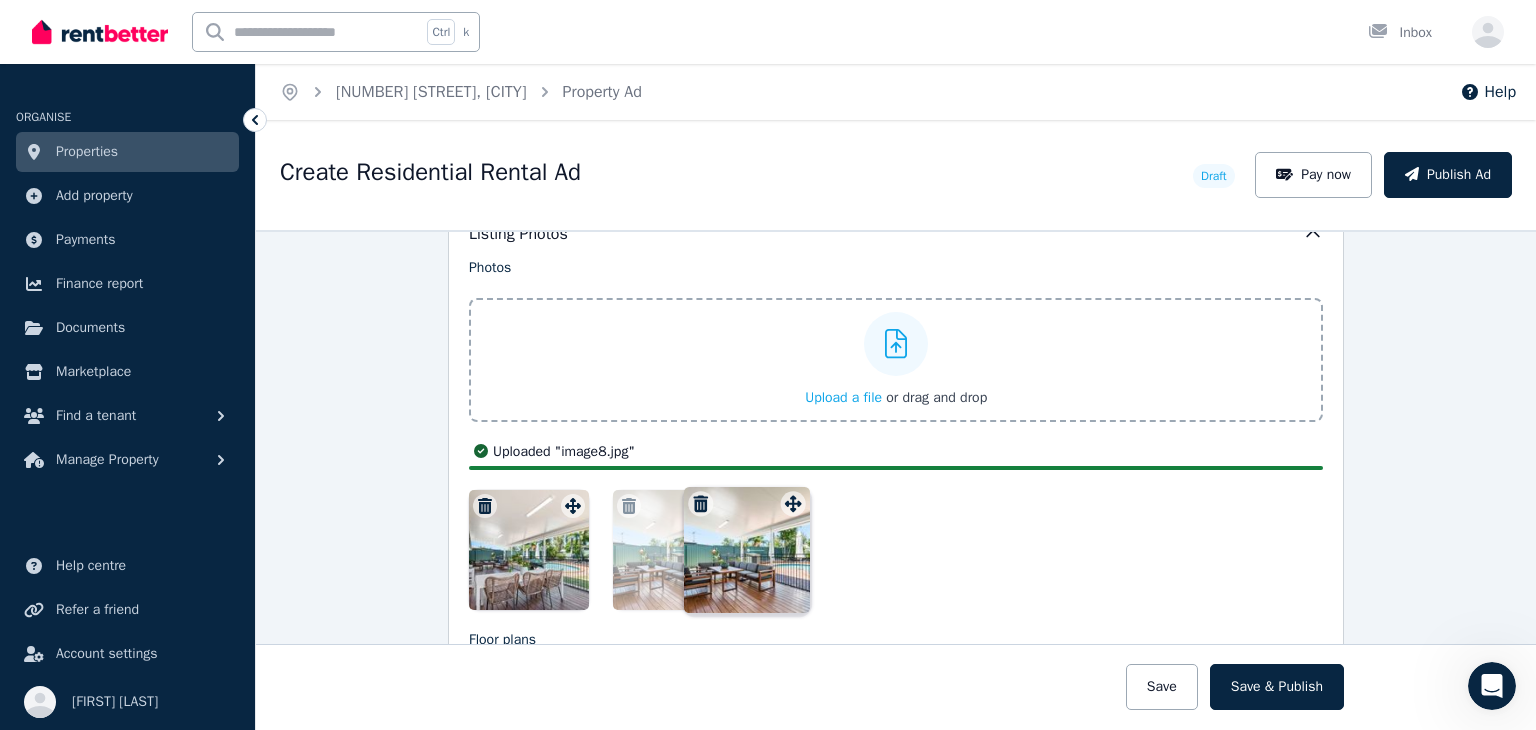 drag, startPoint x: 565, startPoint y: 493, endPoint x: 766, endPoint y: 485, distance: 201.15913 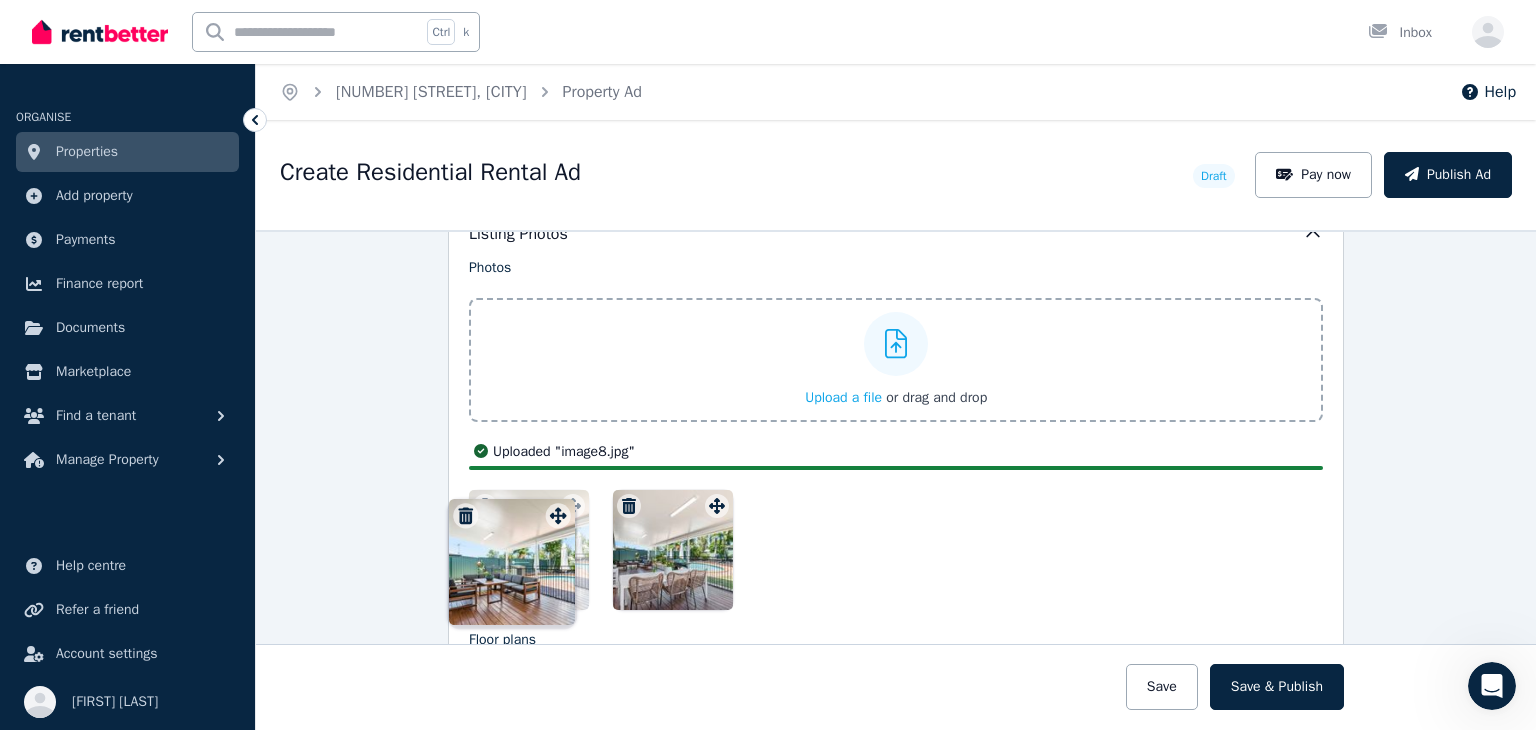 drag, startPoint x: 709, startPoint y: 497, endPoint x: 556, endPoint y: 499, distance: 153.01308 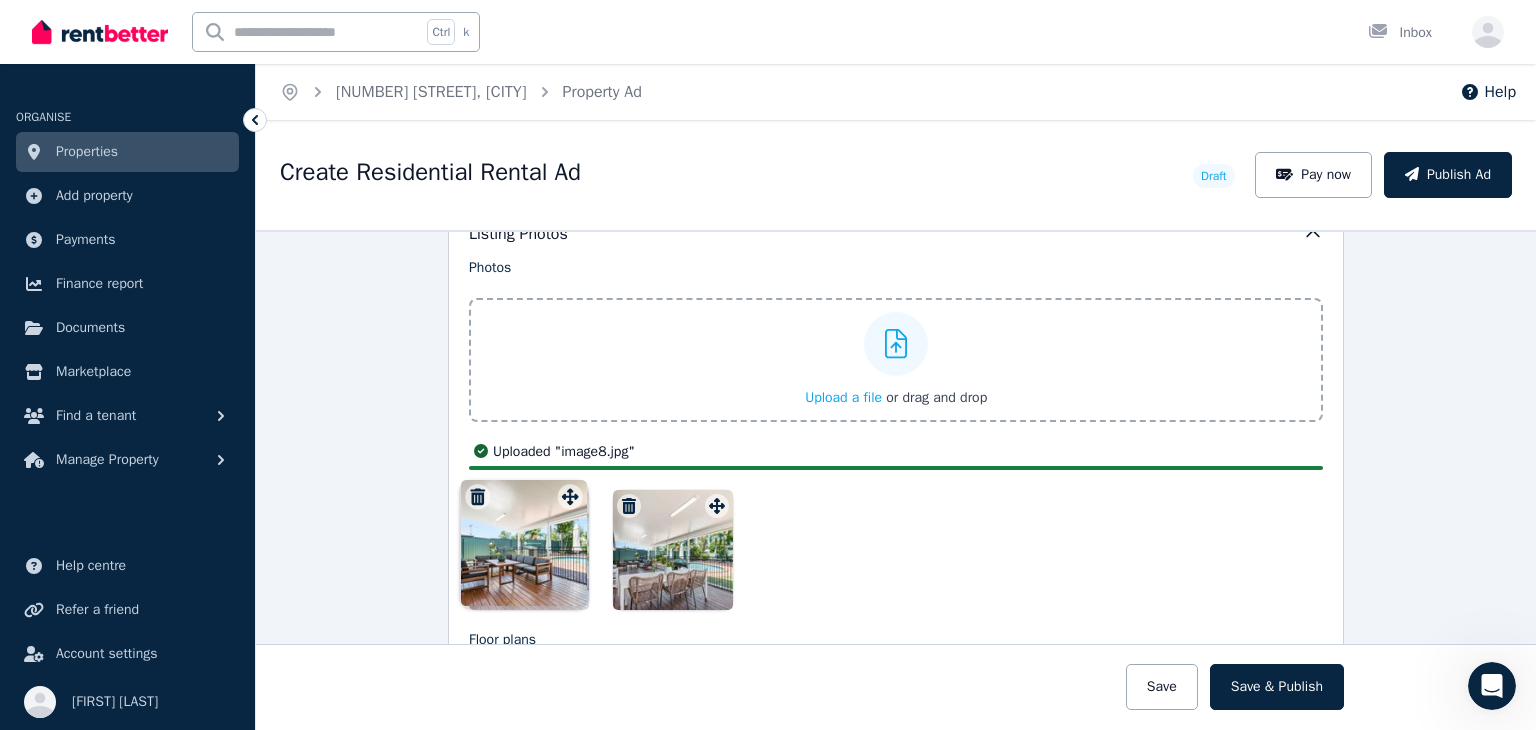 click on "Photos Upload a file   or drag and drop Uploaded   " image8.jpg "
To pick up a draggable item, press the space bar.
While dragging, use the arrow keys to move the item.
Press space again to drop the item in its new position, or press escape to cancel.
Draggable item 59e24efe-e46f-4c11-b551-1c12b1953444 was moved over droppable area 73267c78-77d6-4d06-913b-3421e0648fcc." at bounding box center (896, 434) 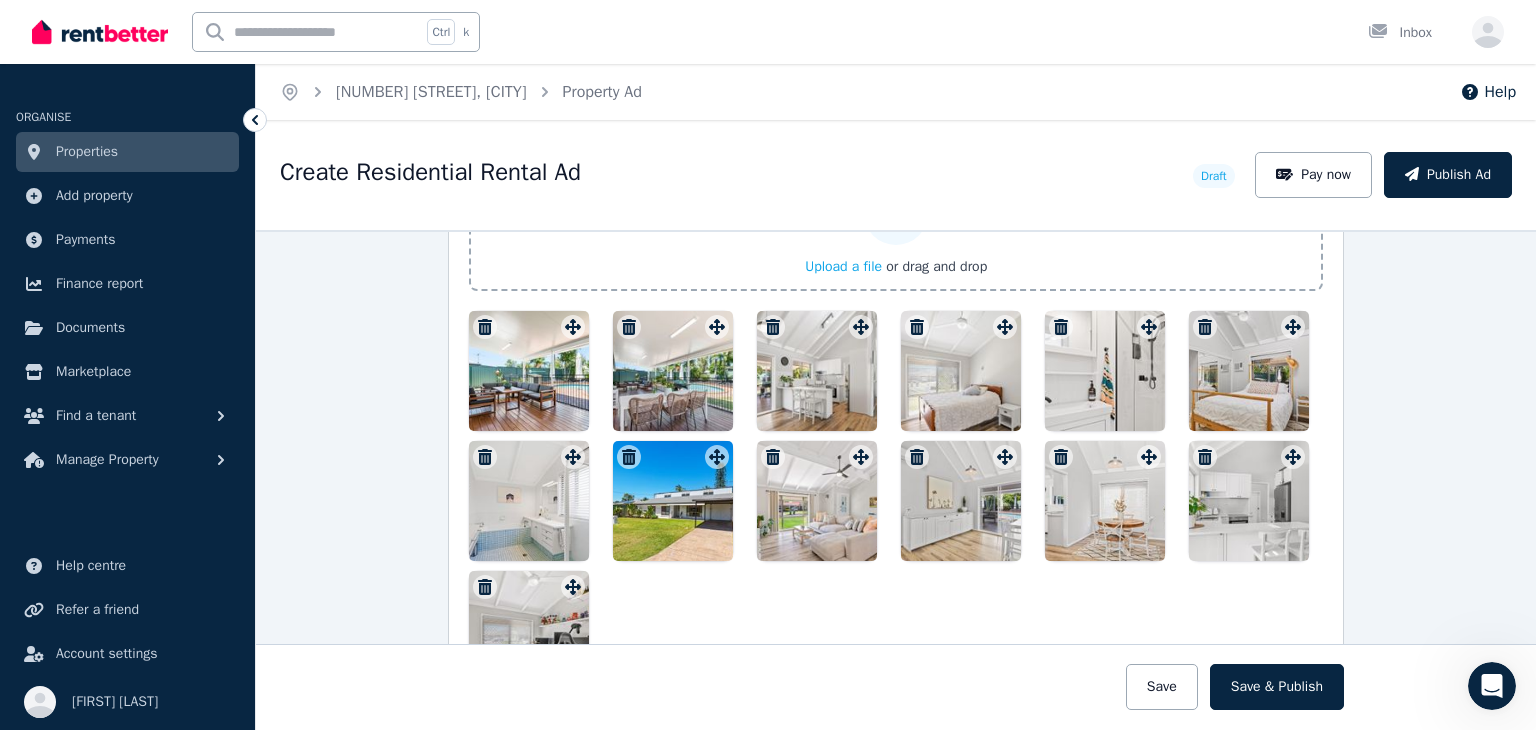 scroll, scrollTop: 2764, scrollLeft: 0, axis: vertical 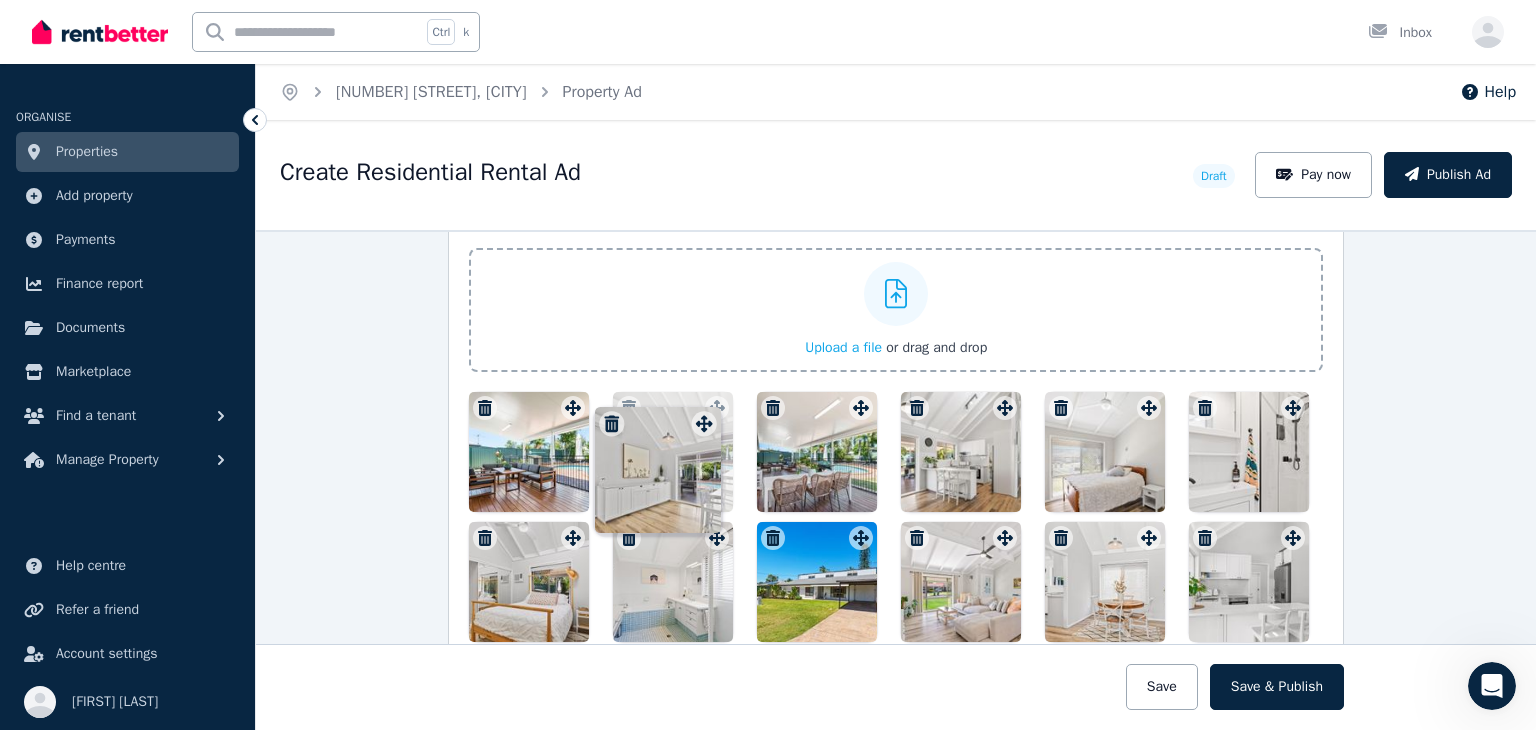 drag, startPoint x: 999, startPoint y: 480, endPoint x: 700, endPoint y: 401, distance: 309.2604 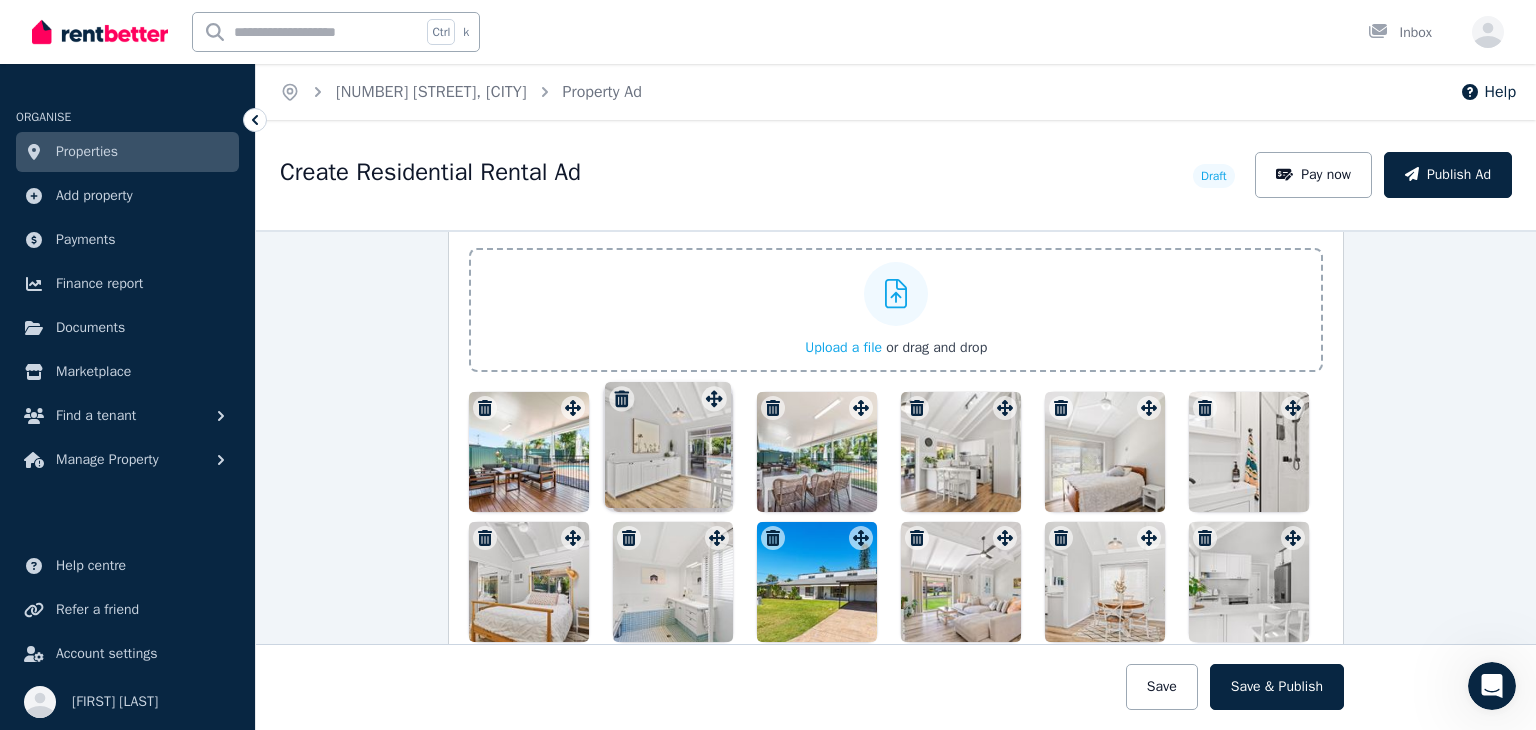 click on "Photos Upload a file   or drag and drop Uploaded   " image8.jpg " Uploaded   " image11.jpg " Uploaded   " image12.jpg " Uploaded   " image13.jpg " Uploaded   " image14.jpg " Uploaded   " image15.jpg " Uploaded   " image2 (1).jpg " Uploaded   " image2.jpg " Uploaded   " image3 (1).jpg " Uploaded   " image3.jpg " Uploaded   " image5.jpg " Uploaded   " image6.jpg "
To pick up a draggable item, press the space bar.
While dragging, use the arrow keys to move the item.
Press space again to drop the item in its new position, or press escape to cancel.
Draggable item 2f9bb3a3-8ed4-494e-be21-11efd9302e03 was moved over droppable area 73267c78-77d6-4d06-913b-3421e0648fcc." at bounding box center (896, 490) 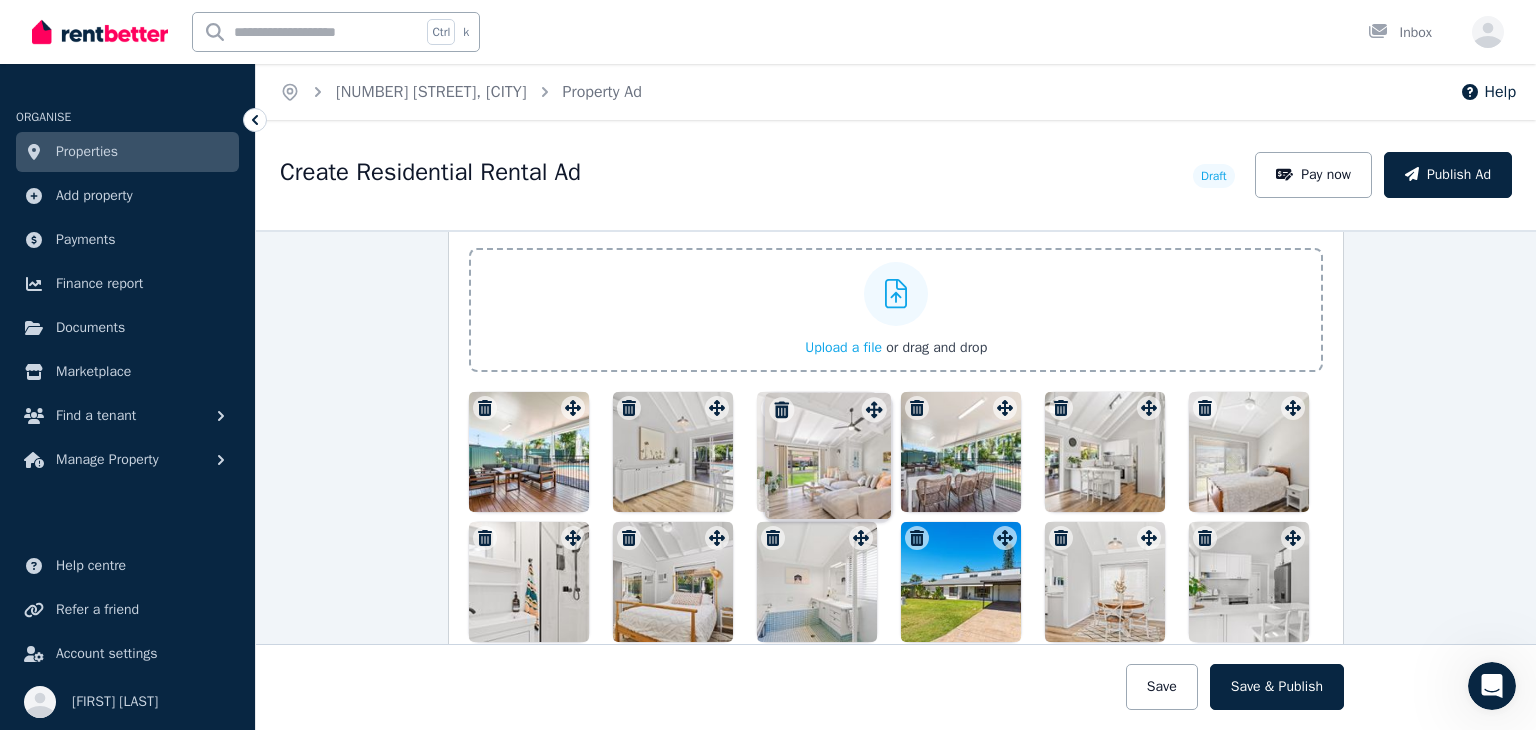 drag, startPoint x: 996, startPoint y: 532, endPoint x: 871, endPoint y: 396, distance: 184.7187 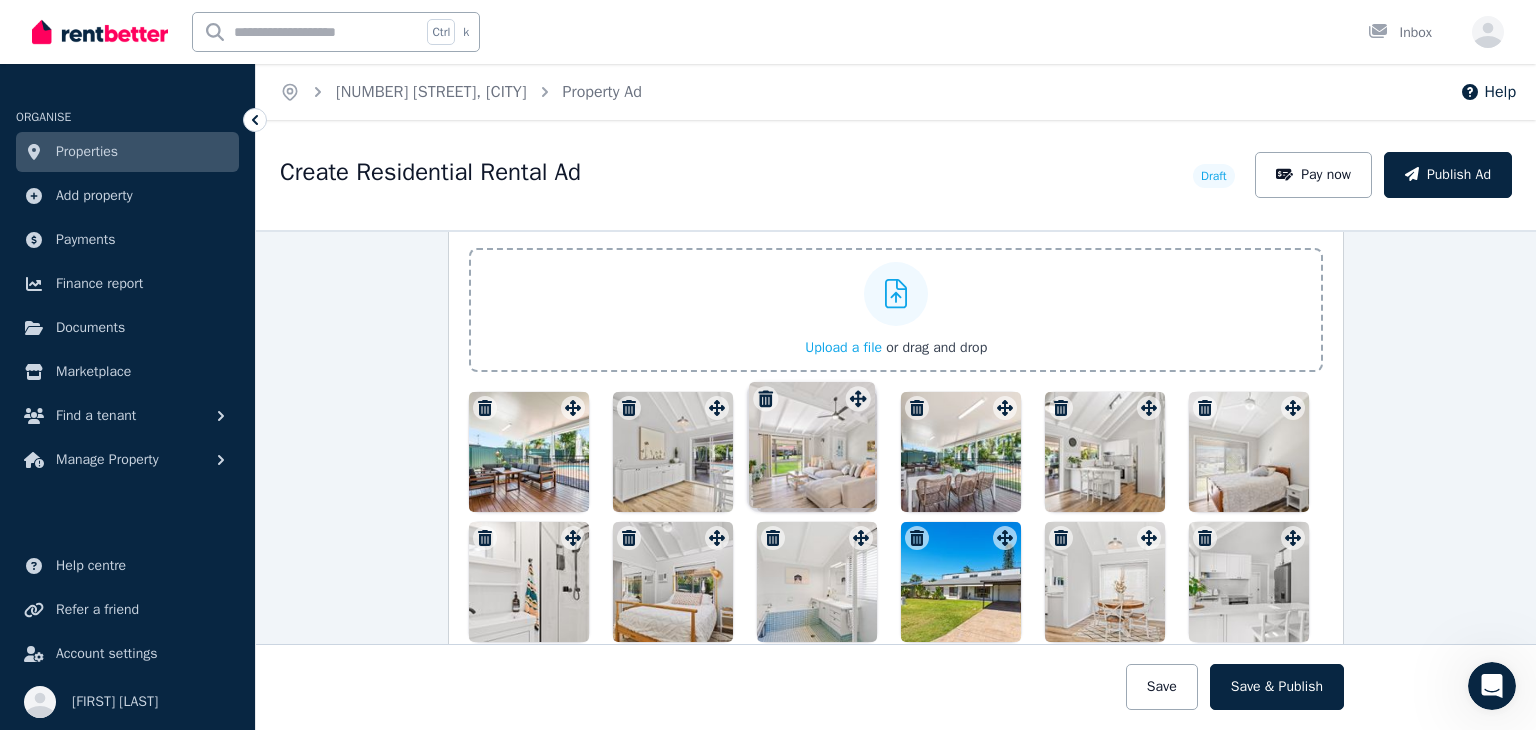 click on "Photos Upload a file   or drag and drop Uploaded   " image8.jpg " Uploaded   " image11.jpg " Uploaded   " image12.jpg " Uploaded   " image13.jpg " Uploaded   " image14.jpg " Uploaded   " image15.jpg " Uploaded   " image2 (1).jpg " Uploaded   " image2.jpg " Uploaded   " image3 (1).jpg " Uploaded   " image3.jpg " Uploaded   " image5.jpg " Uploaded   " image6.jpg "
To pick up a draggable item, press the space bar.
While dragging, use the arrow keys to move the item.
Press space again to drop the item in its new position, or press escape to cancel.
Draggable item d9ca3236-d81c-4c2e-b75a-1a2d7baebb98 was moved over droppable area 73267c78-77d6-4d06-913b-3421e0648fcc." at bounding box center [896, 490] 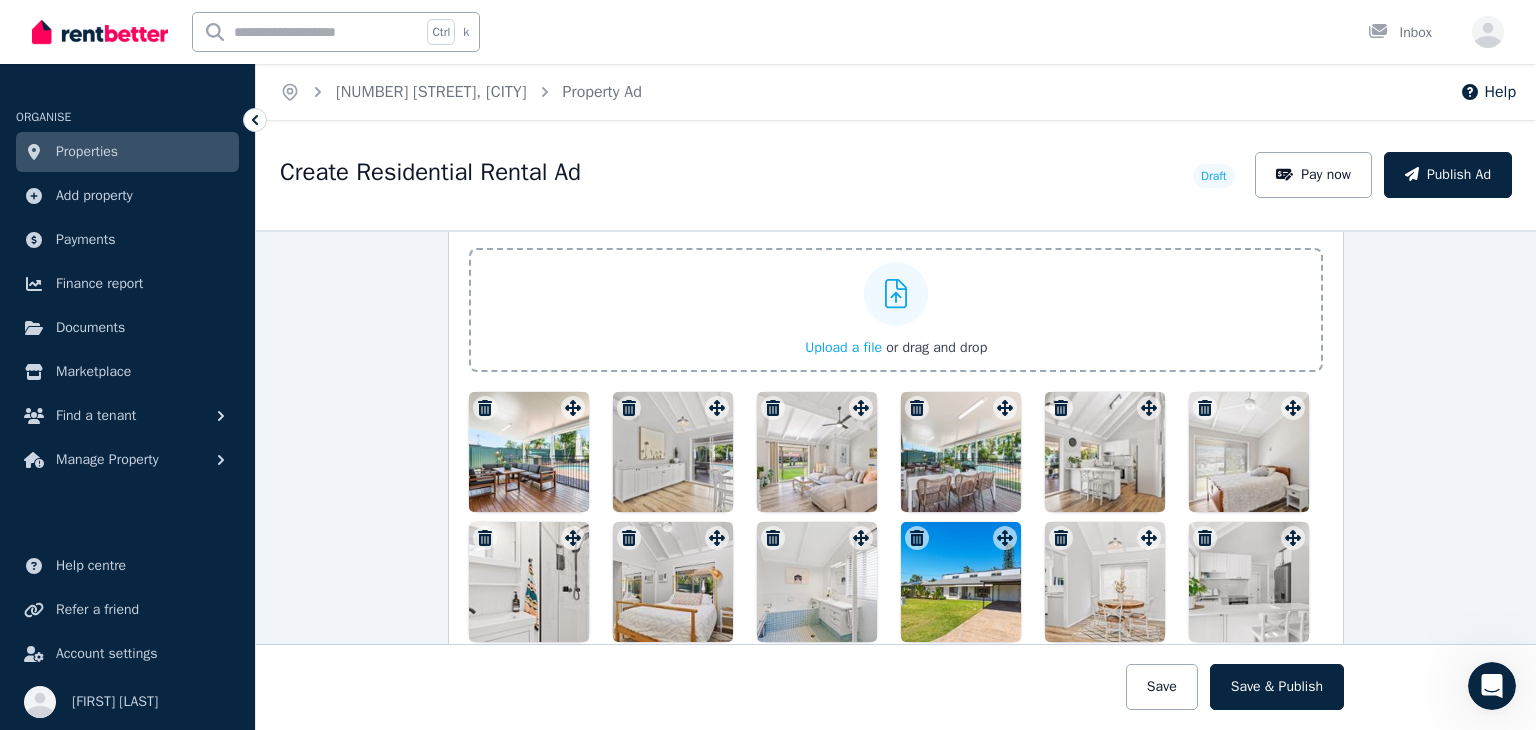 drag, startPoint x: 1116, startPoint y: 581, endPoint x: 1190, endPoint y: 450, distance: 150.45598 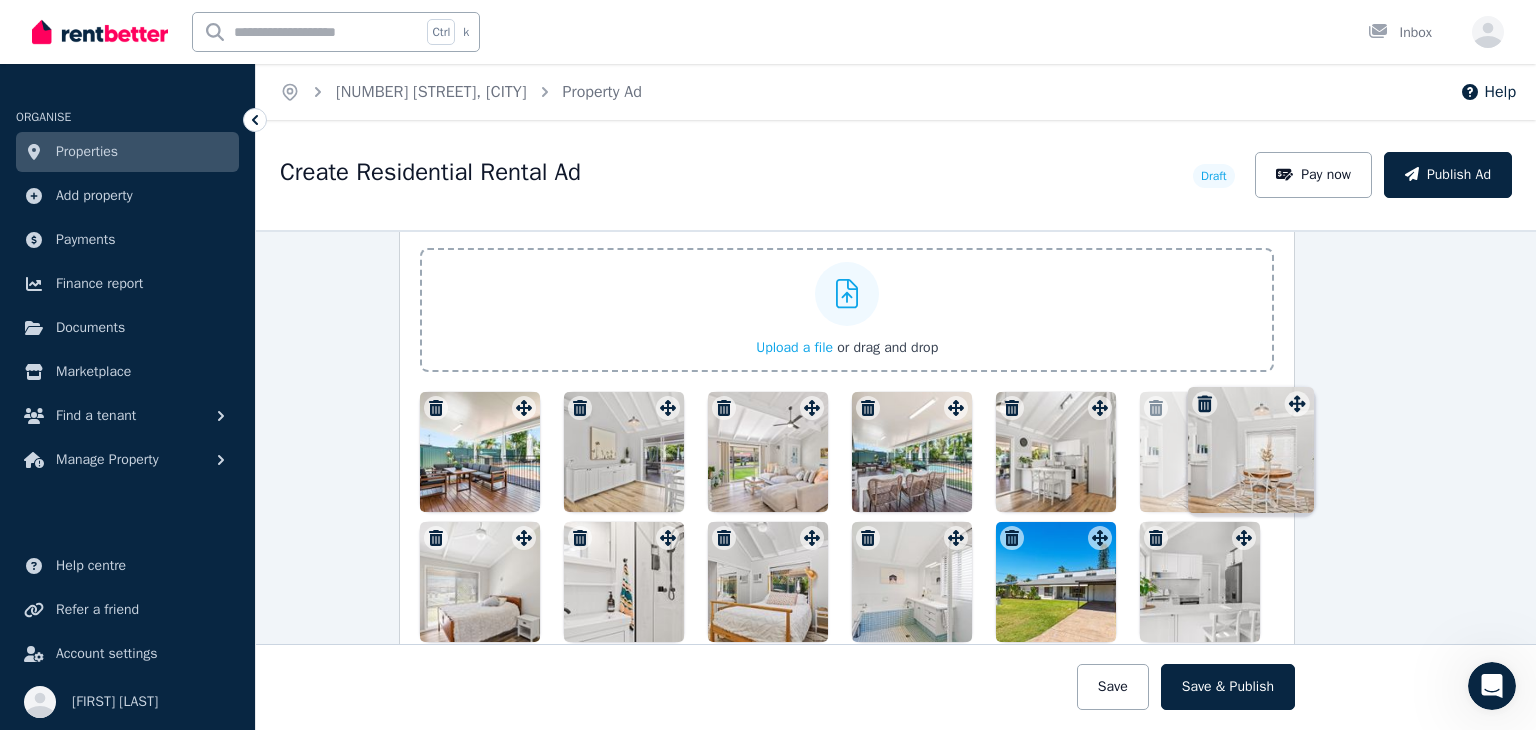 scroll, scrollTop: 2714, scrollLeft: 57, axis: both 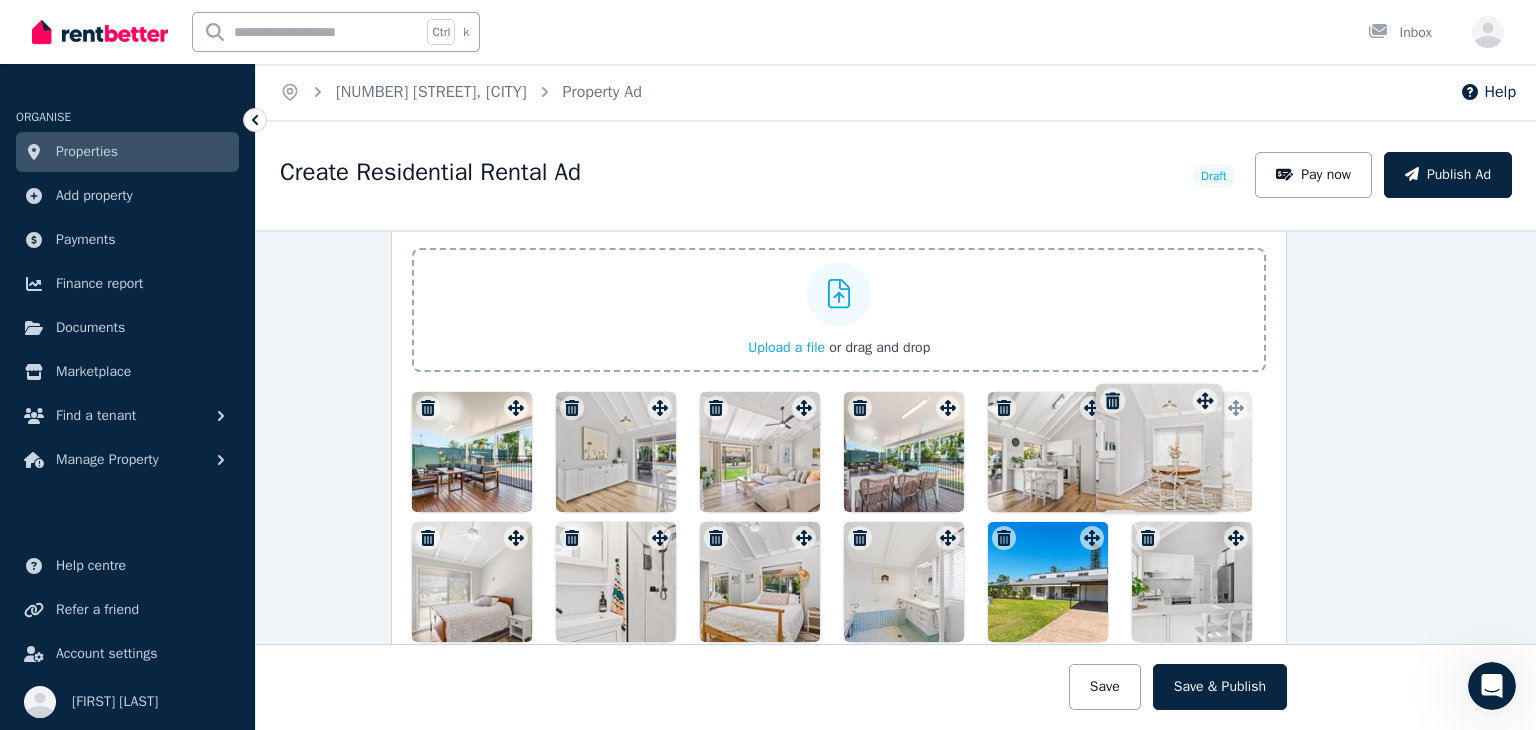 drag, startPoint x: 1144, startPoint y: 535, endPoint x: 1206, endPoint y: 390, distance: 157.69908 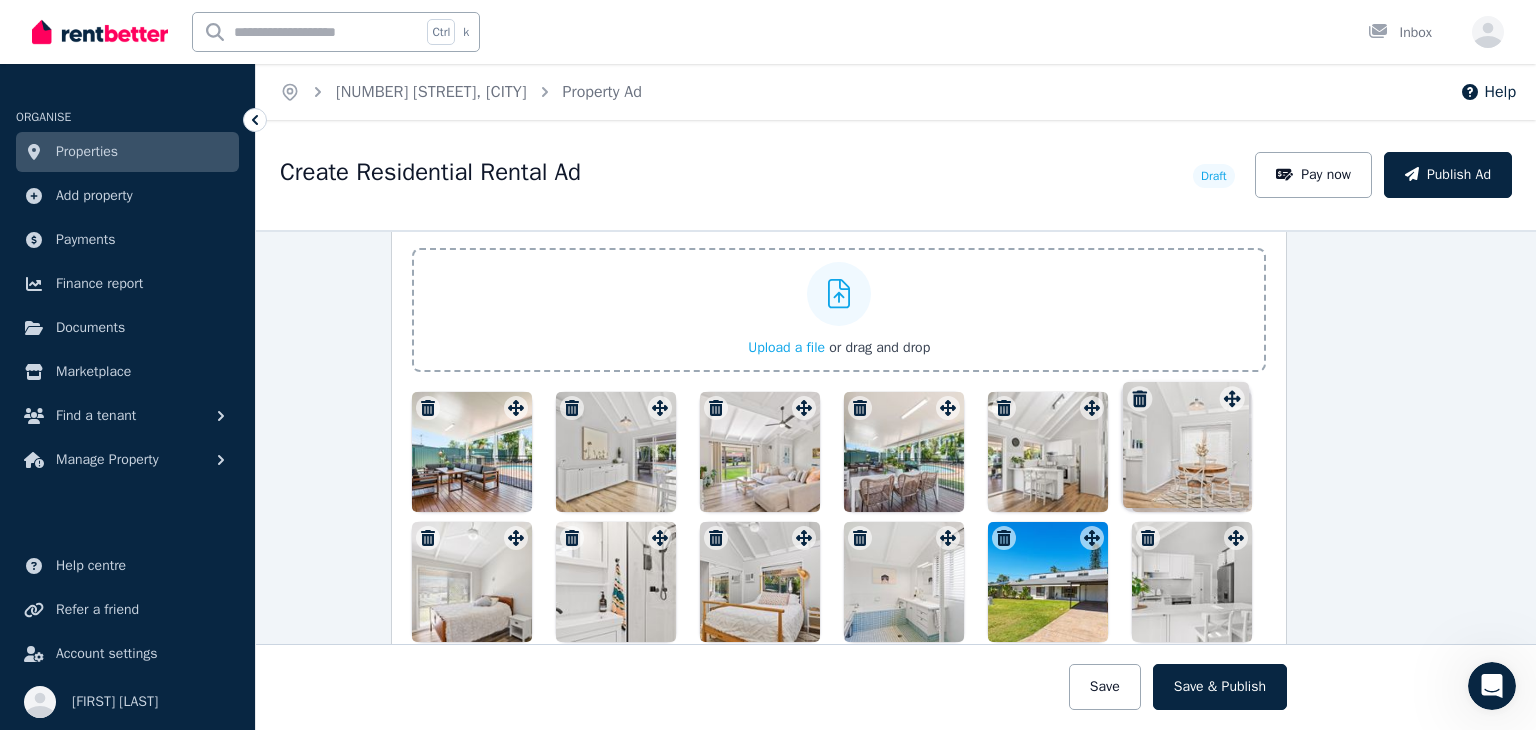click on "Photos Upload a file   or drag and drop Uploaded   " image8.jpg " Uploaded   " image11.jpg " Uploaded   " image12.jpg " Uploaded   " image13.jpg " Uploaded   " image14.jpg " Uploaded   " image15.jpg " Uploaded   " image2 (1).jpg " Uploaded   " image2.jpg " Uploaded   " image3 (1).jpg " Uploaded   " image3.jpg " Uploaded   " image5.jpg " Uploaded   " image6.jpg "
To pick up a draggable item, press the space bar.
While dragging, use the arrow keys to move the item.
Press space again to drop the item in its new position, or press escape to cancel.
Draggable item b4a4248f-c4d9-419a-84c4-cc9973c4bec8 was moved over droppable area b2045319-2b7d-4729-b095-85a19068bbc9." at bounding box center (839, 490) 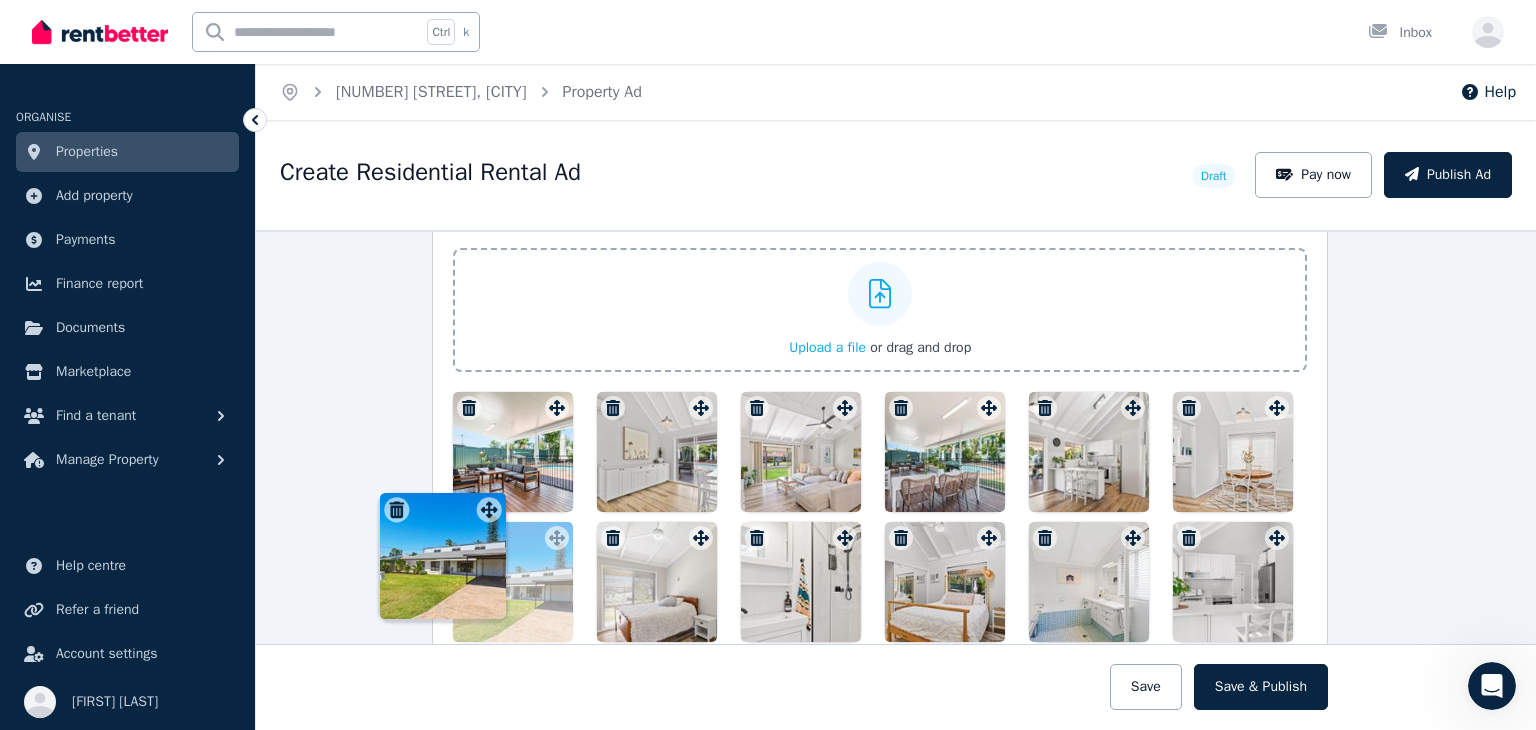 scroll, scrollTop: 2714, scrollLeft: 3, axis: both 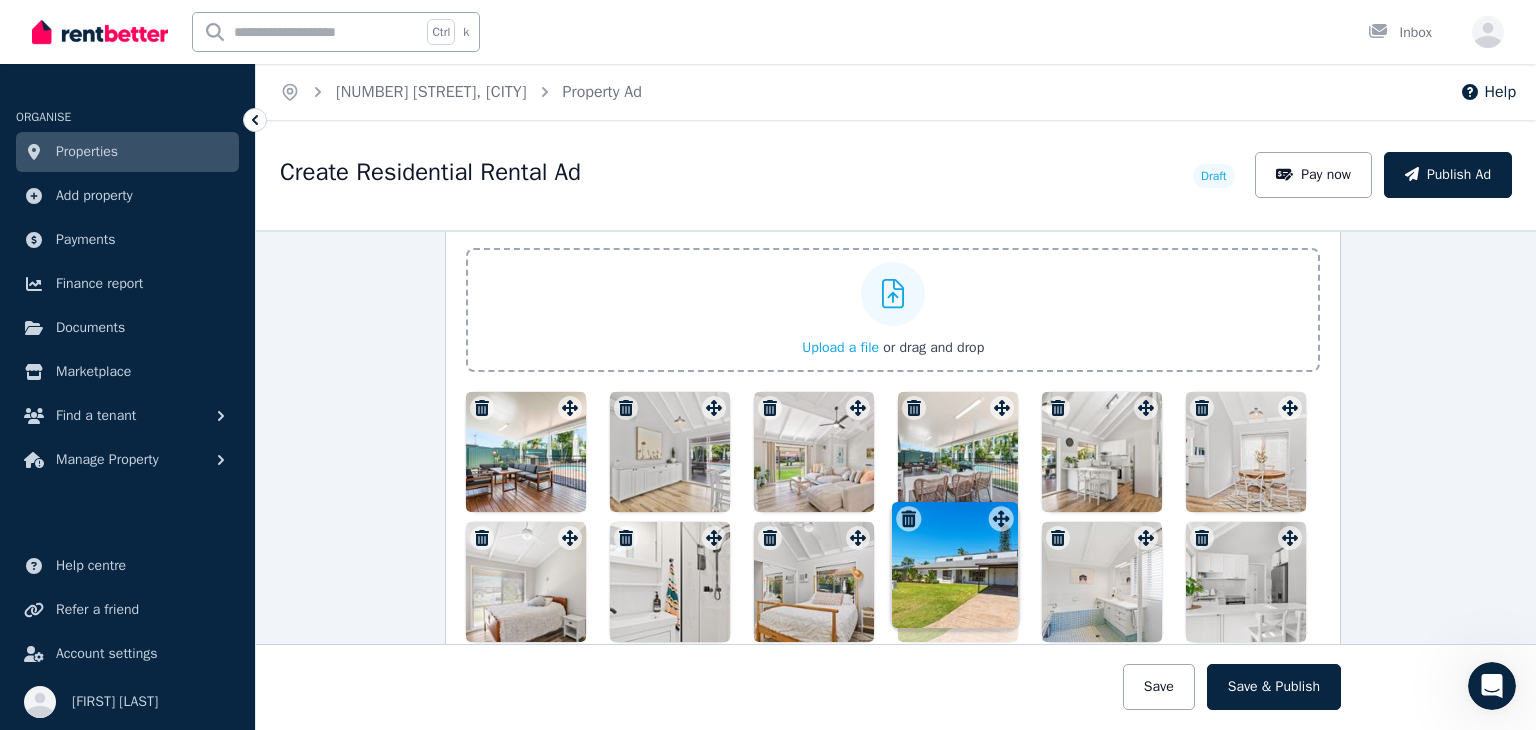 drag, startPoint x: 1085, startPoint y: 536, endPoint x: 1000, endPoint y: 509, distance: 89.1852 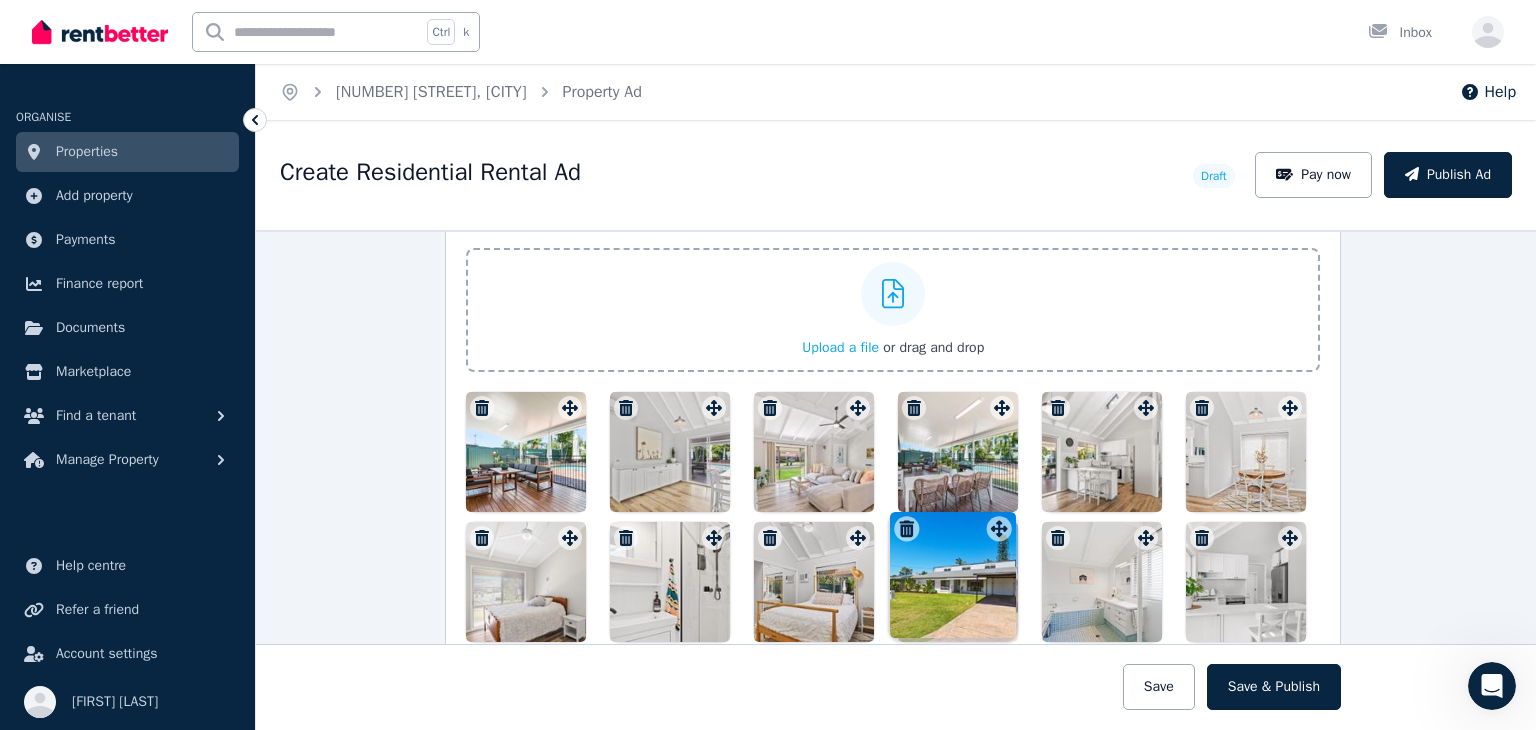 click on "Photos Upload a file   or drag and drop Uploaded   " image8.jpg " Uploaded   " image11.jpg " Uploaded   " image12.jpg " Uploaded   " image13.jpg " Uploaded   " image14.jpg " Uploaded   " image15.jpg " Uploaded   " image2 (1).jpg " Uploaded   " image2.jpg " Uploaded   " image3 (1).jpg " Uploaded   " image3.jpg " Uploaded   " image5.jpg " Uploaded   " image6.jpg "
To pick up a draggable item, press the space bar.
While dragging, use the arrow keys to move the item.
Press space again to drop the item in its new position, or press escape to cancel.
Draggable item 32076d35-eb19-4e8b-b012-3d832aa80718 was moved over droppable area 456178a2-687d-45f1-960e-c38bdaa96a38." at bounding box center (893, 490) 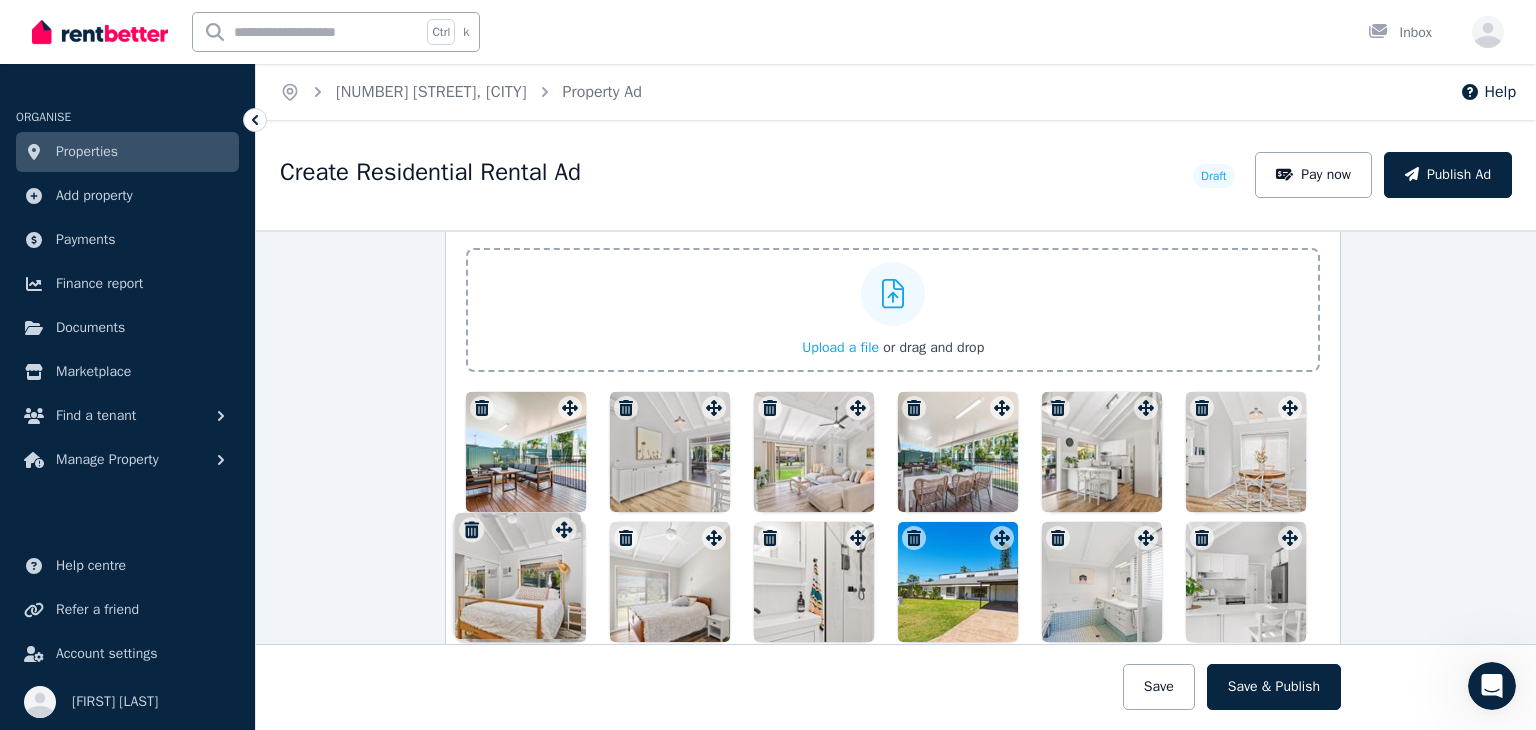drag, startPoint x: 848, startPoint y: 527, endPoint x: 564, endPoint y: 509, distance: 284.56985 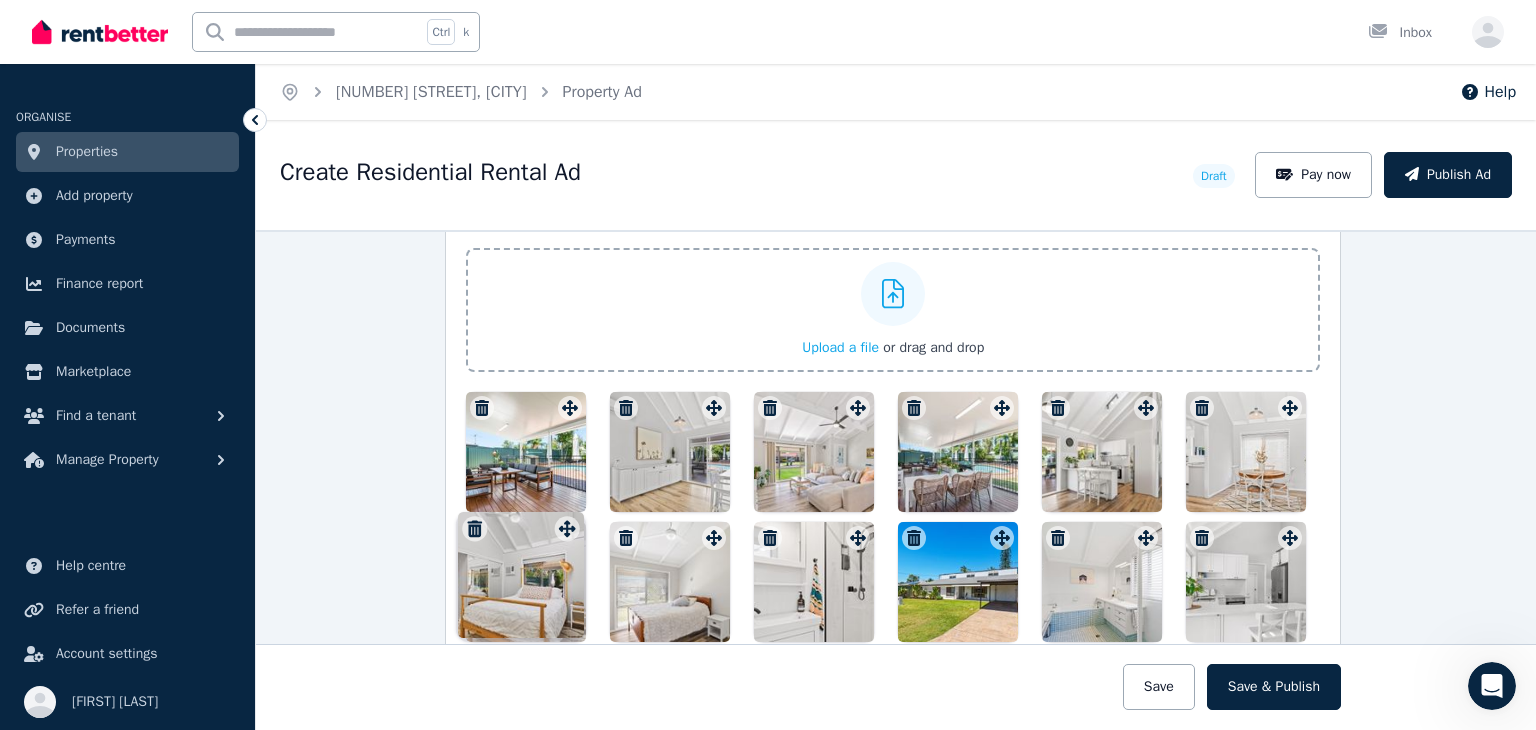 click at bounding box center (893, 582) 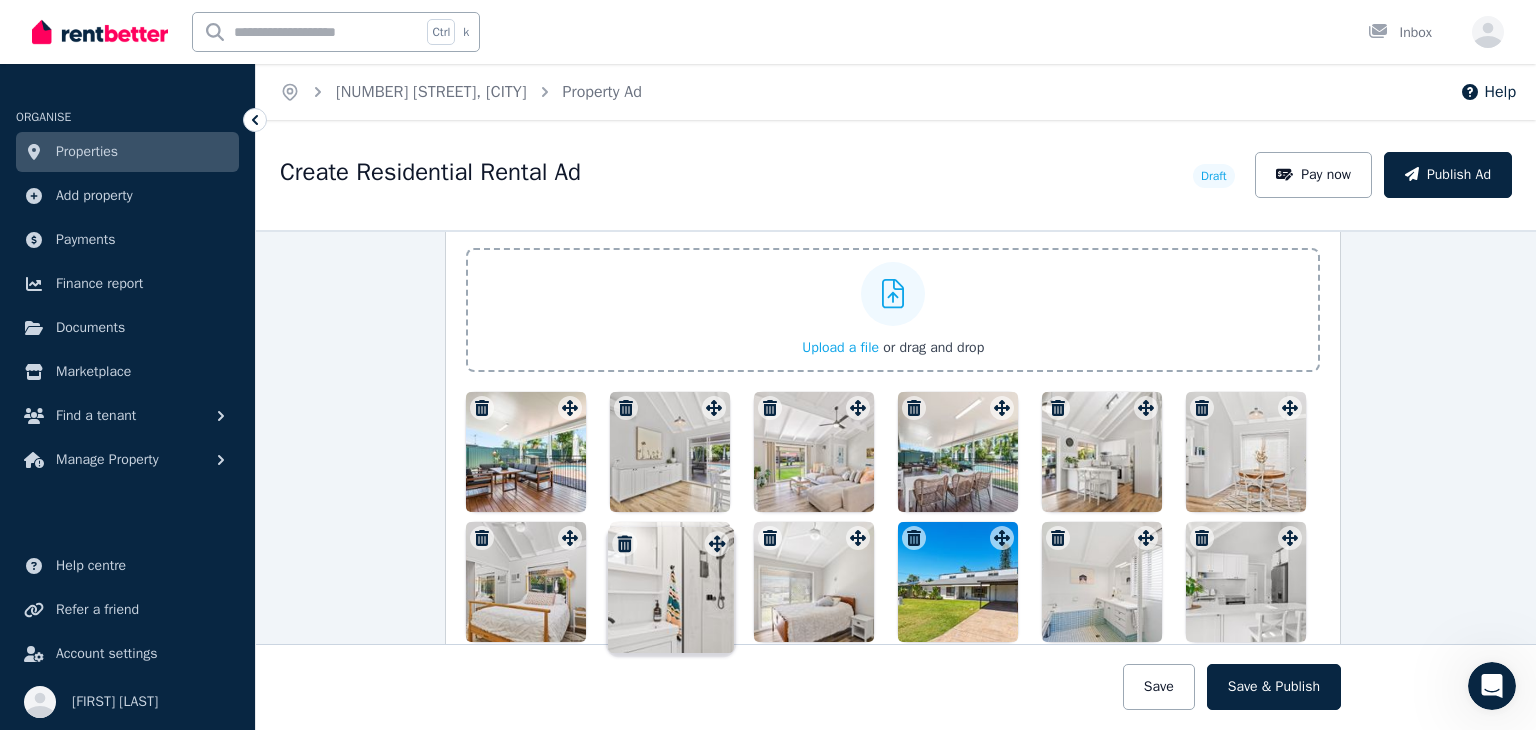 drag, startPoint x: 854, startPoint y: 527, endPoint x: 719, endPoint y: 525, distance: 135.01482 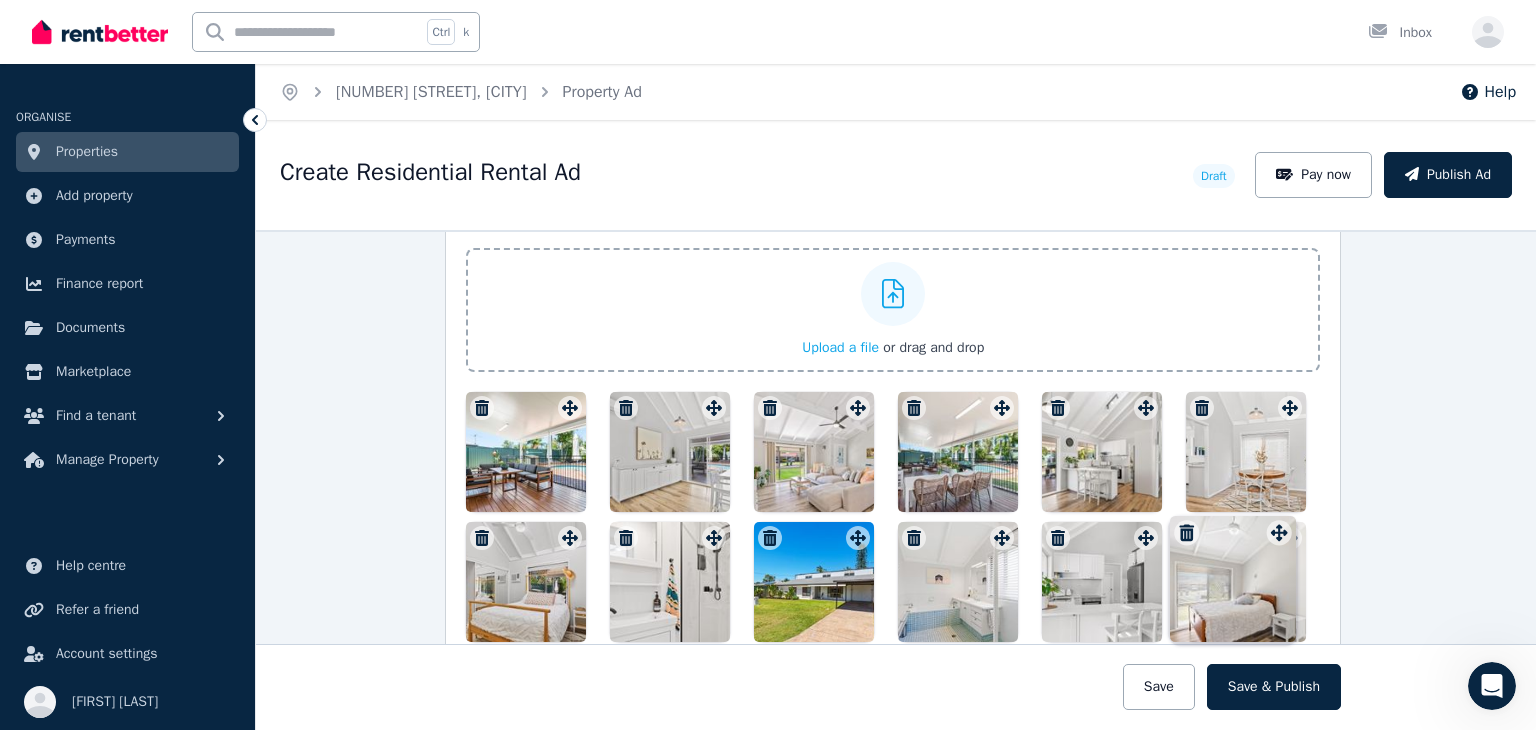 drag, startPoint x: 848, startPoint y: 519, endPoint x: 1275, endPoint y: 506, distance: 427.19785 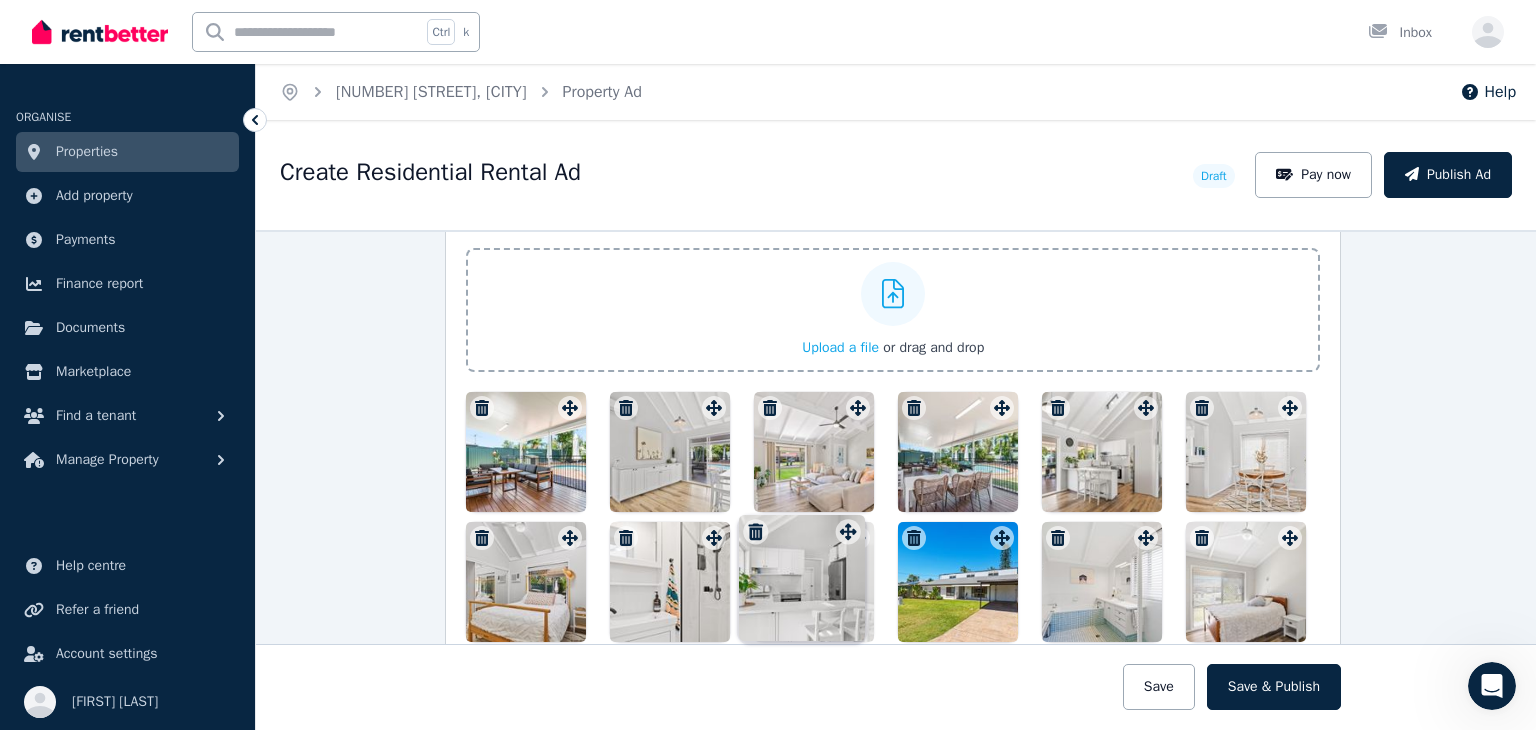 drag, startPoint x: 1136, startPoint y: 525, endPoint x: 875, endPoint y: 506, distance: 261.69064 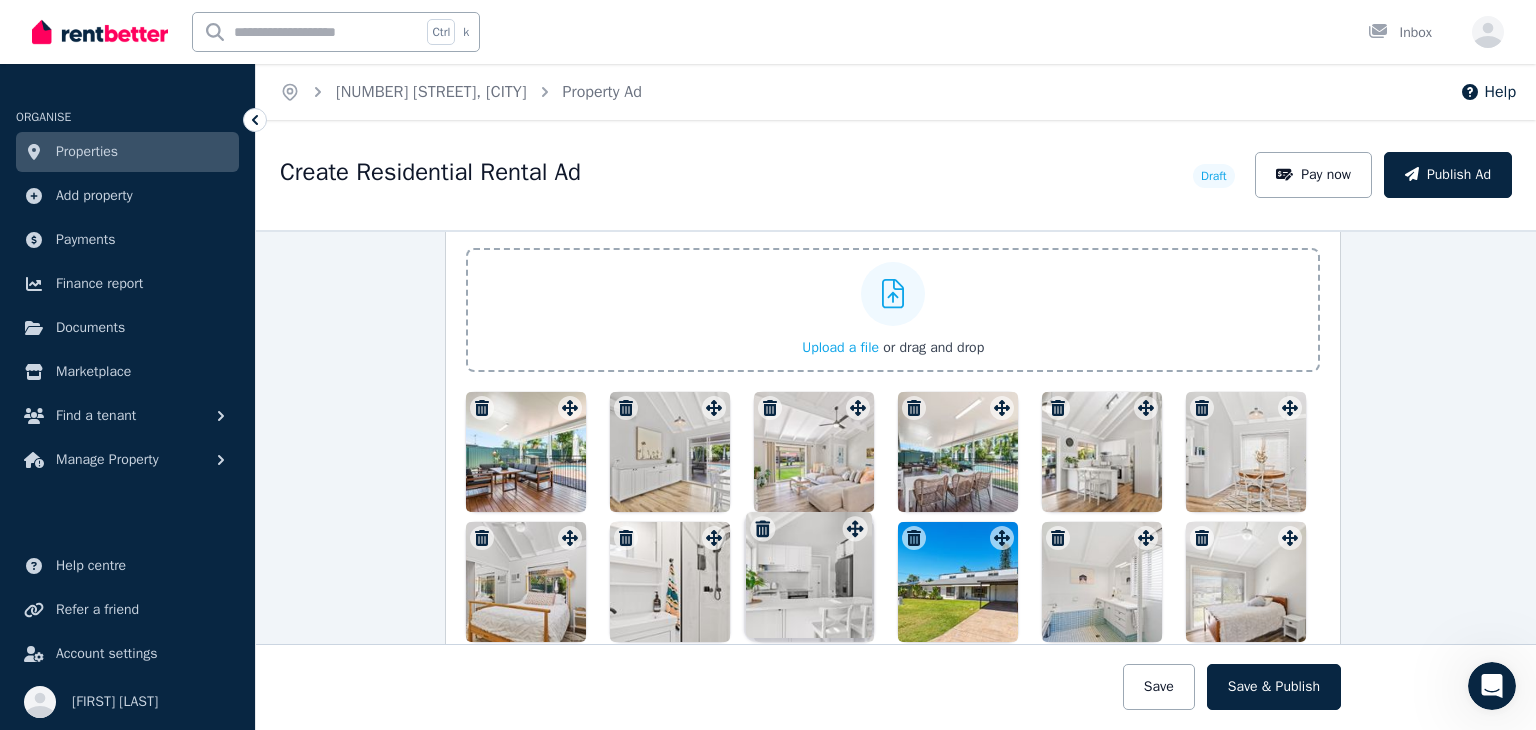 click at bounding box center (893, 582) 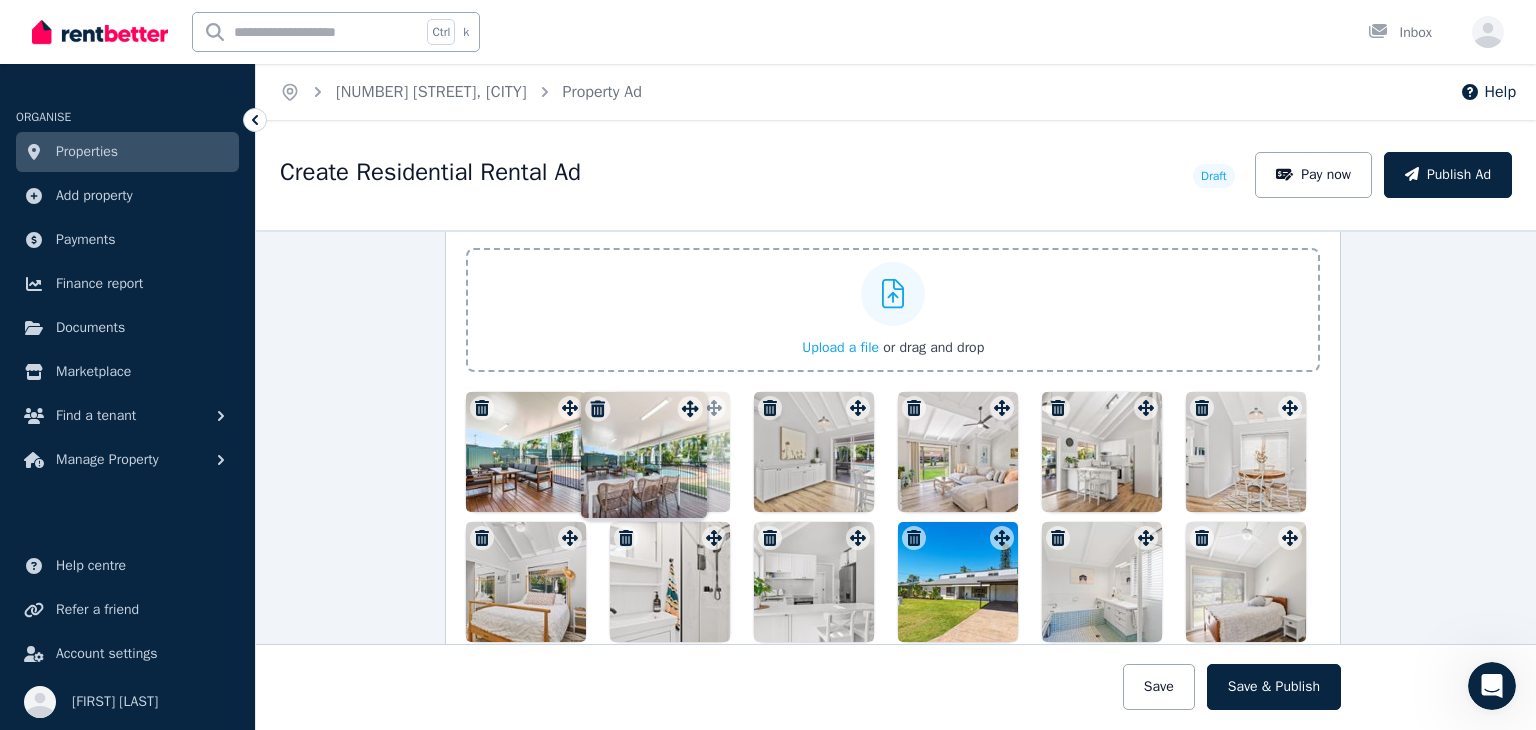 drag, startPoint x: 994, startPoint y: 393, endPoint x: 692, endPoint y: 386, distance: 302.08112 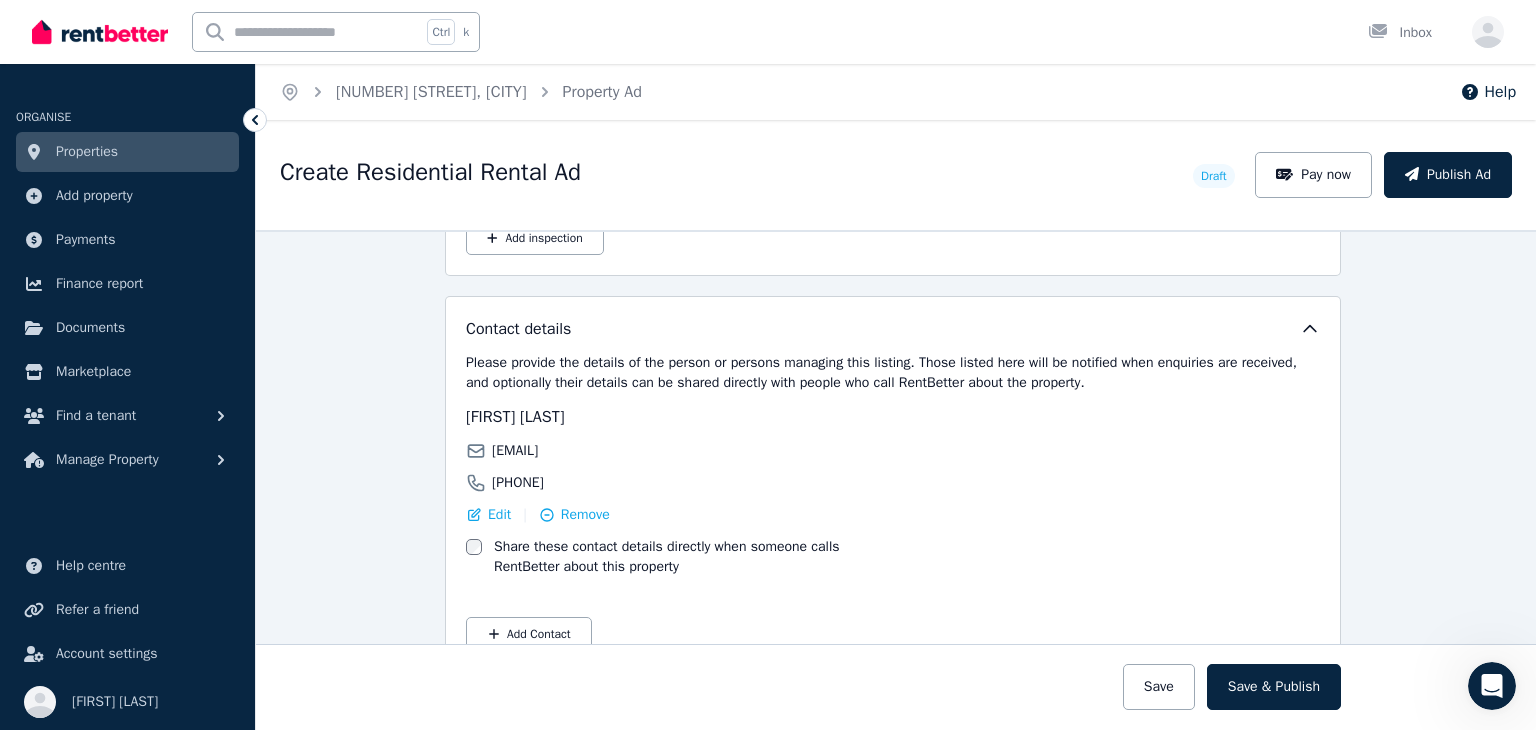 scroll, scrollTop: 3768, scrollLeft: 3, axis: both 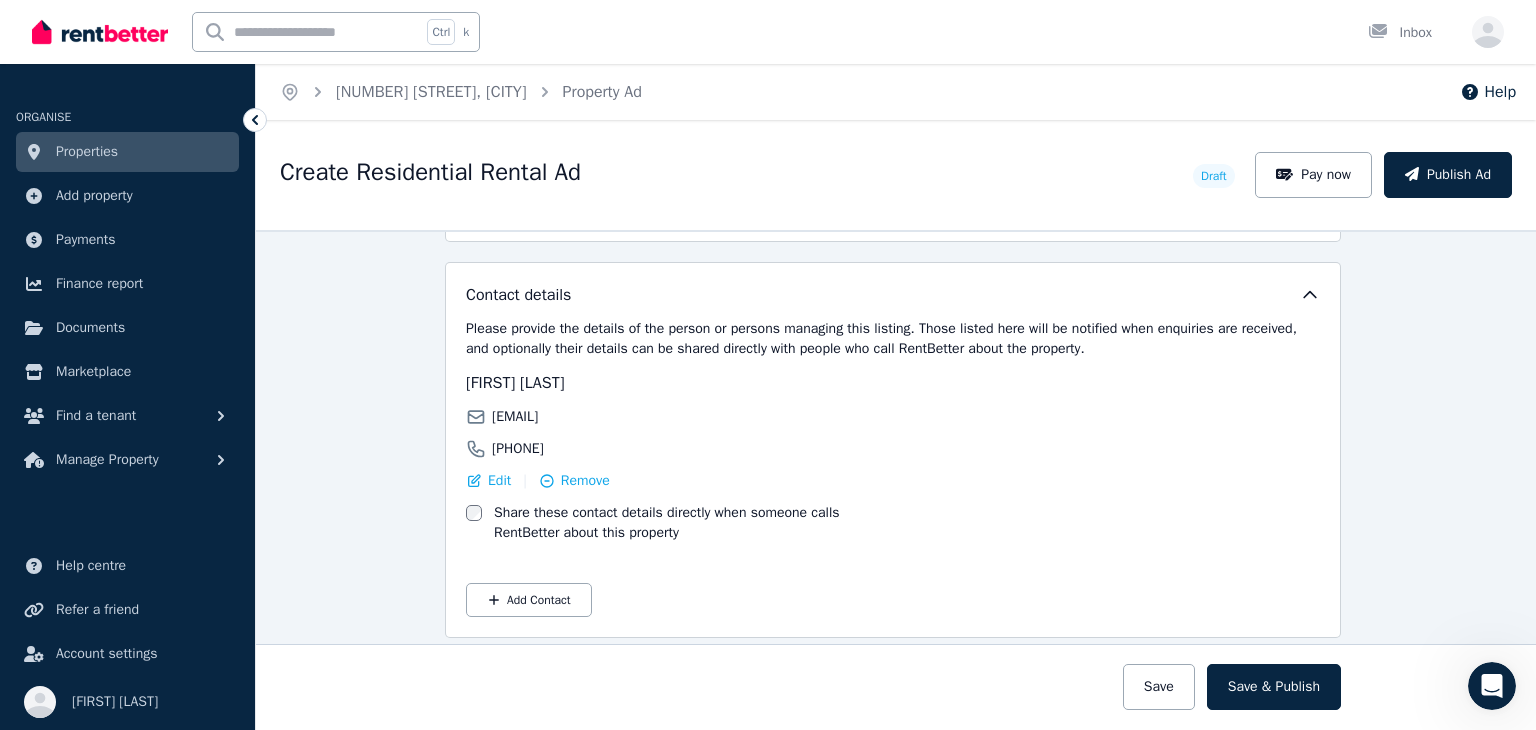 click on "**********" at bounding box center [896, 480] 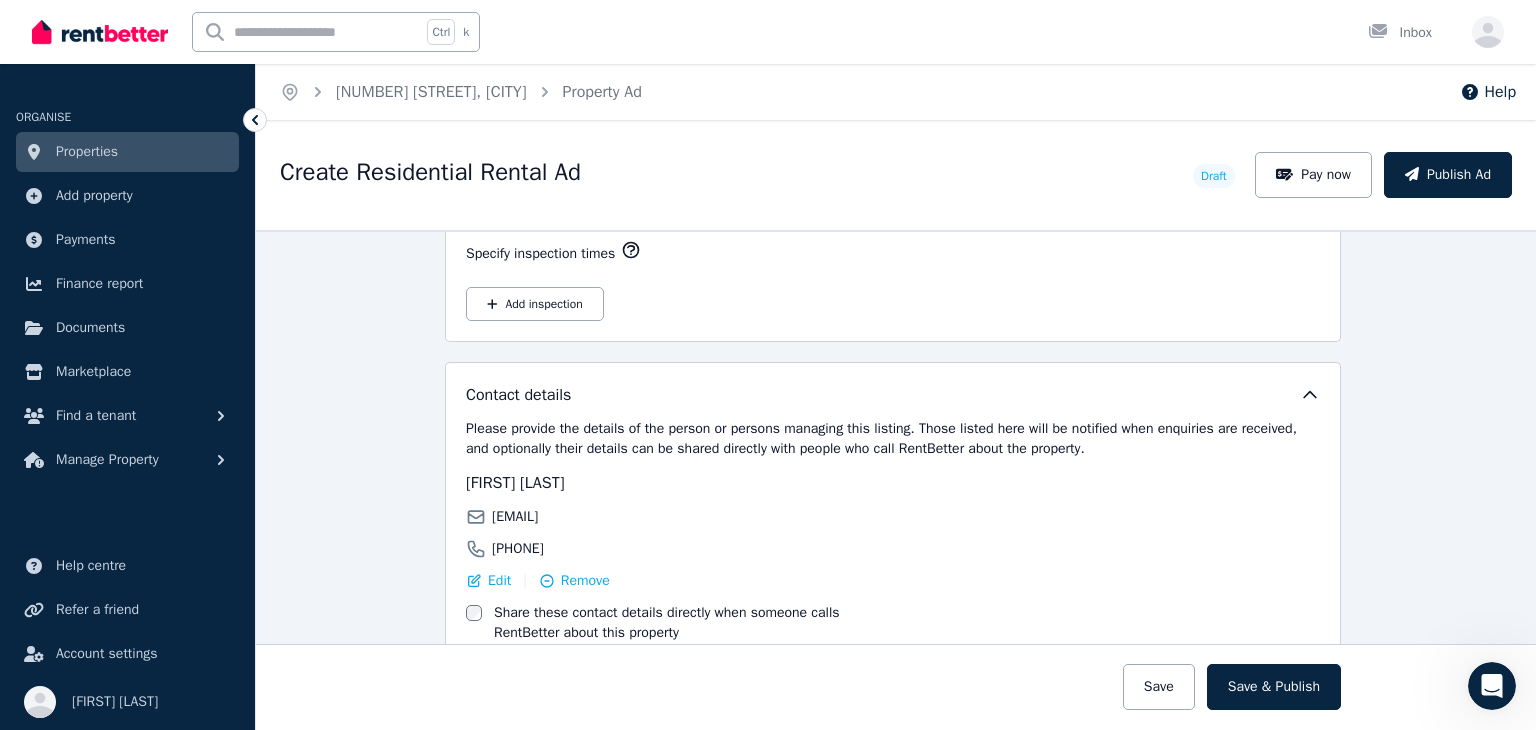 scroll, scrollTop: 3768, scrollLeft: 3, axis: both 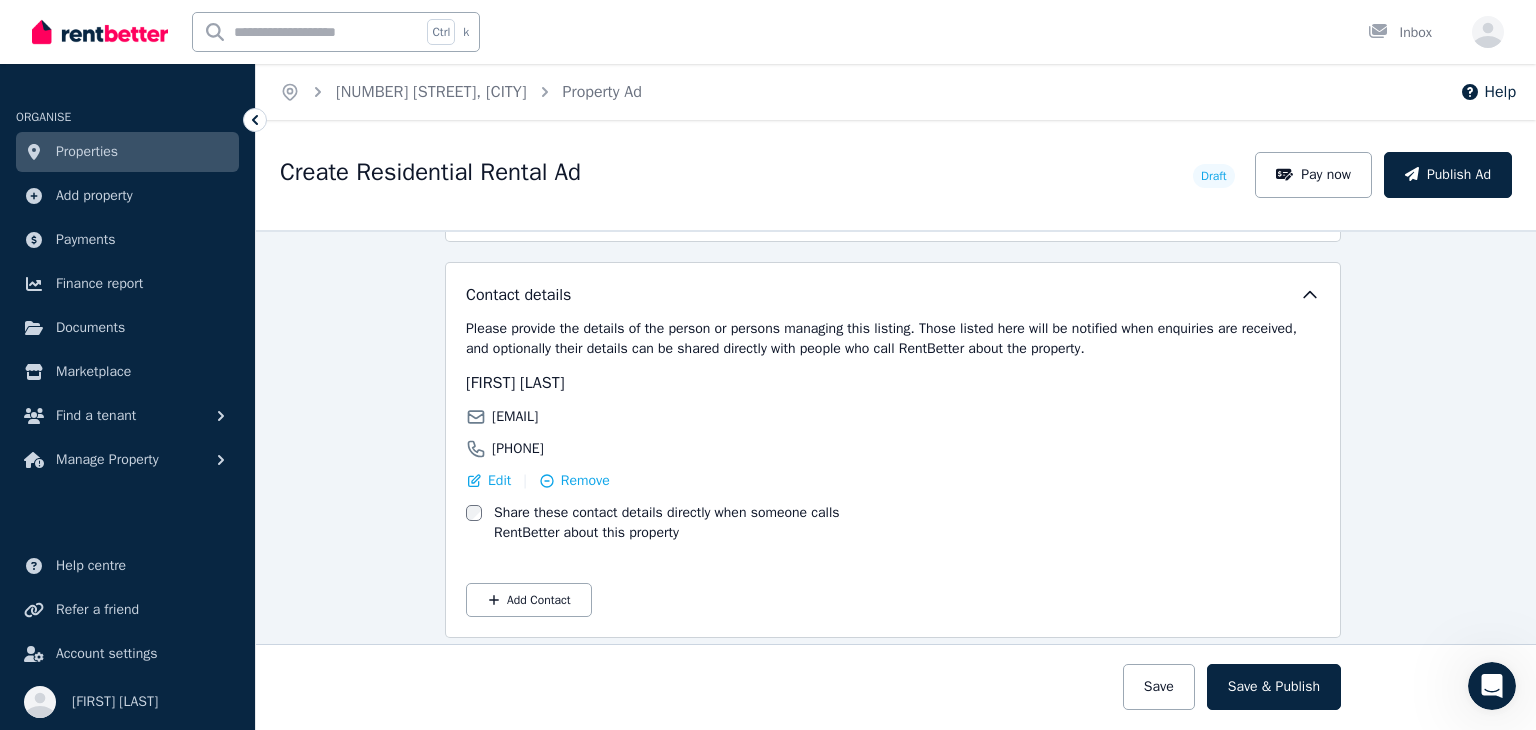 click on "**********" at bounding box center (896, 480) 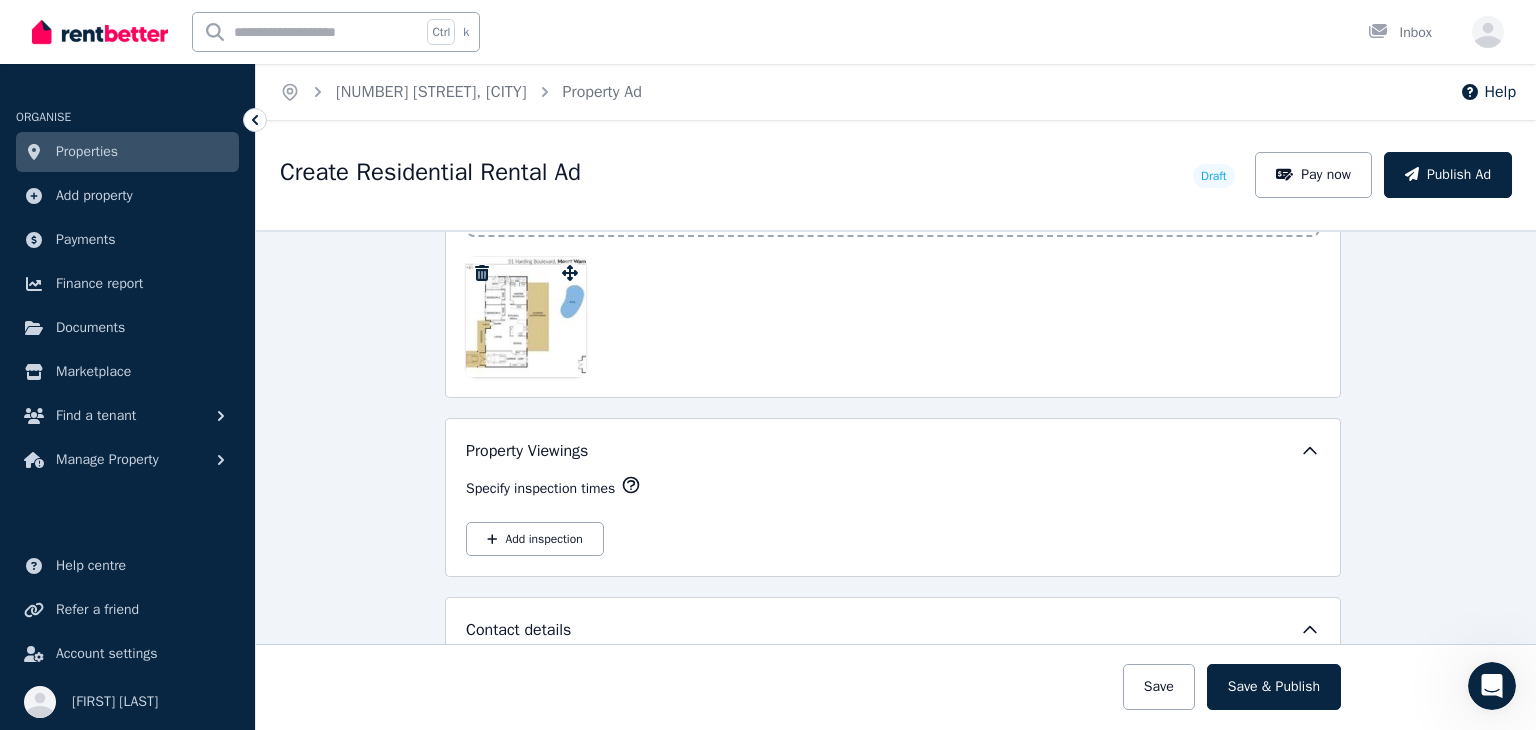 scroll, scrollTop: 3468, scrollLeft: 3, axis: both 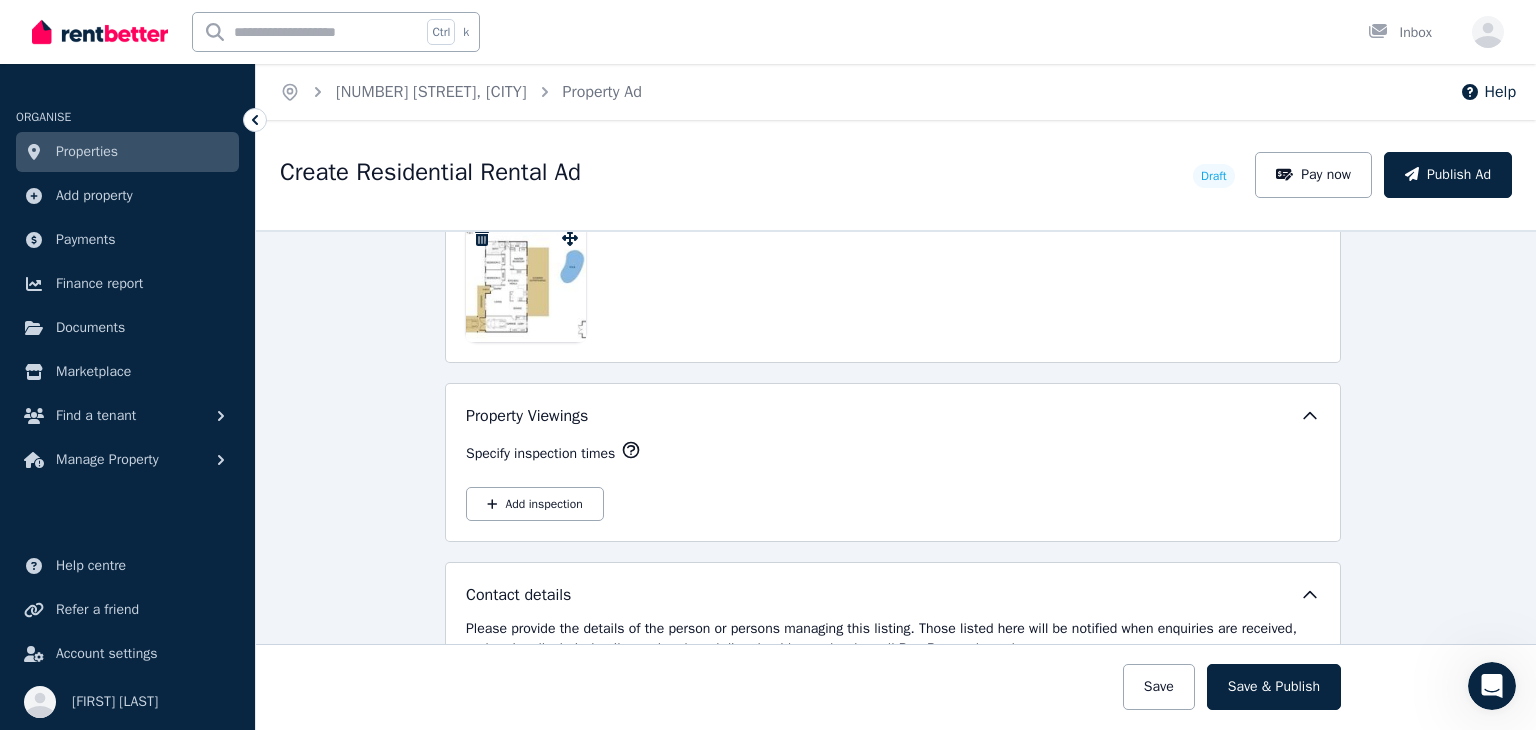 click 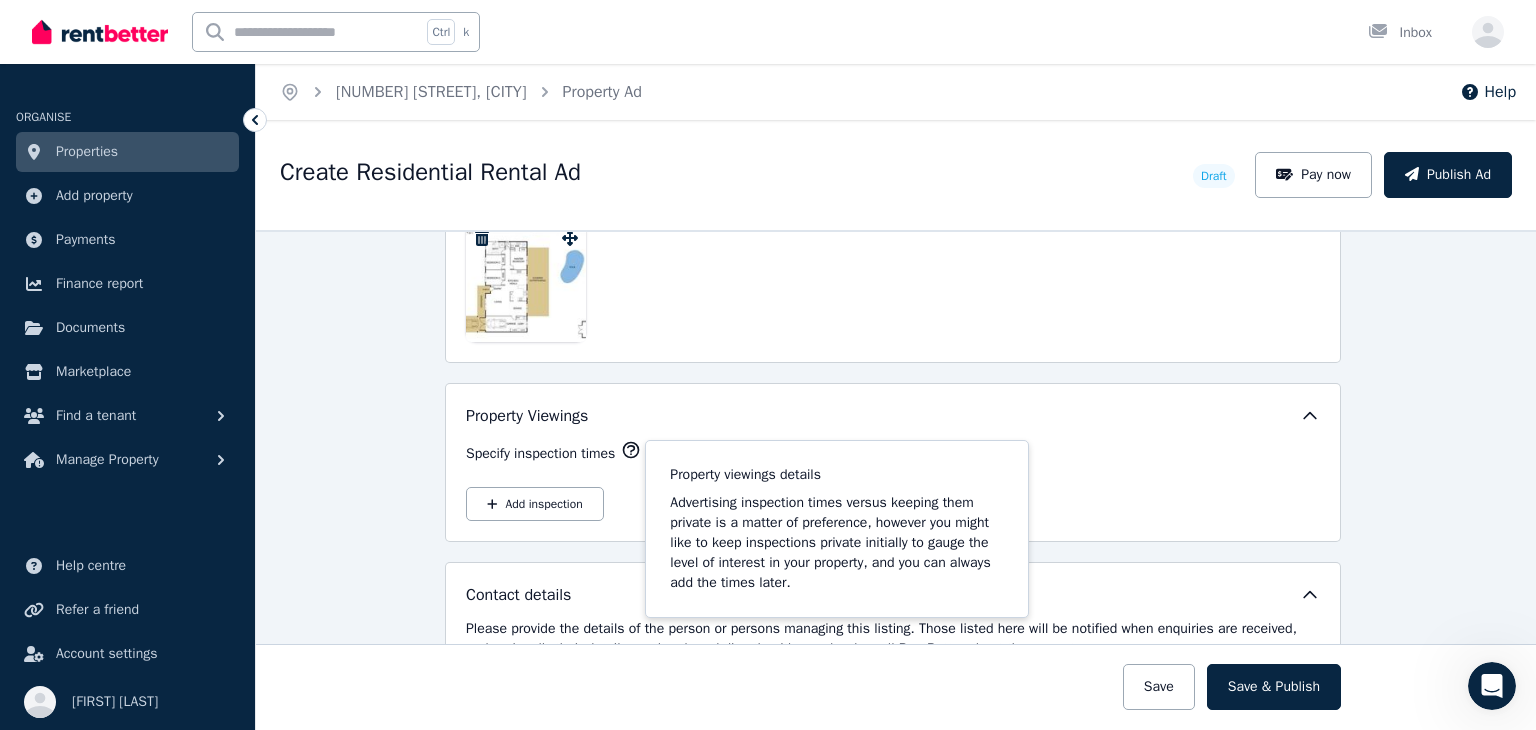 click on "**********" at bounding box center (896, 480) 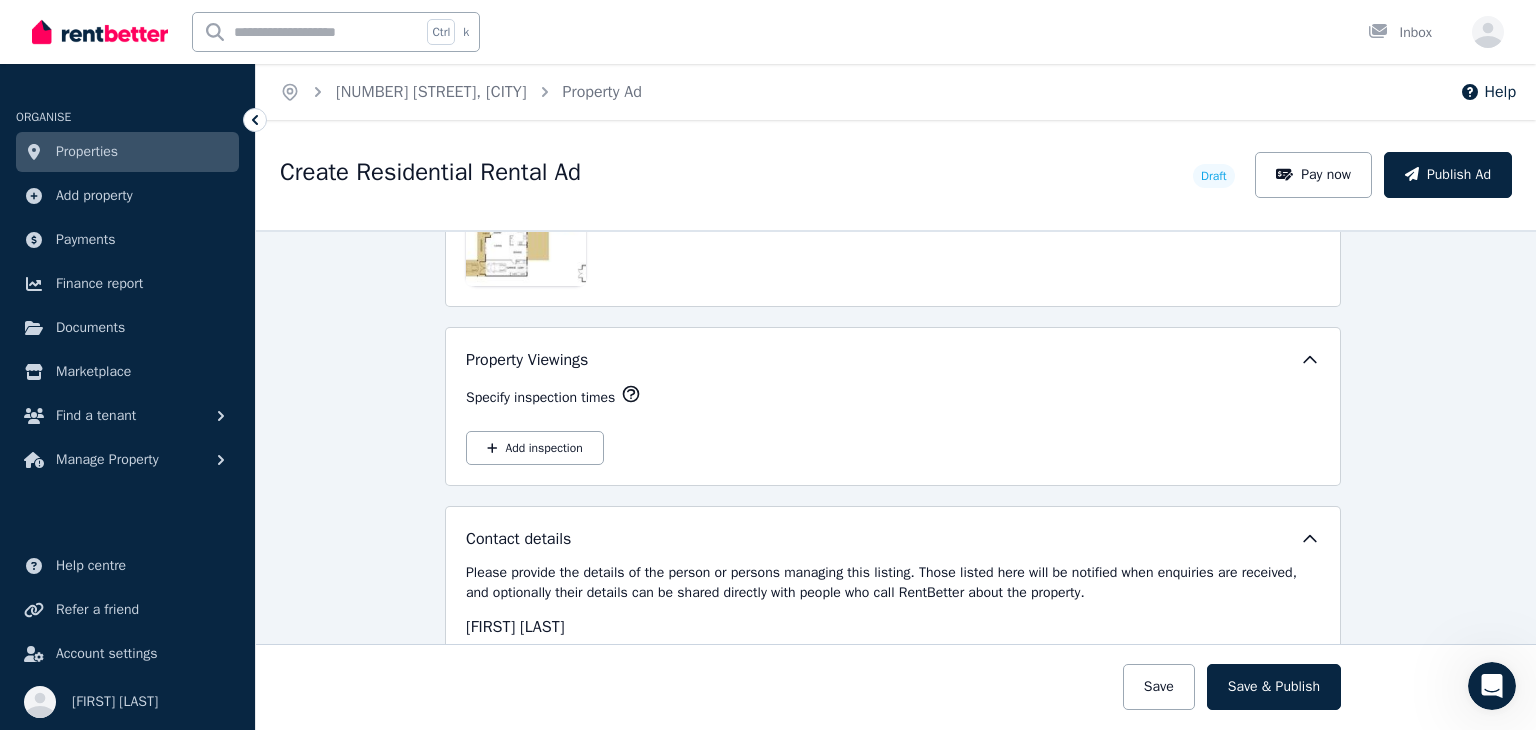 scroll, scrollTop: 3568, scrollLeft: 3, axis: both 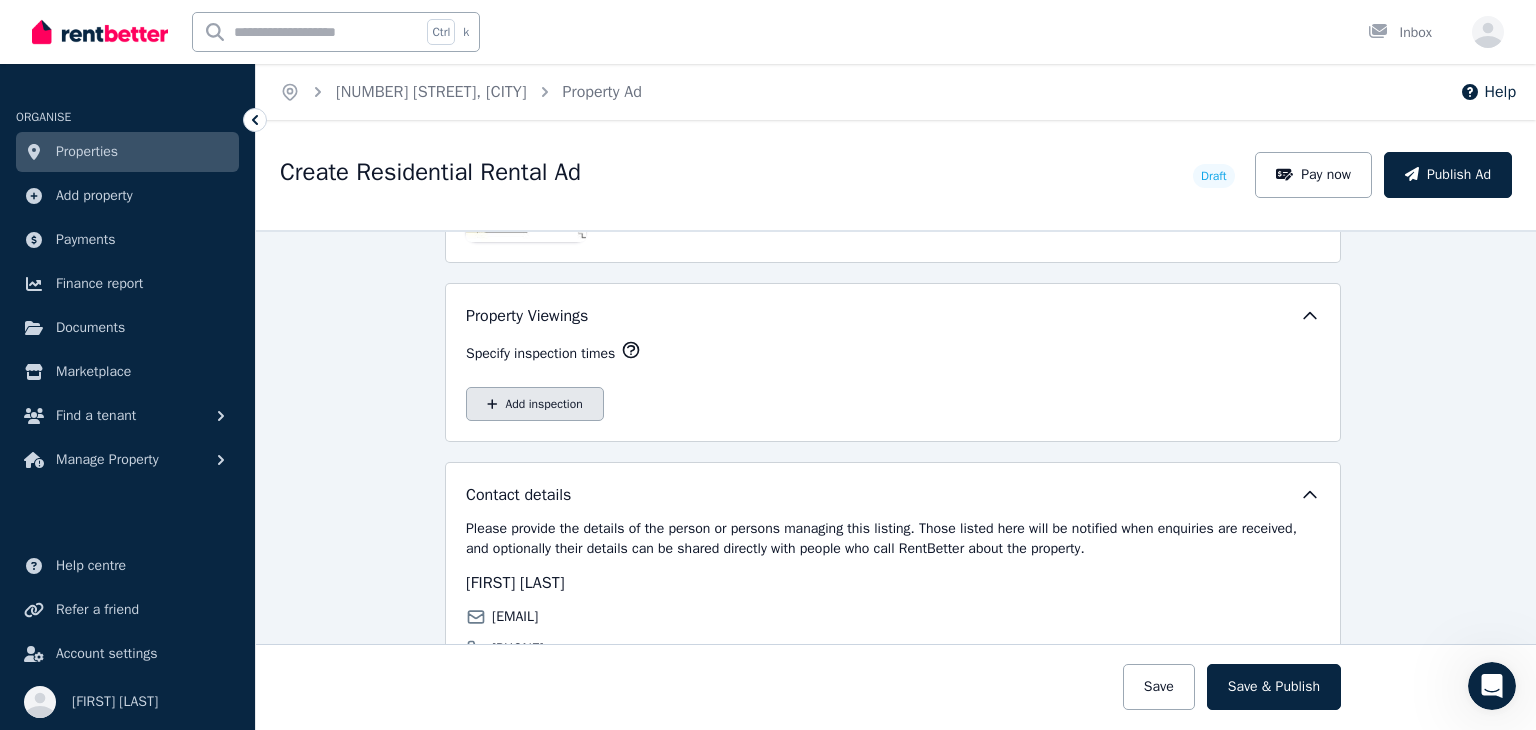 click on "Add inspection" at bounding box center [535, 404] 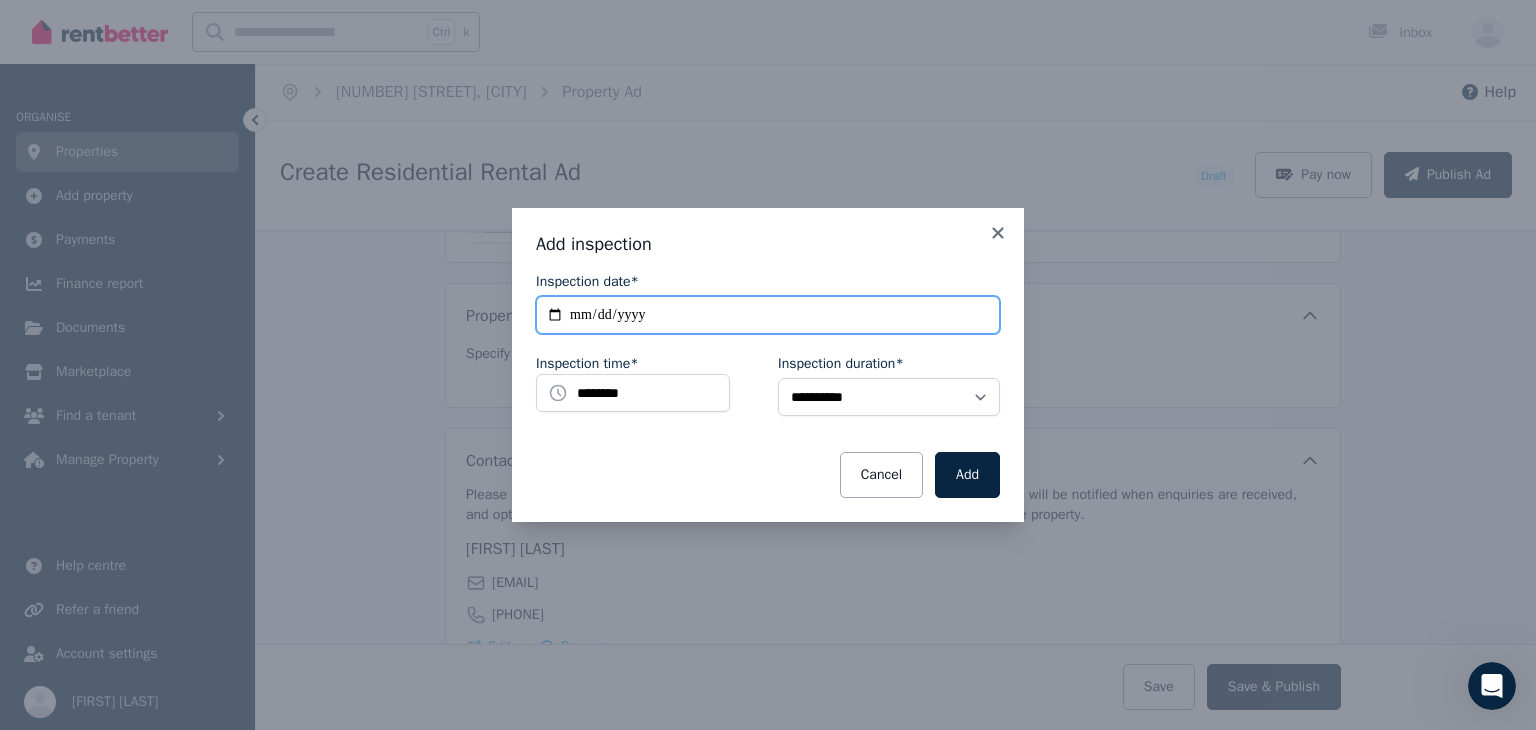 click on "**********" at bounding box center [768, 315] 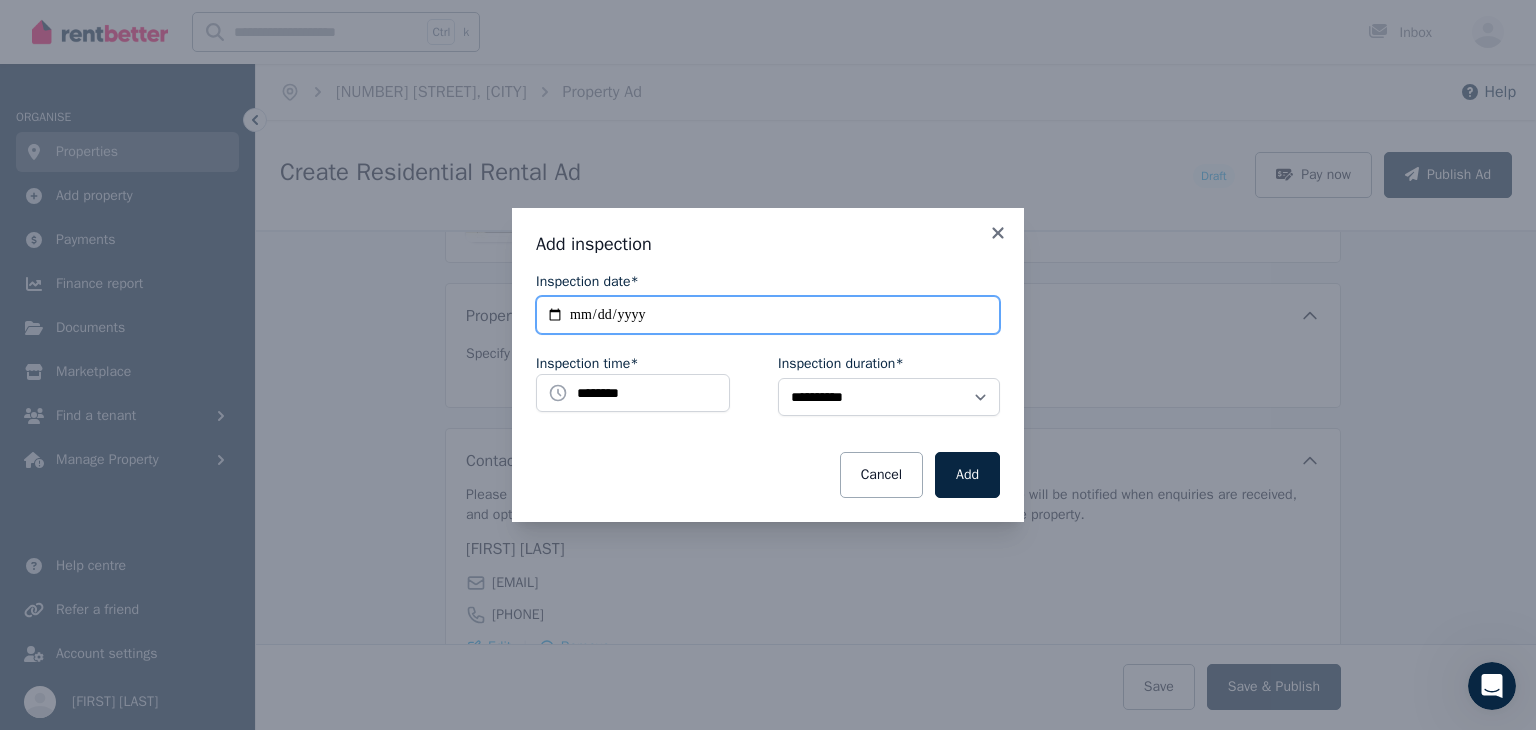 type on "**********" 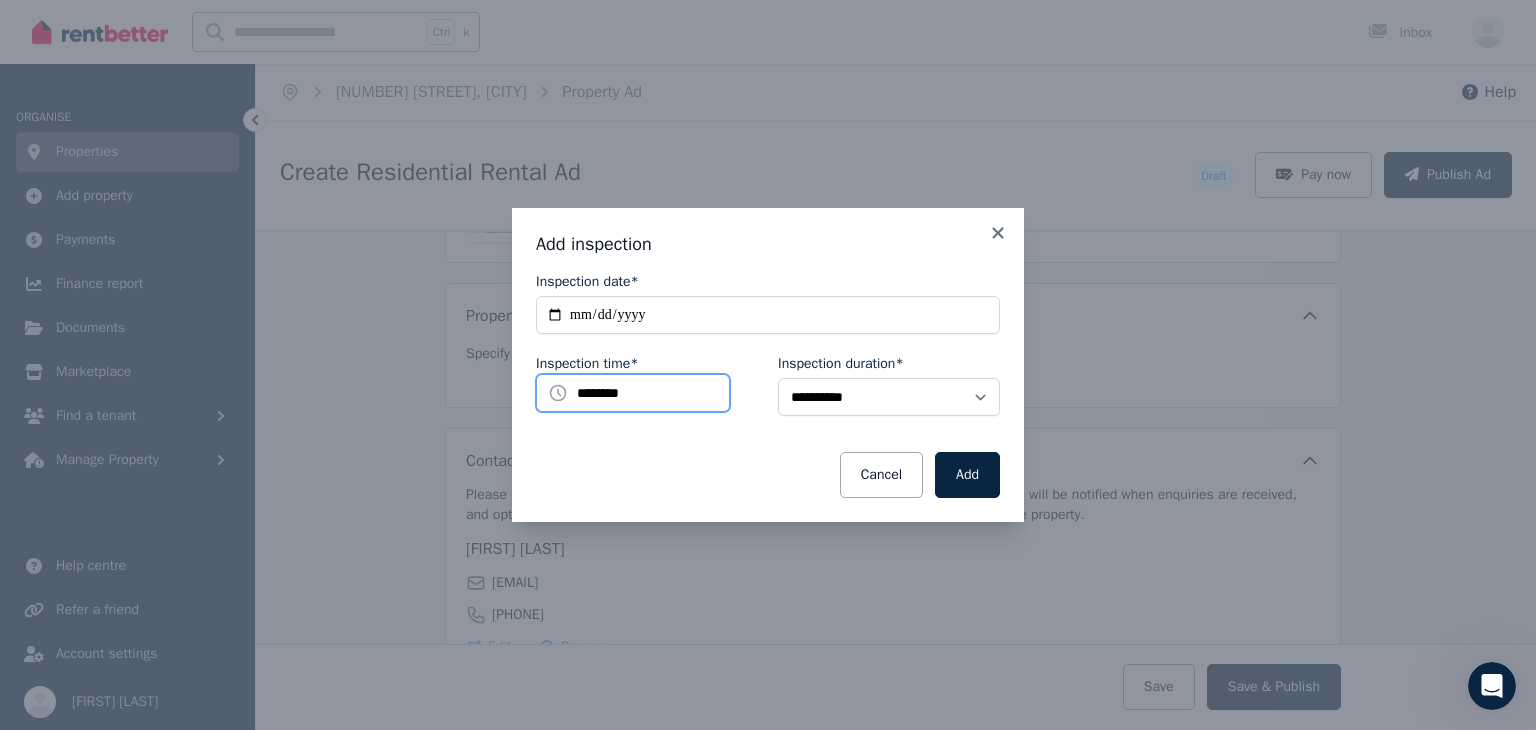 click on "********" at bounding box center [633, 393] 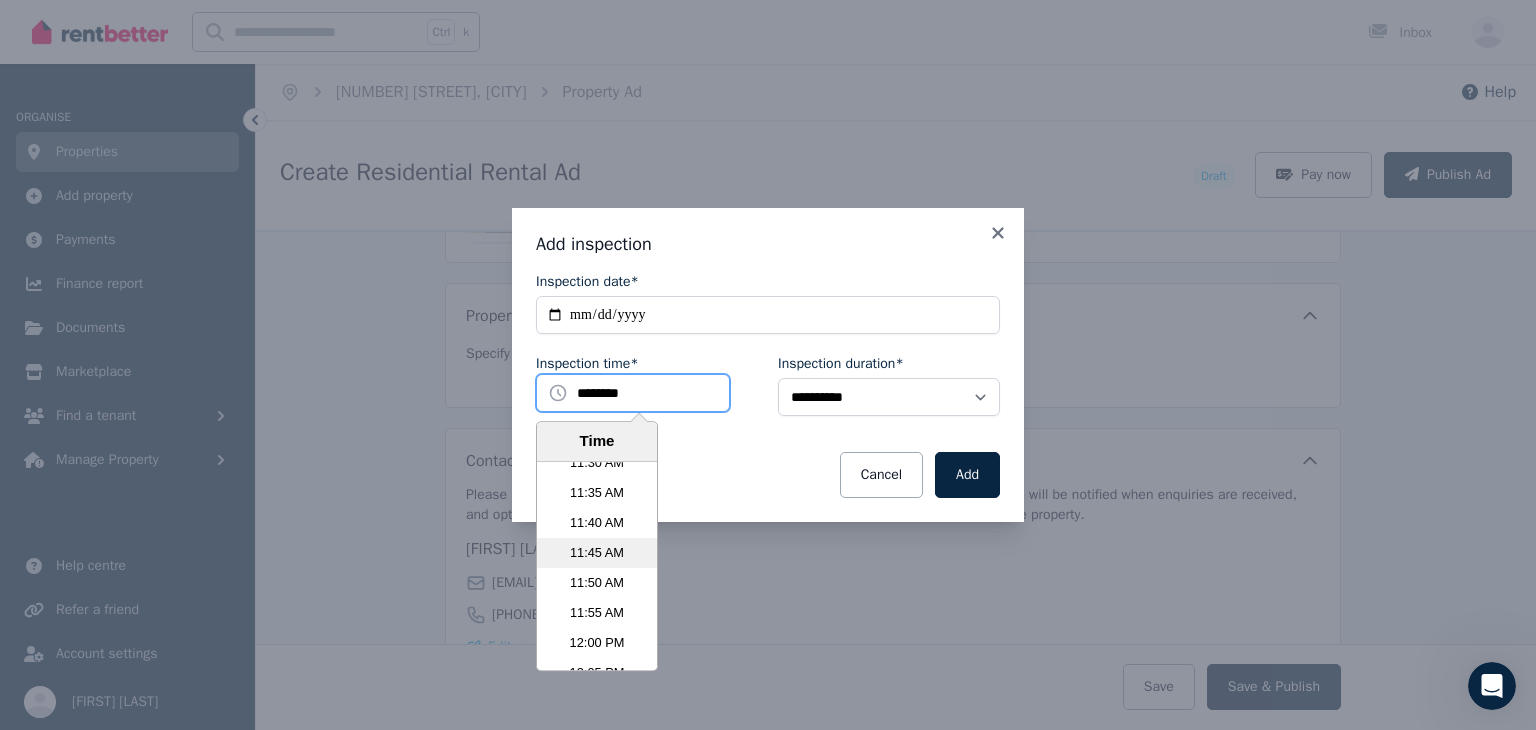 scroll, scrollTop: 4190, scrollLeft: 0, axis: vertical 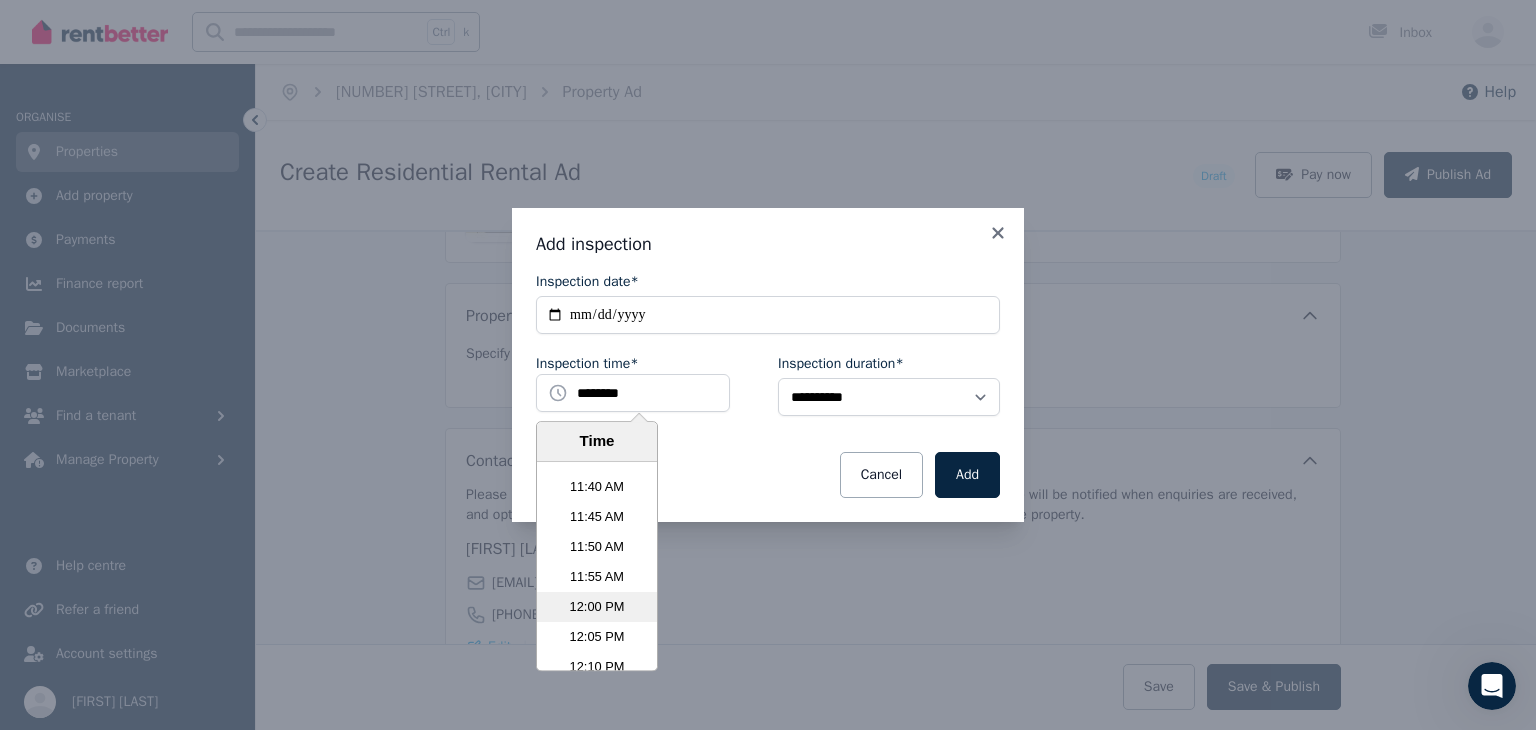 click on "12:00 PM" at bounding box center [597, 607] 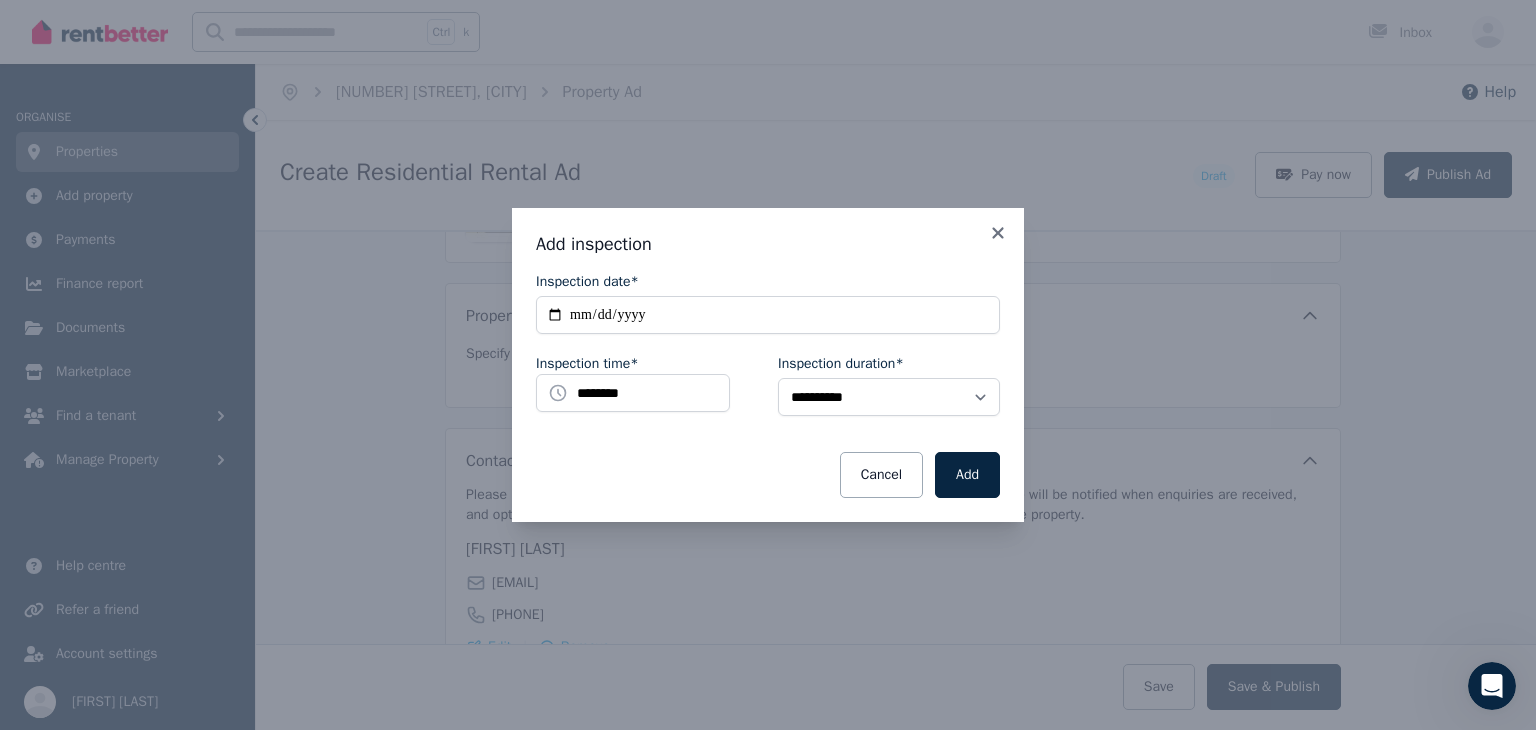 click on "Cancel Add" at bounding box center [768, 475] 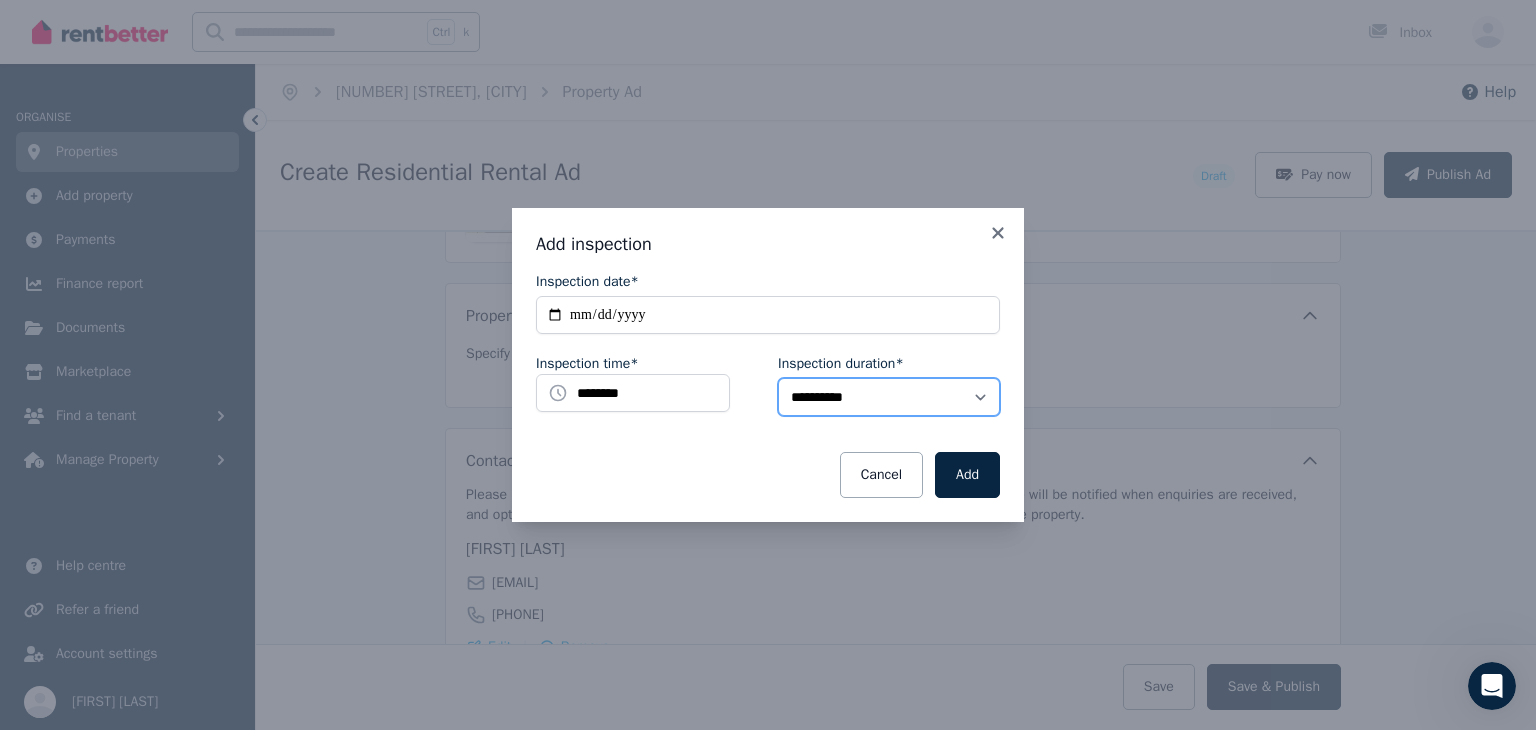 click on "**********" at bounding box center [889, 397] 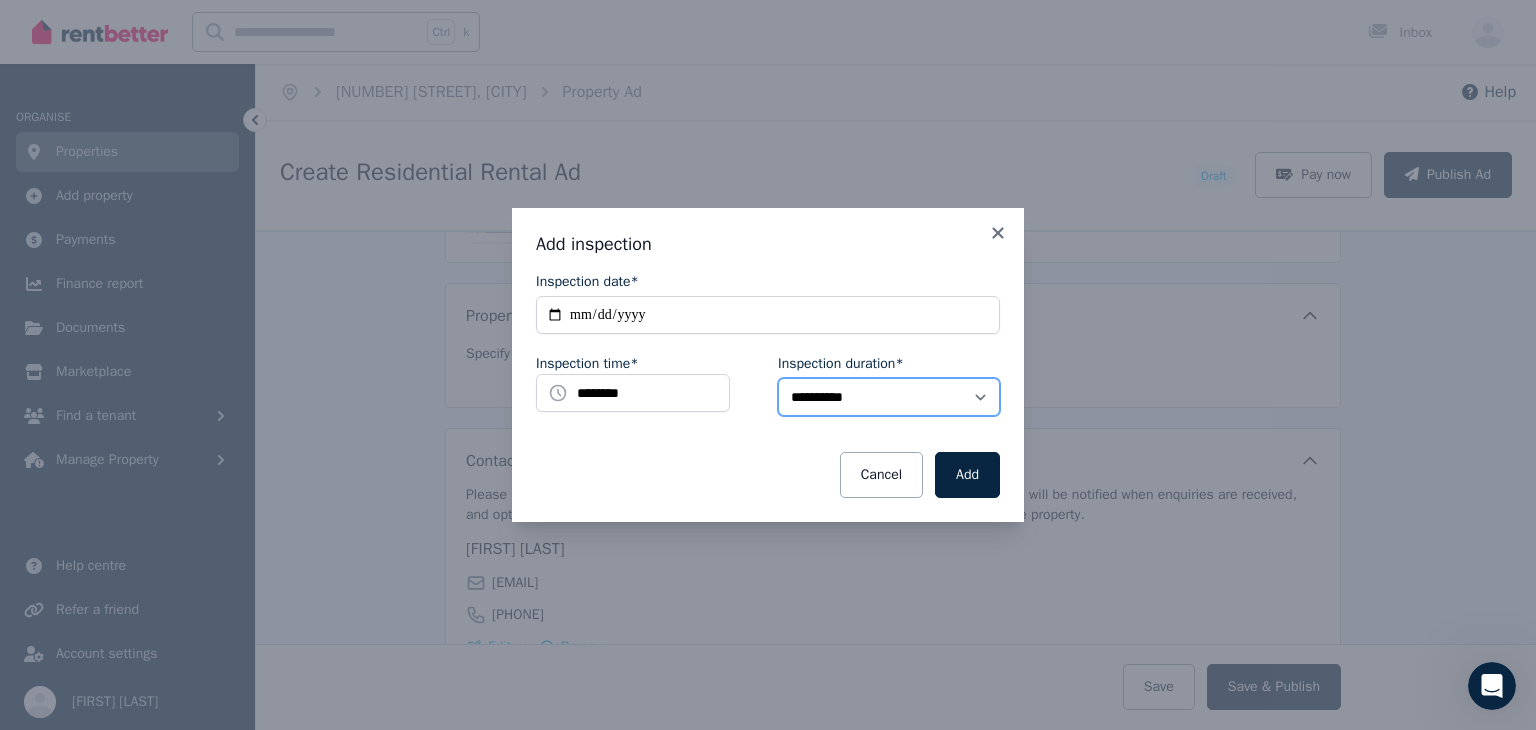 select on "**" 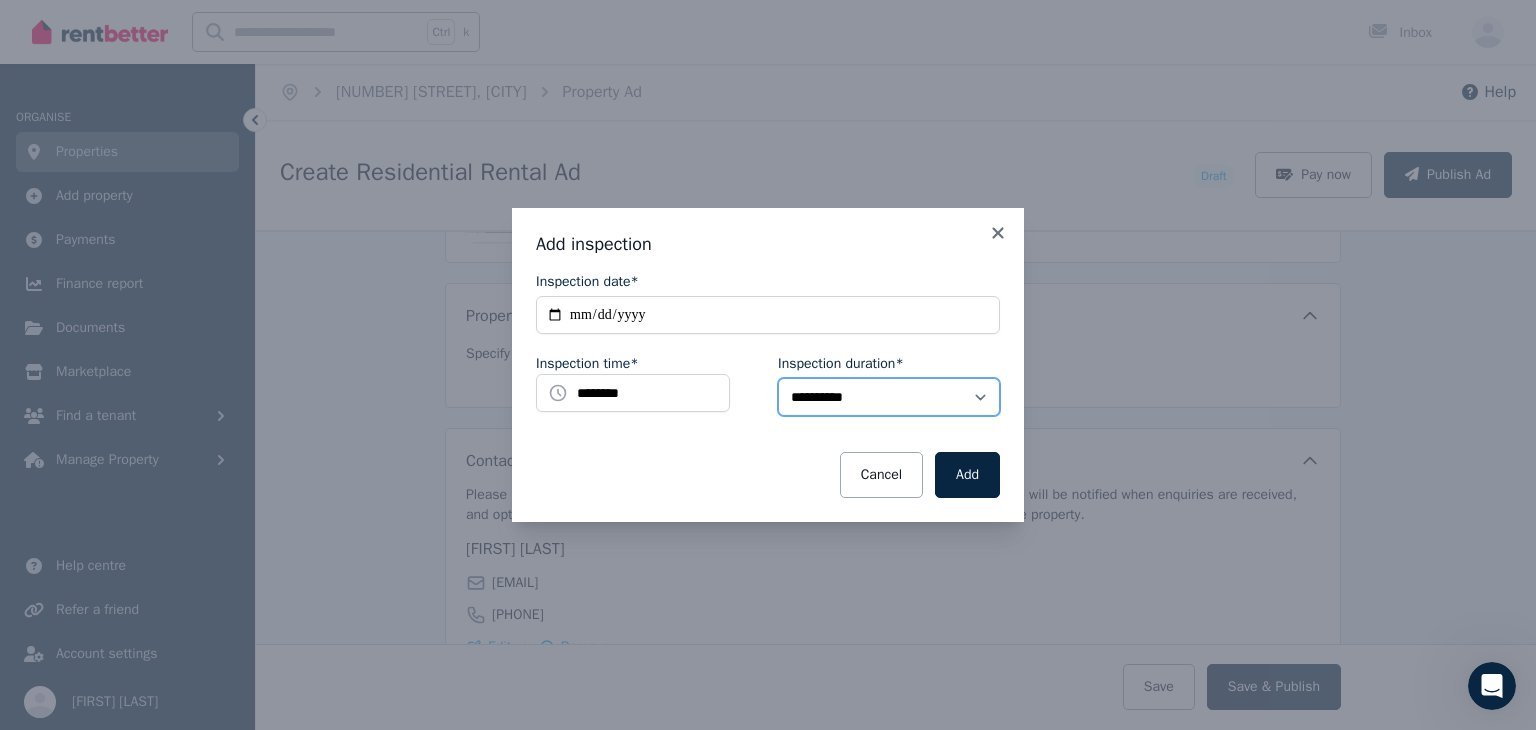 click on "**********" at bounding box center (889, 397) 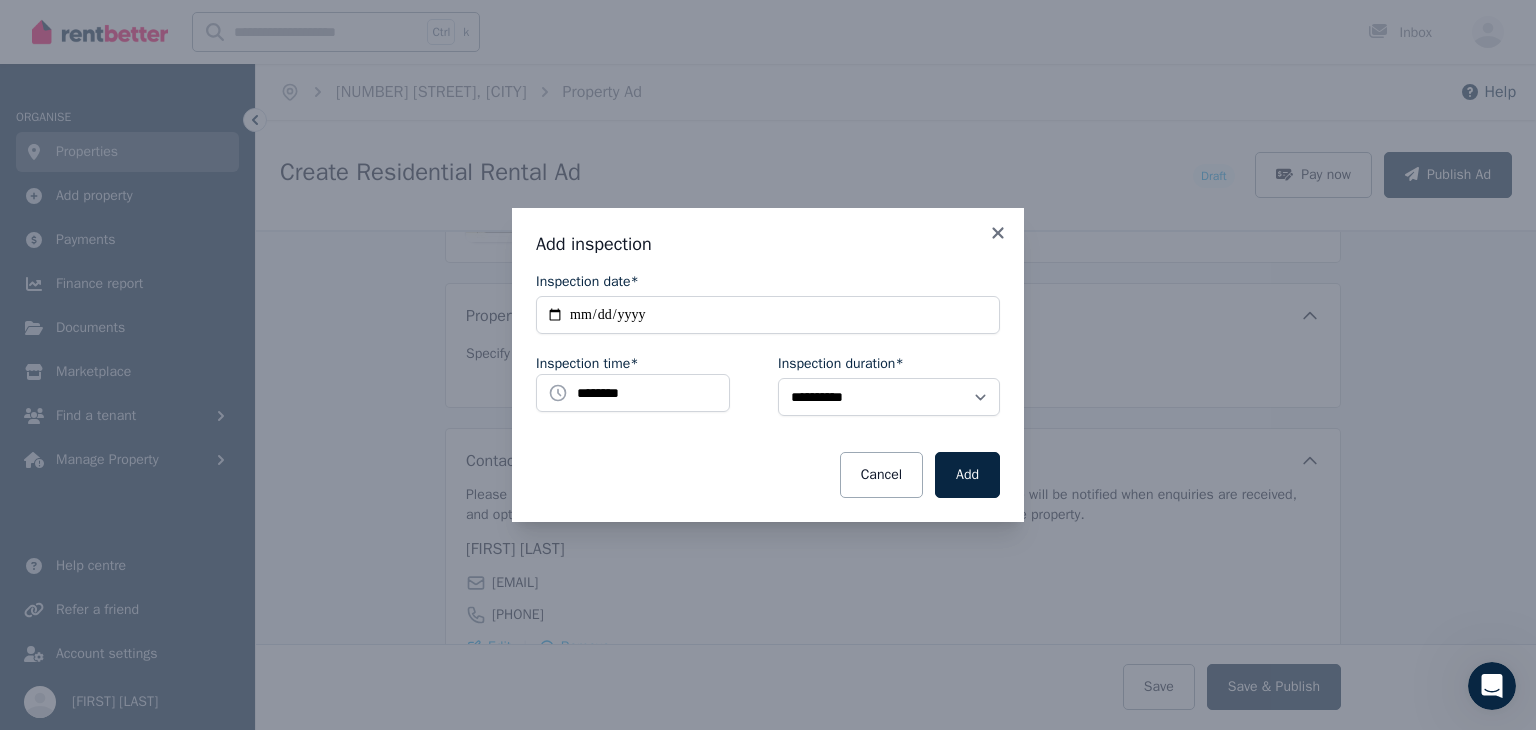 click on "Cancel Add" at bounding box center (768, 475) 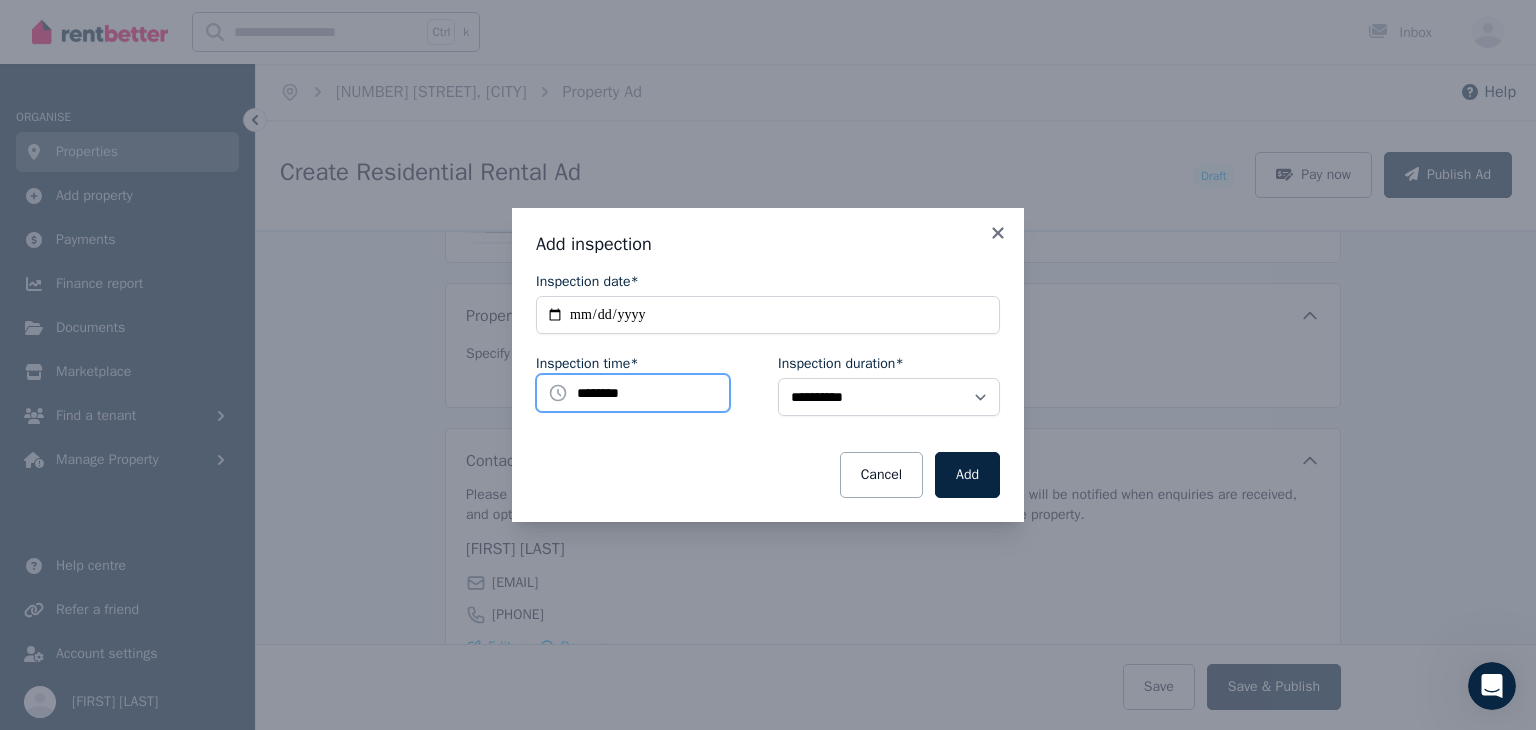 click on "********" at bounding box center (633, 393) 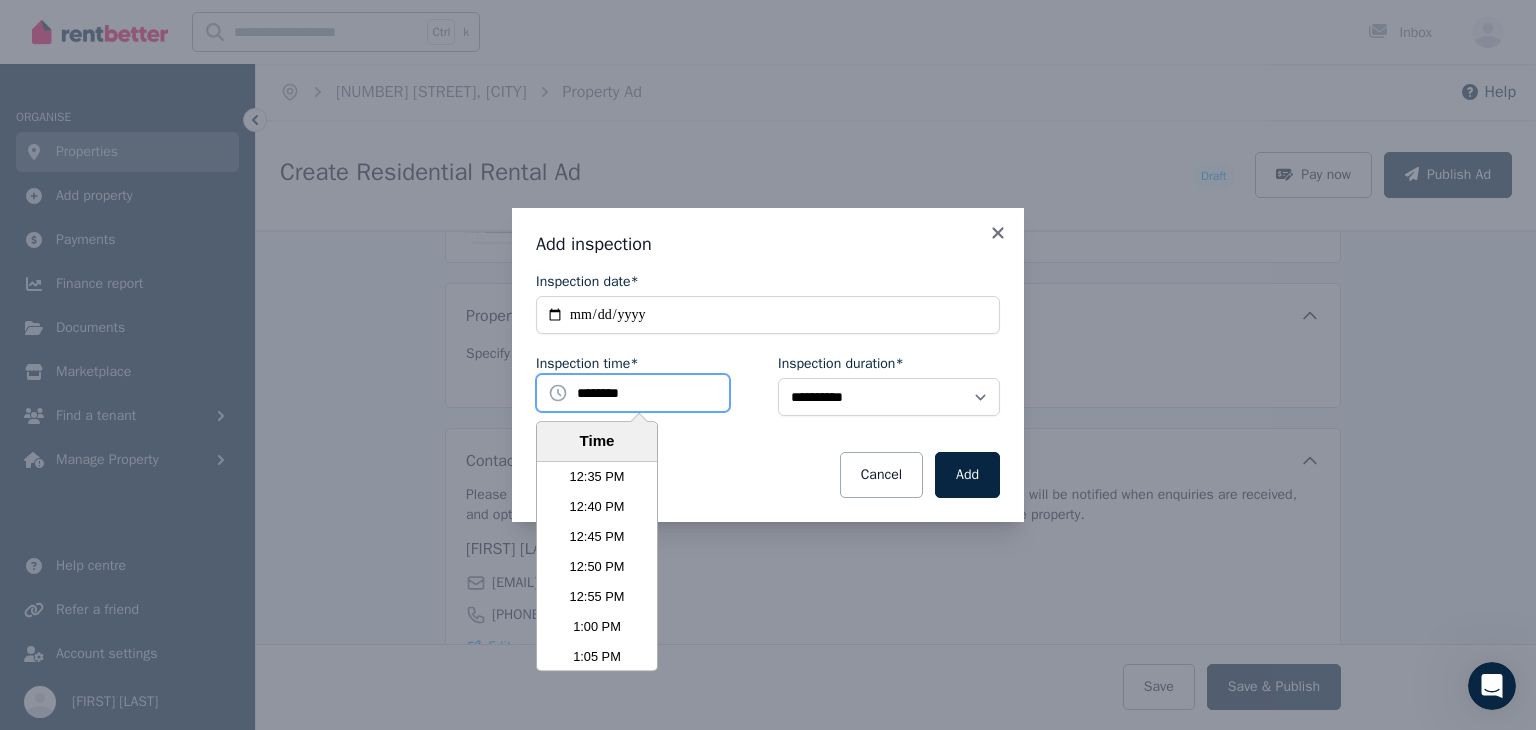 scroll, scrollTop: 4630, scrollLeft: 0, axis: vertical 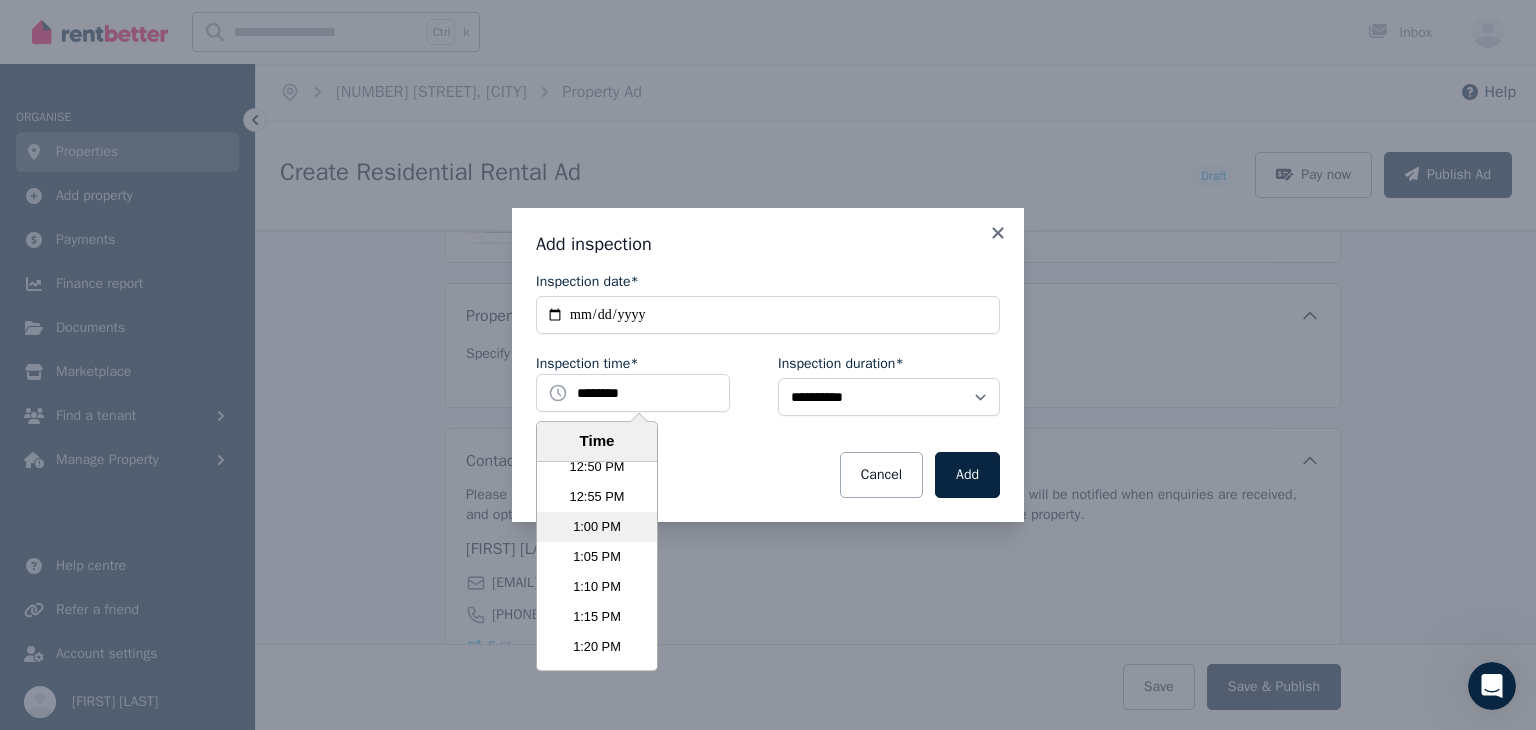 click on "1:00 PM" at bounding box center (597, 527) 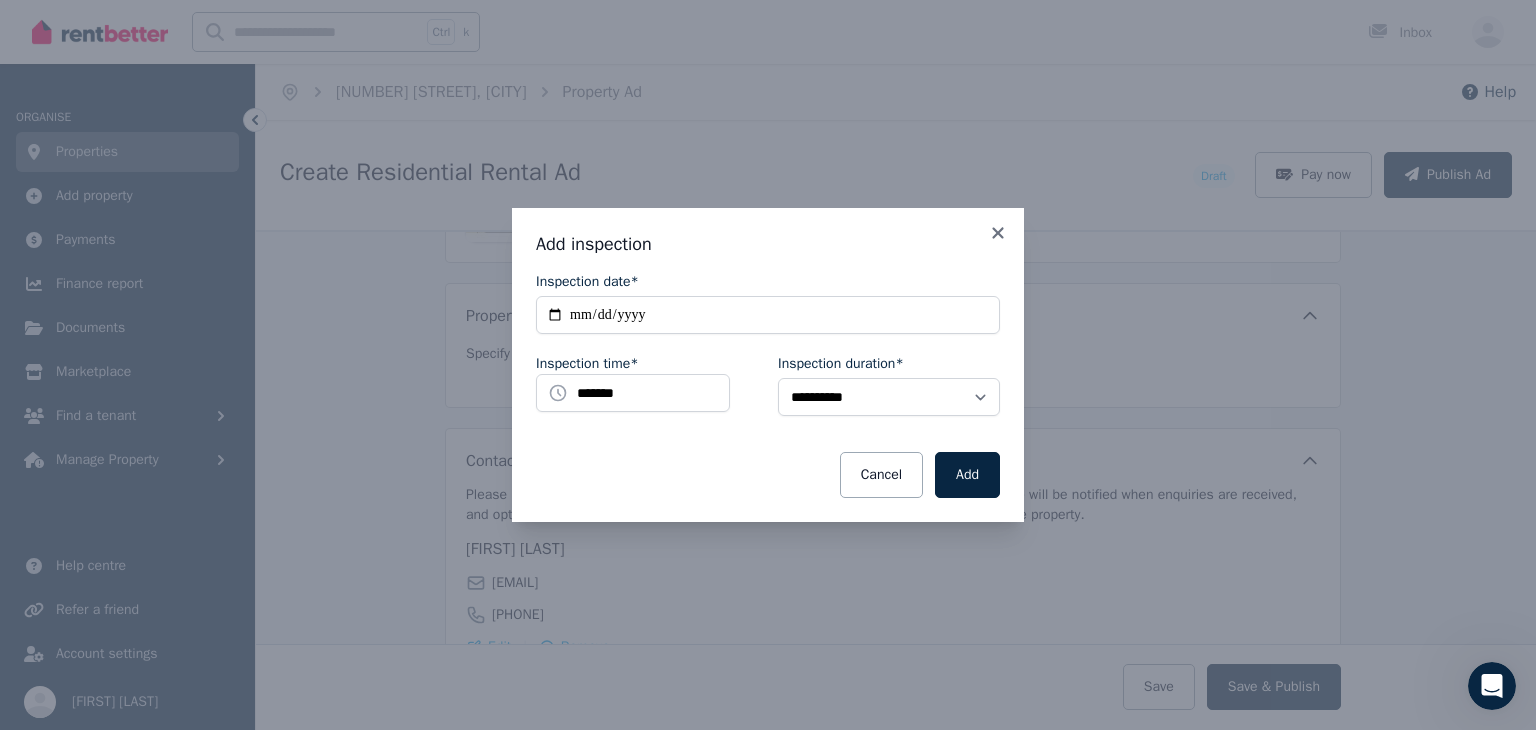 click on "Cancel Add" at bounding box center [768, 475] 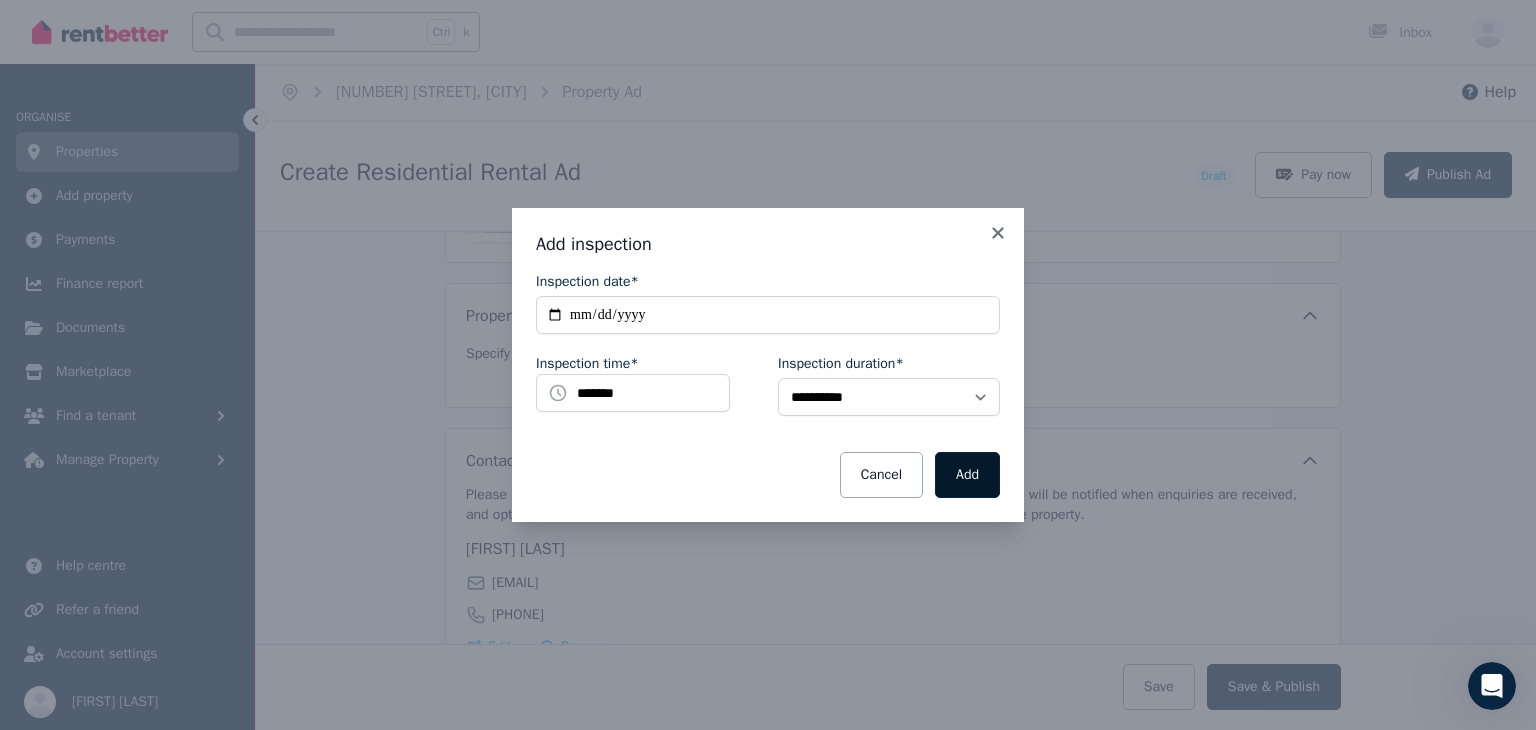 click on "Add" at bounding box center (967, 475) 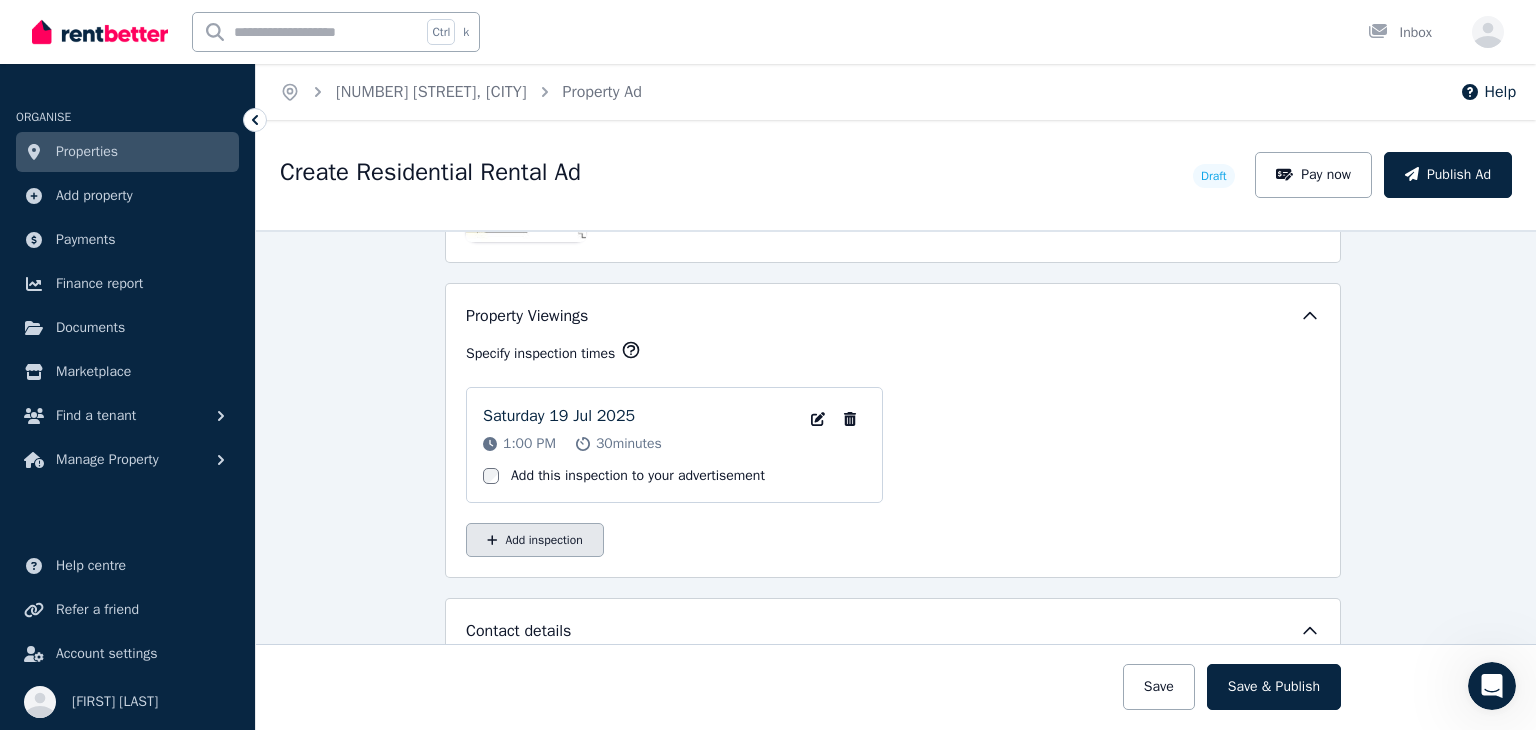 click on "Add inspection" at bounding box center (535, 540) 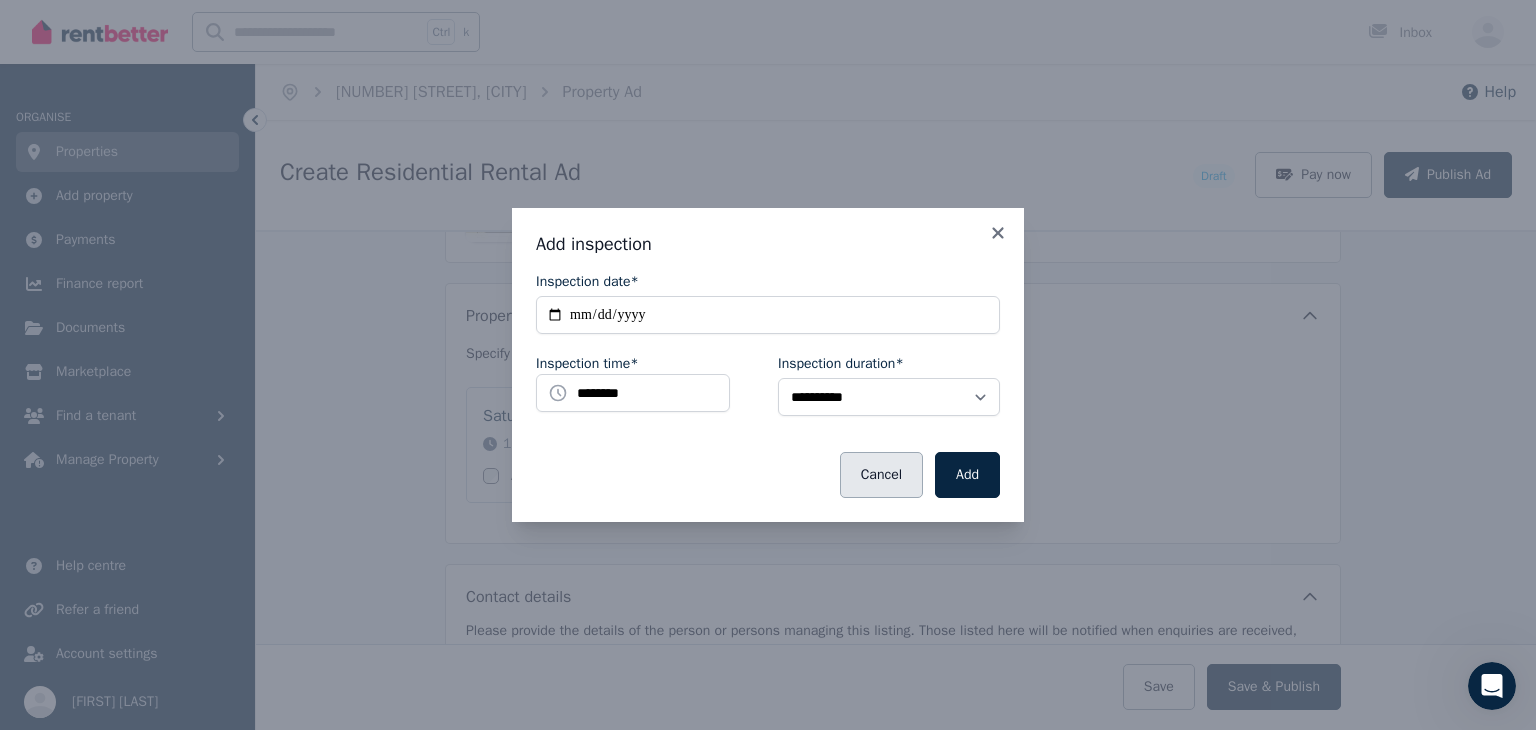 click on "Cancel" at bounding box center (881, 475) 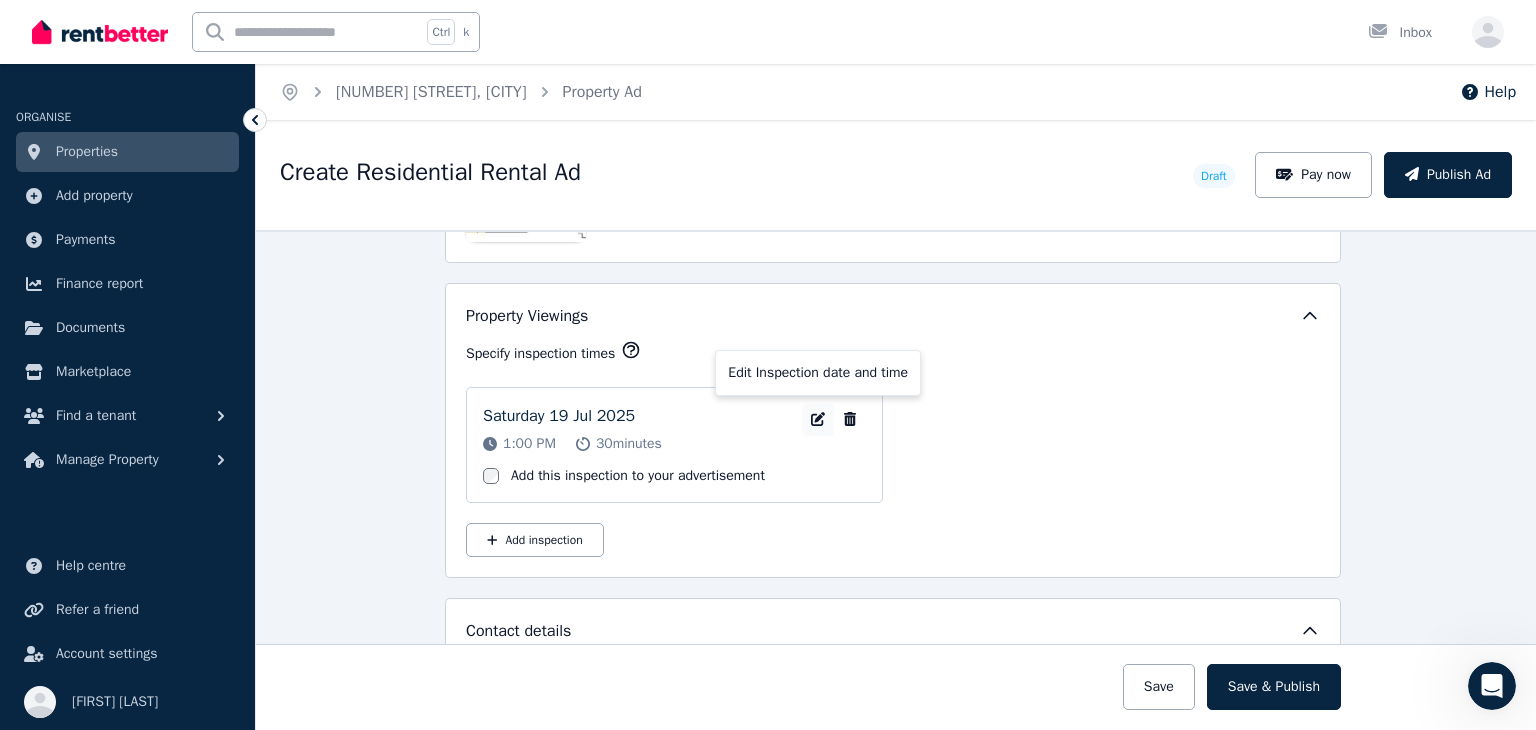 click 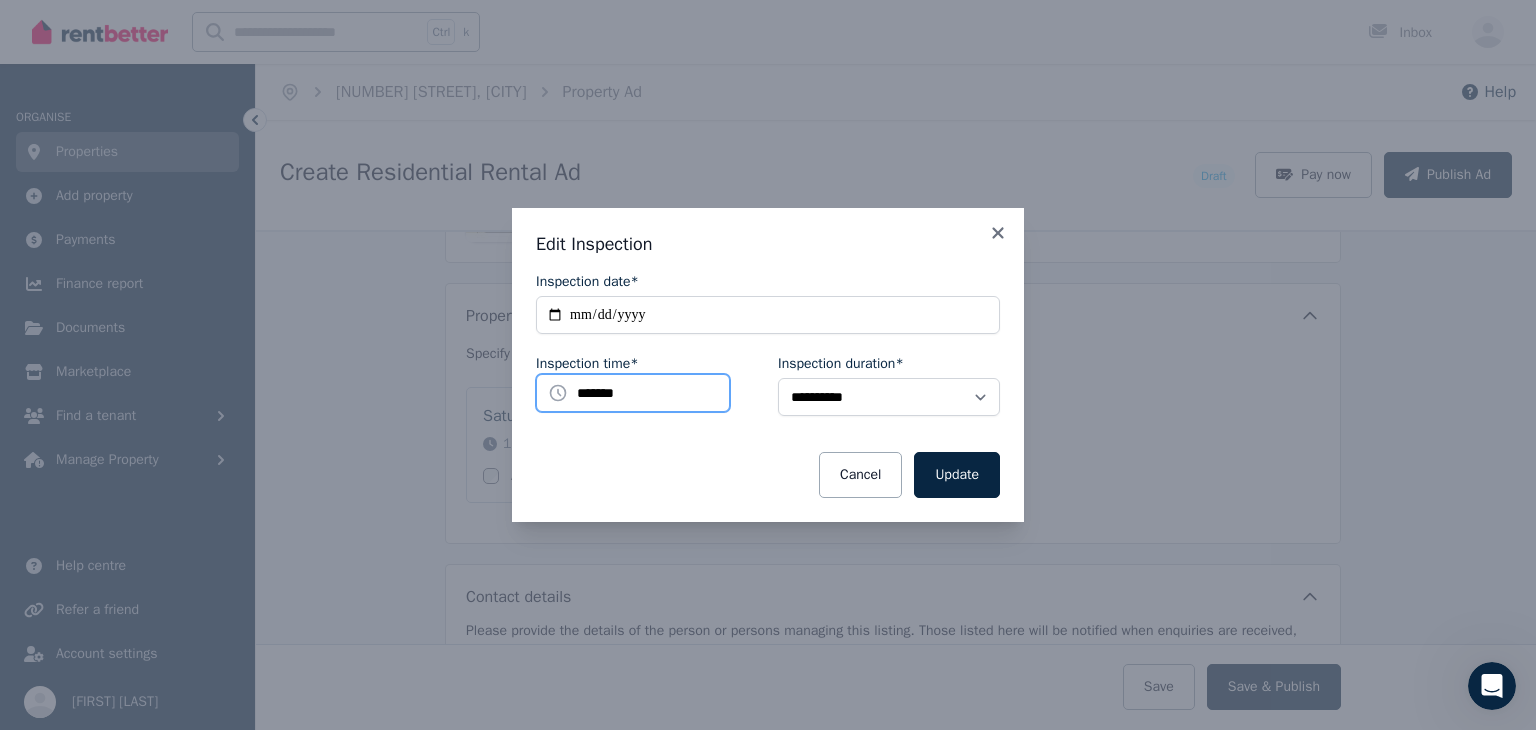 click on "*******" at bounding box center (633, 393) 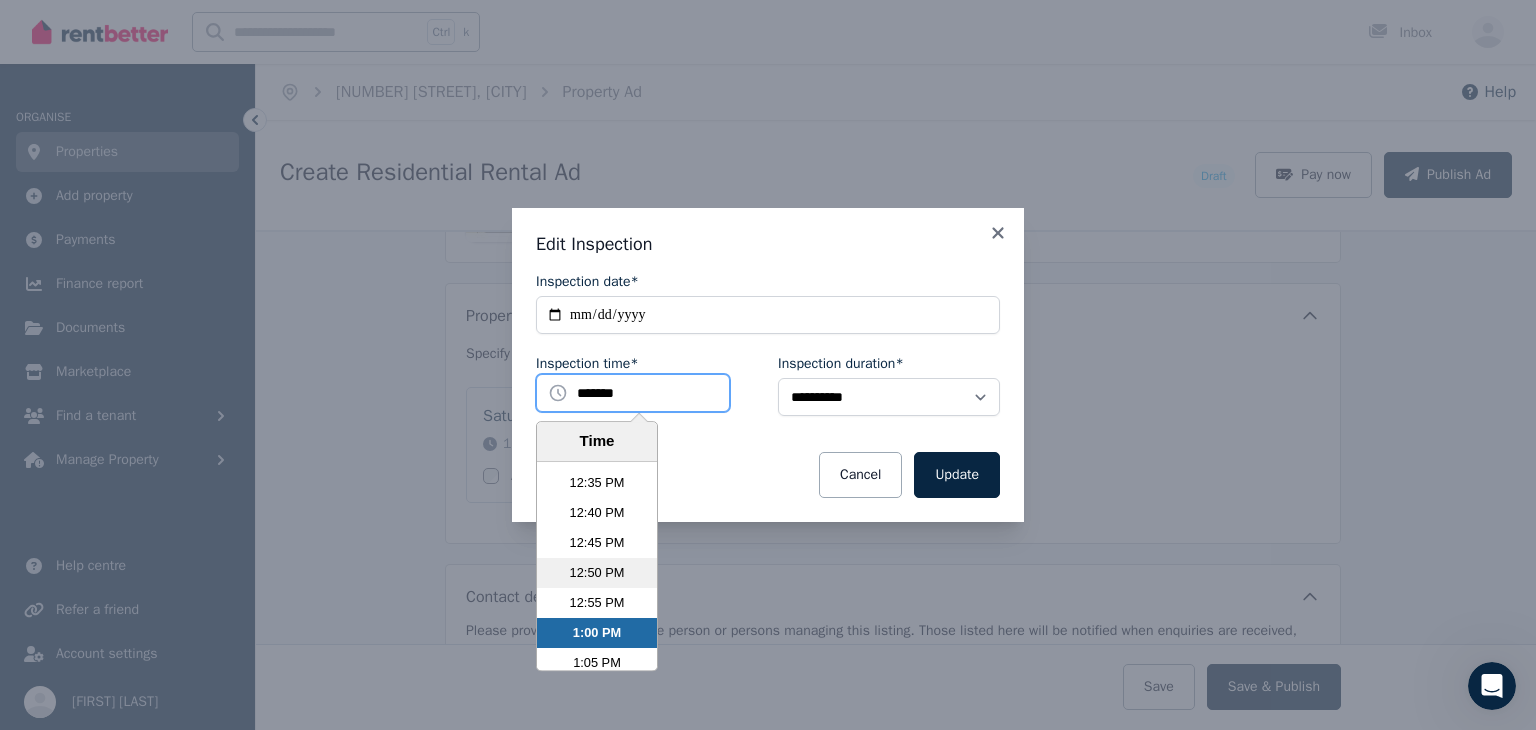 scroll, scrollTop: 4490, scrollLeft: 0, axis: vertical 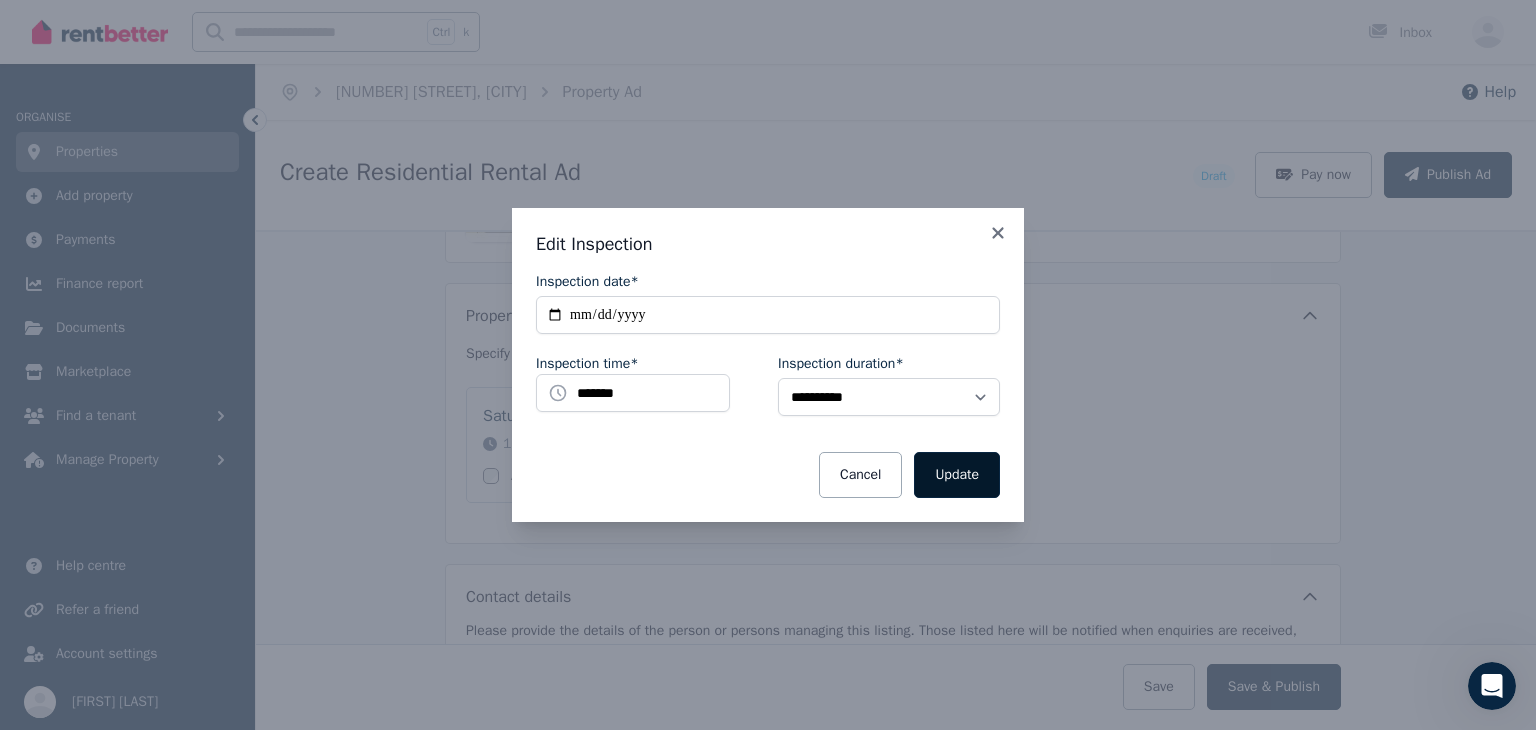 click on "Update" at bounding box center [957, 475] 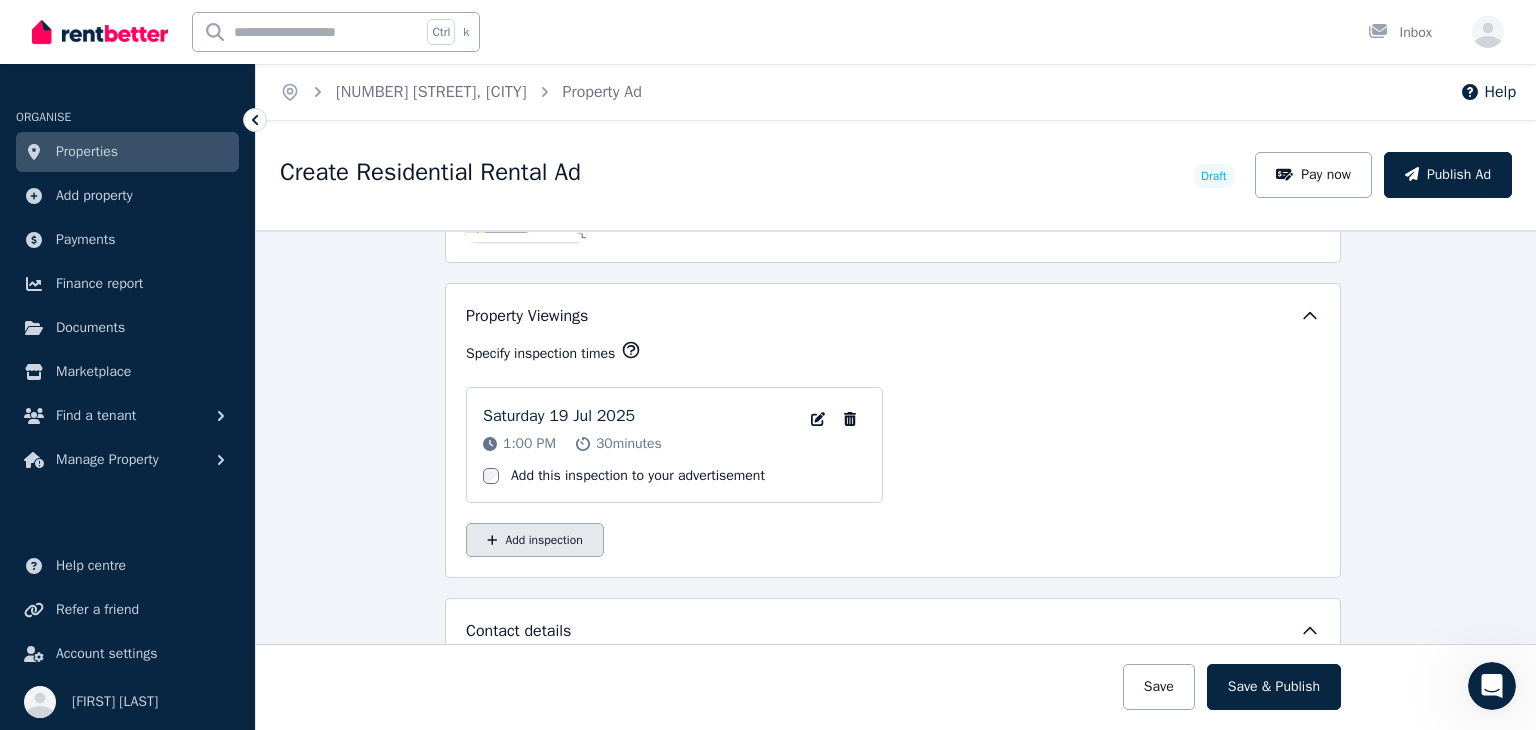 click on "Add inspection" at bounding box center [535, 540] 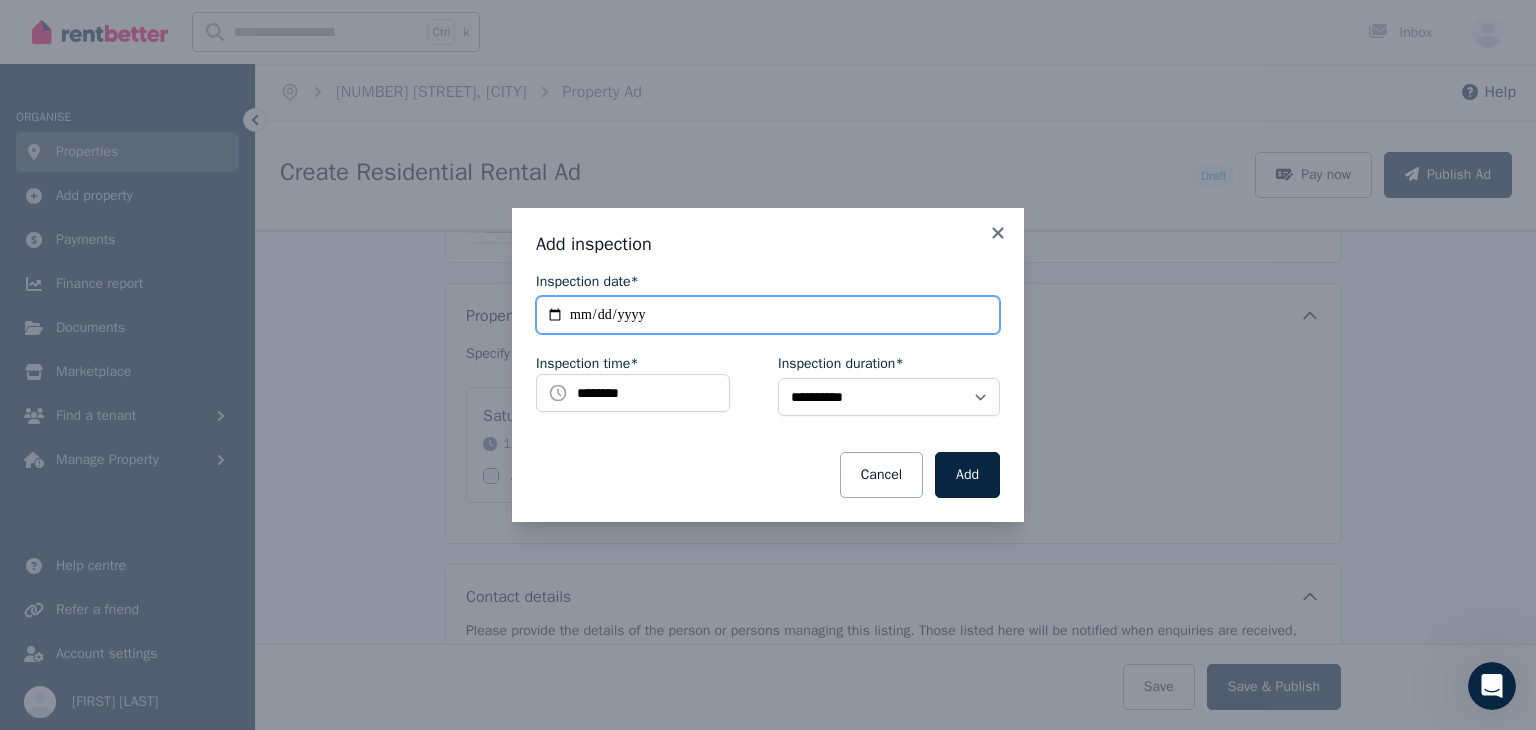 click on "**********" at bounding box center (768, 315) 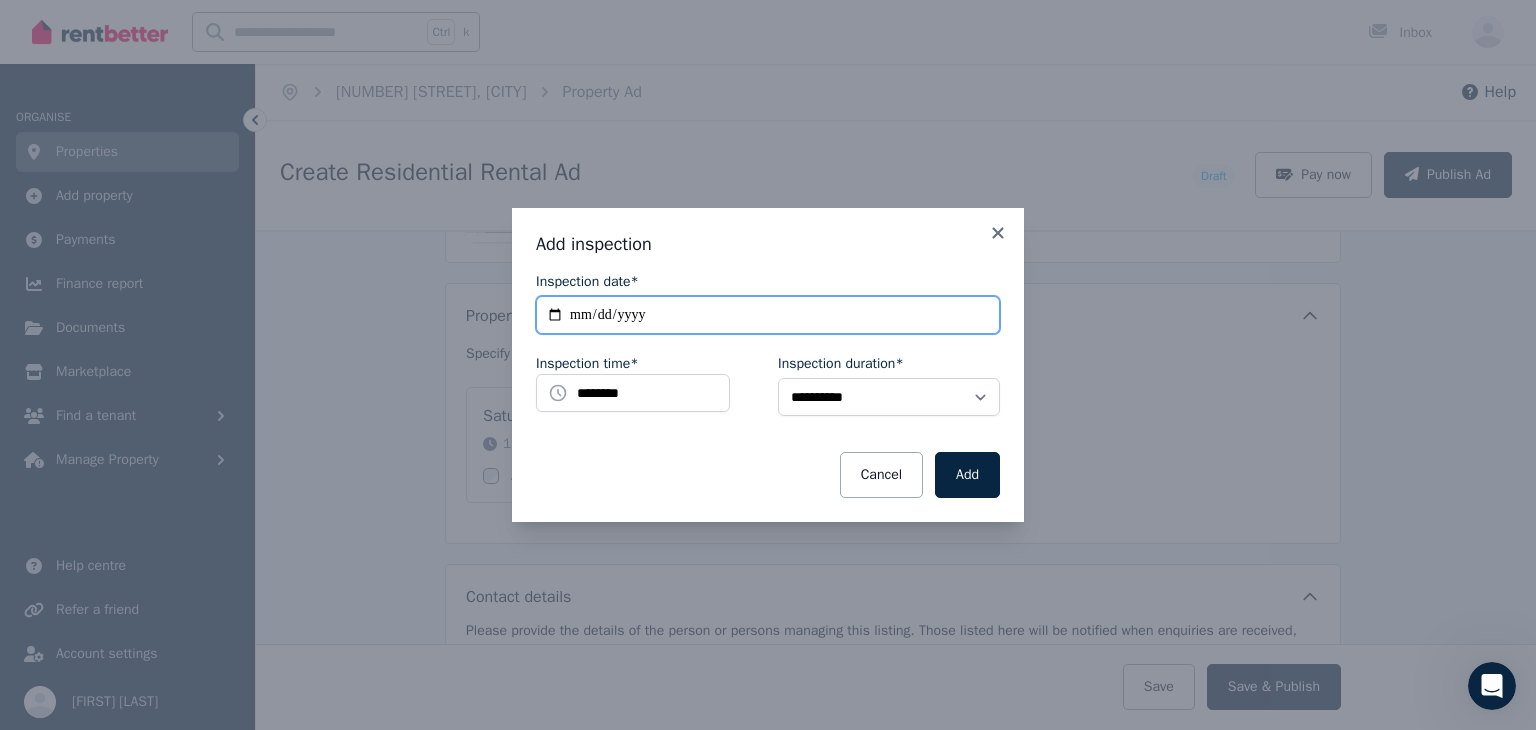 click on "**********" at bounding box center [768, 315] 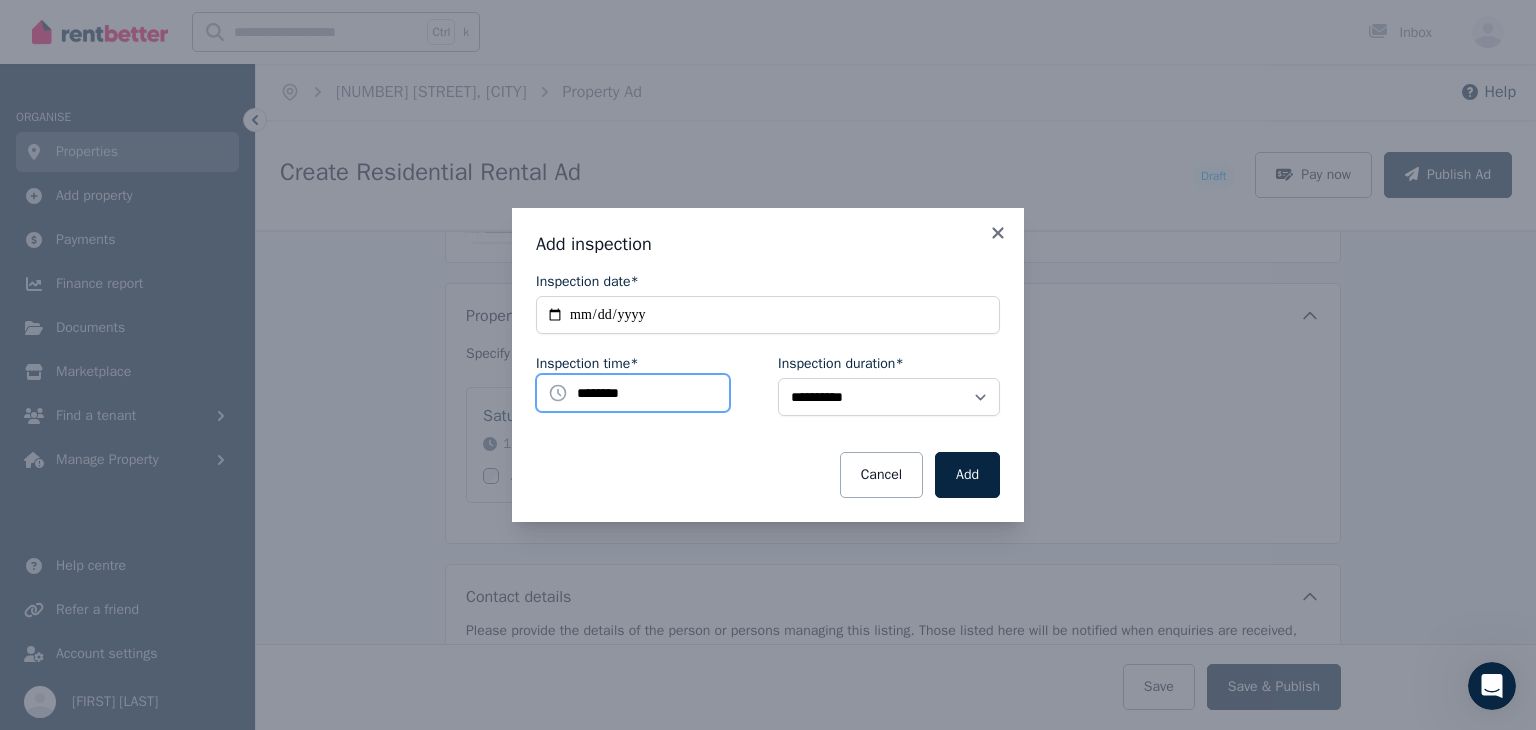 click on "********" at bounding box center [633, 393] 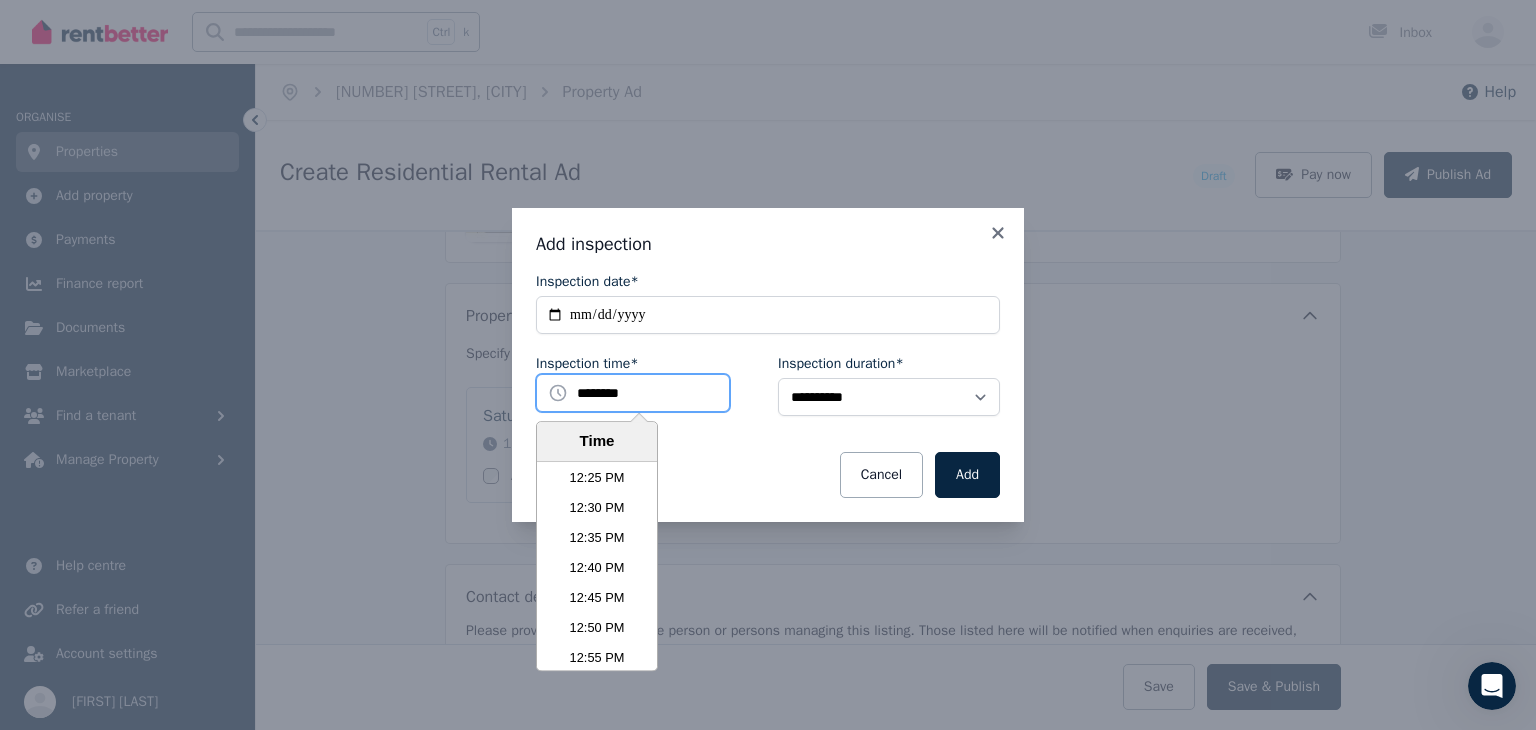 scroll, scrollTop: 4490, scrollLeft: 0, axis: vertical 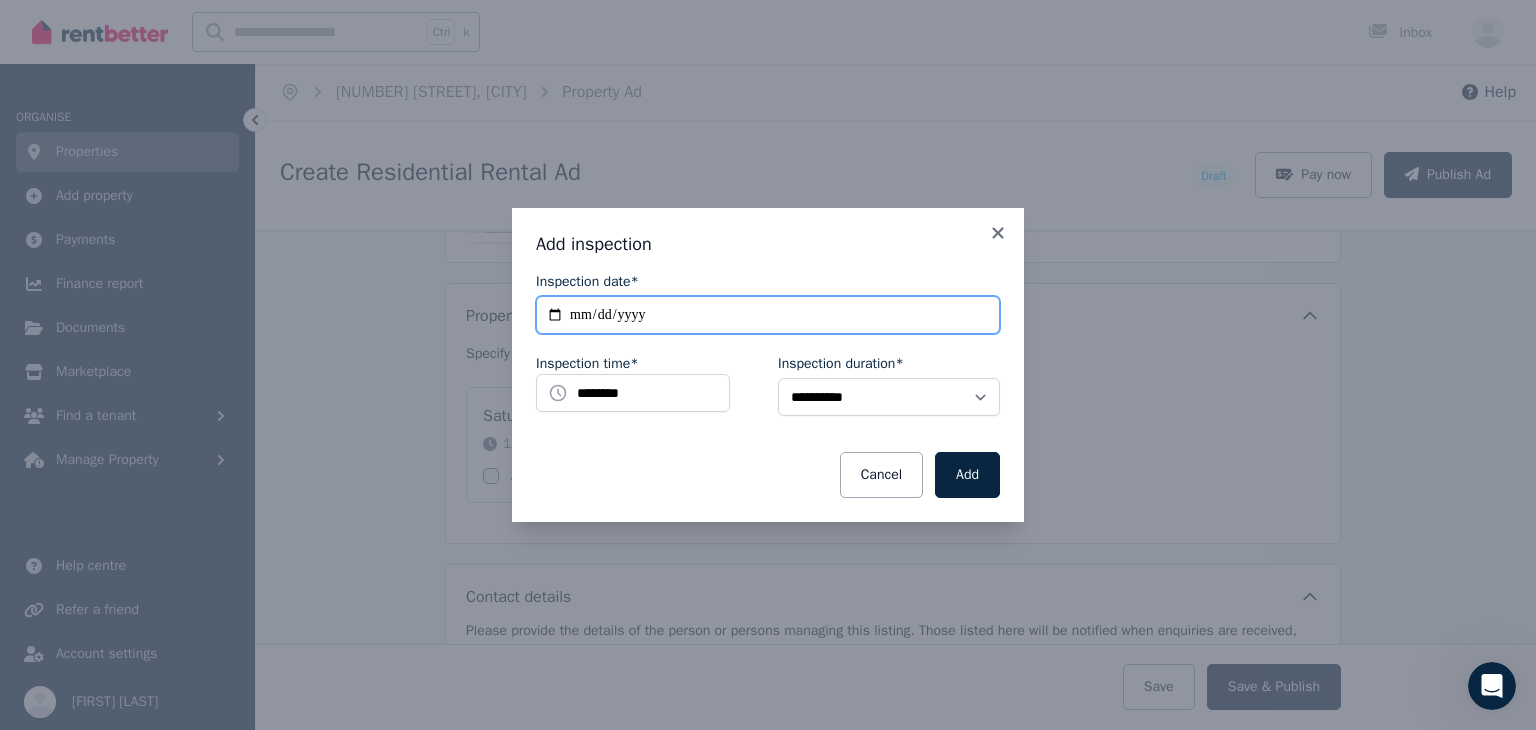 click on "**********" at bounding box center (768, 315) 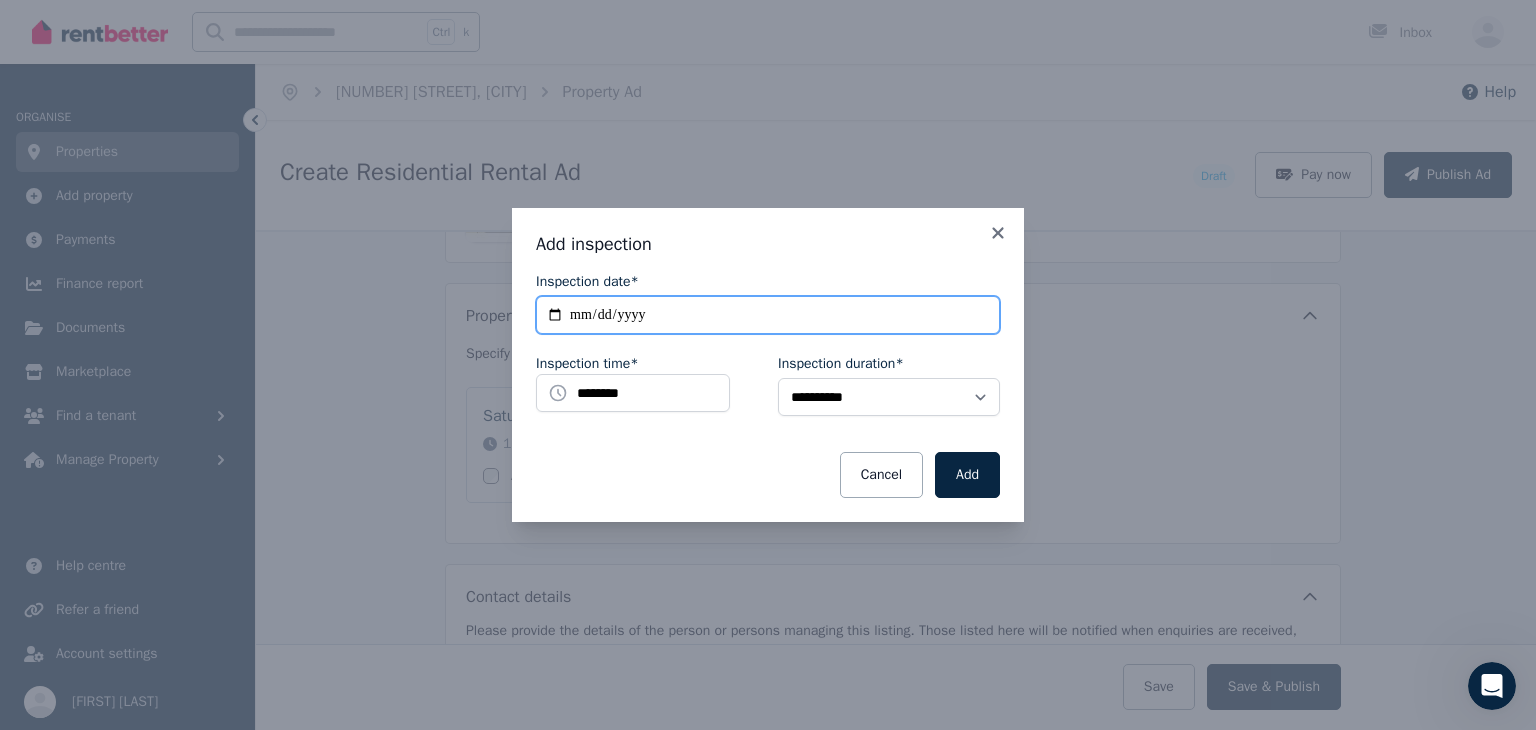 type on "**********" 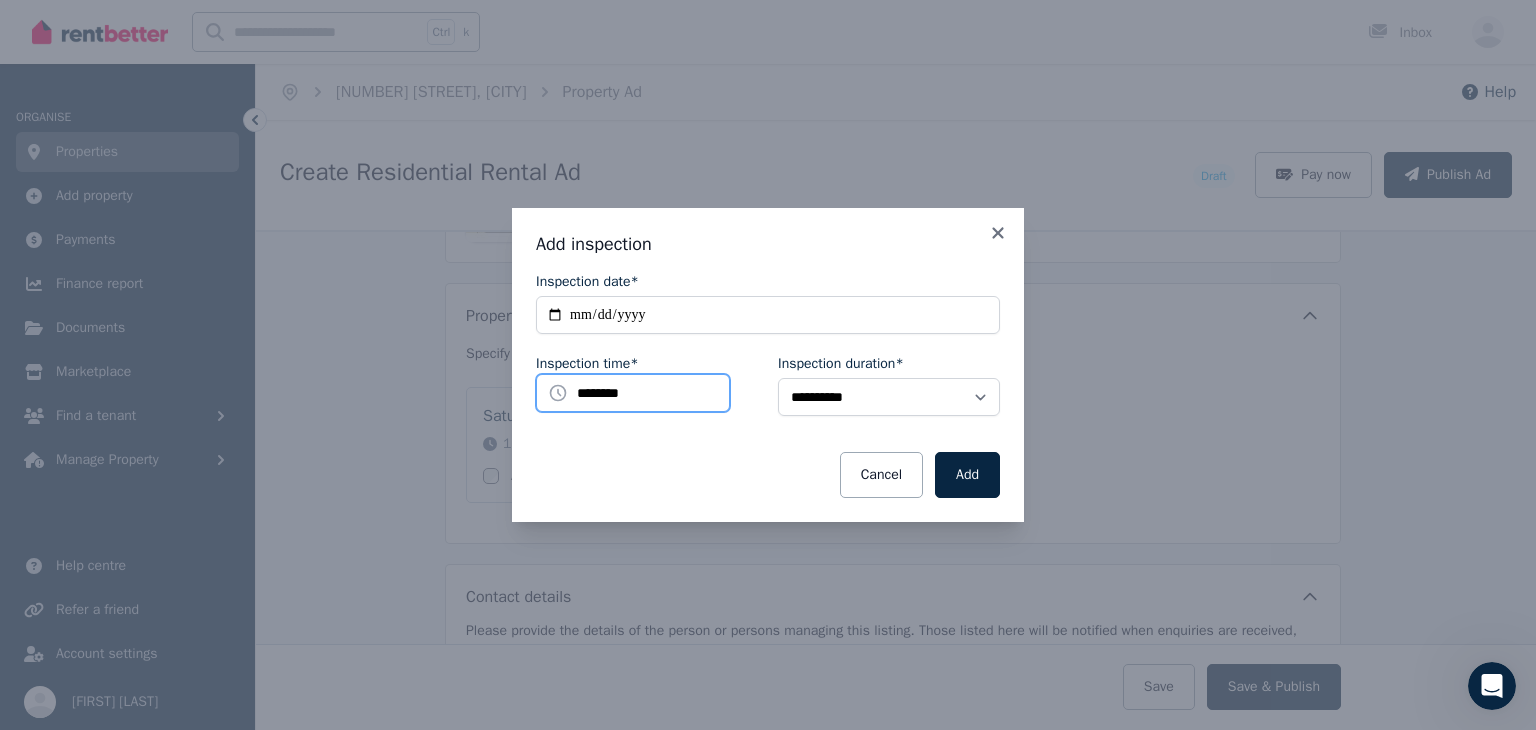 click on "********" at bounding box center (633, 393) 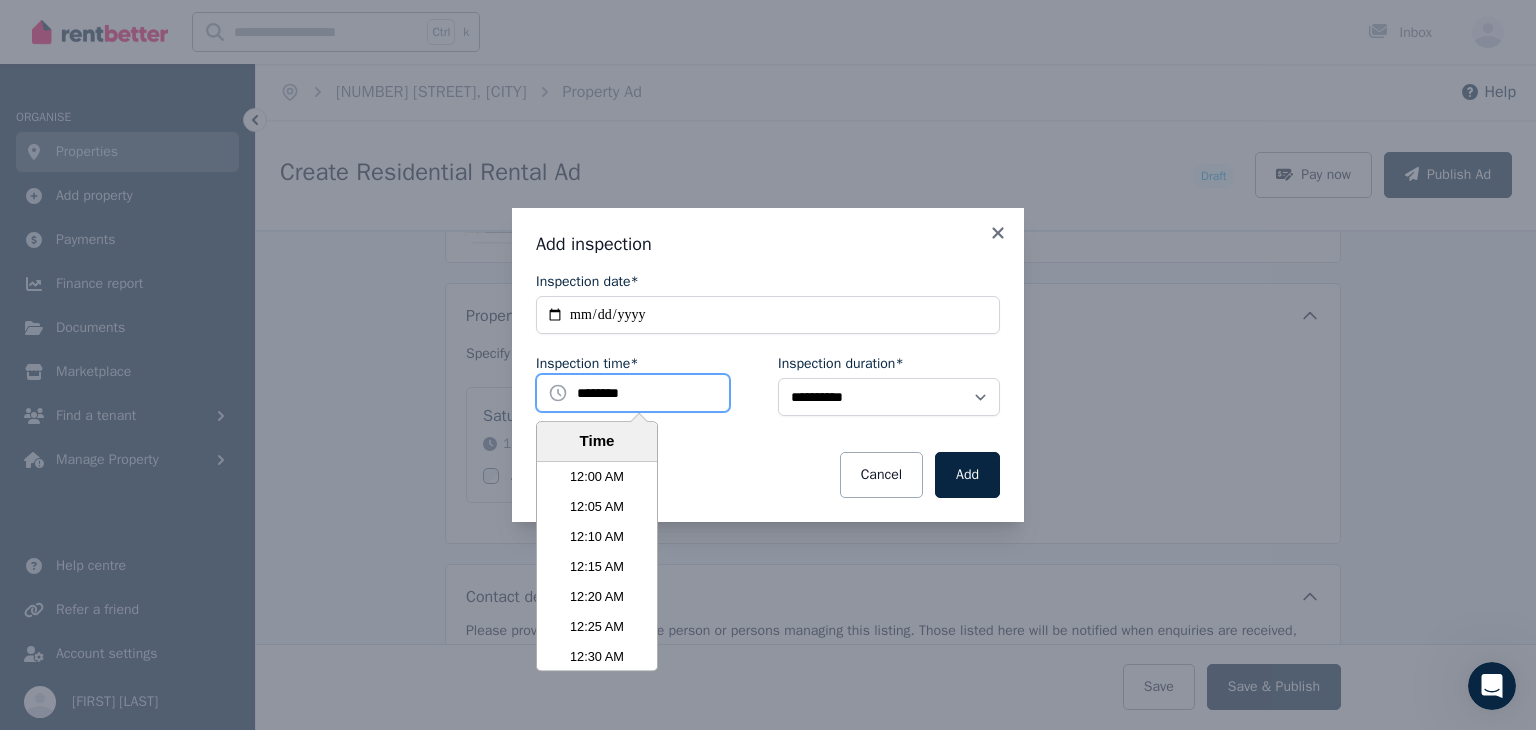scroll, scrollTop: 3690, scrollLeft: 0, axis: vertical 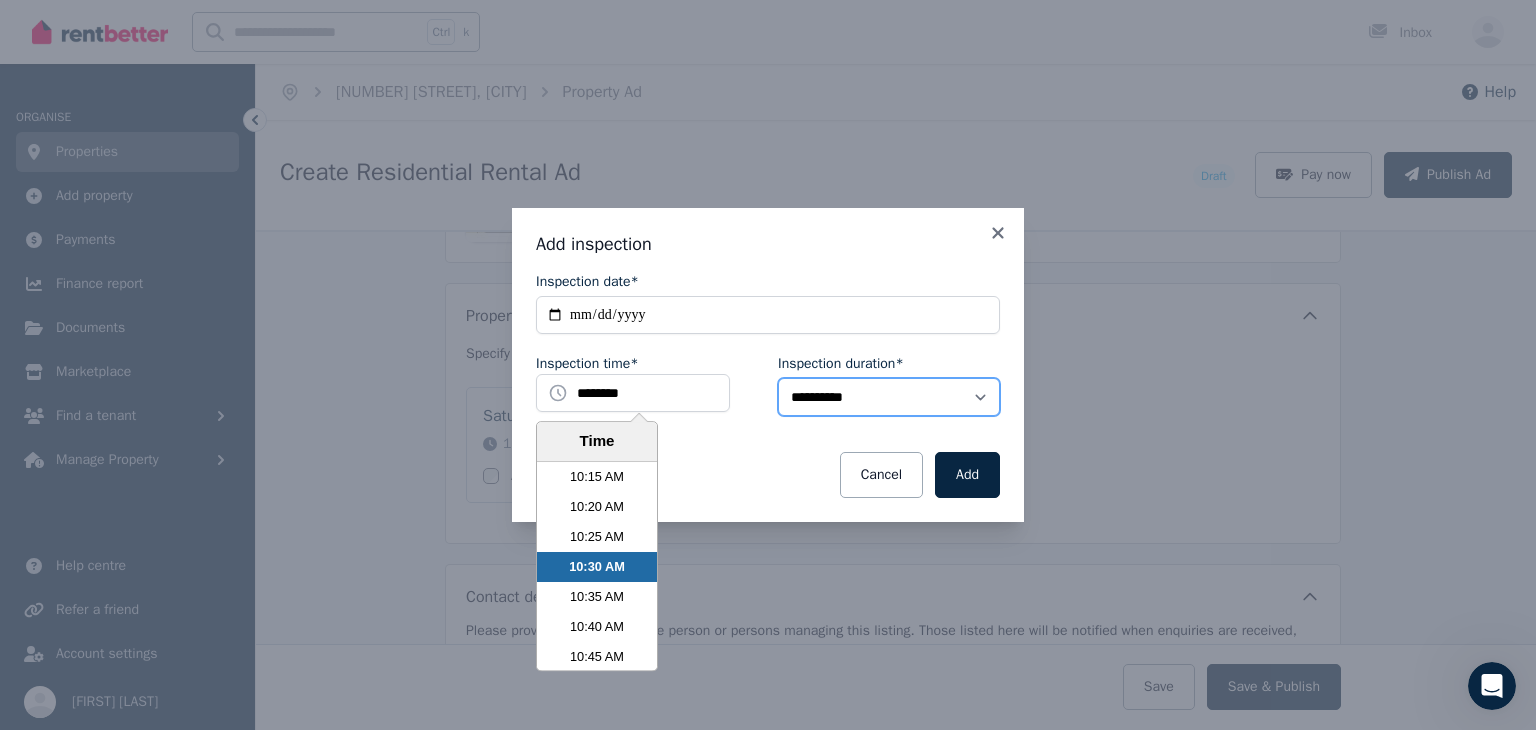 click on "**********" at bounding box center [889, 397] 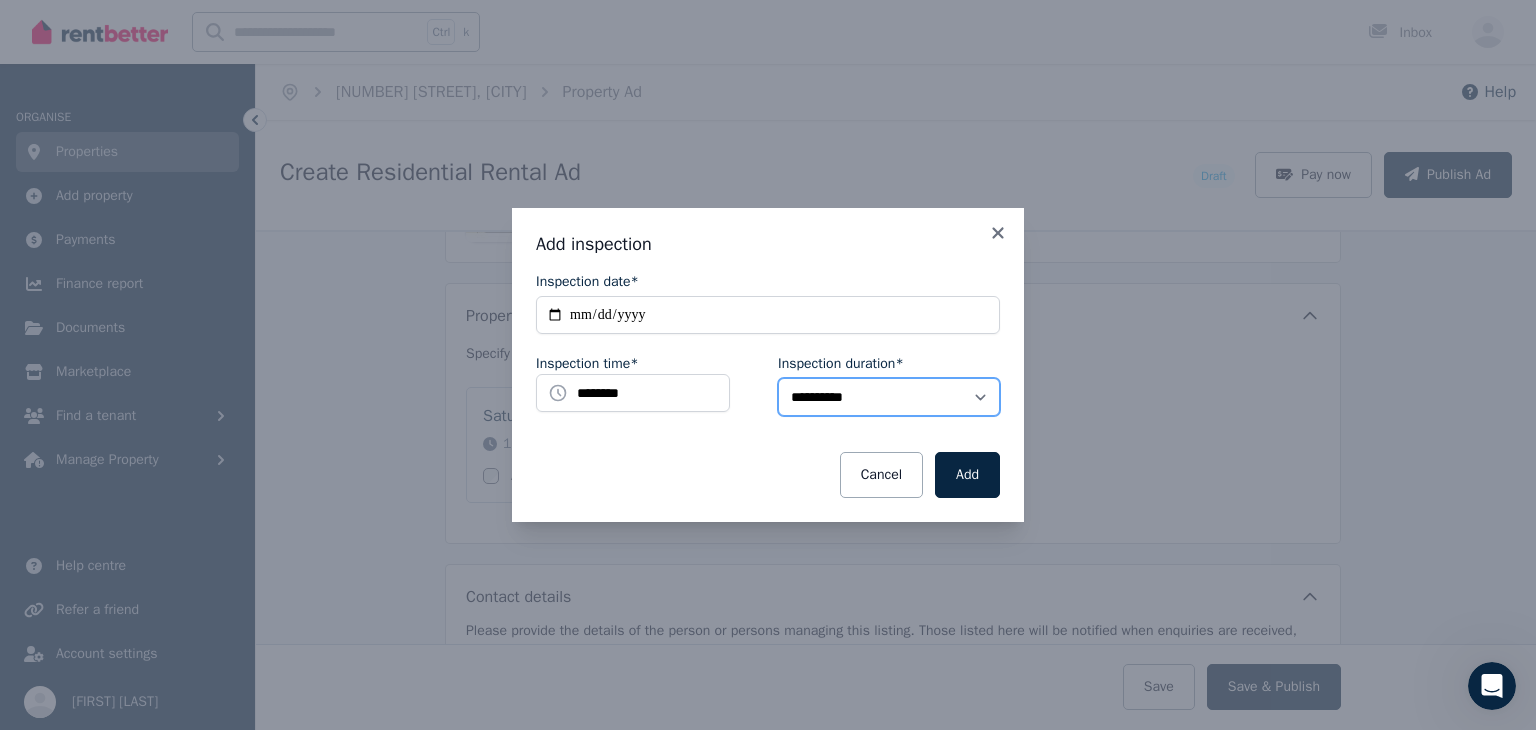 select on "**" 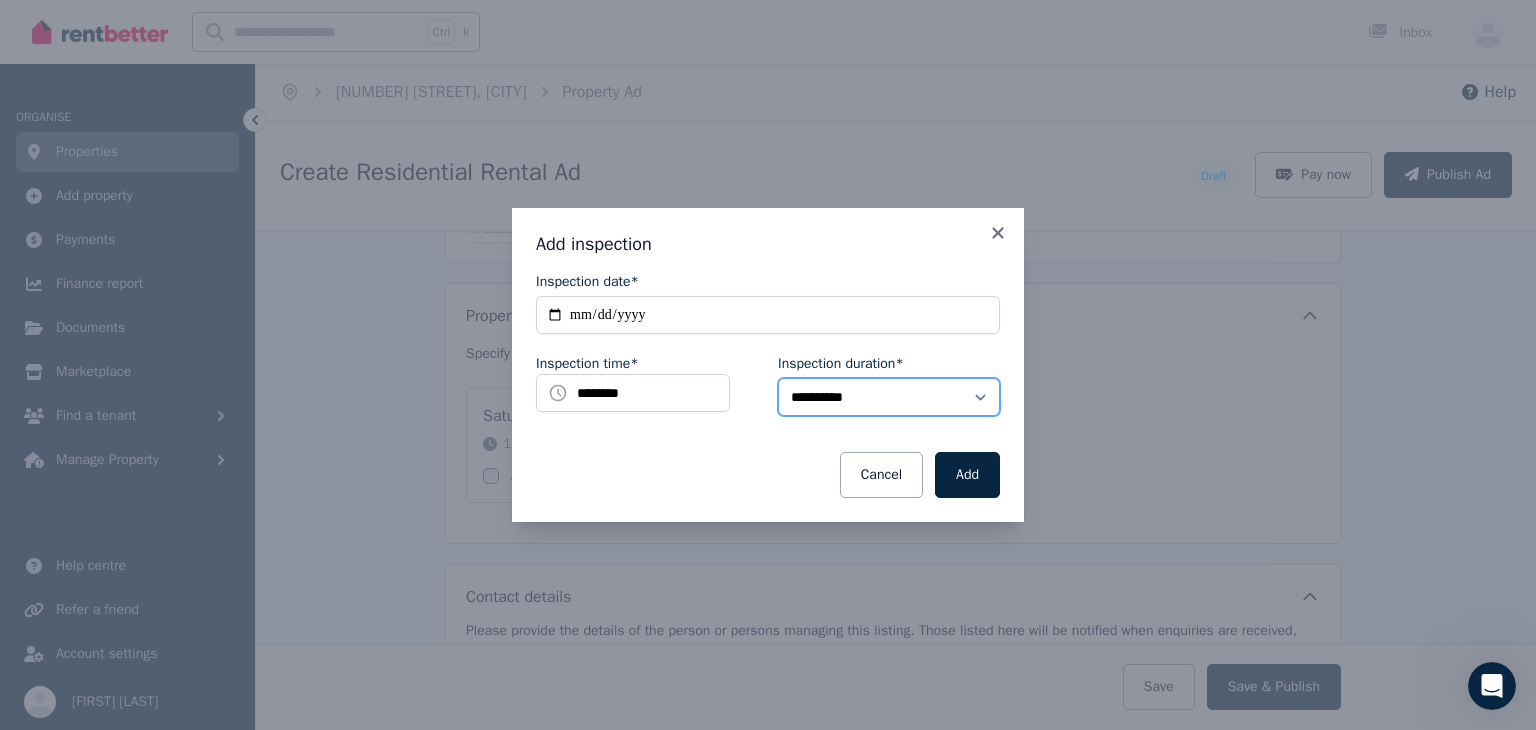 click on "**********" at bounding box center [889, 397] 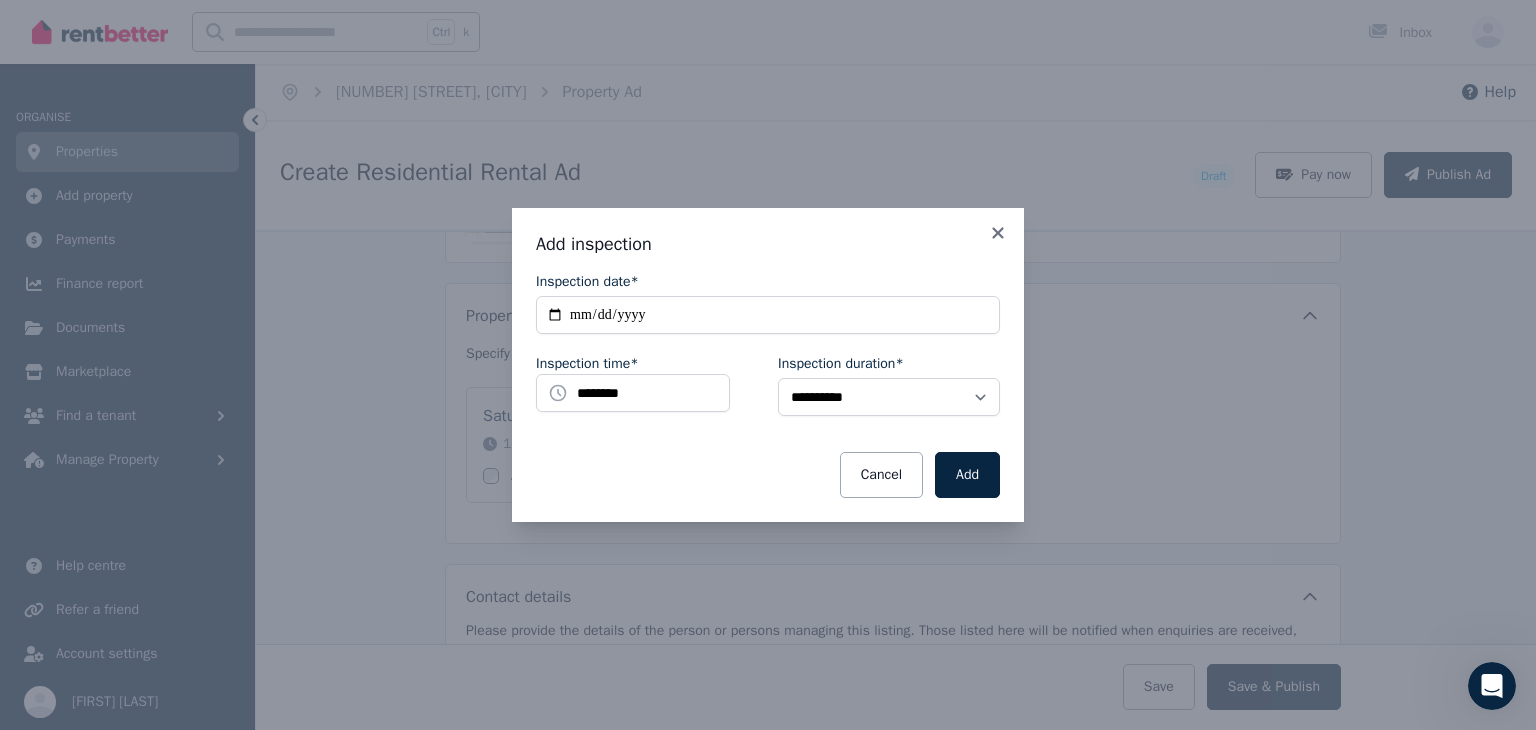 click on "Cancel Add" at bounding box center [768, 475] 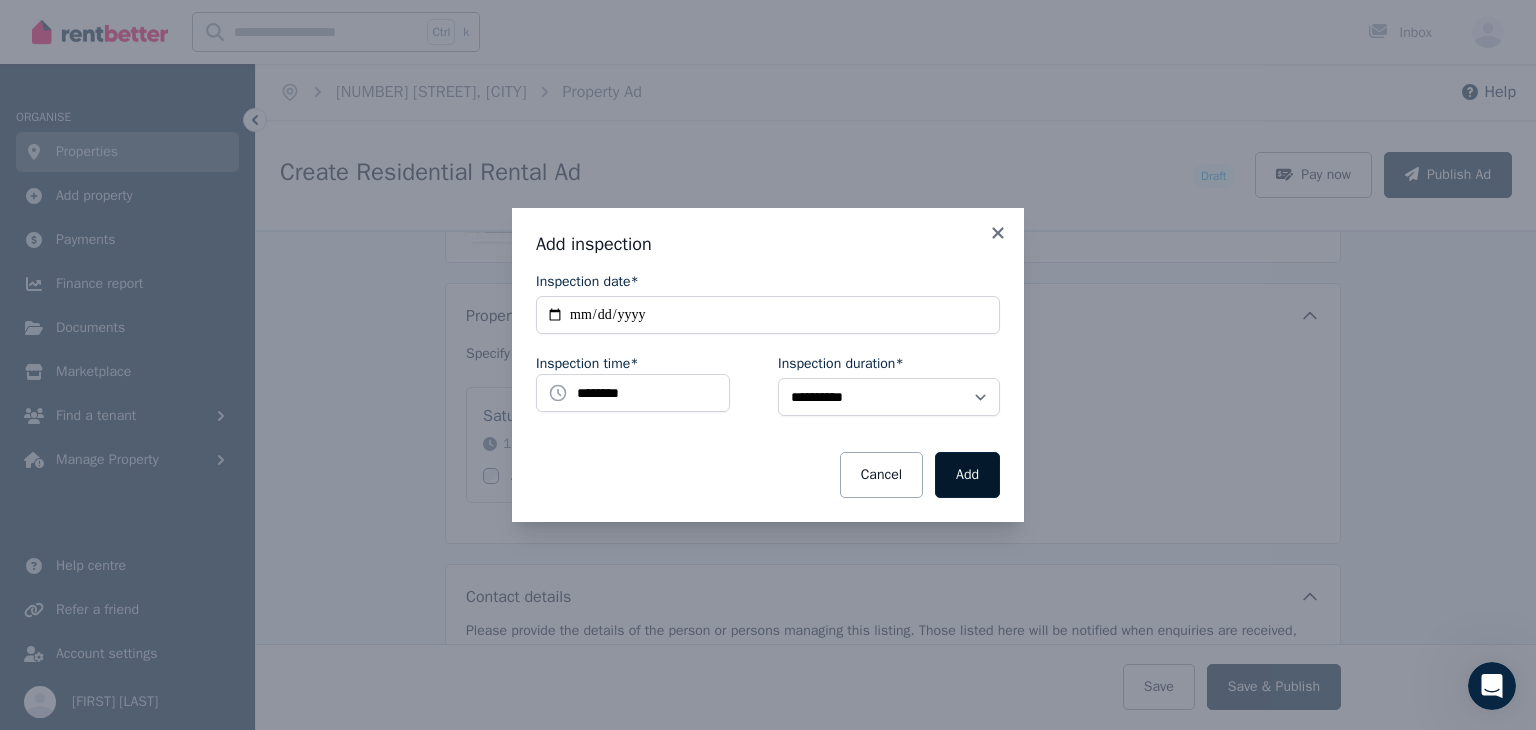 click on "Add" at bounding box center [967, 475] 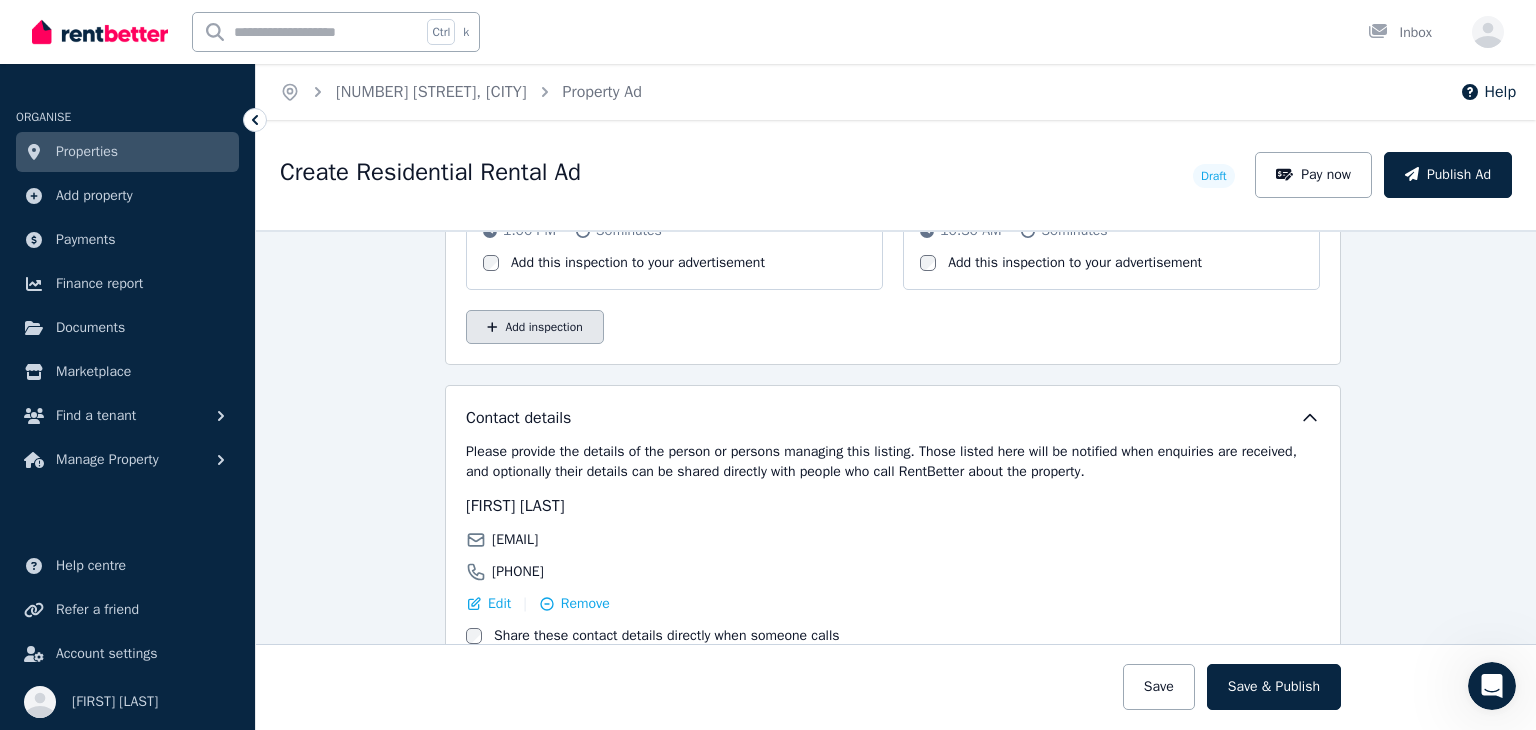 scroll, scrollTop: 3904, scrollLeft: 3, axis: both 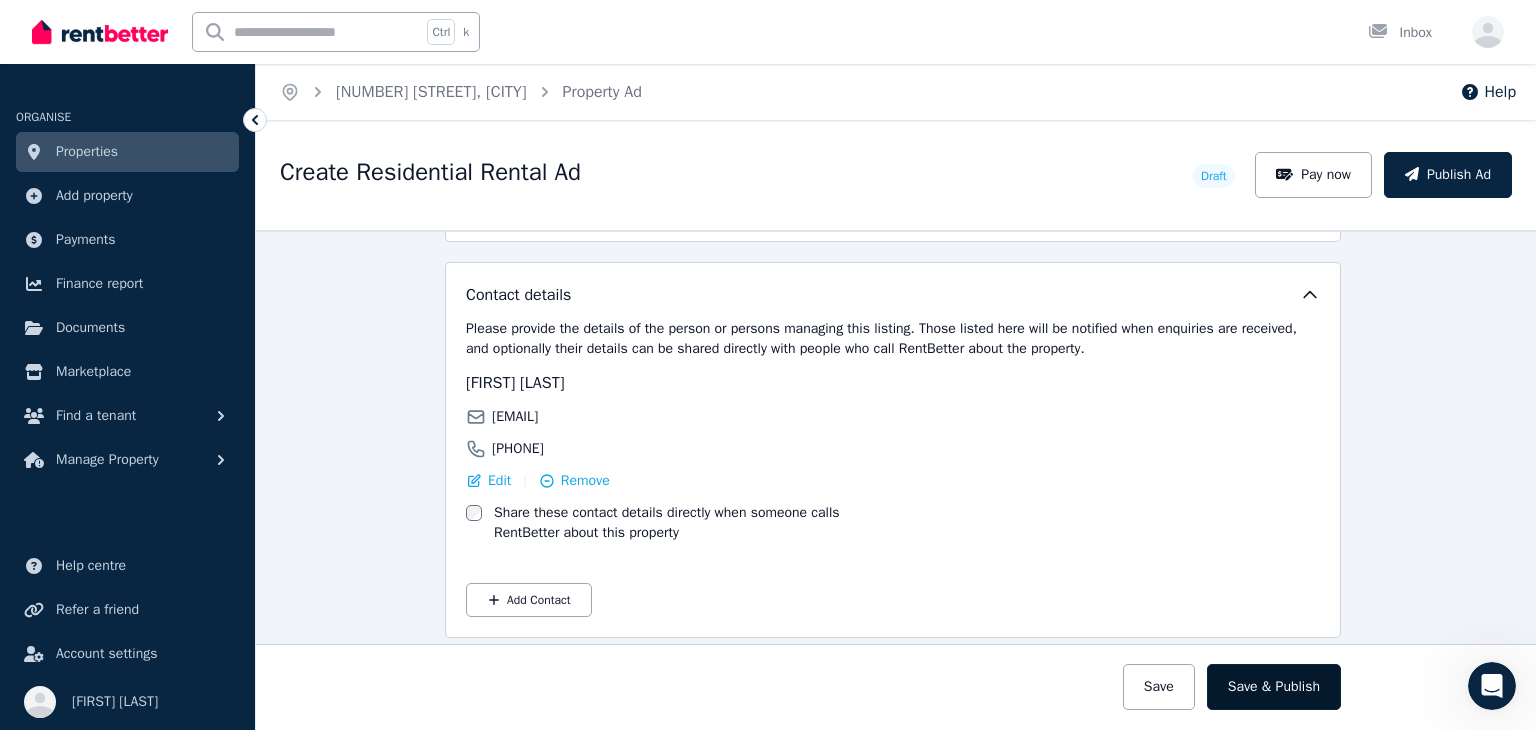 click on "Save & Publish" at bounding box center [1274, 687] 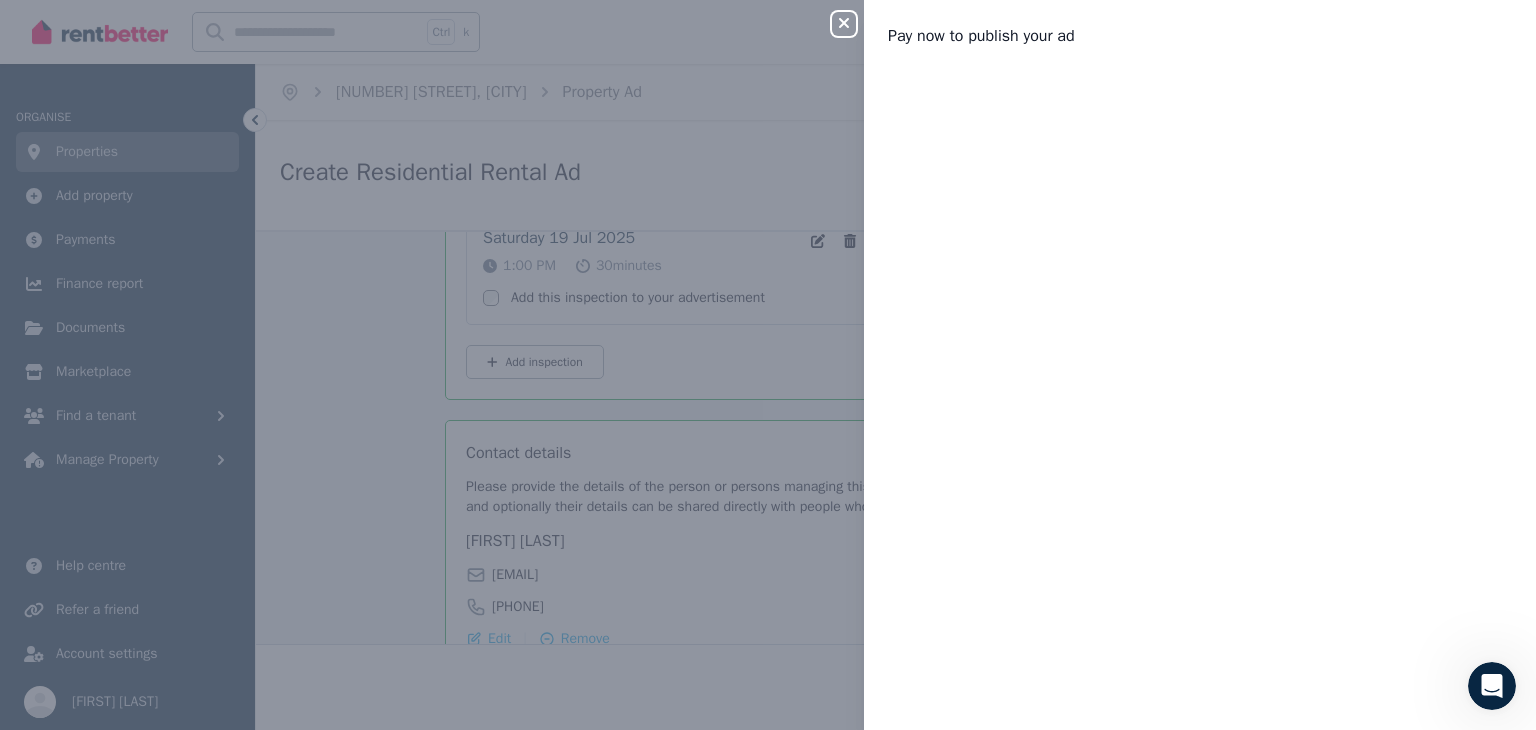 scroll, scrollTop: 4060, scrollLeft: 3, axis: both 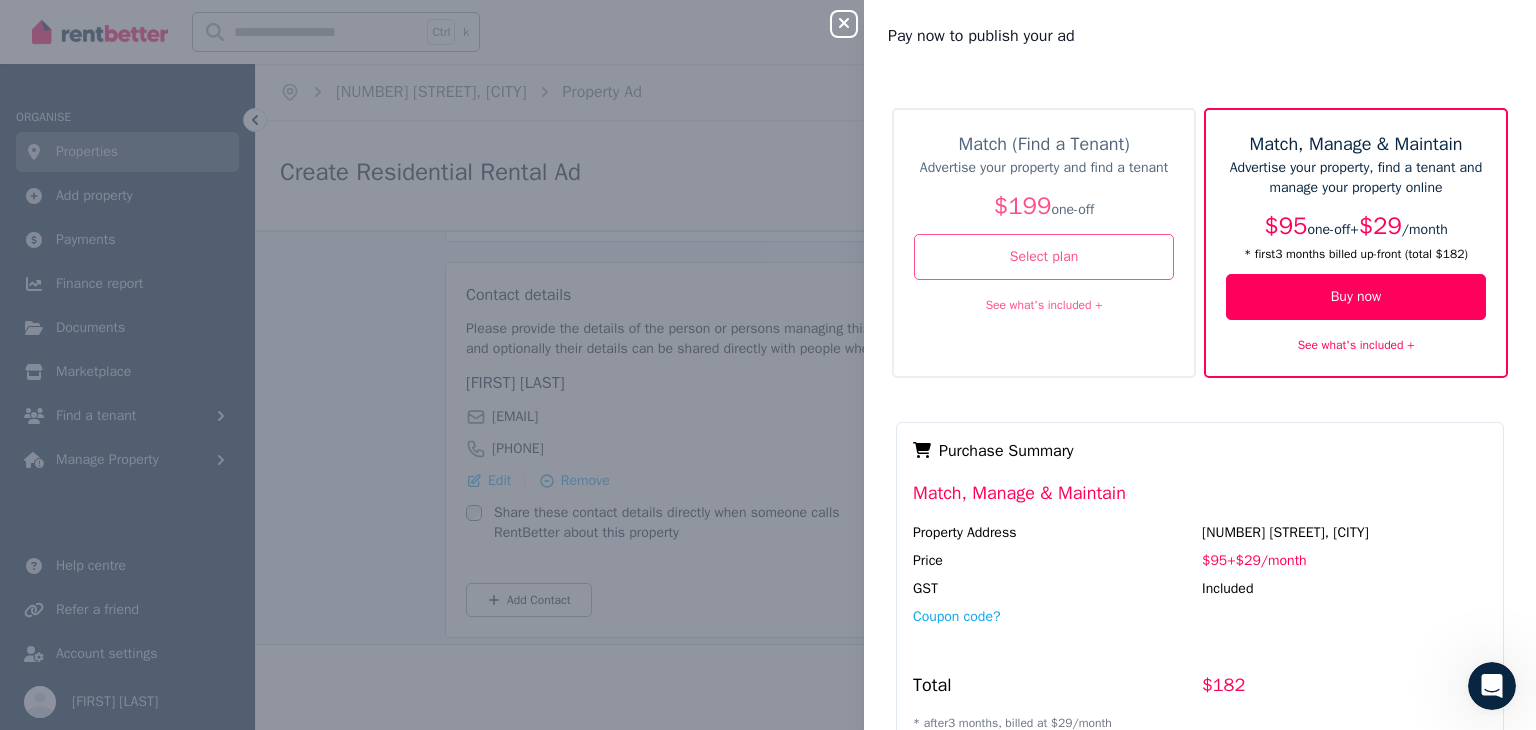 click on "See what's included +" at bounding box center [1356, 345] 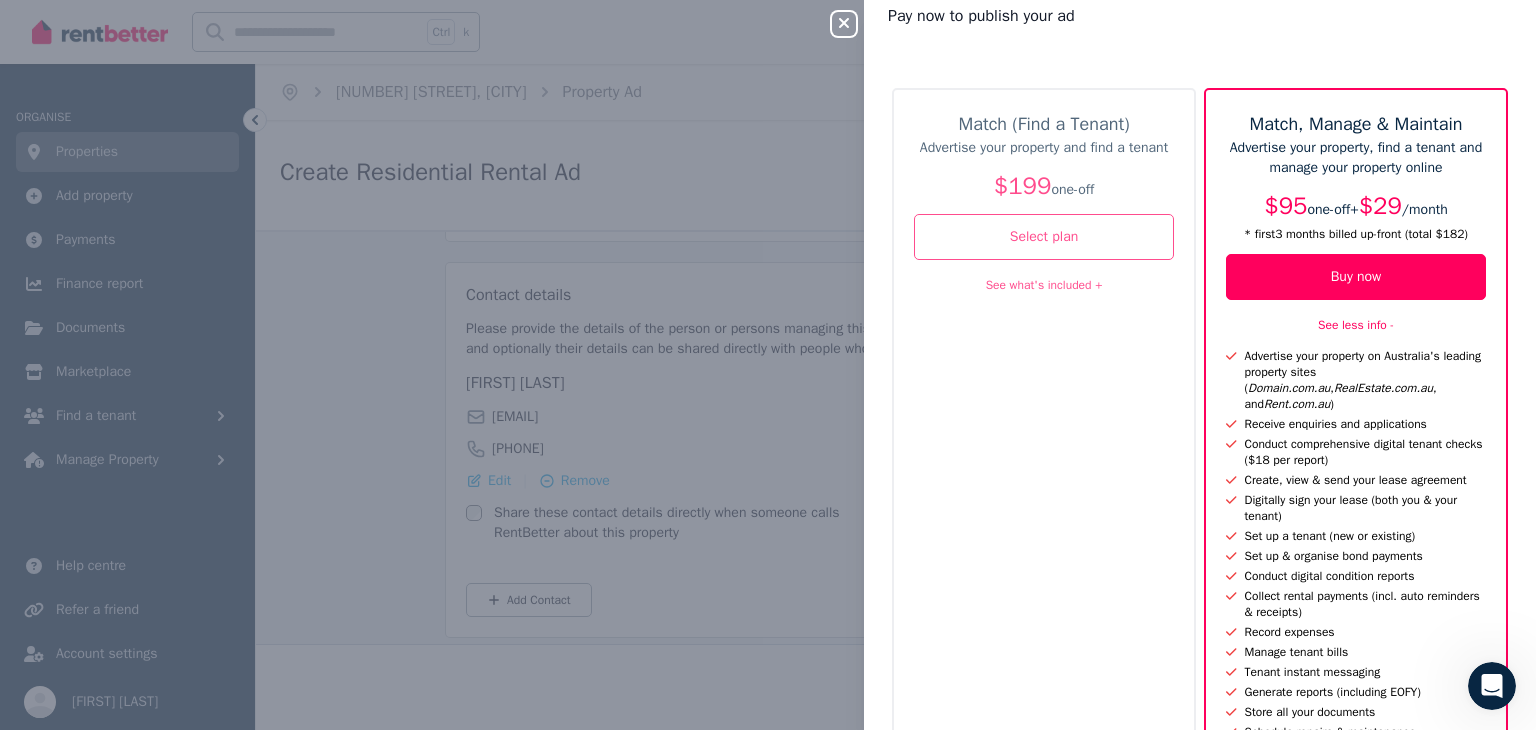 scroll, scrollTop: 0, scrollLeft: 0, axis: both 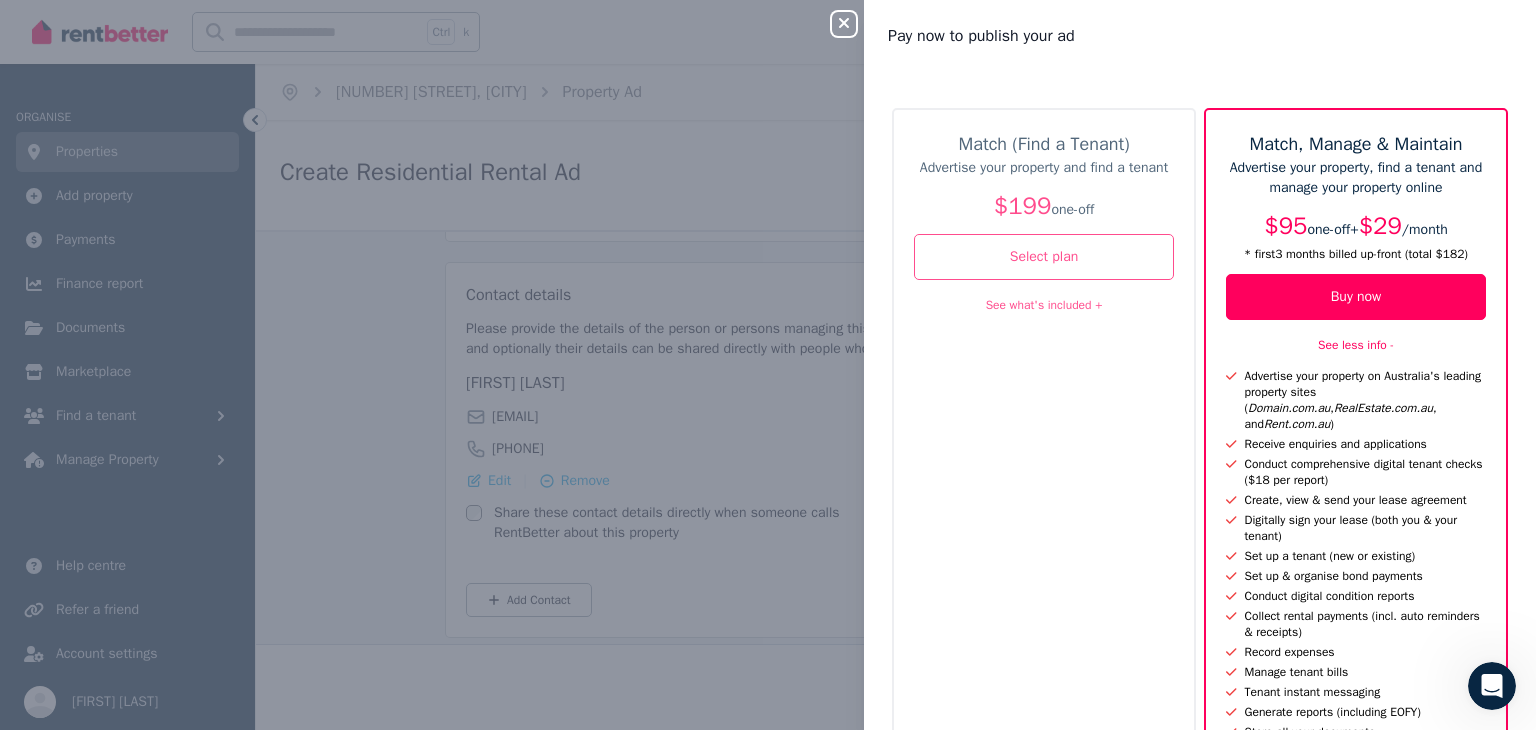 click on "See what's included +" at bounding box center [1044, 305] 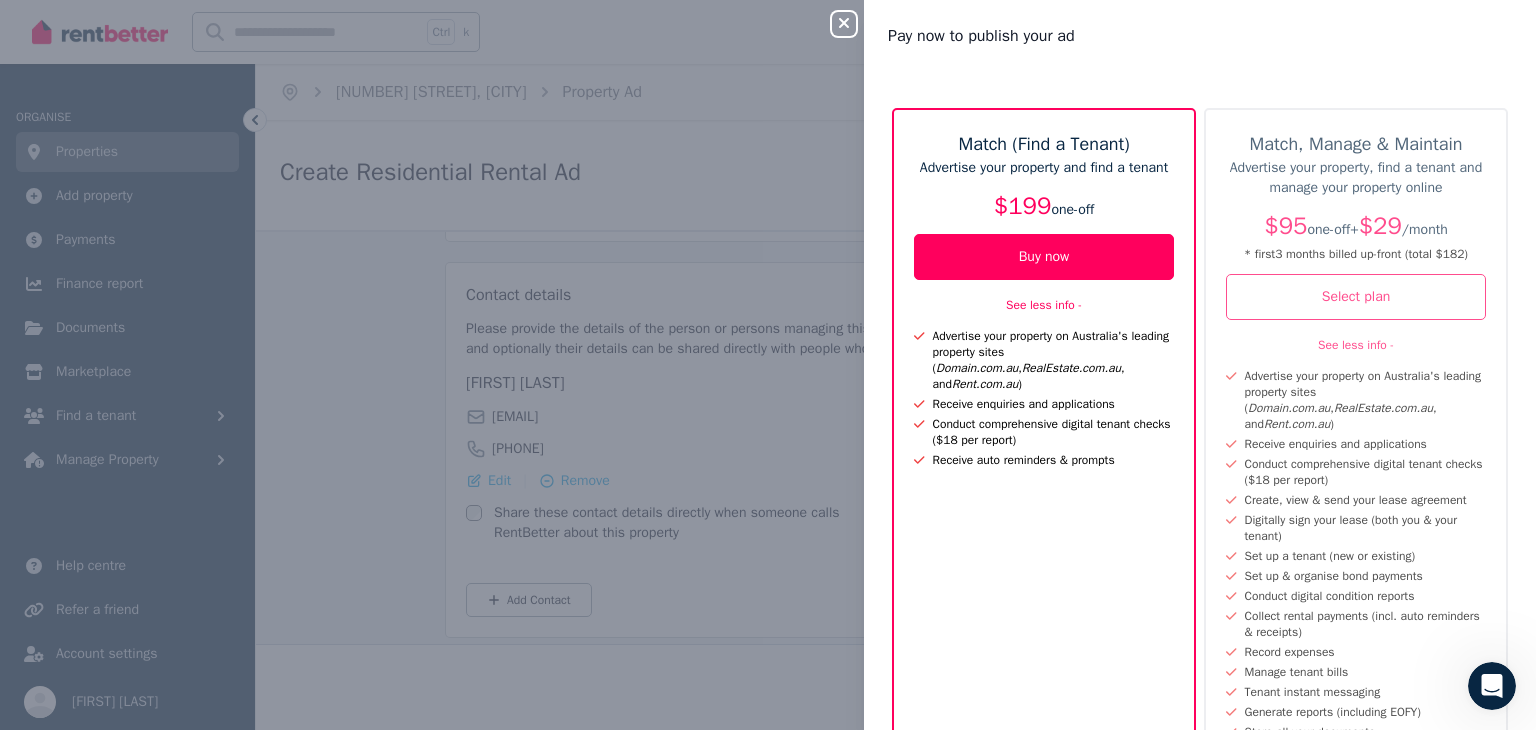 click on "See less info -" at bounding box center (1356, 345) 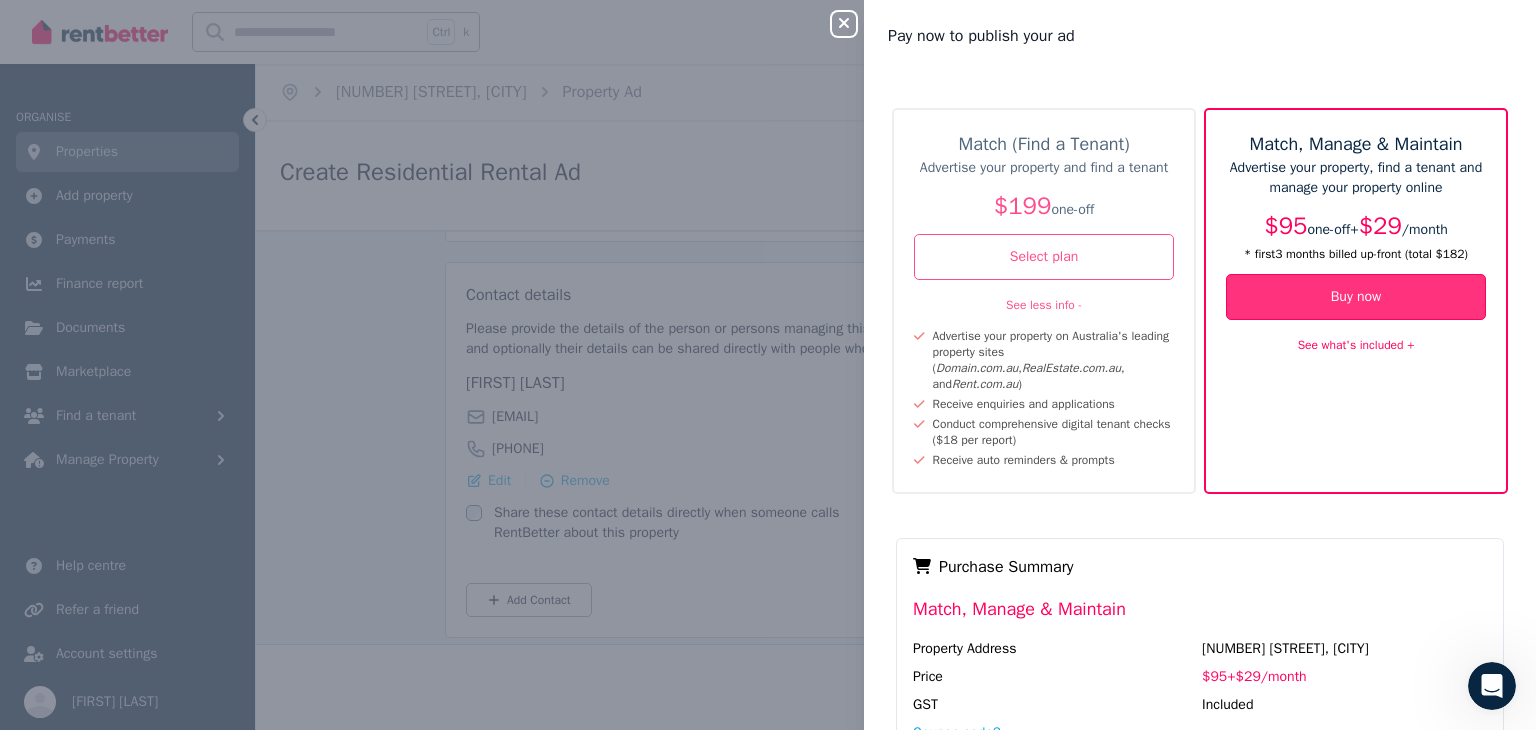 click on "Buy now" at bounding box center [1356, 297] 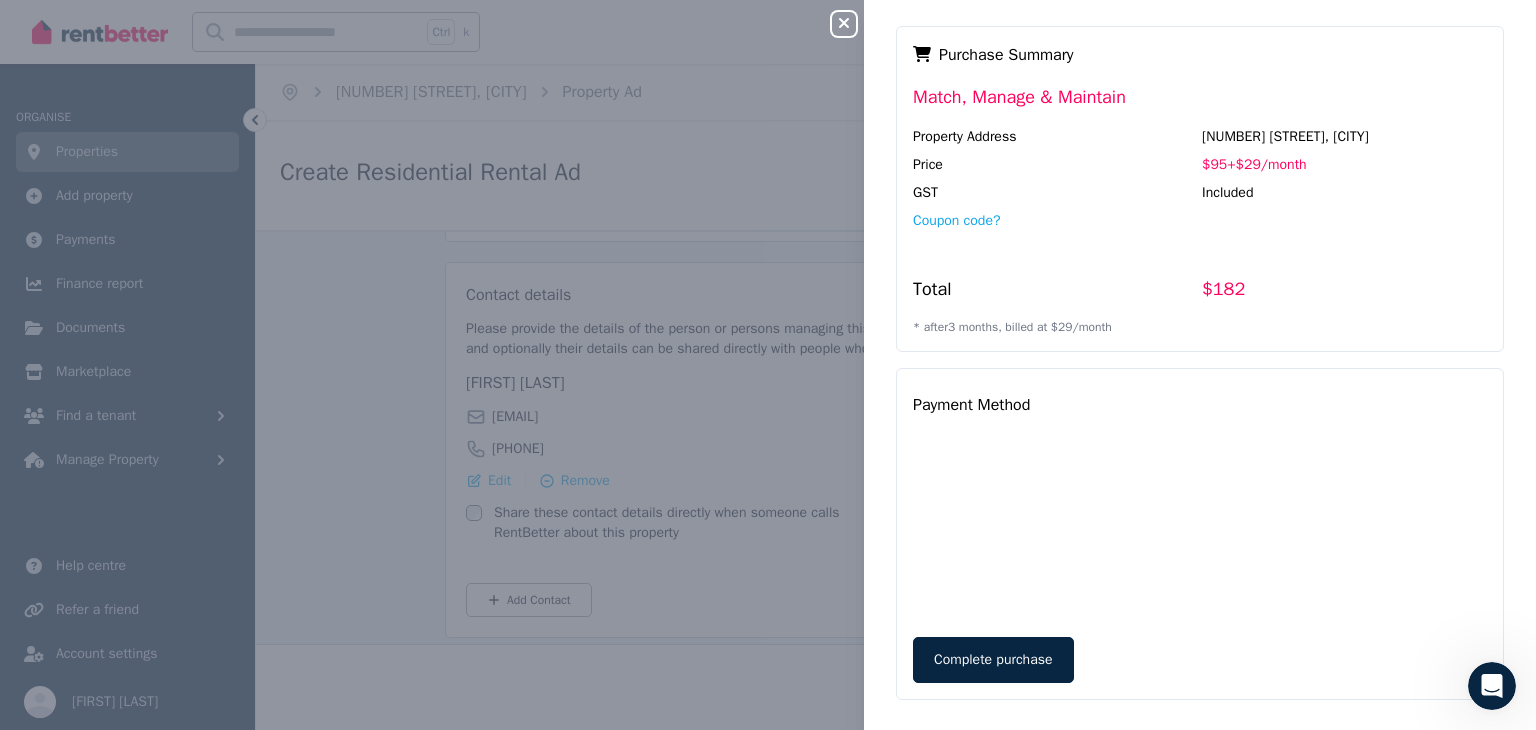 scroll, scrollTop: 532, scrollLeft: 0, axis: vertical 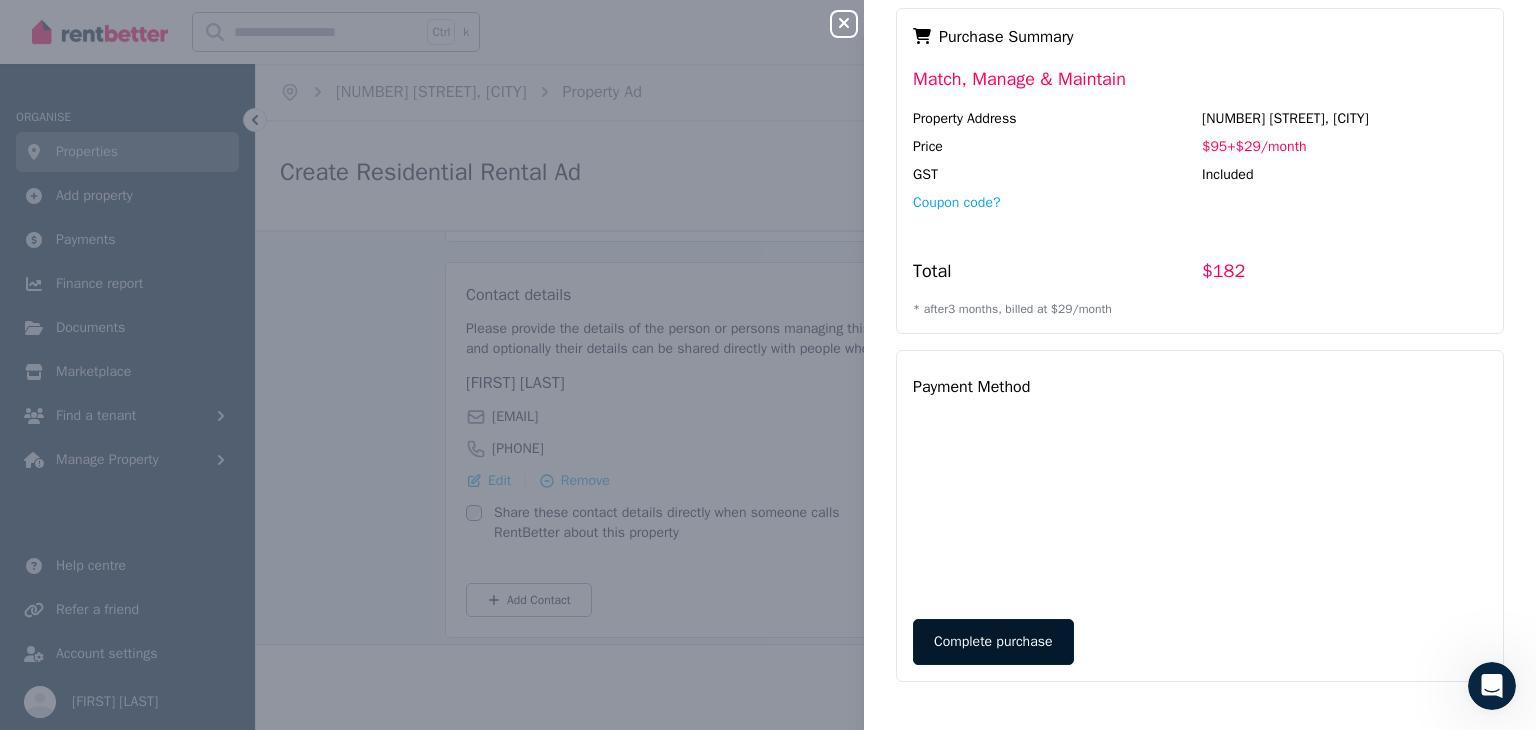 click on "Complete purchase" at bounding box center [993, 642] 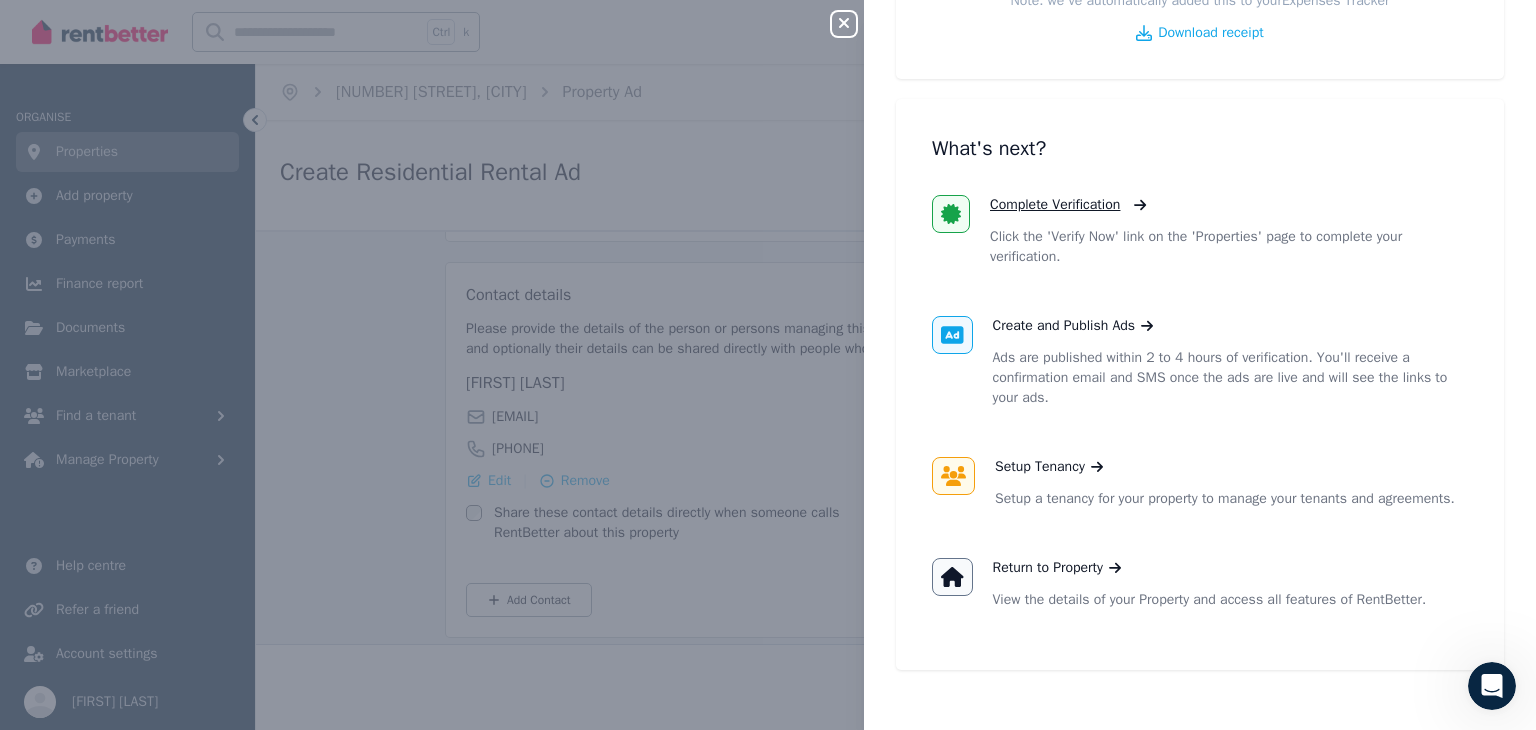 scroll, scrollTop: 357, scrollLeft: 0, axis: vertical 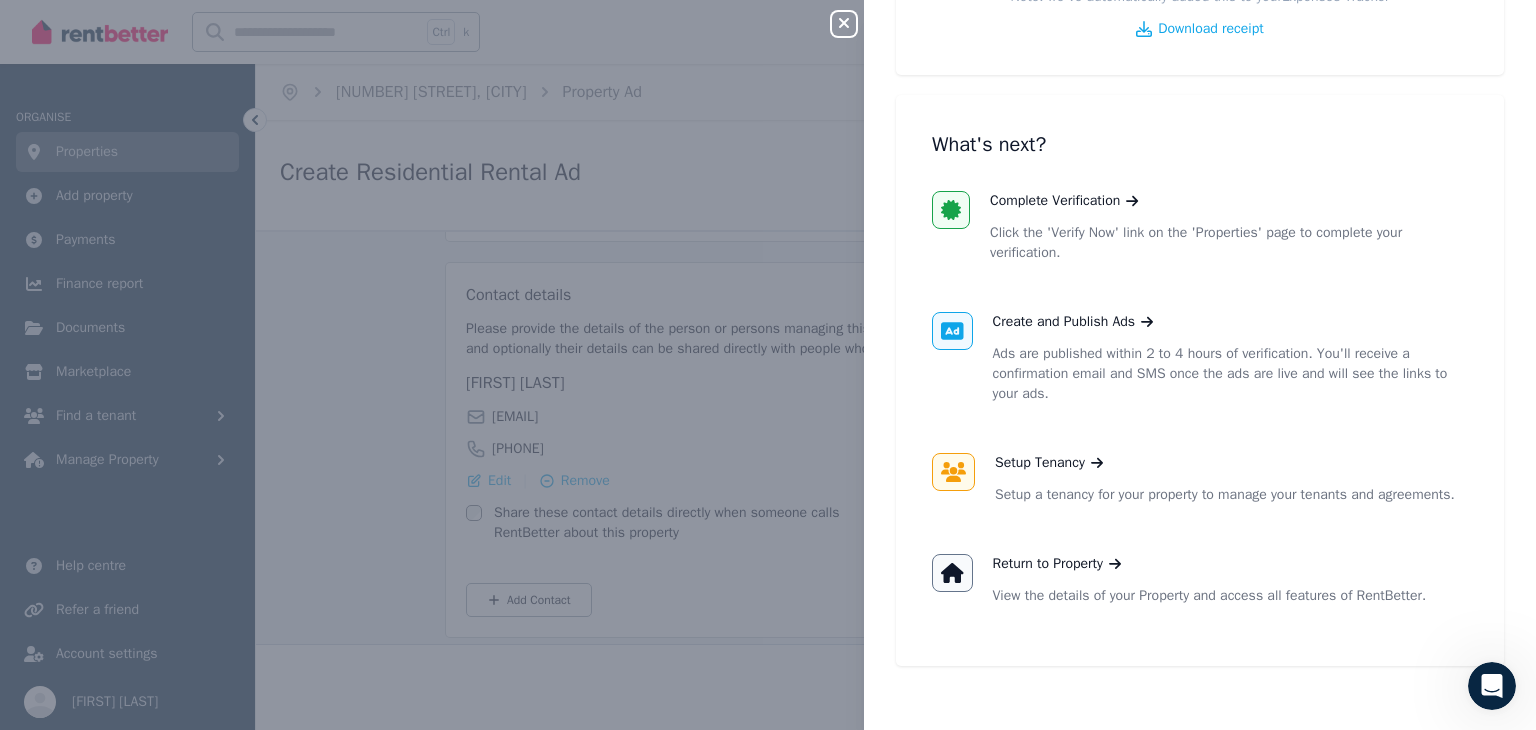 click 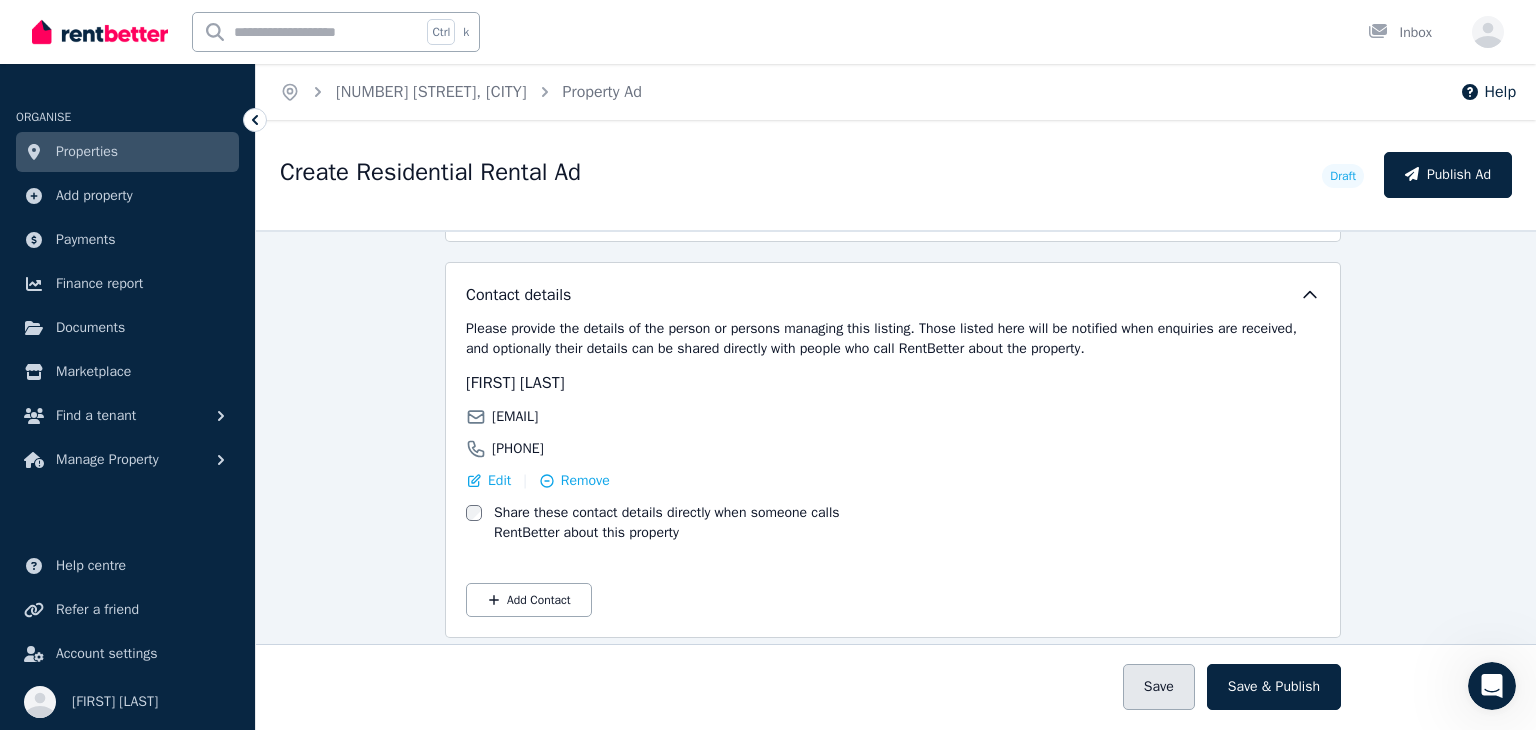 click on "Save" at bounding box center [1159, 687] 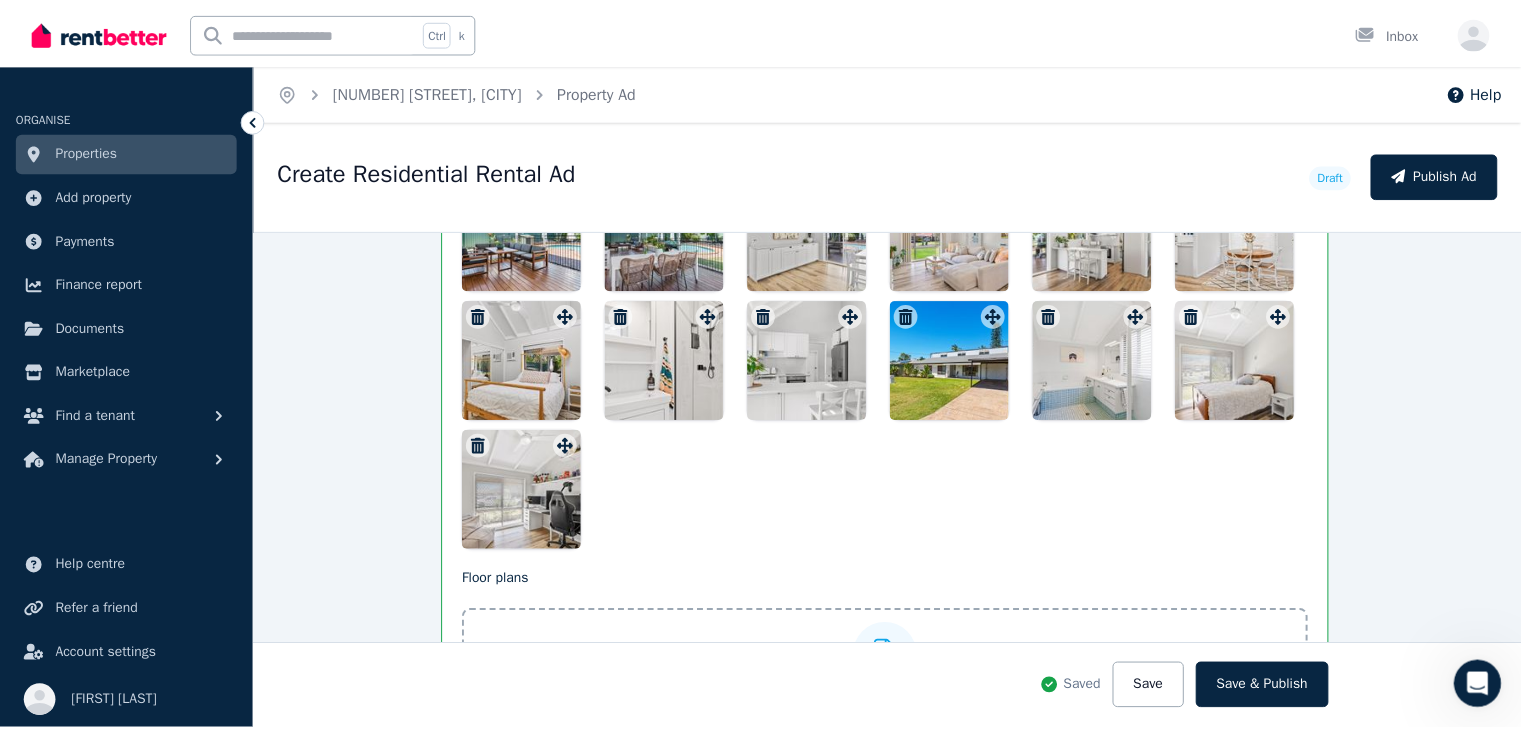 scroll, scrollTop: 3060, scrollLeft: 3, axis: both 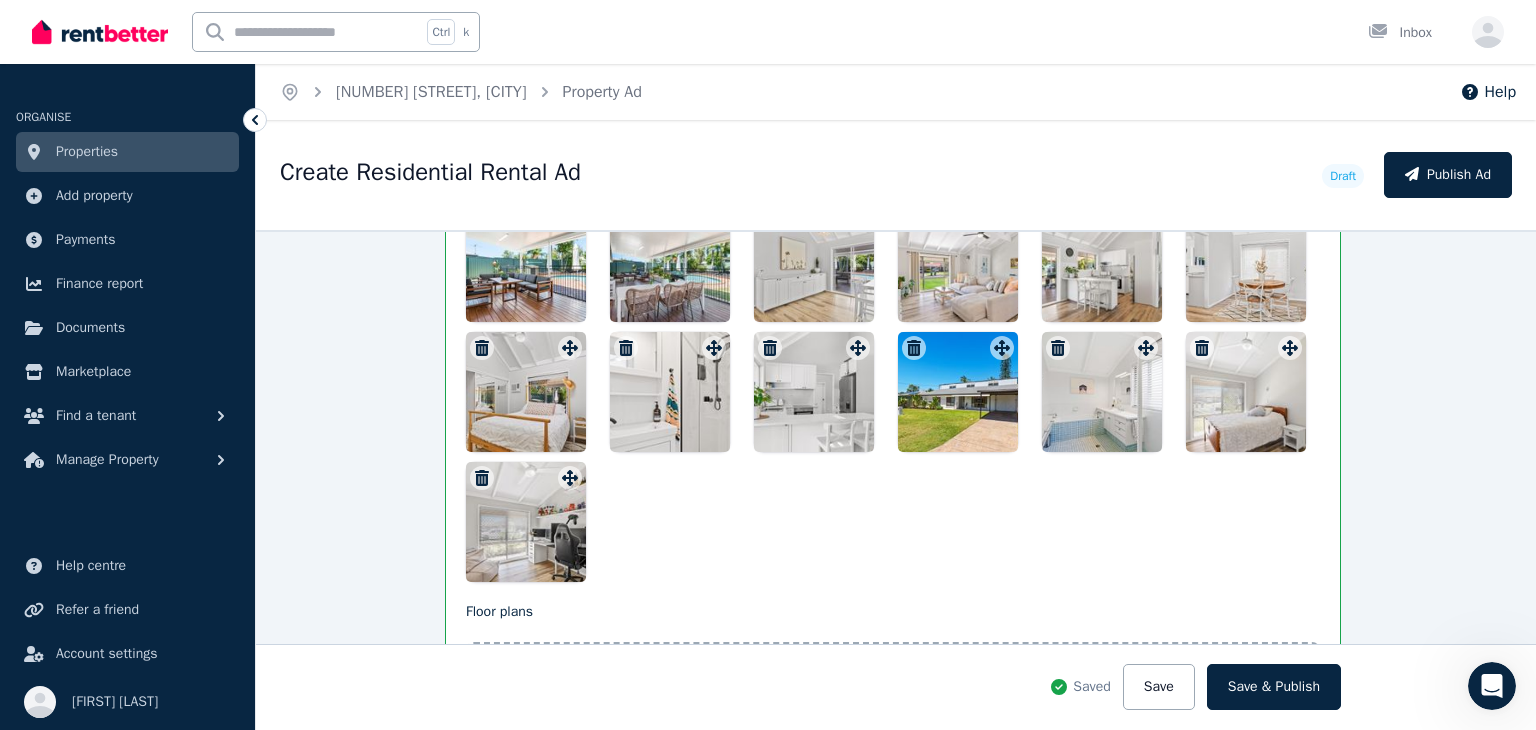 click on "Properties" at bounding box center (87, 152) 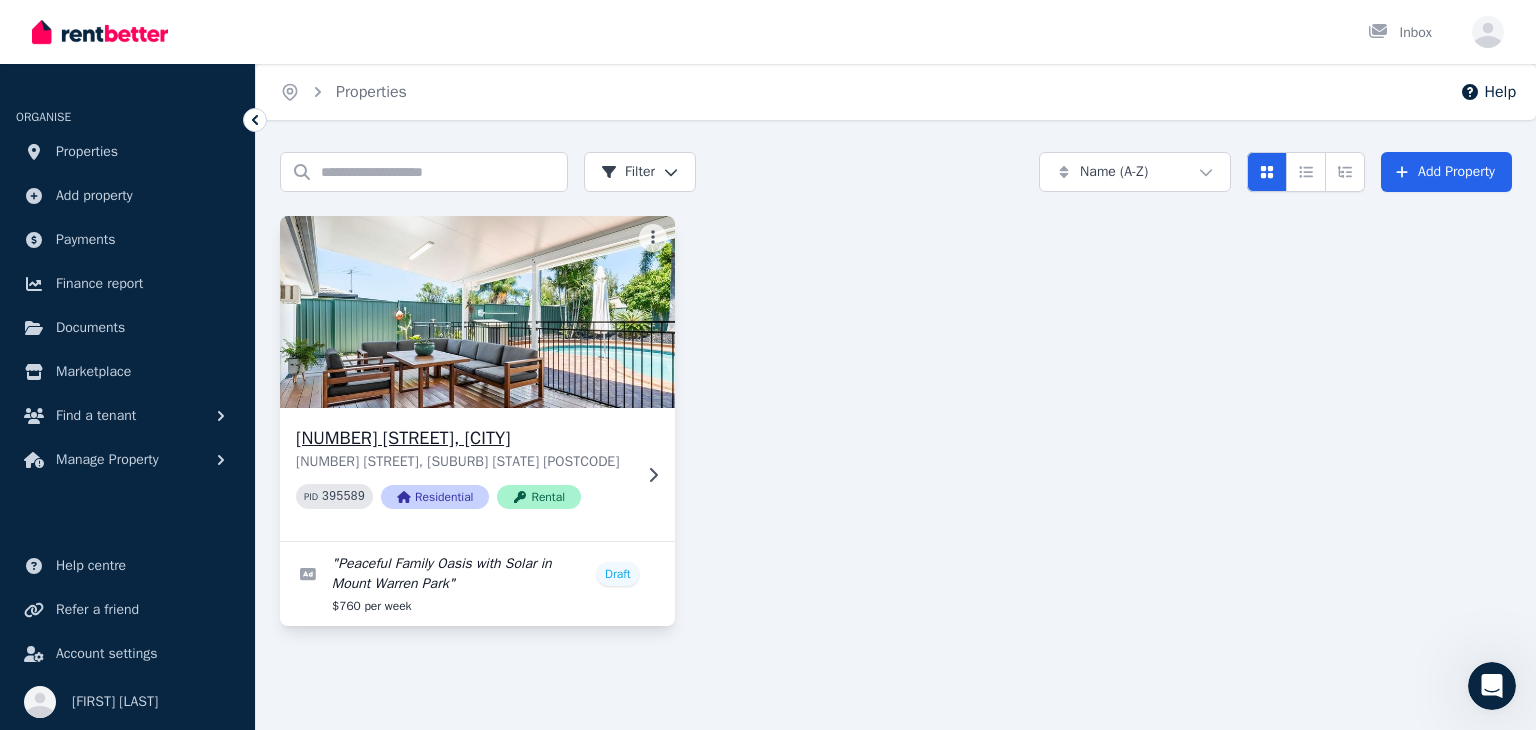 click on "51 Harding Blvd, Mount Warren Park 51 Harding Blvd, Mount Warren Park QLD 4207 PID   395589 Residential Rental" at bounding box center [463, 474] 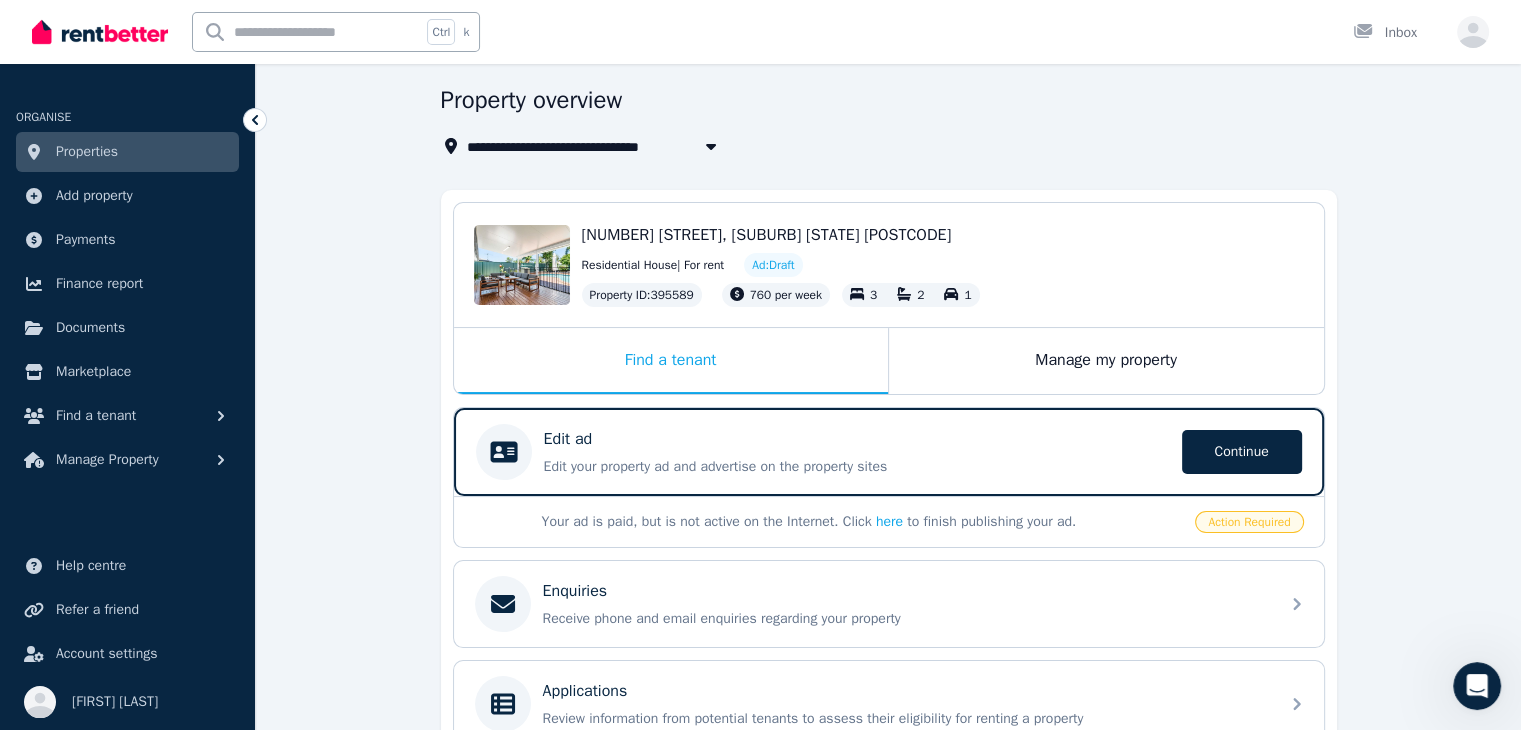 scroll, scrollTop: 200, scrollLeft: 0, axis: vertical 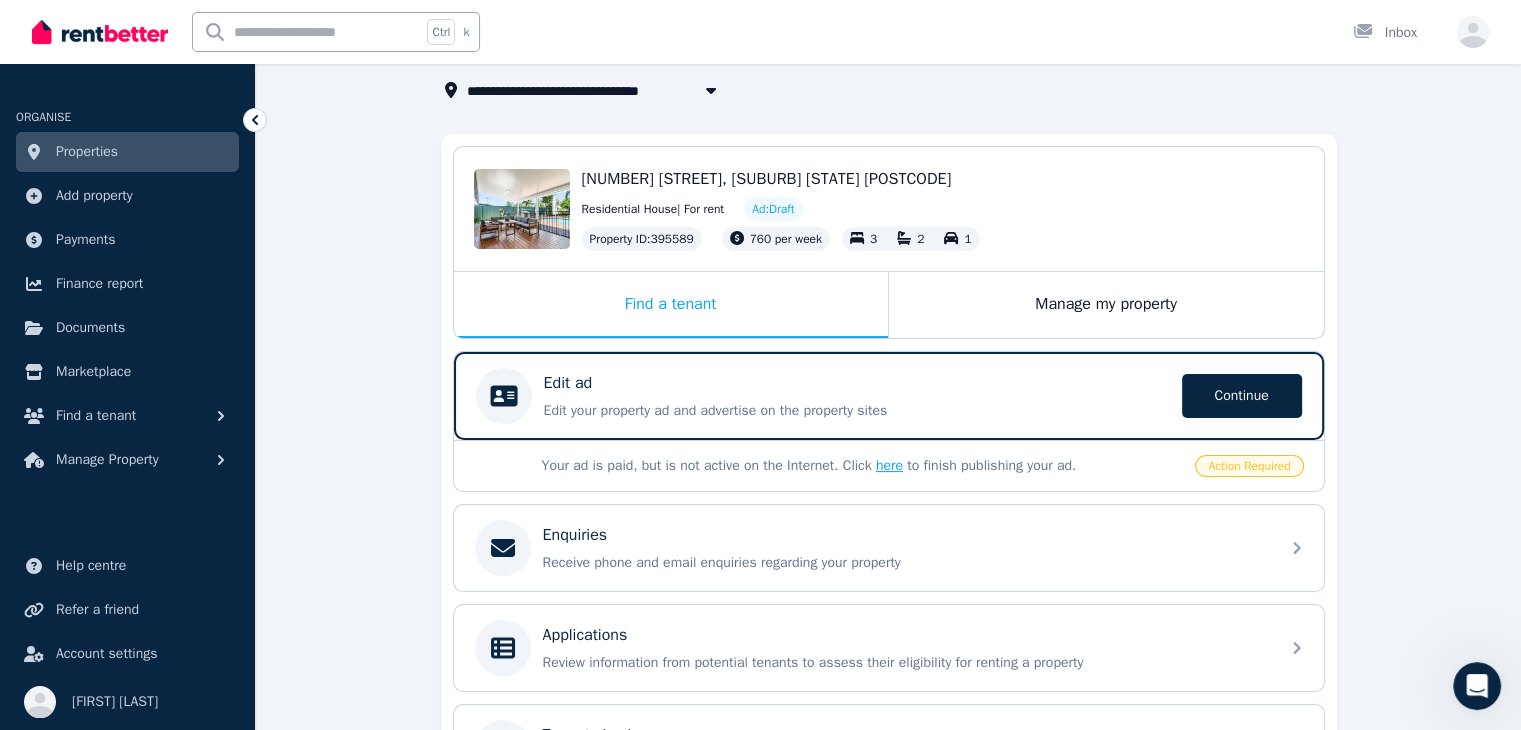 click on "here" at bounding box center [889, 465] 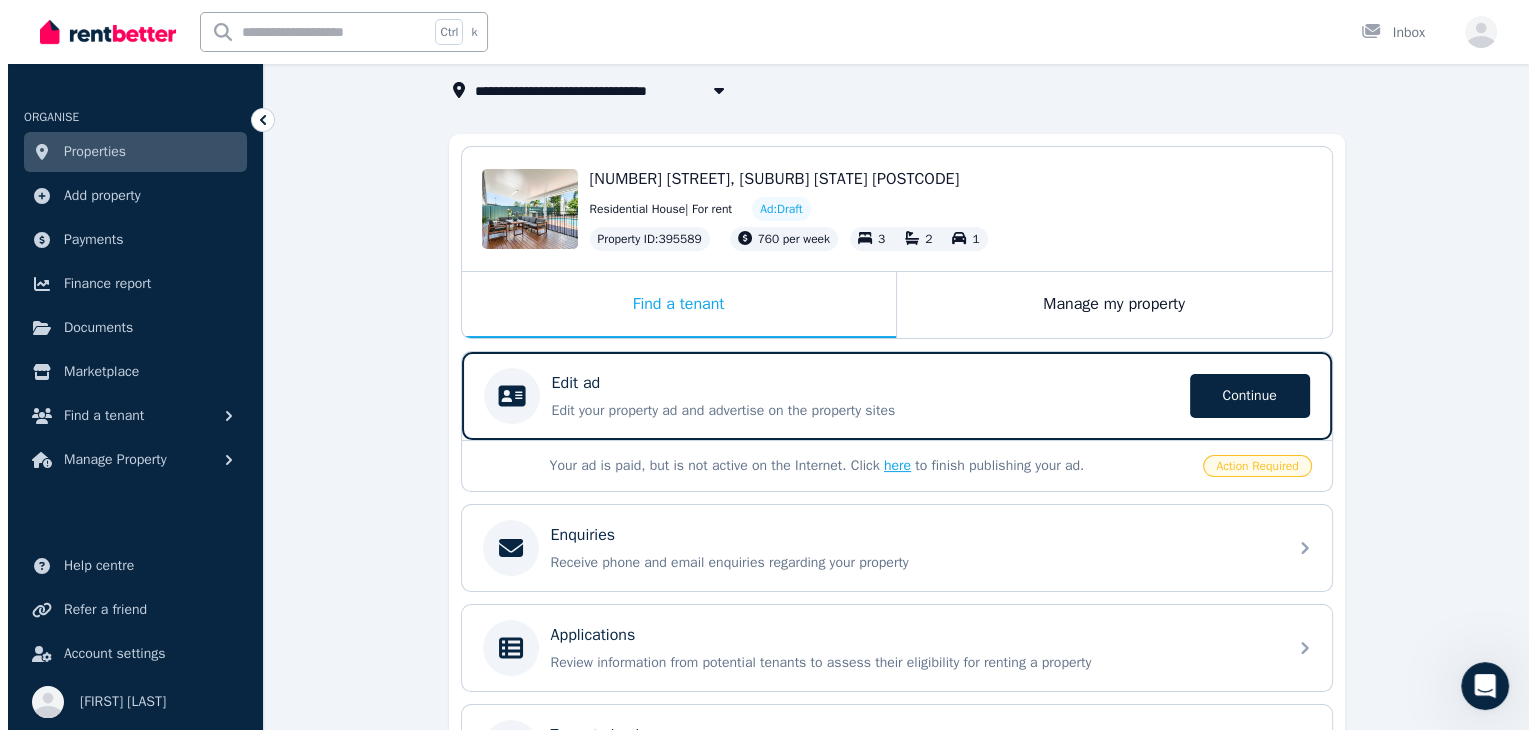 scroll, scrollTop: 0, scrollLeft: 0, axis: both 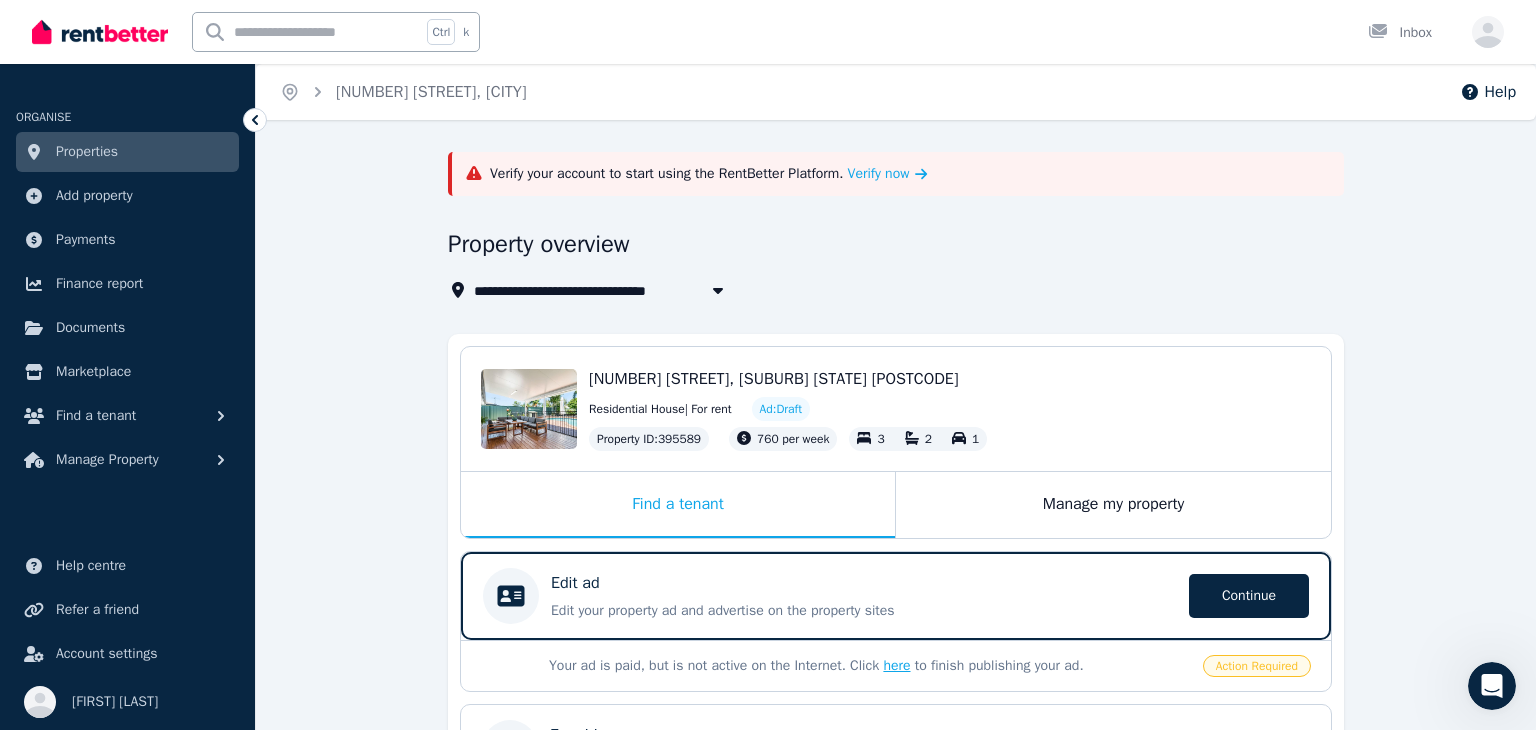 select on "***" 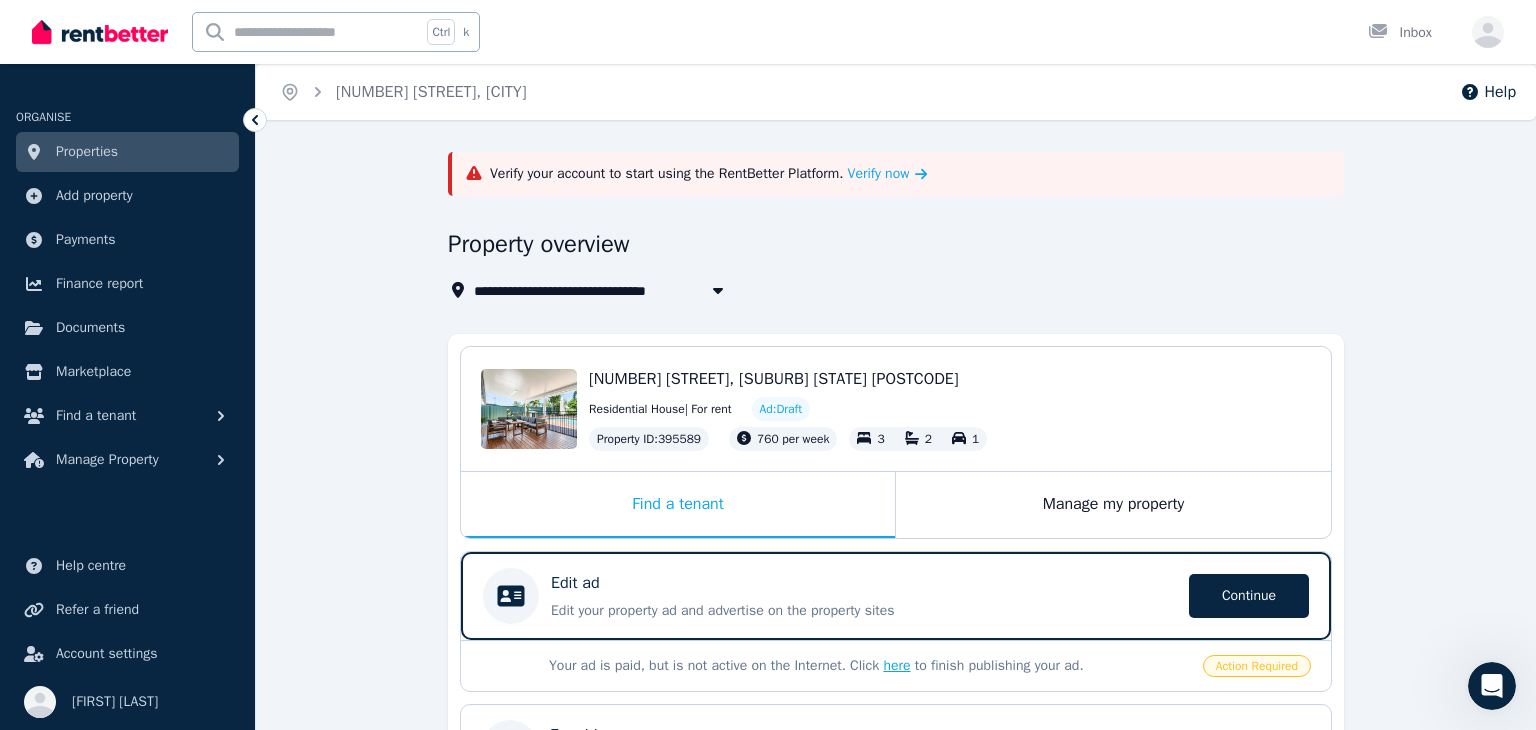 select on "**********" 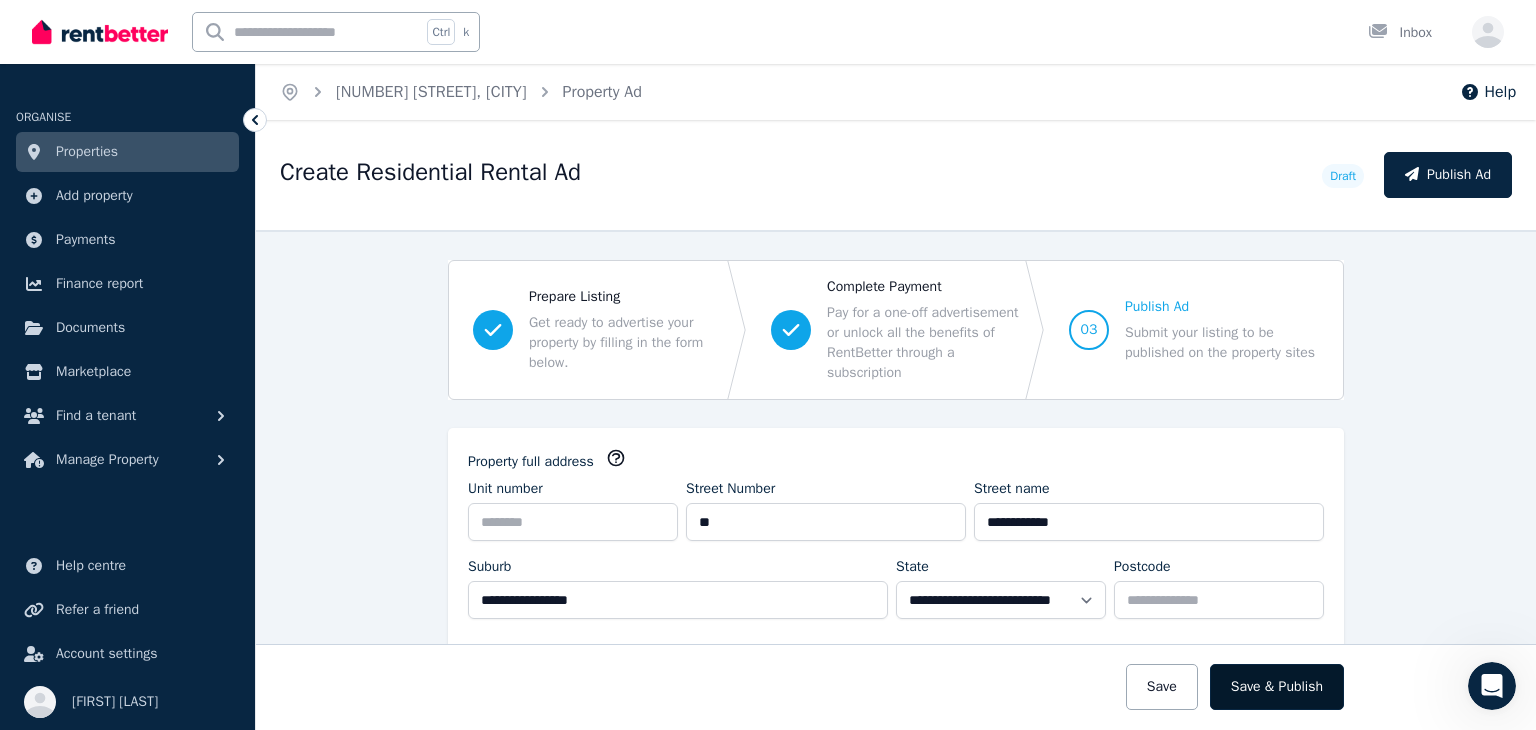 click on "Save & Publish" at bounding box center (1277, 687) 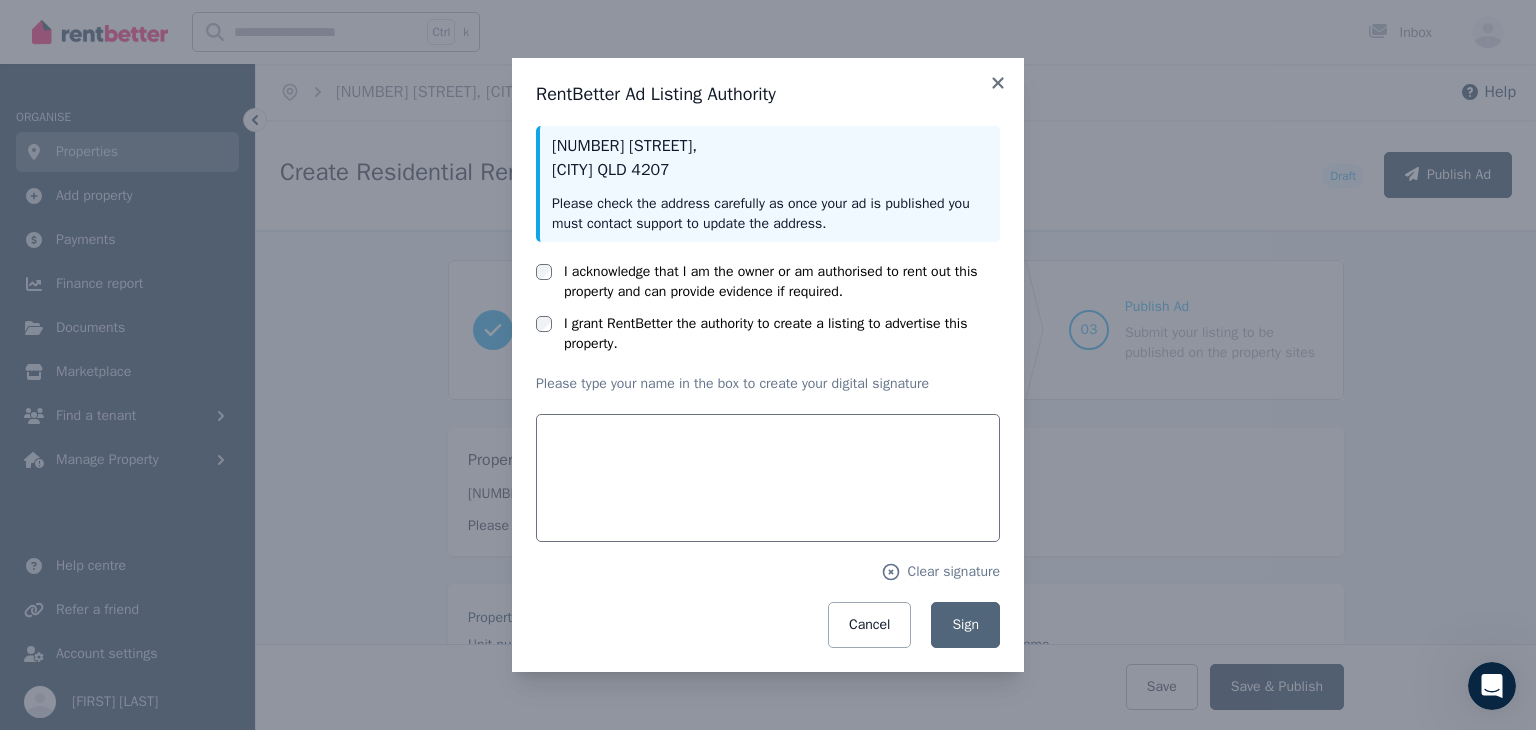 click on "I acknowledge that I am the owner or am authorised to rent out this property and can provide evidence if required." at bounding box center (782, 282) 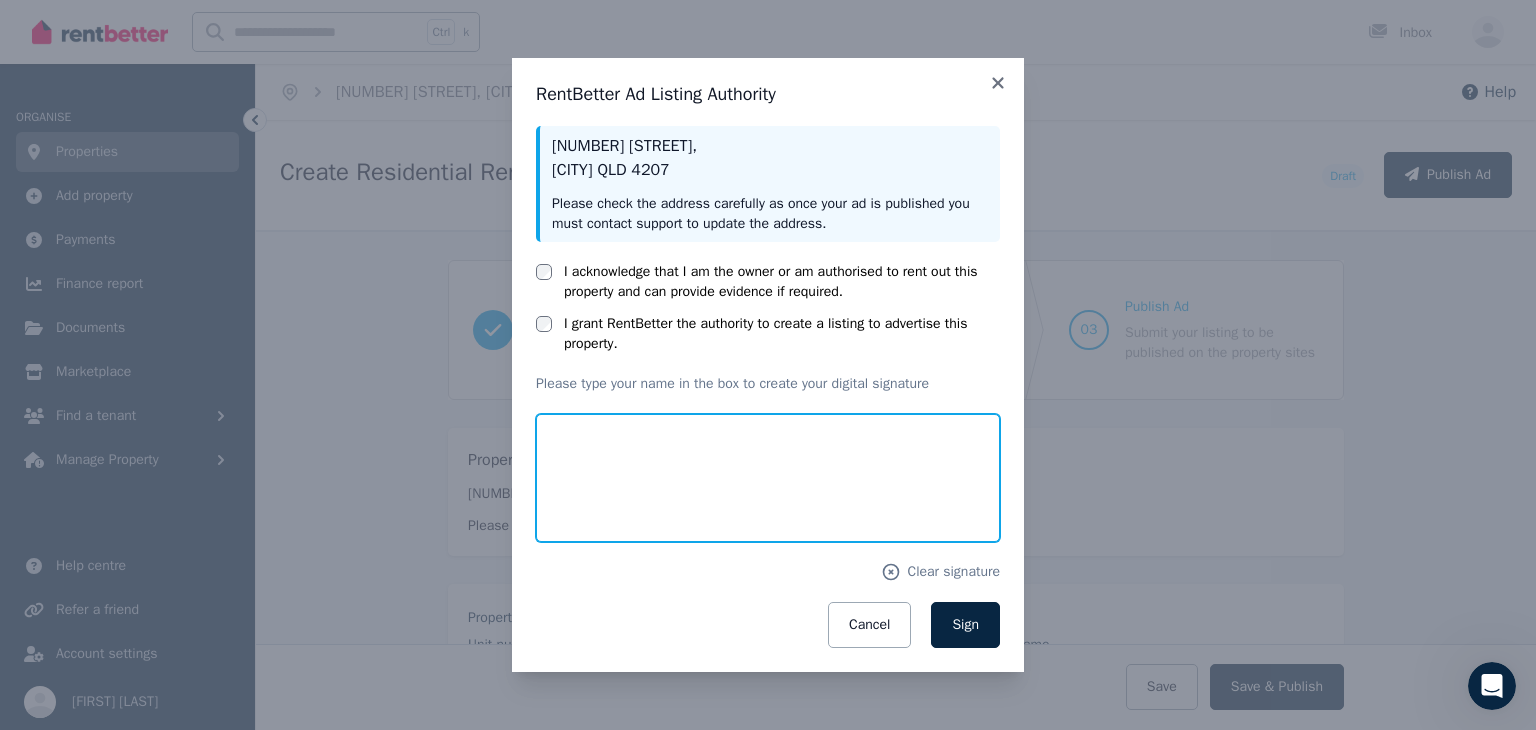 click at bounding box center (768, 478) 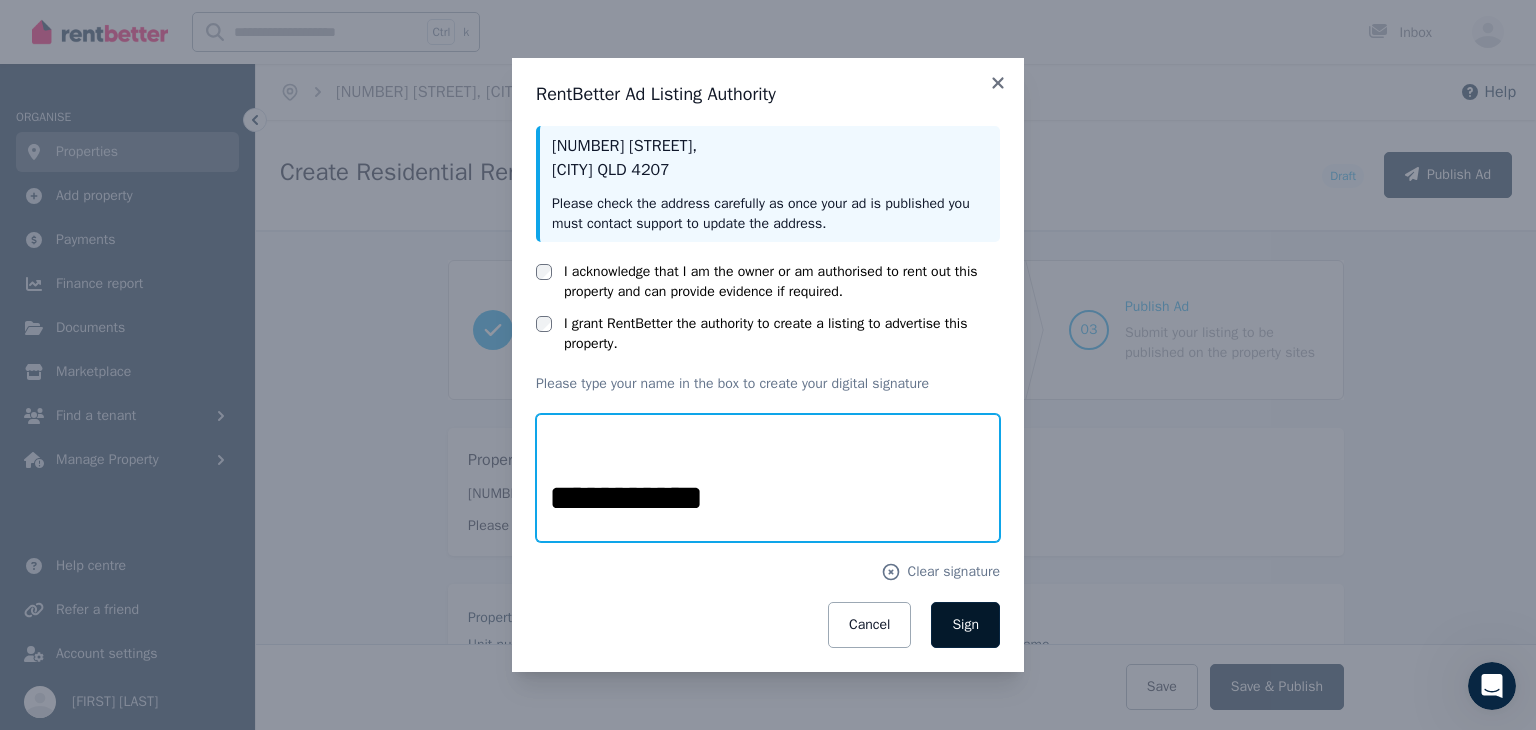 type on "**********" 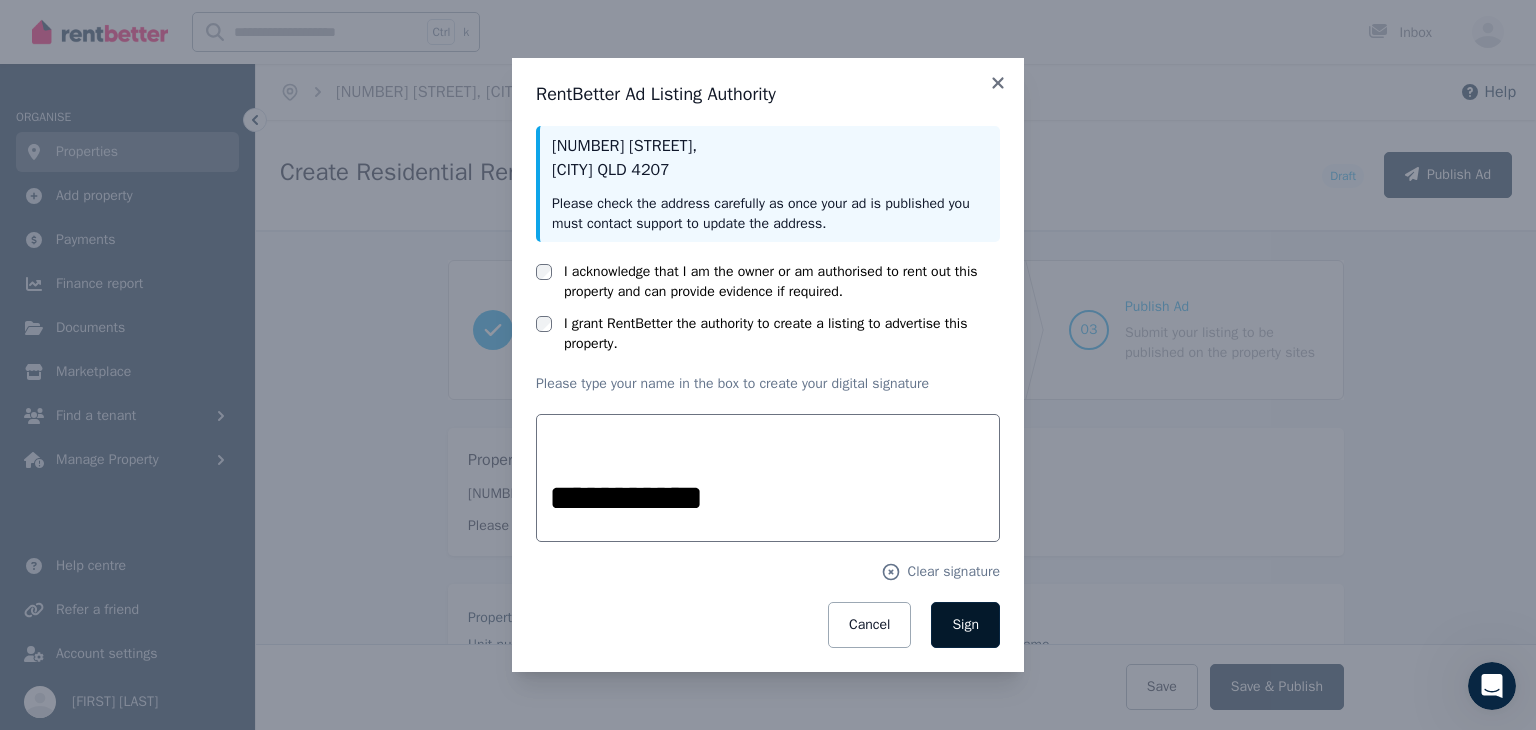 click on "Sign" at bounding box center (965, 624) 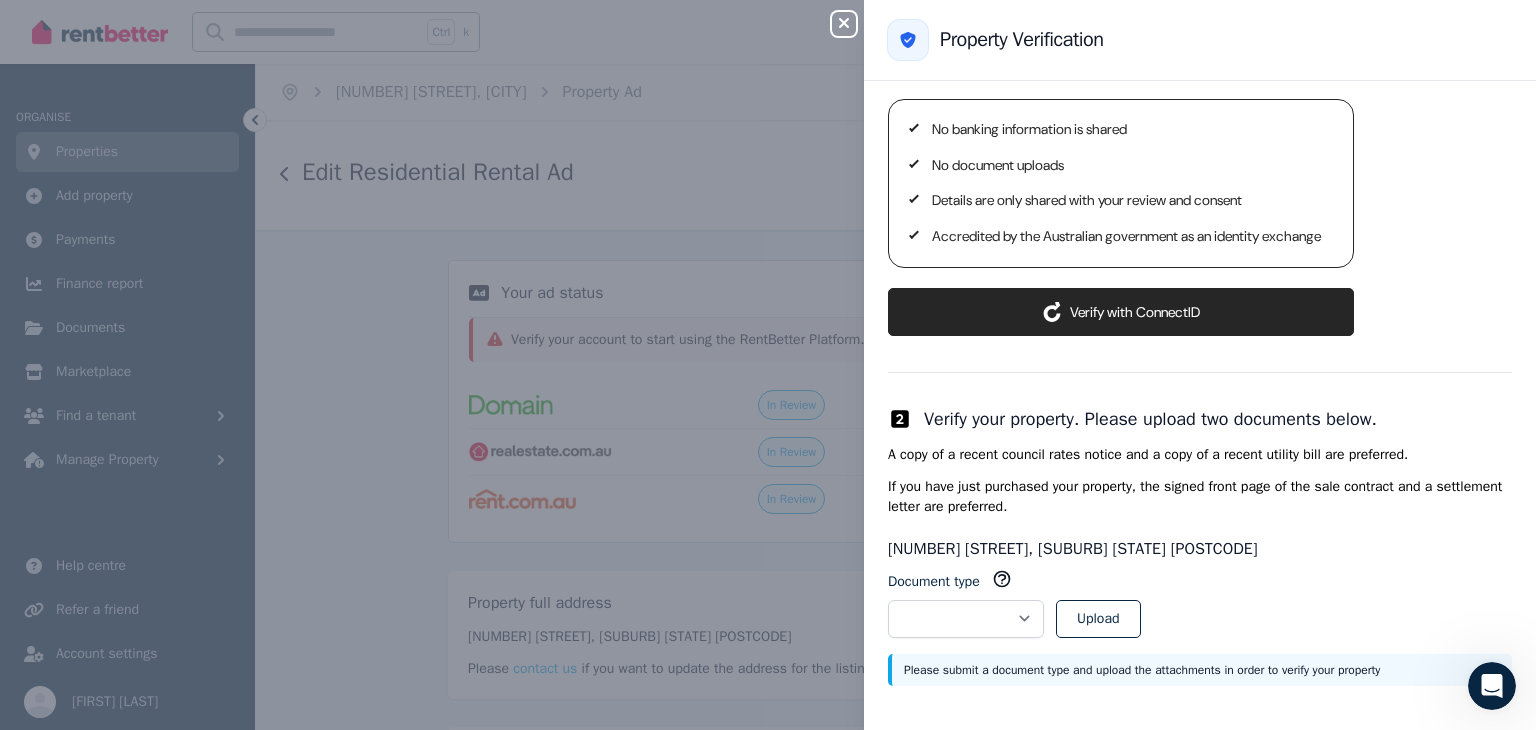 scroll, scrollTop: 121, scrollLeft: 0, axis: vertical 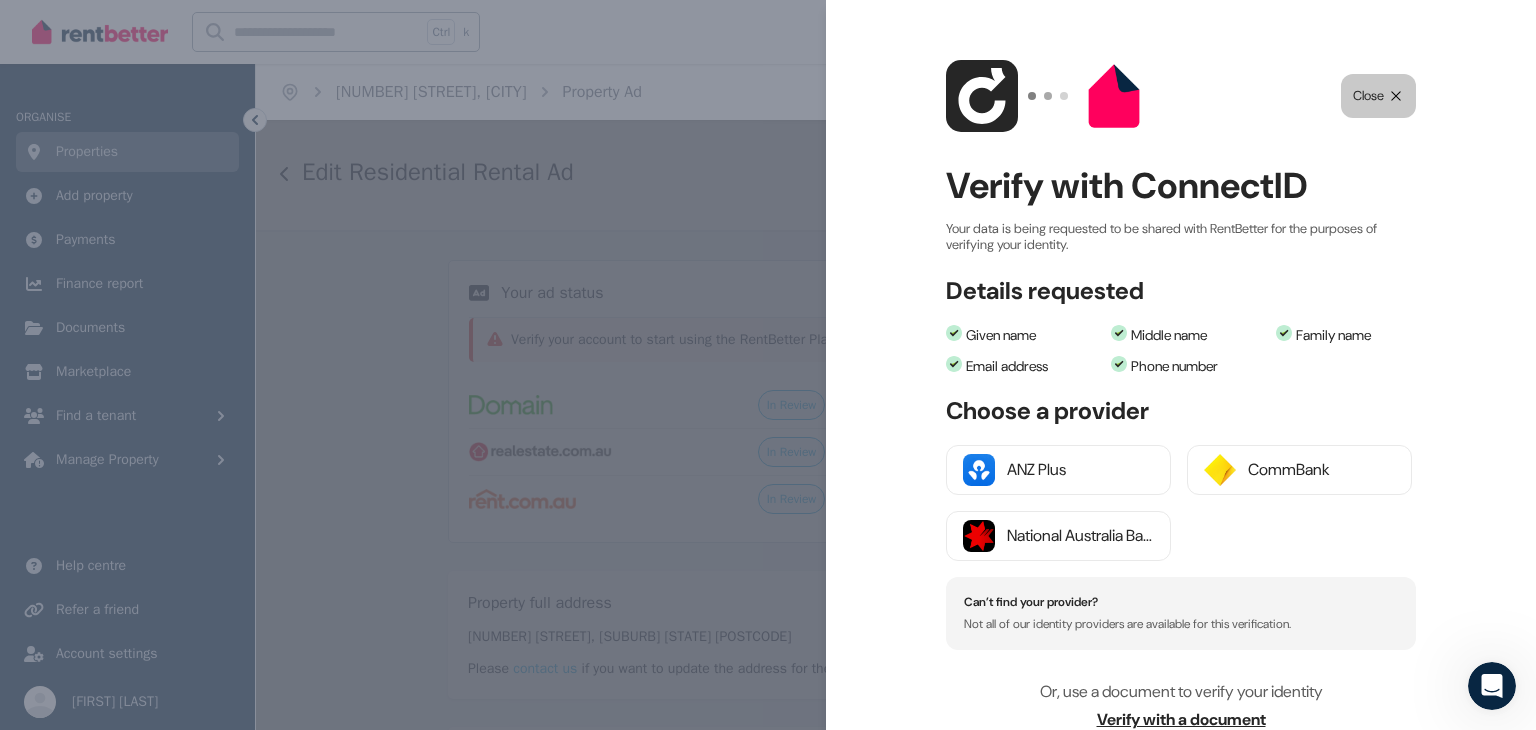 click on "Close" at bounding box center (1378, 96) 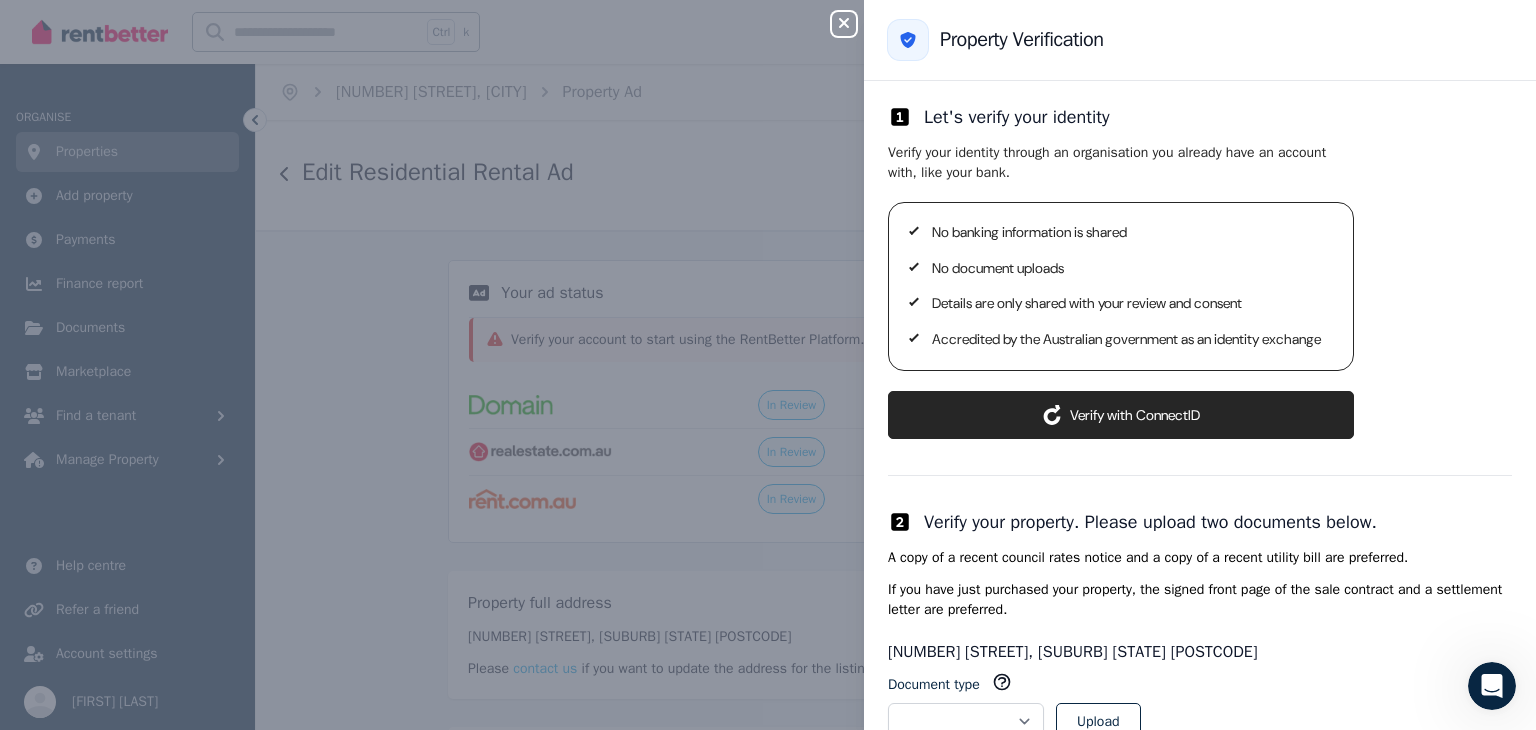 scroll, scrollTop: 0, scrollLeft: 0, axis: both 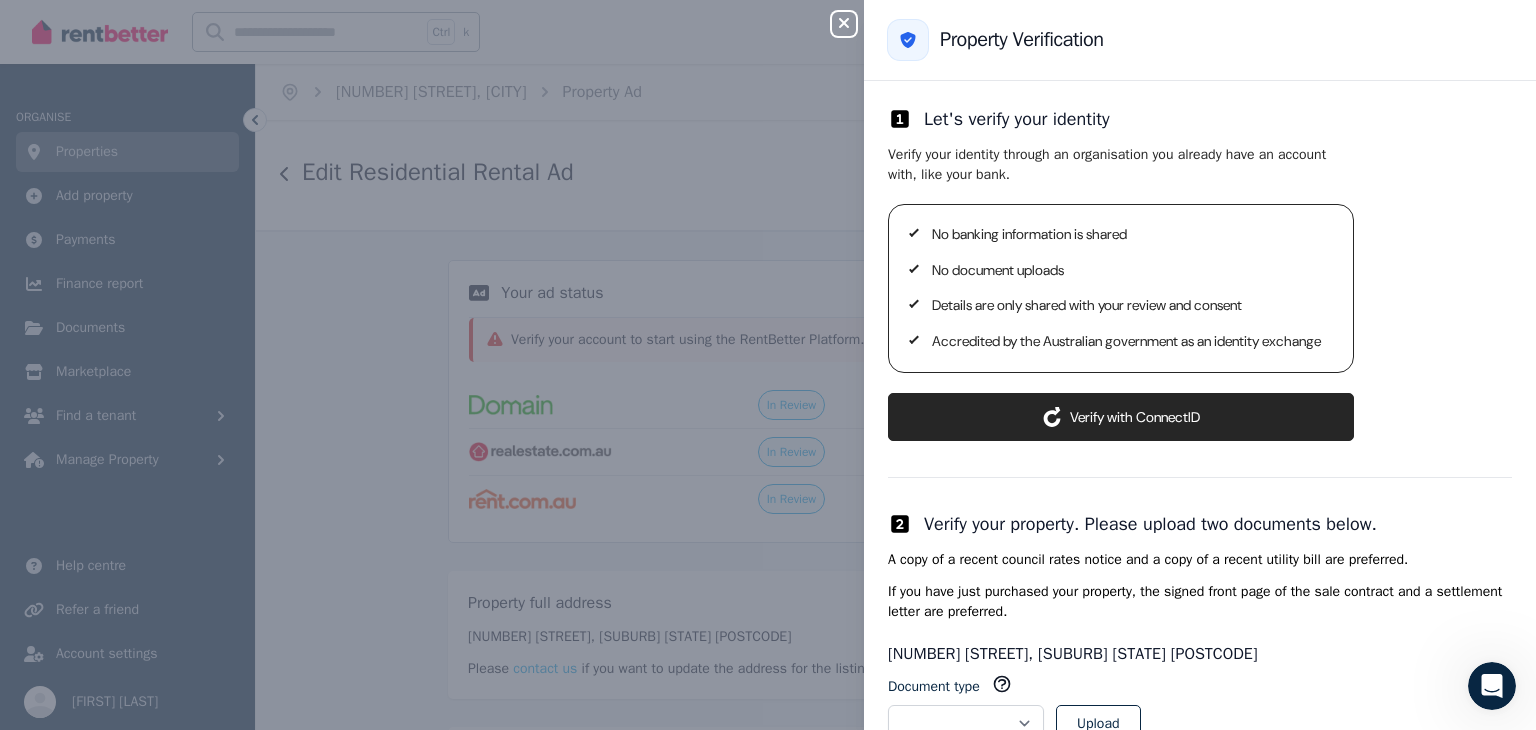click on "ConnectID logo  Verify with ConnectID" at bounding box center [1121, 417] 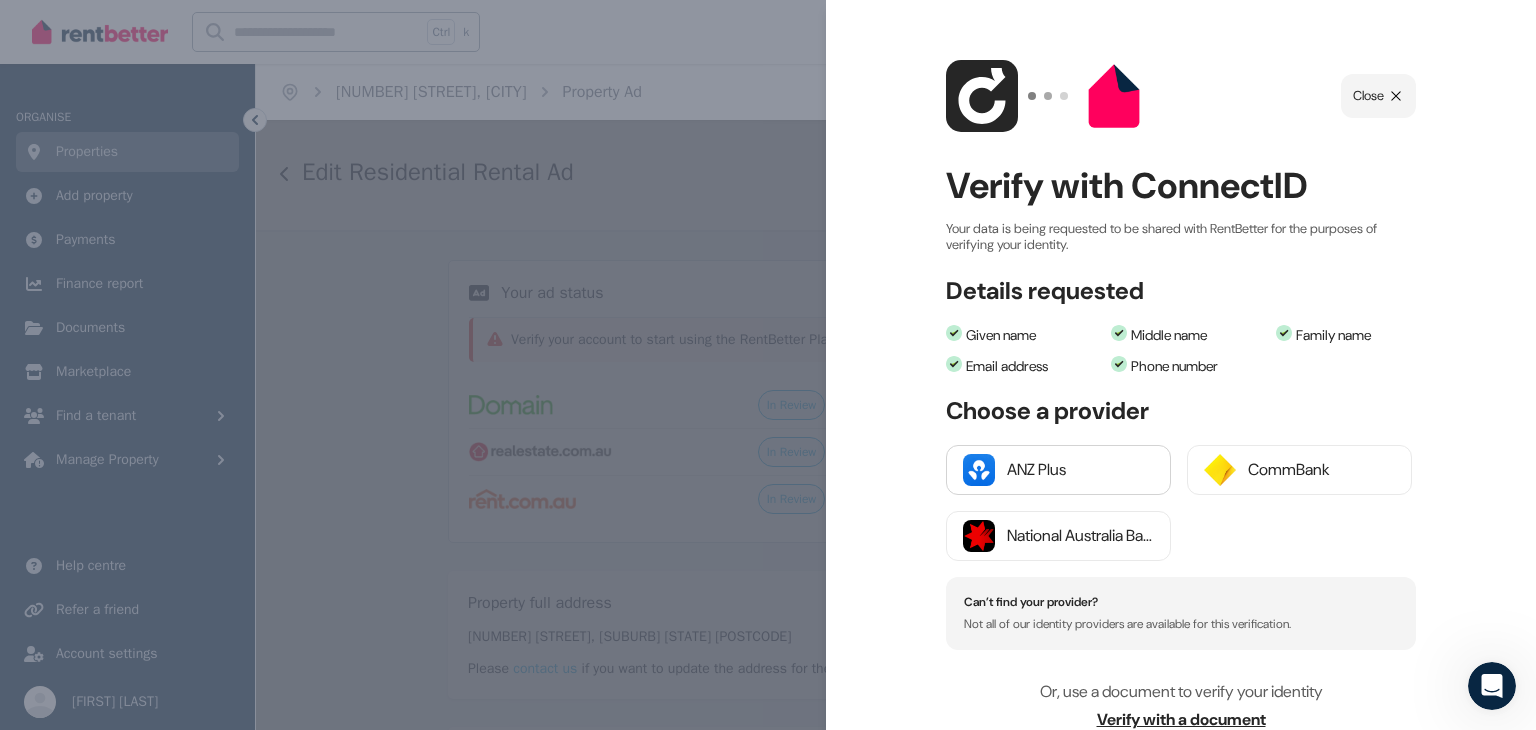 click on "ANZ Plus" at bounding box center (1080, 470) 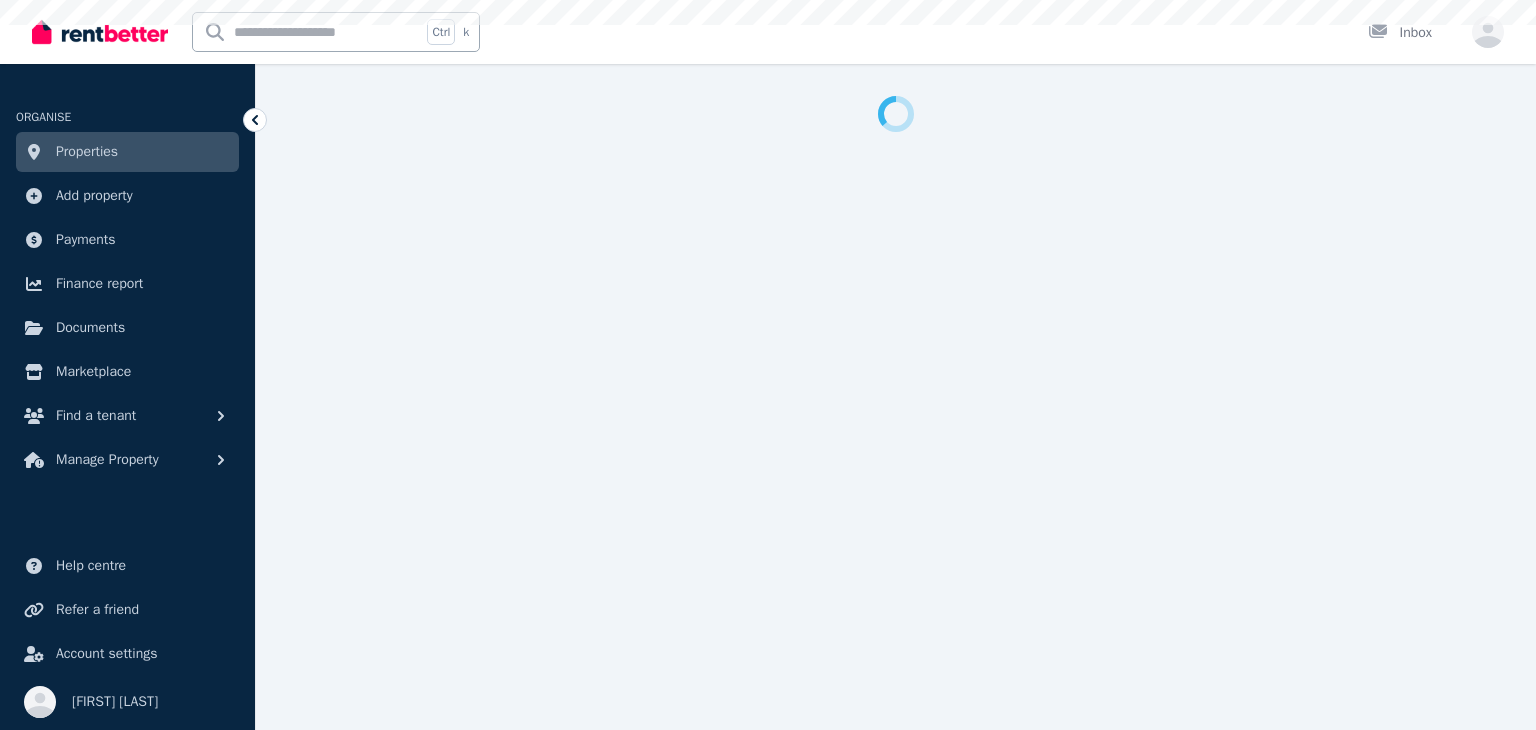 scroll, scrollTop: 0, scrollLeft: 0, axis: both 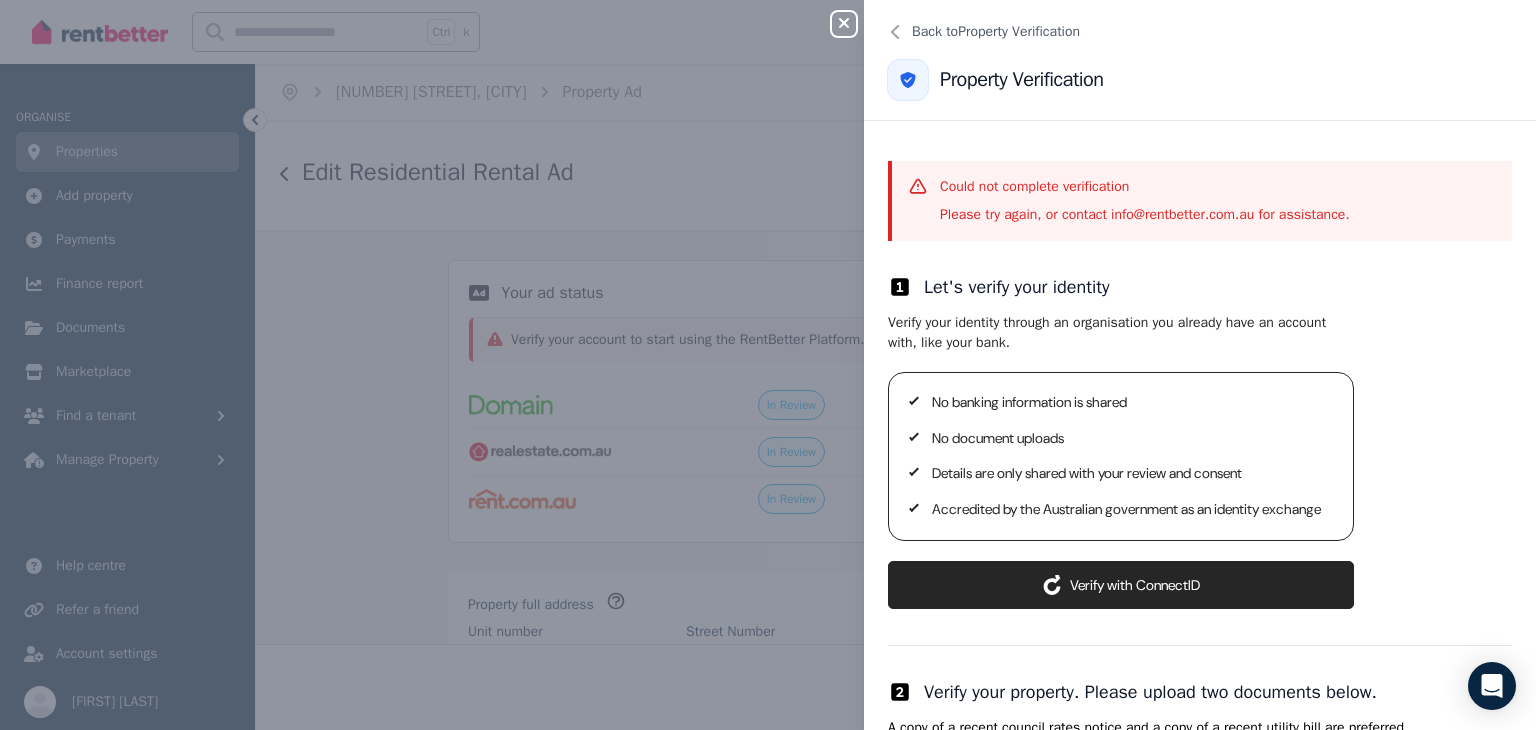 click on "ConnectID logo  Verify with ConnectID" at bounding box center (1121, 585) 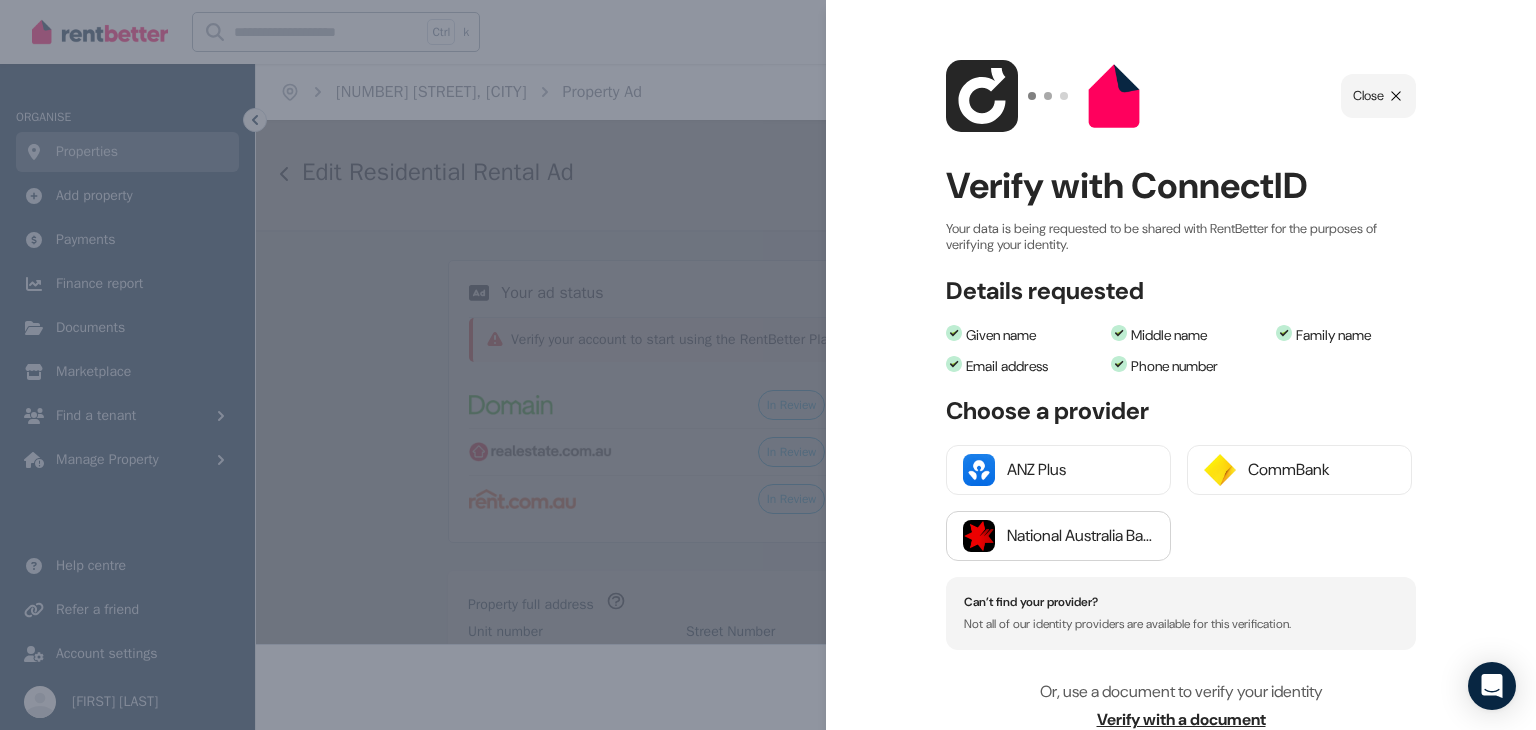 click on "National Australia Bank" at bounding box center (1080, 536) 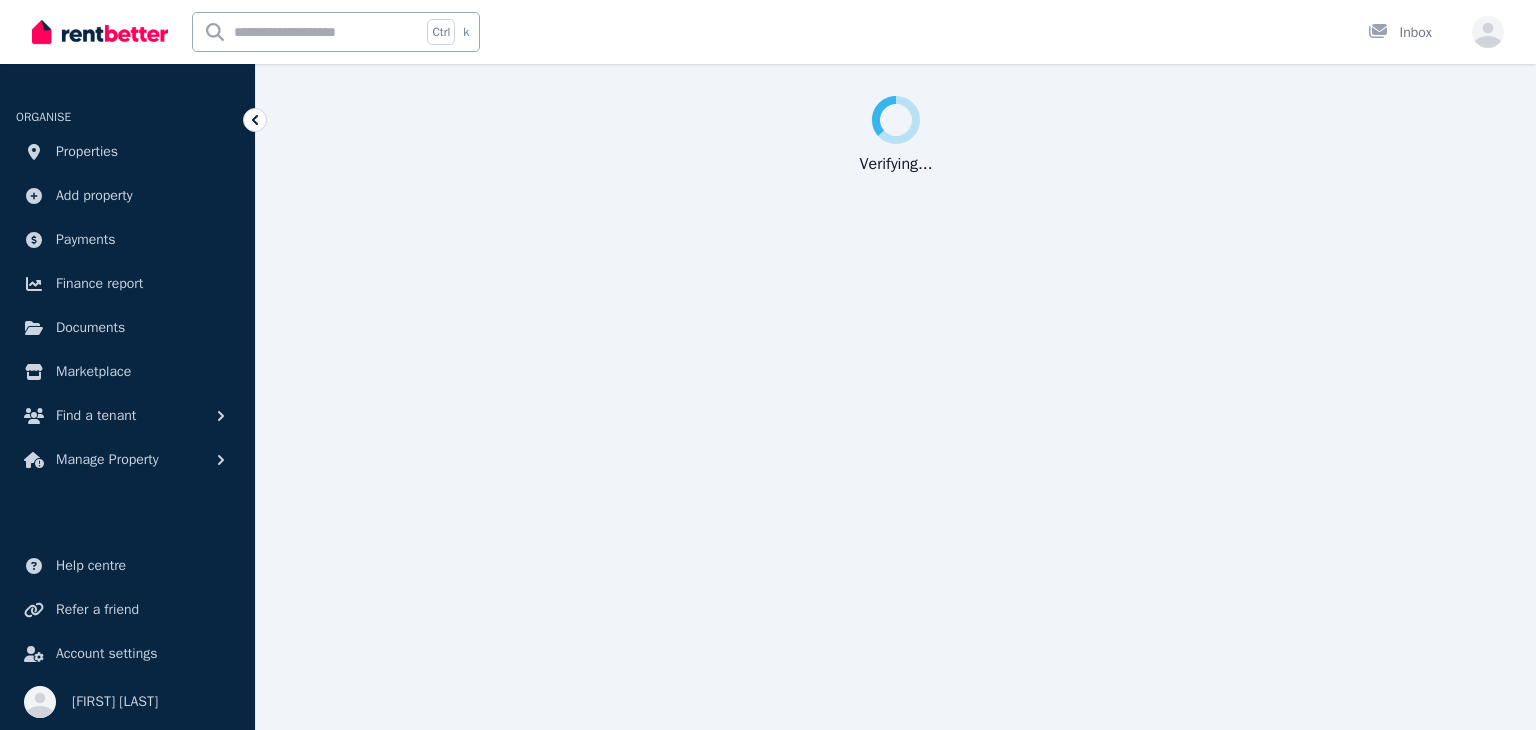 scroll, scrollTop: 0, scrollLeft: 0, axis: both 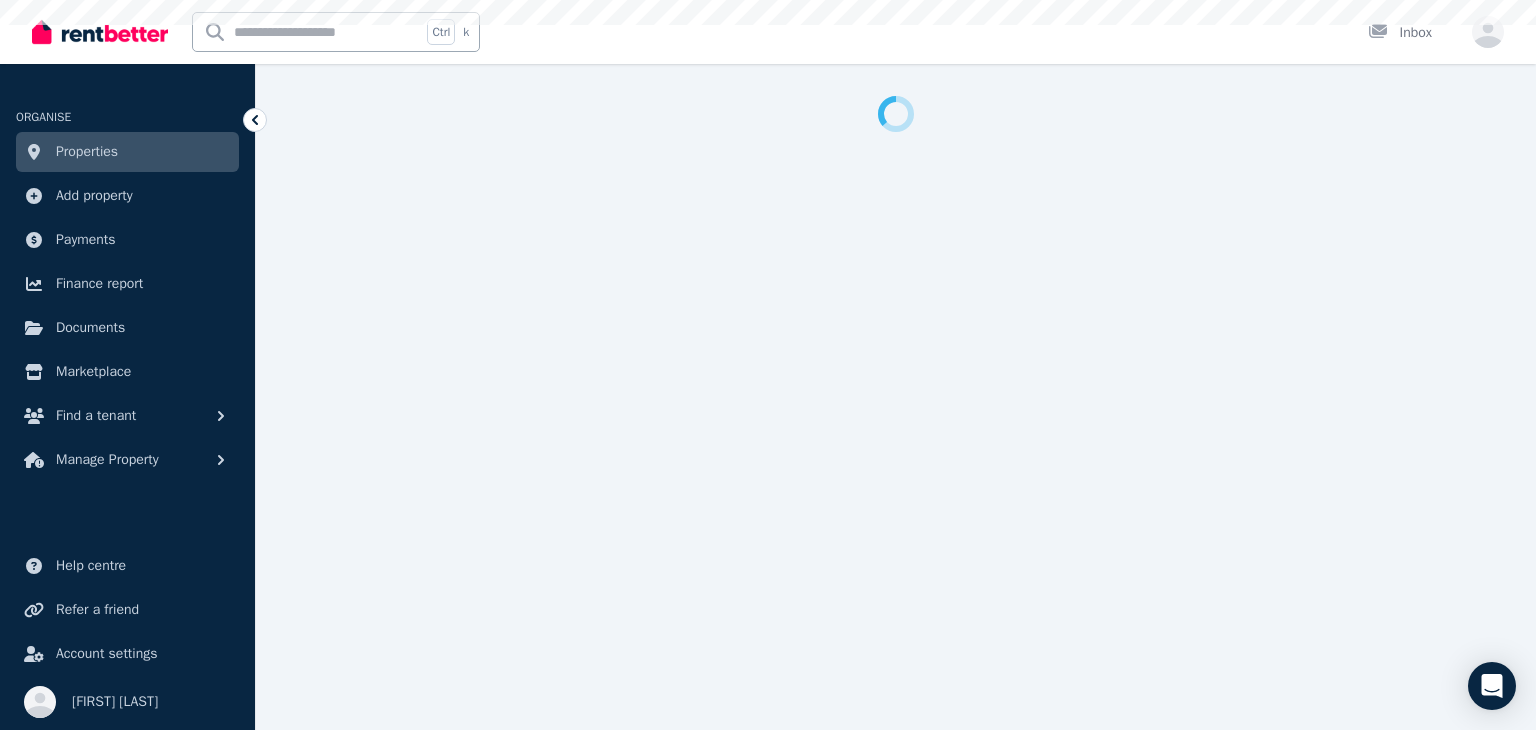 select on "***" 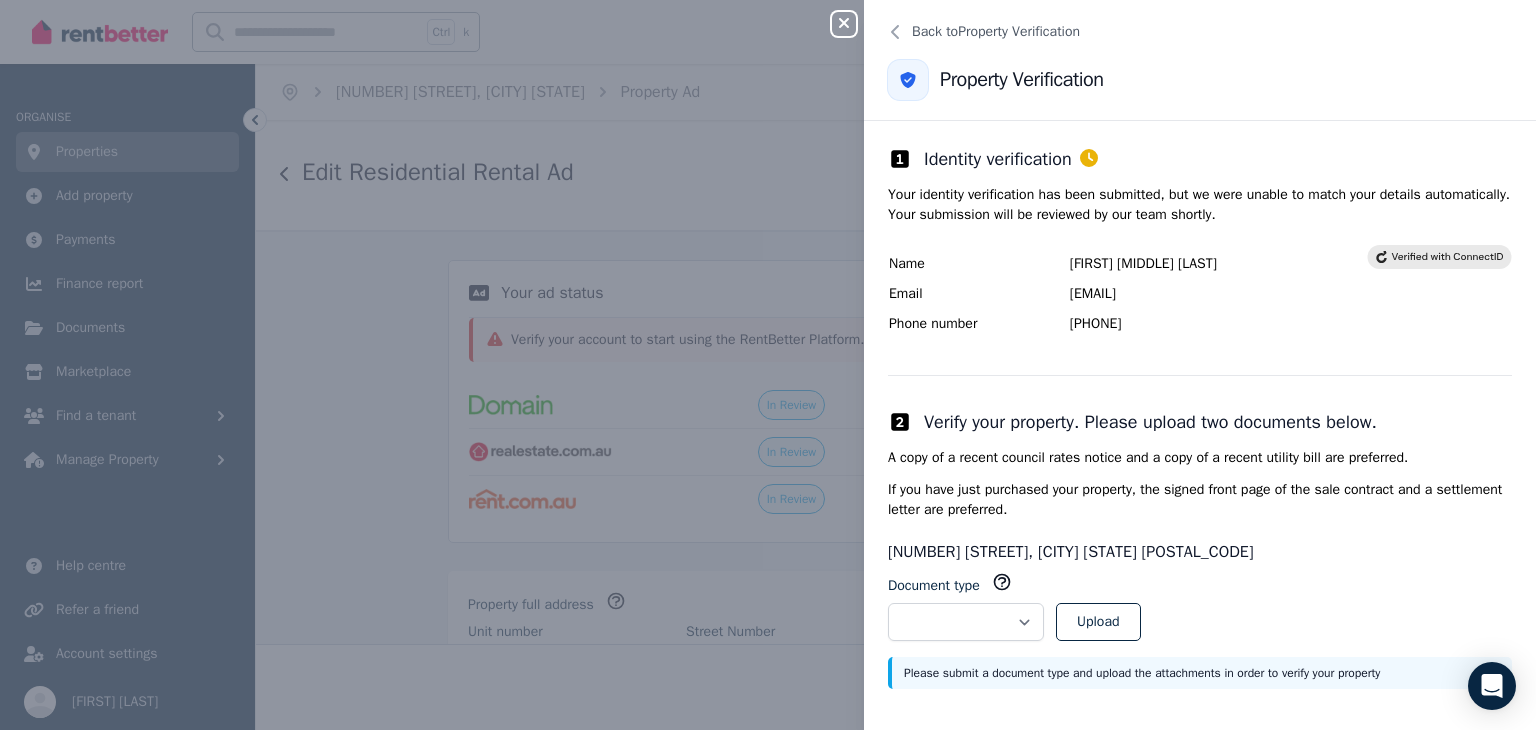 scroll, scrollTop: 1, scrollLeft: 0, axis: vertical 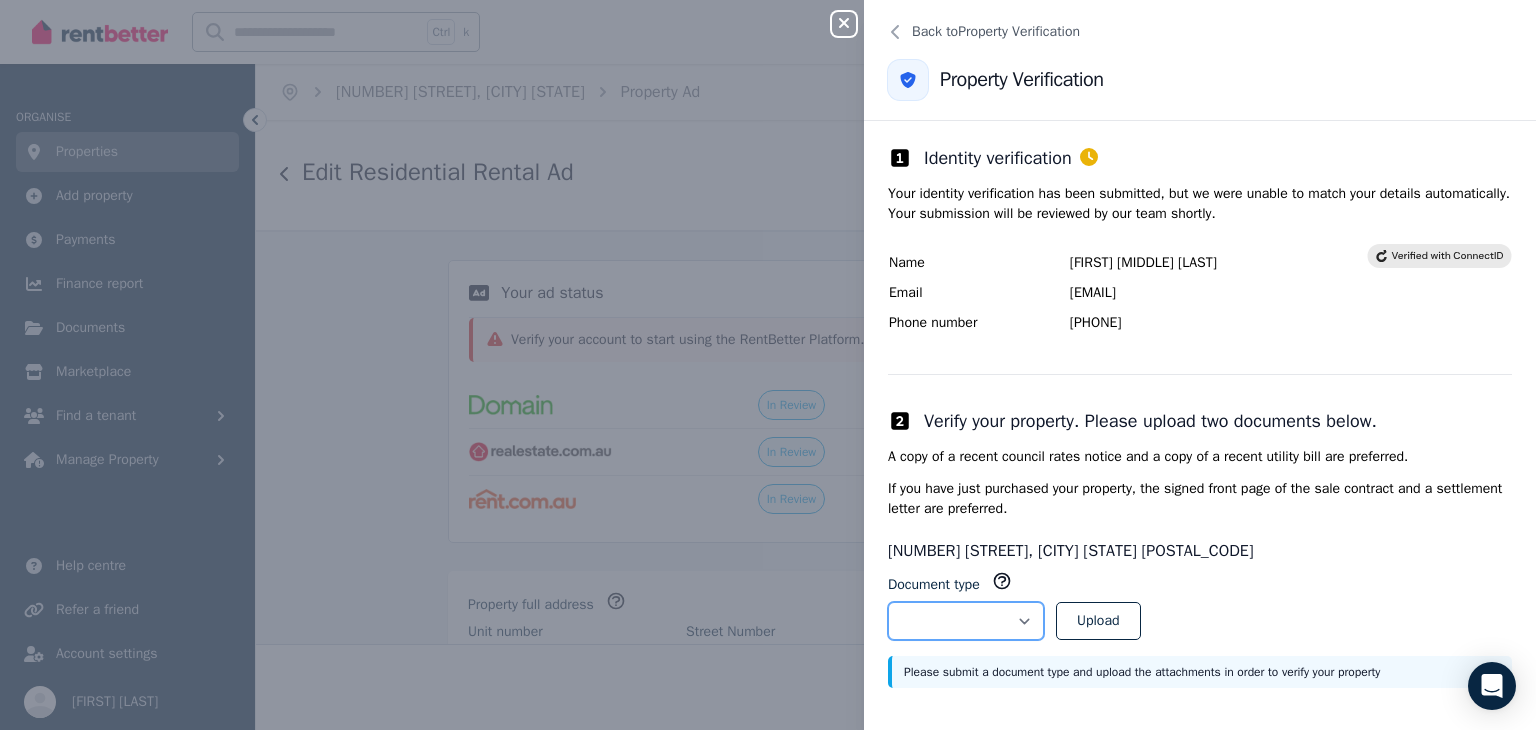 click on "**********" at bounding box center (966, 621) 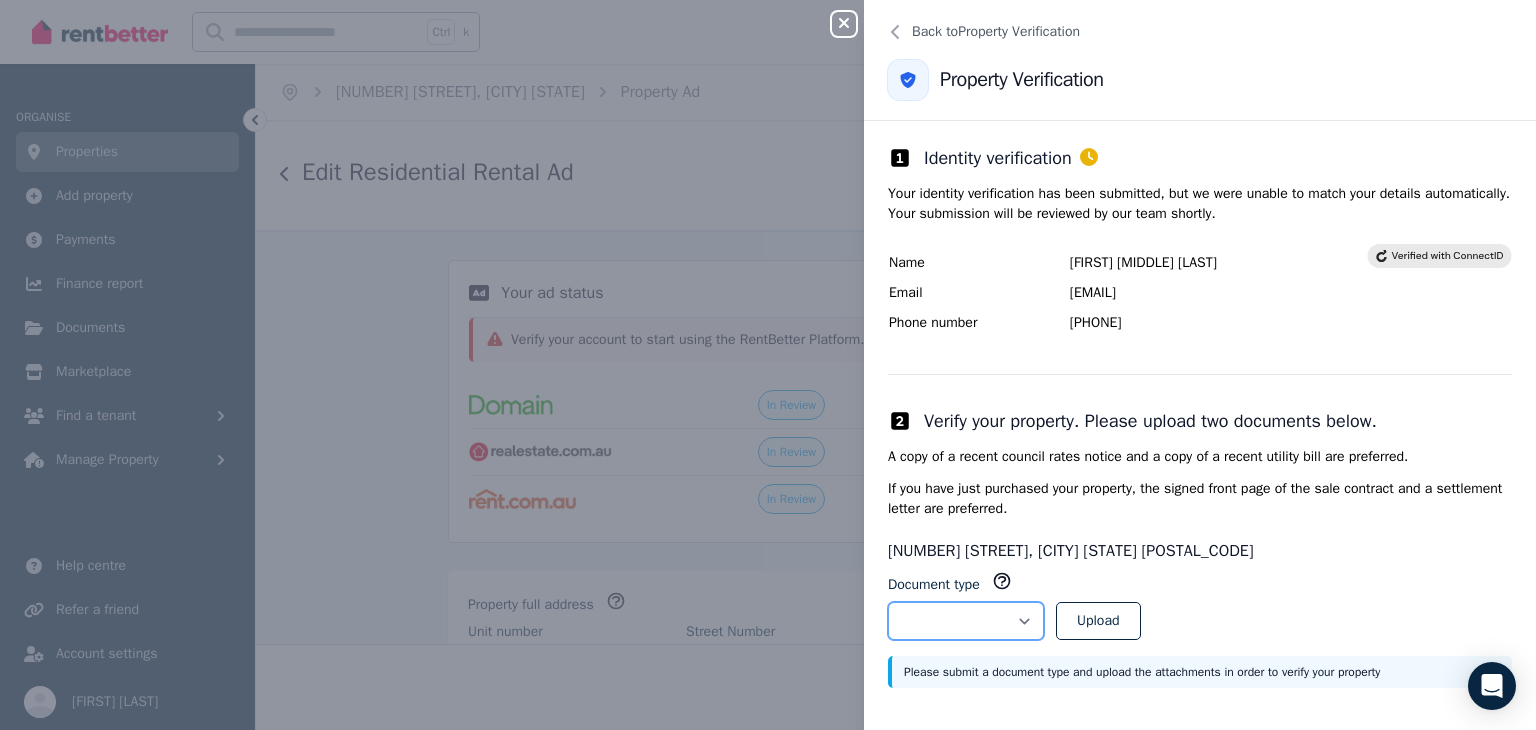select on "**********" 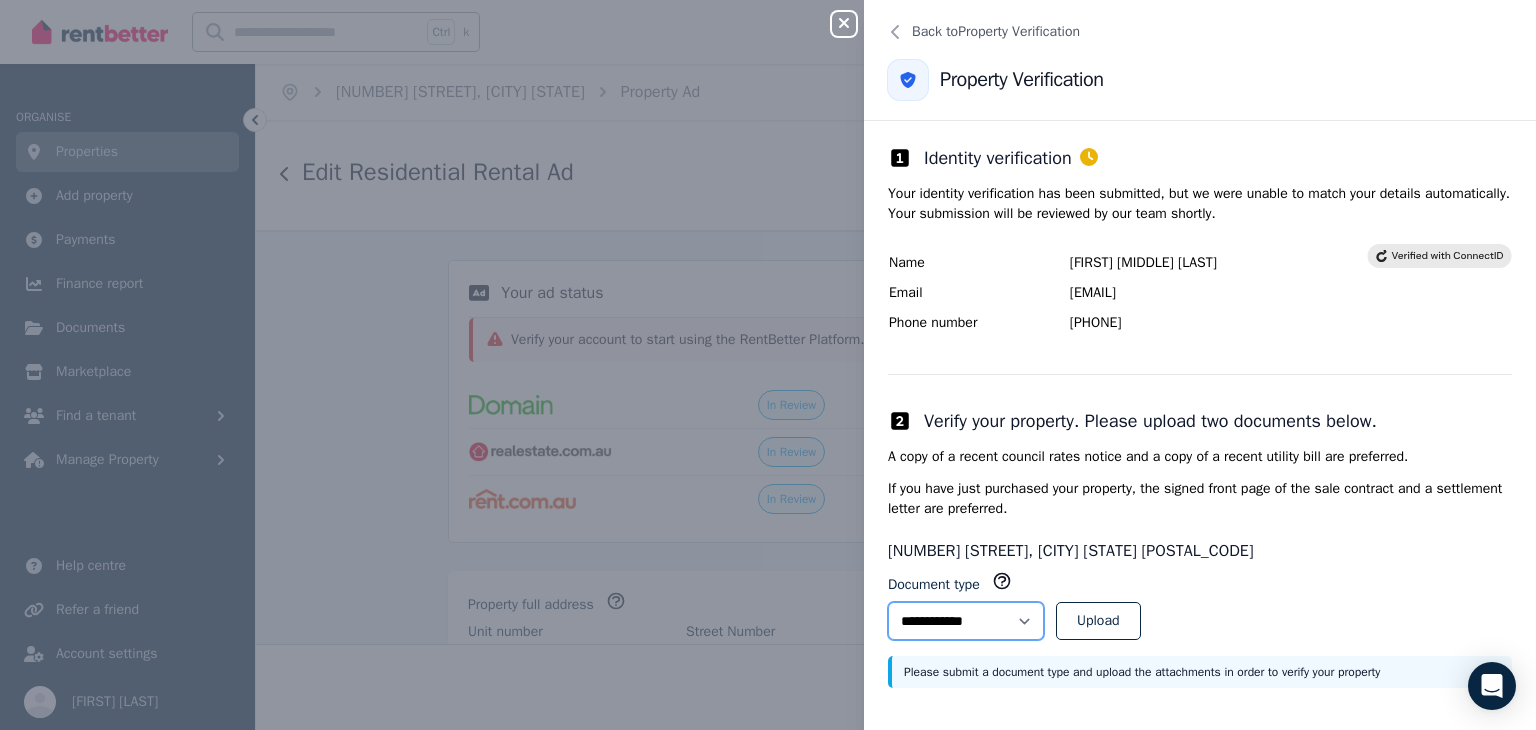 click on "**********" at bounding box center [966, 621] 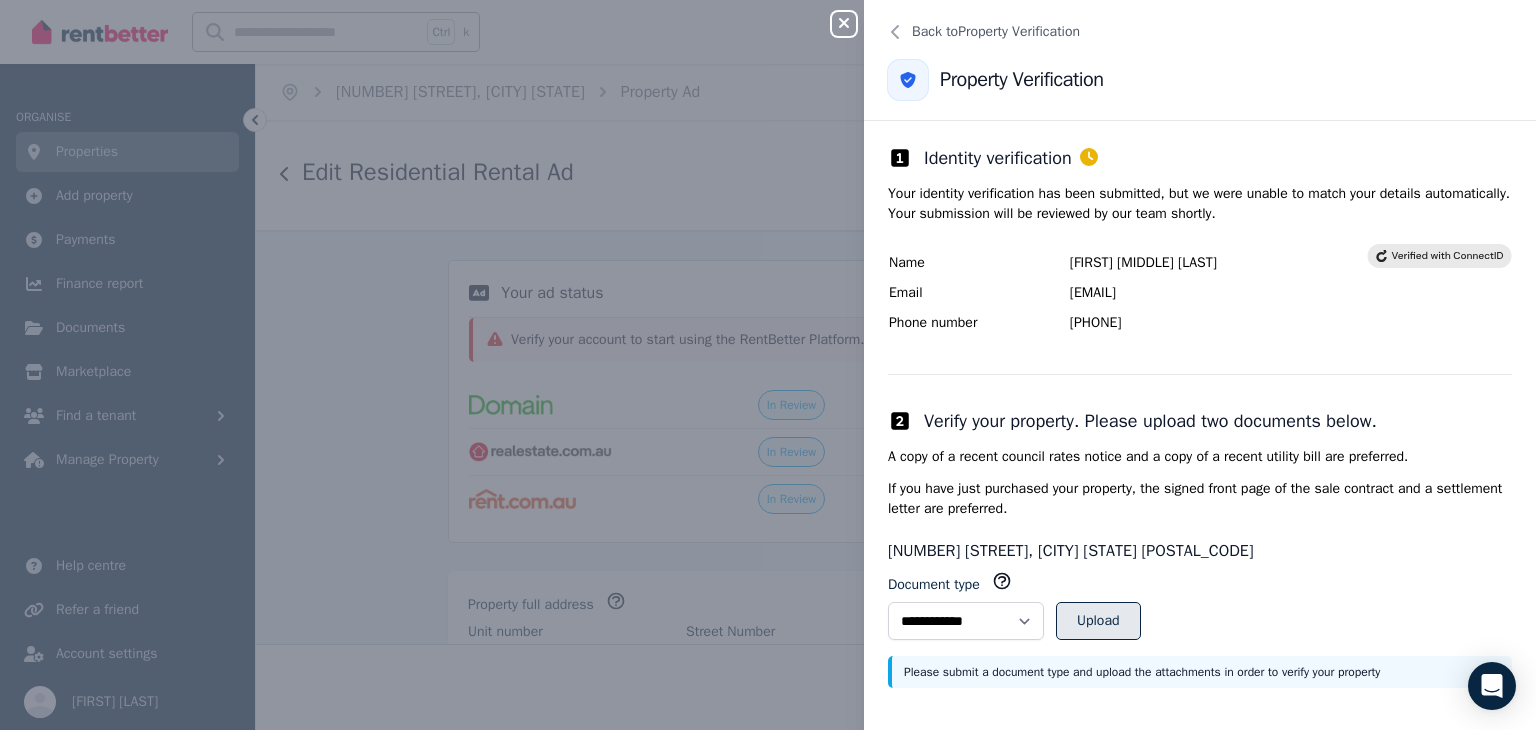 click on "Upload" at bounding box center (1098, 621) 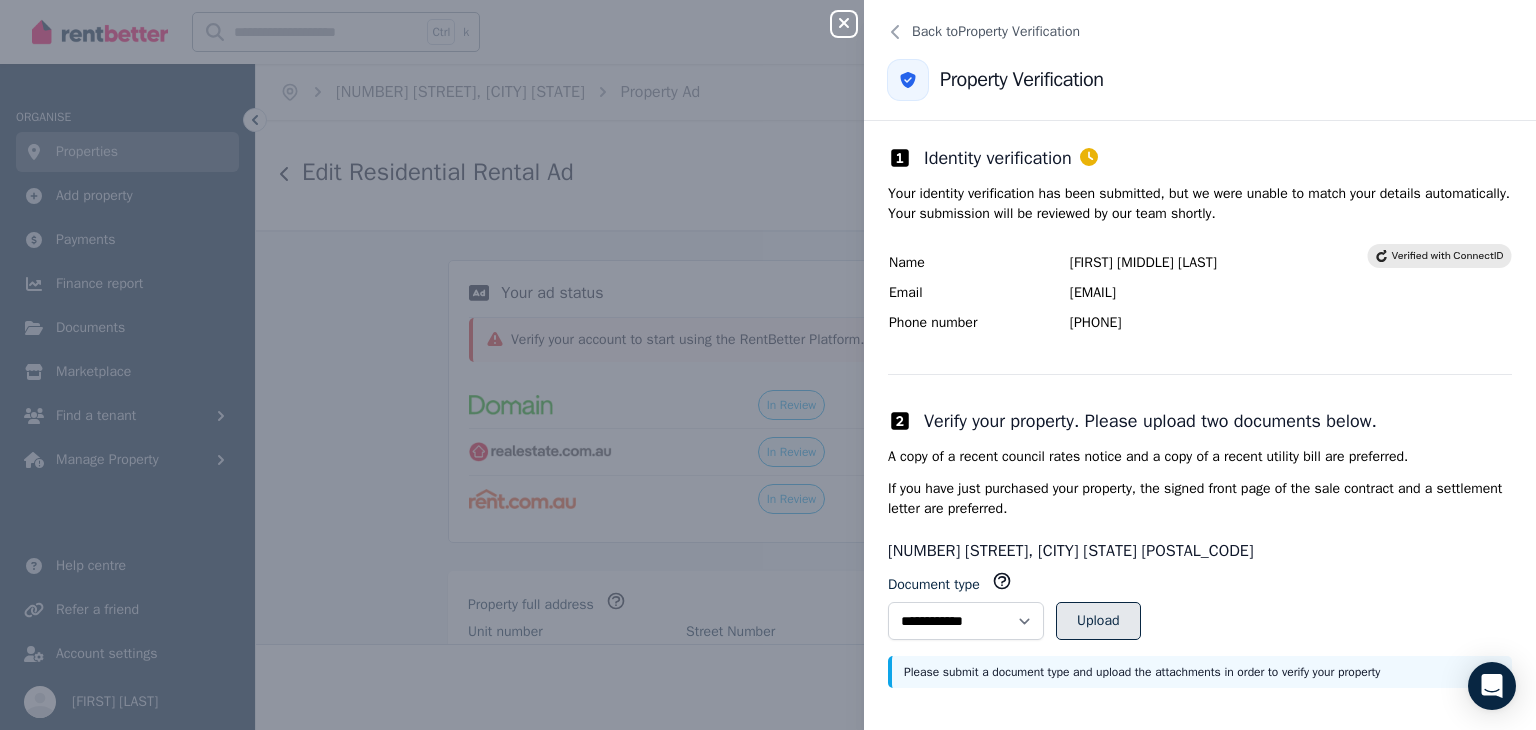 select 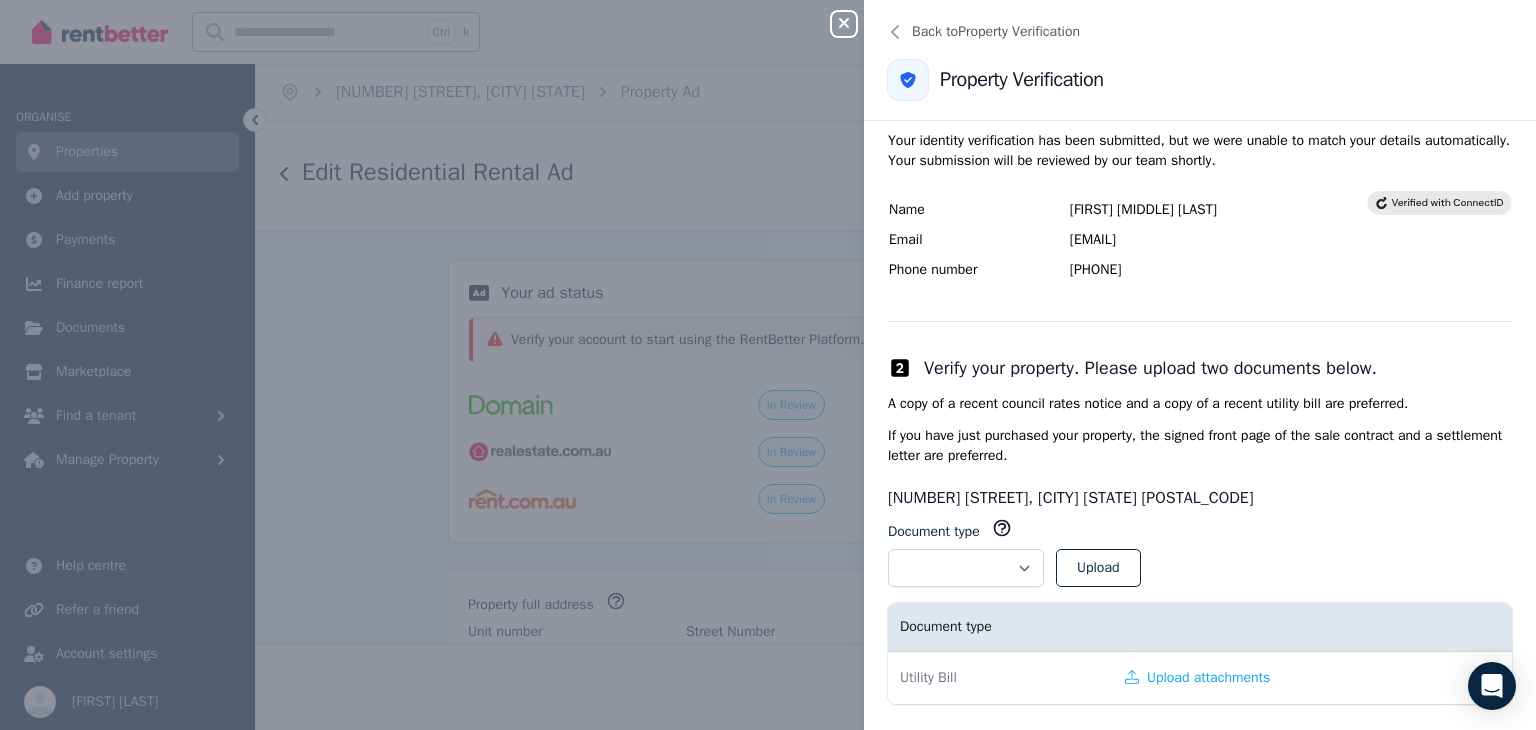 scroll, scrollTop: 70, scrollLeft: 0, axis: vertical 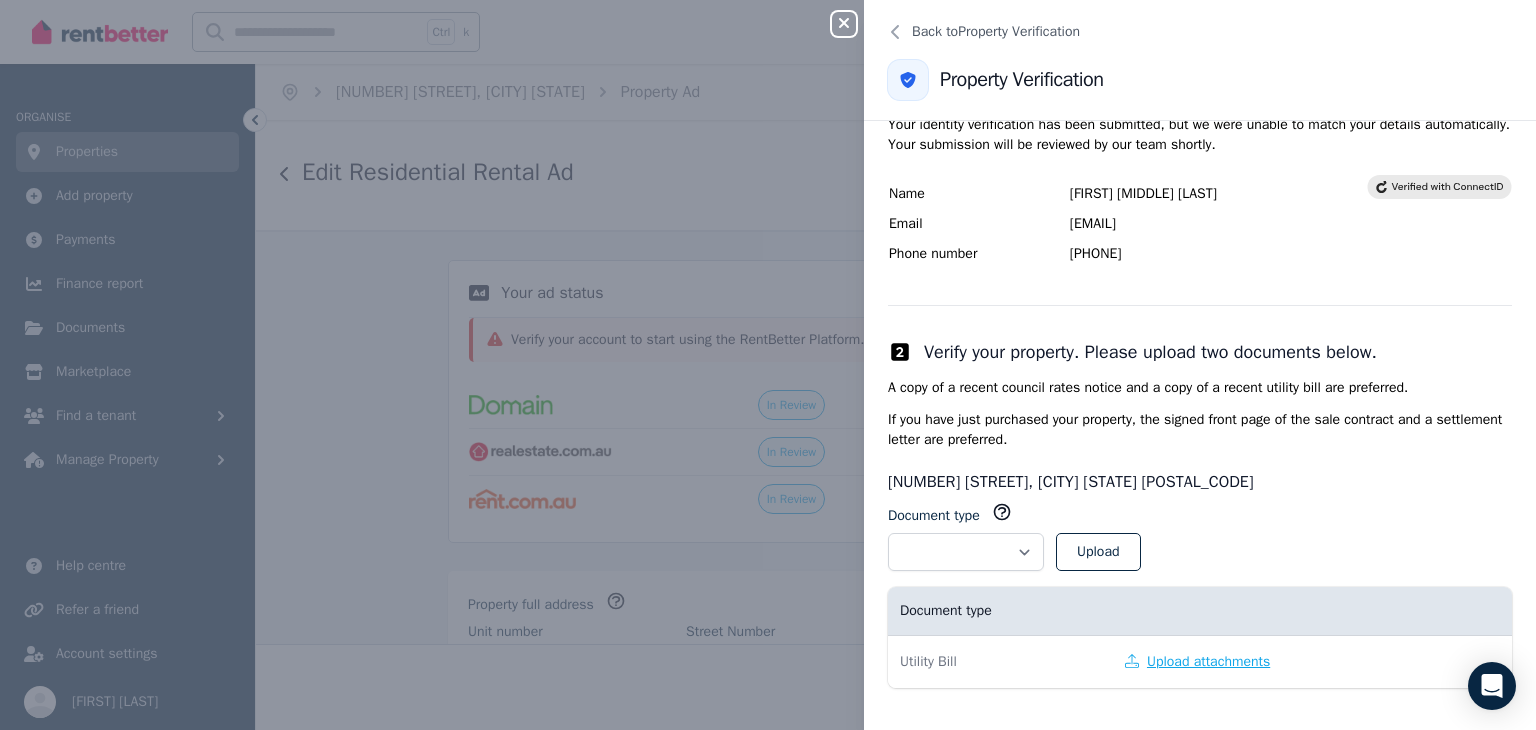 click on "Upload attachments" at bounding box center [1197, 662] 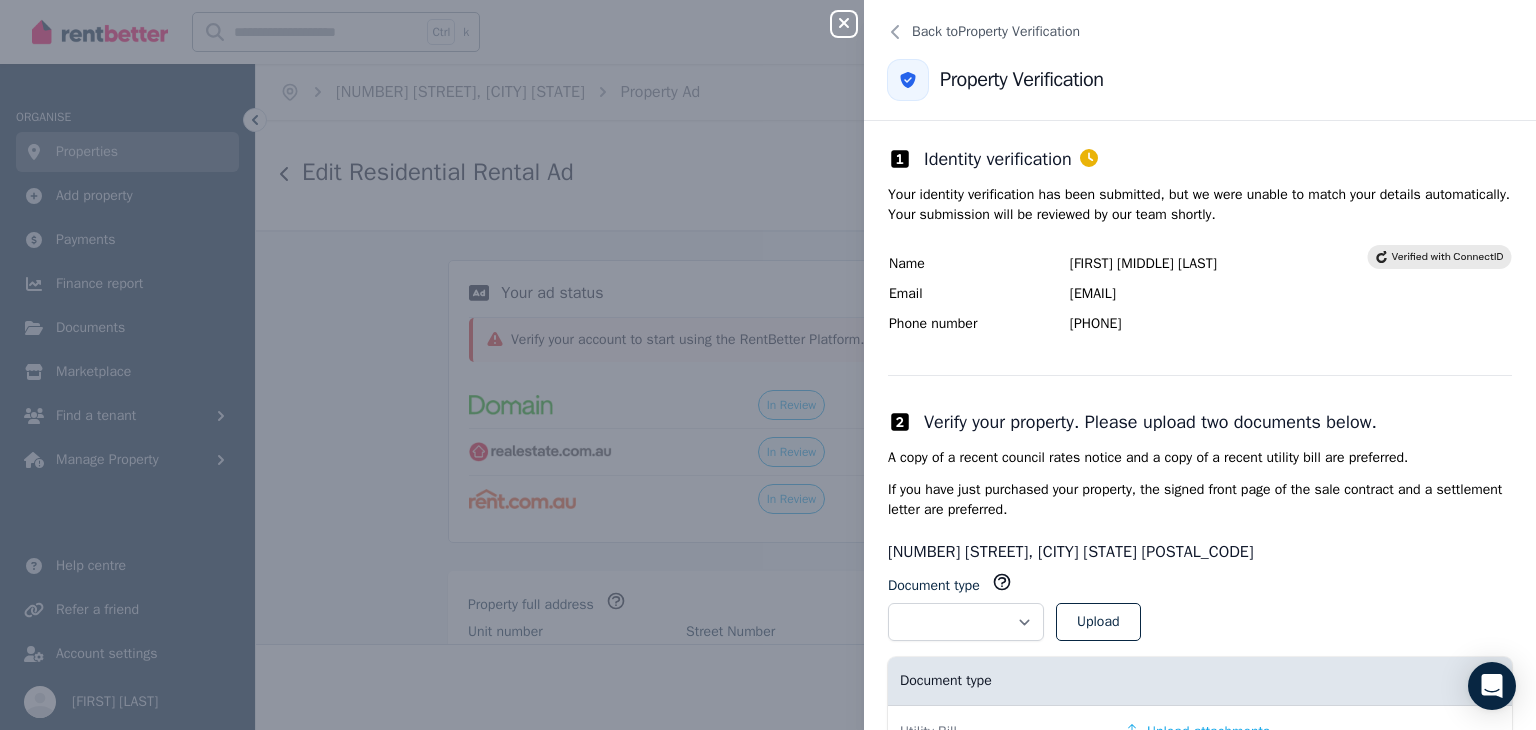 scroll, scrollTop: 70, scrollLeft: 0, axis: vertical 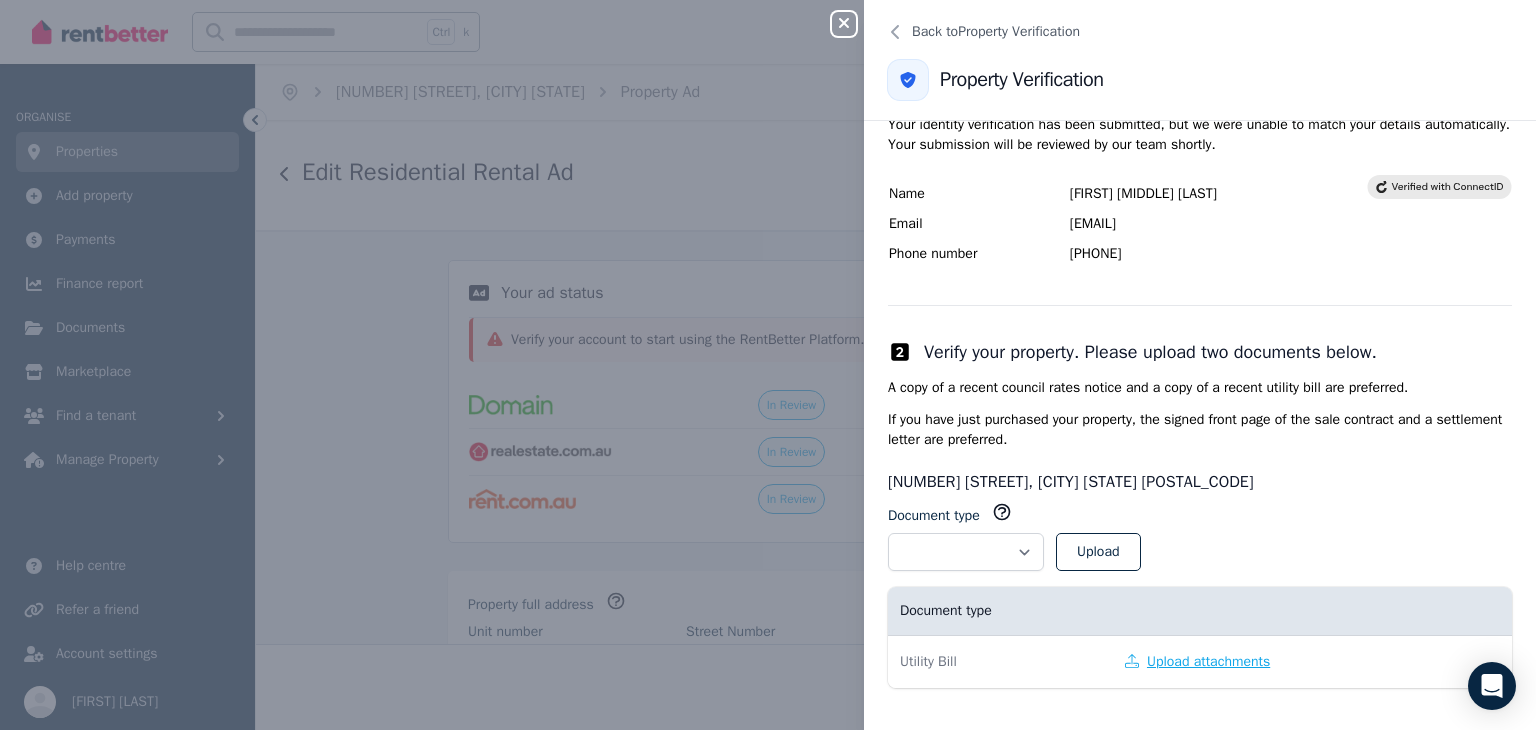 click on "Upload attachments" at bounding box center [1197, 662] 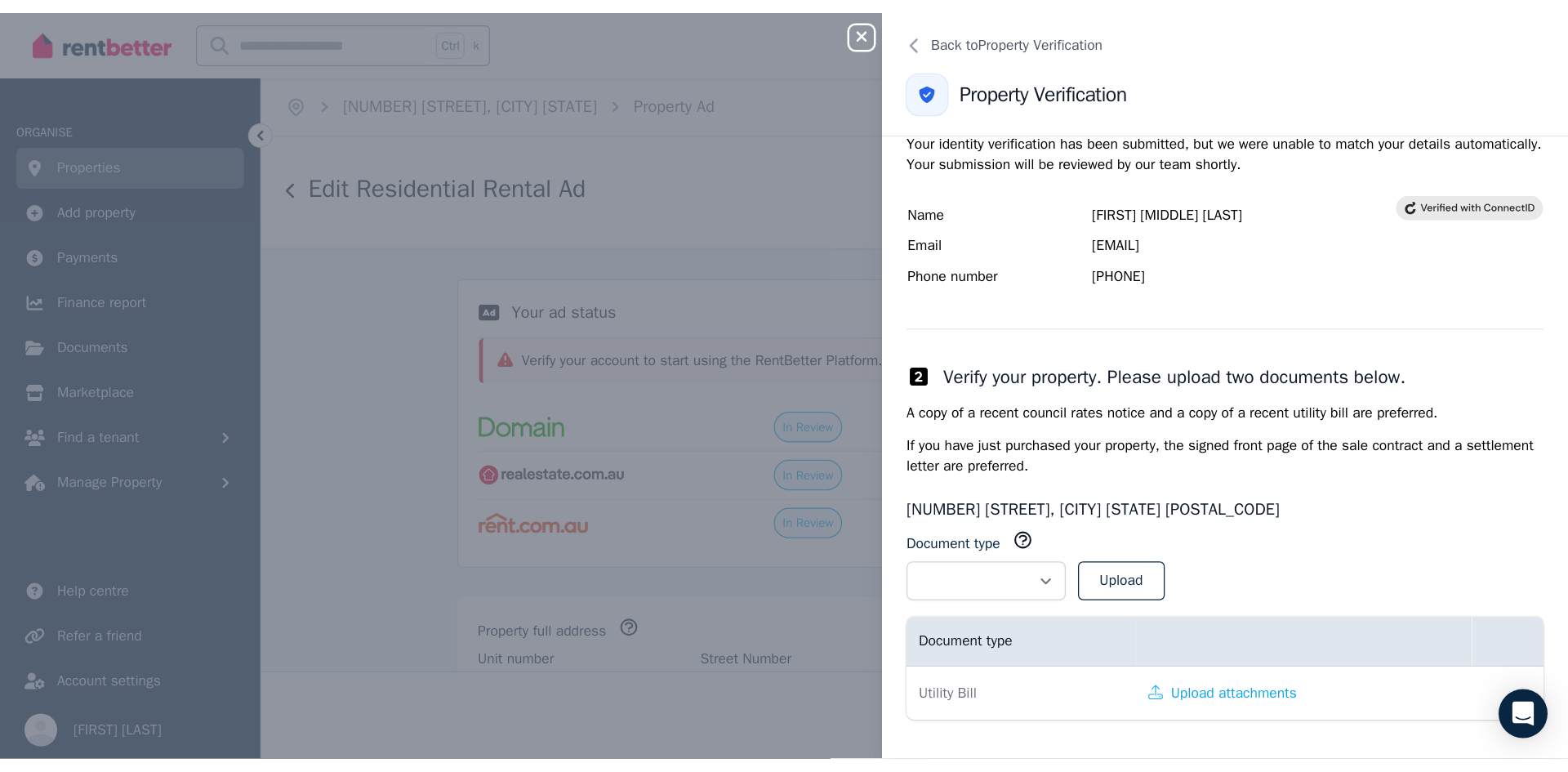 scroll, scrollTop: 57, scrollLeft: 0, axis: vertical 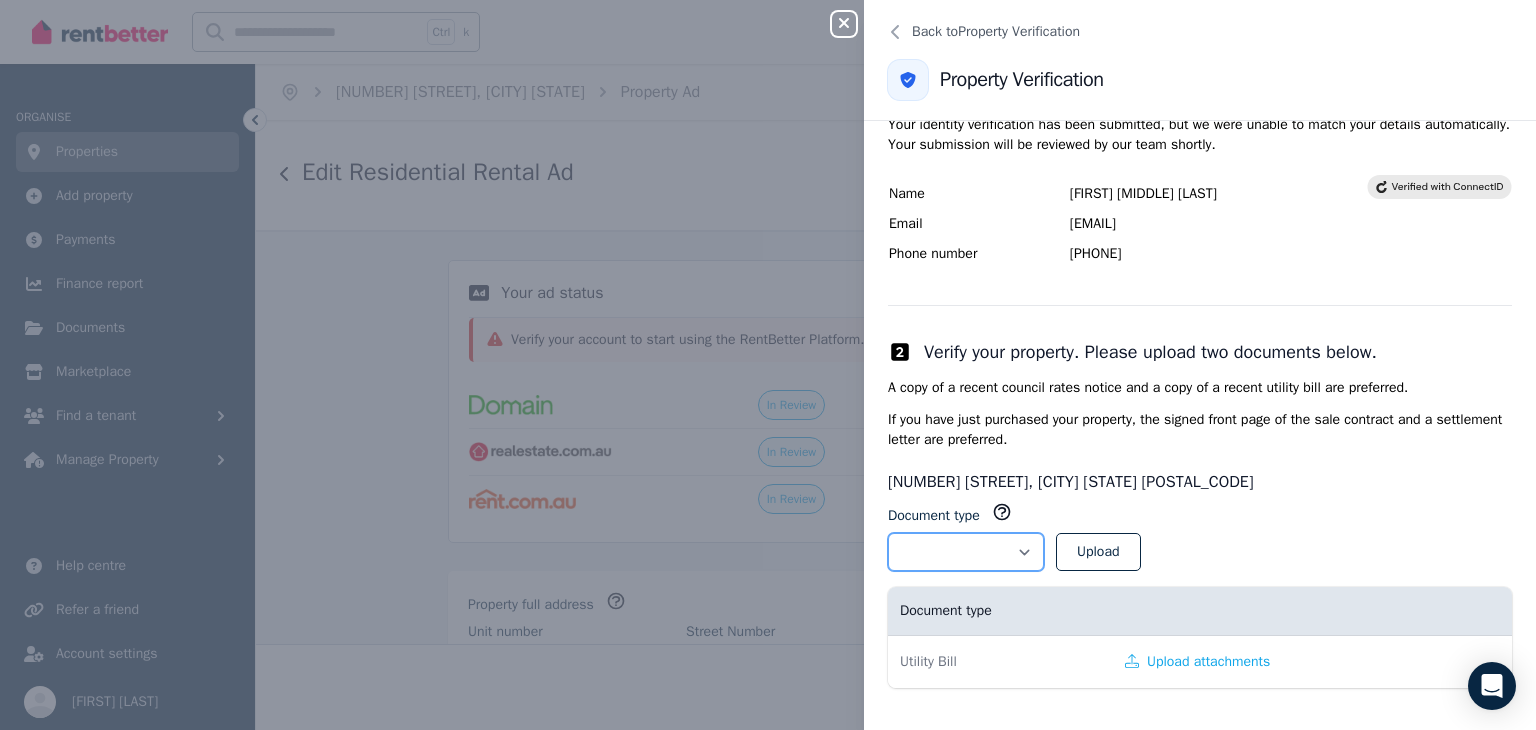 click on "**********" at bounding box center (966, 552) 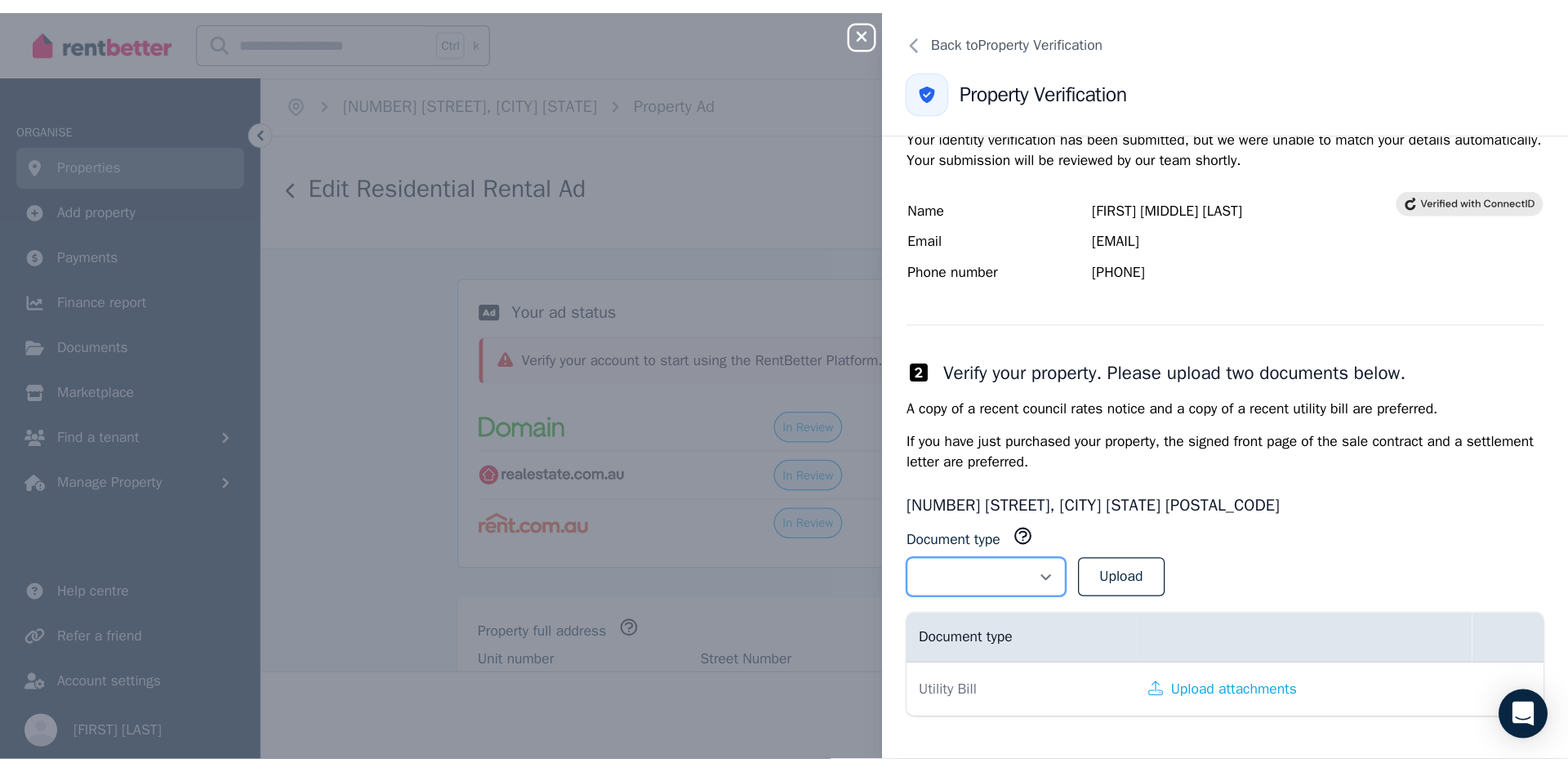 scroll, scrollTop: 0, scrollLeft: 0, axis: both 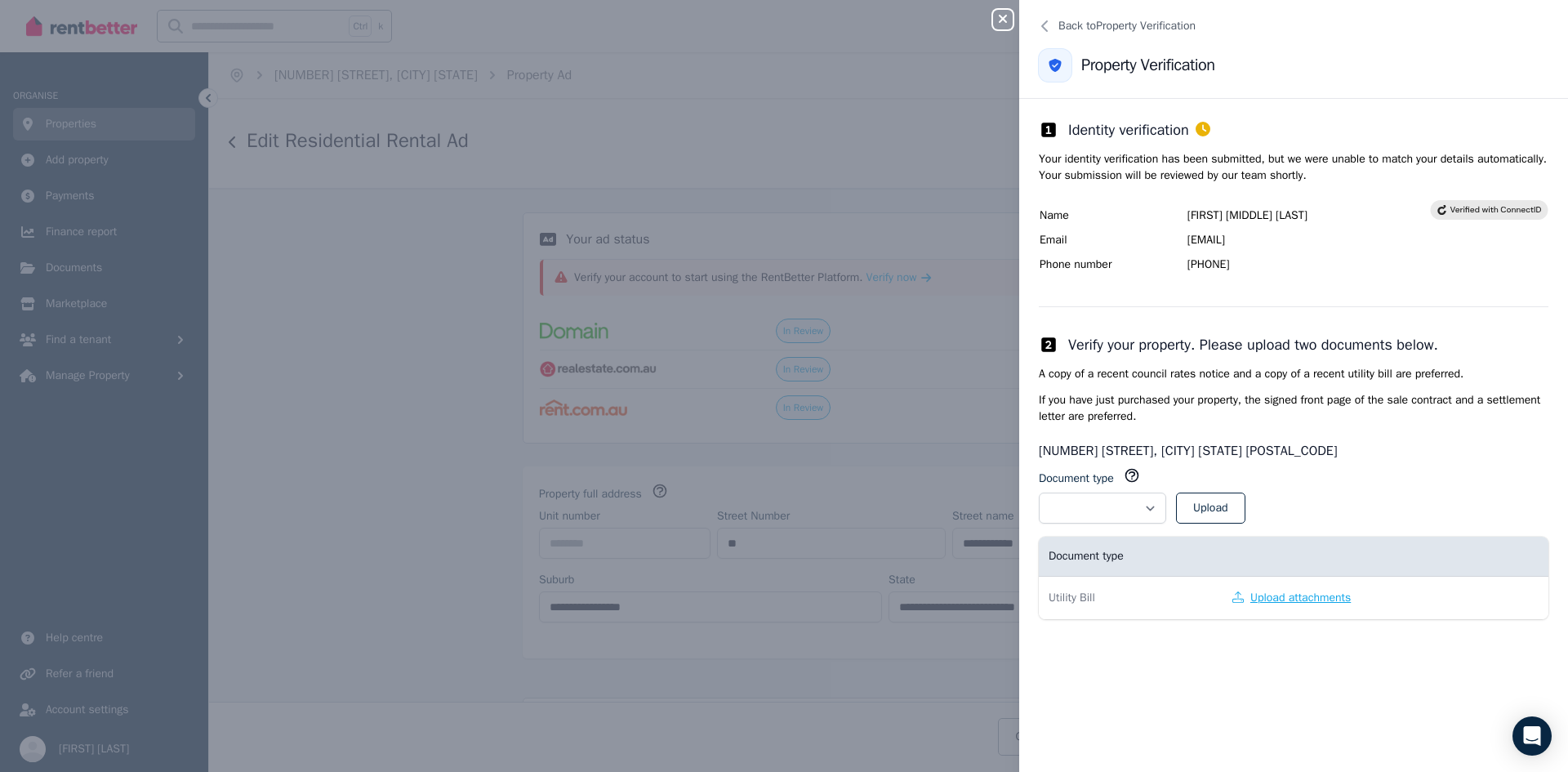 click on "Upload attachments" at bounding box center [1291, 598] 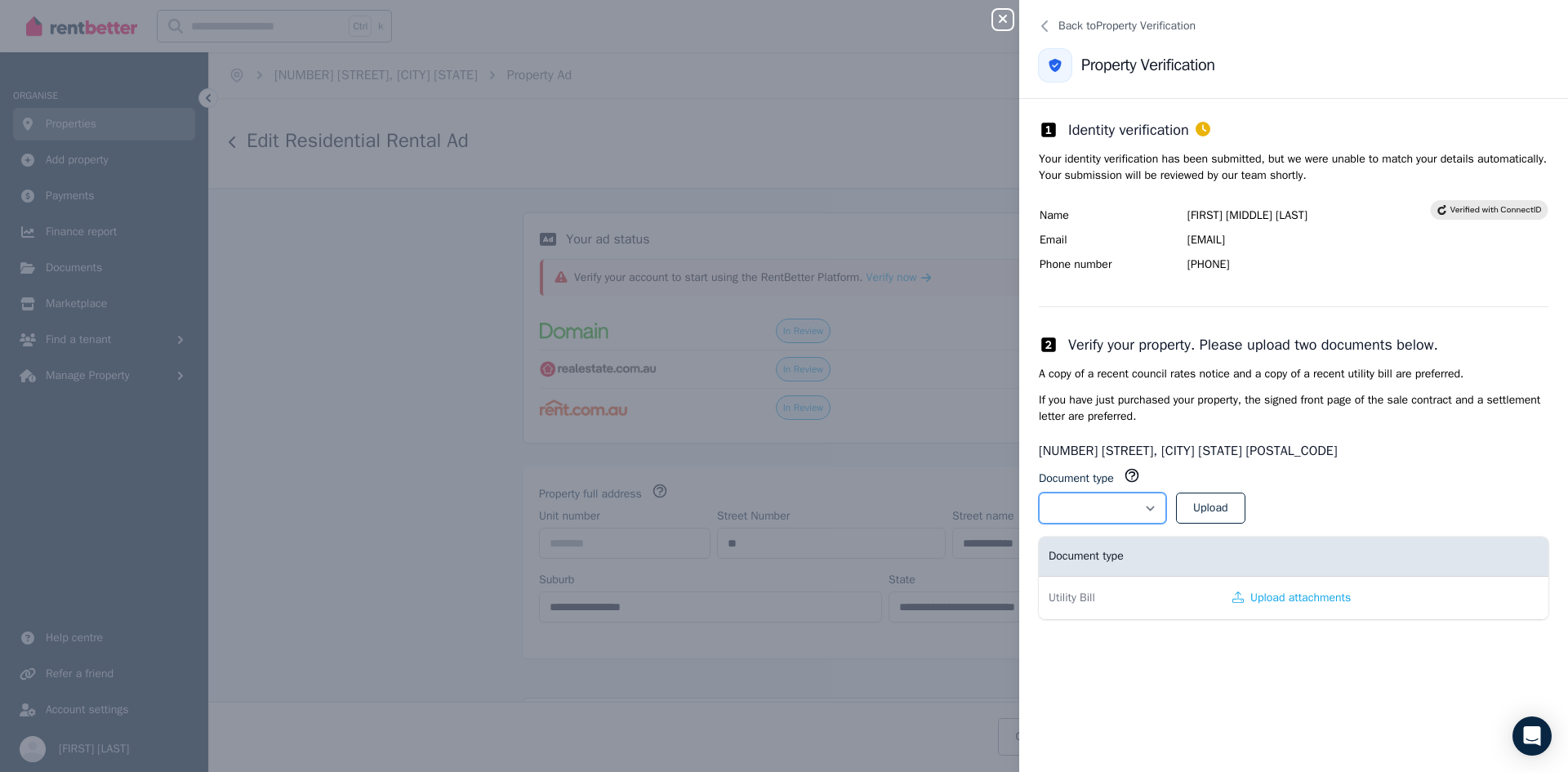 click on "**********" at bounding box center [1102, 508] 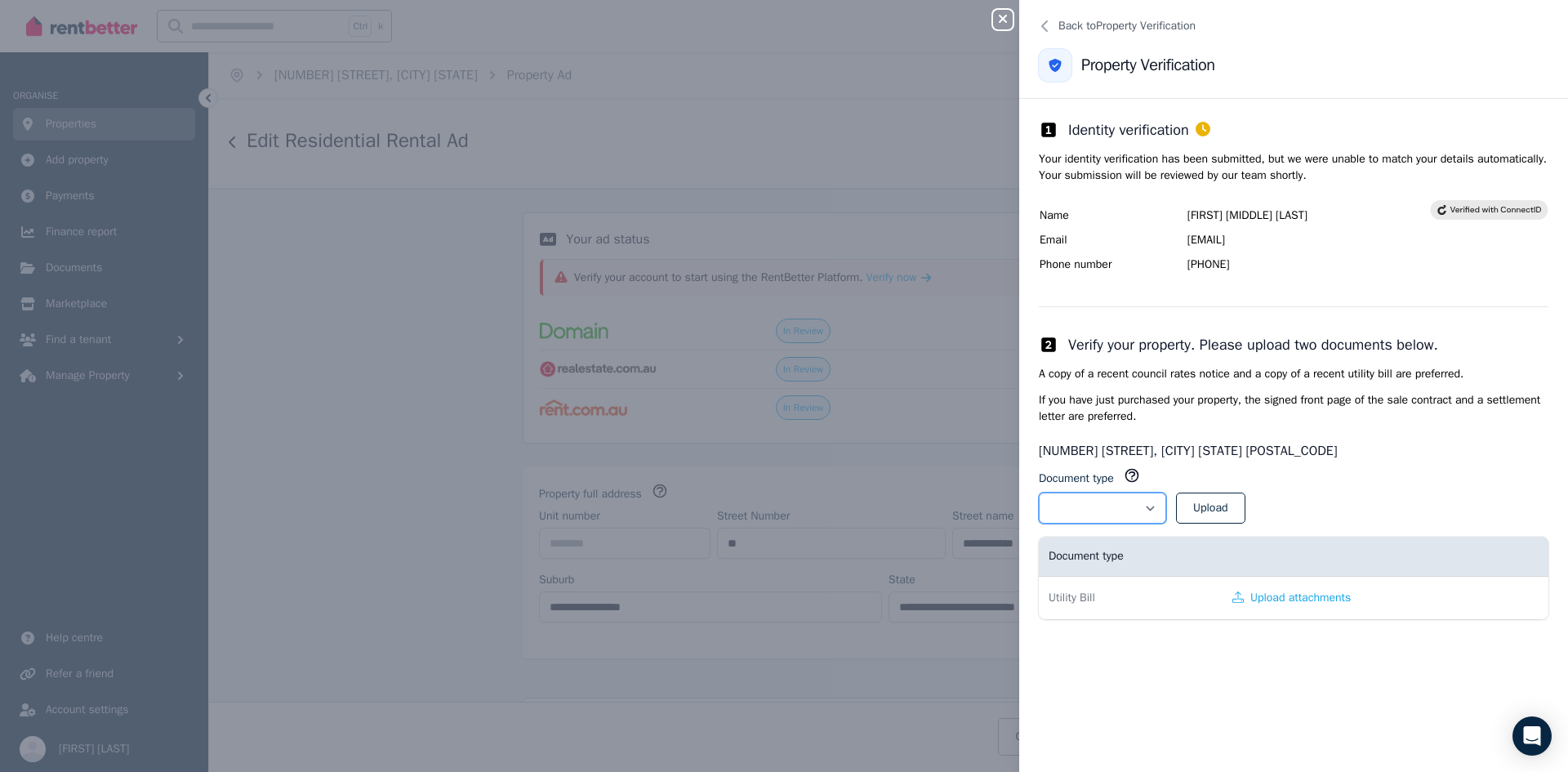 select on "**********" 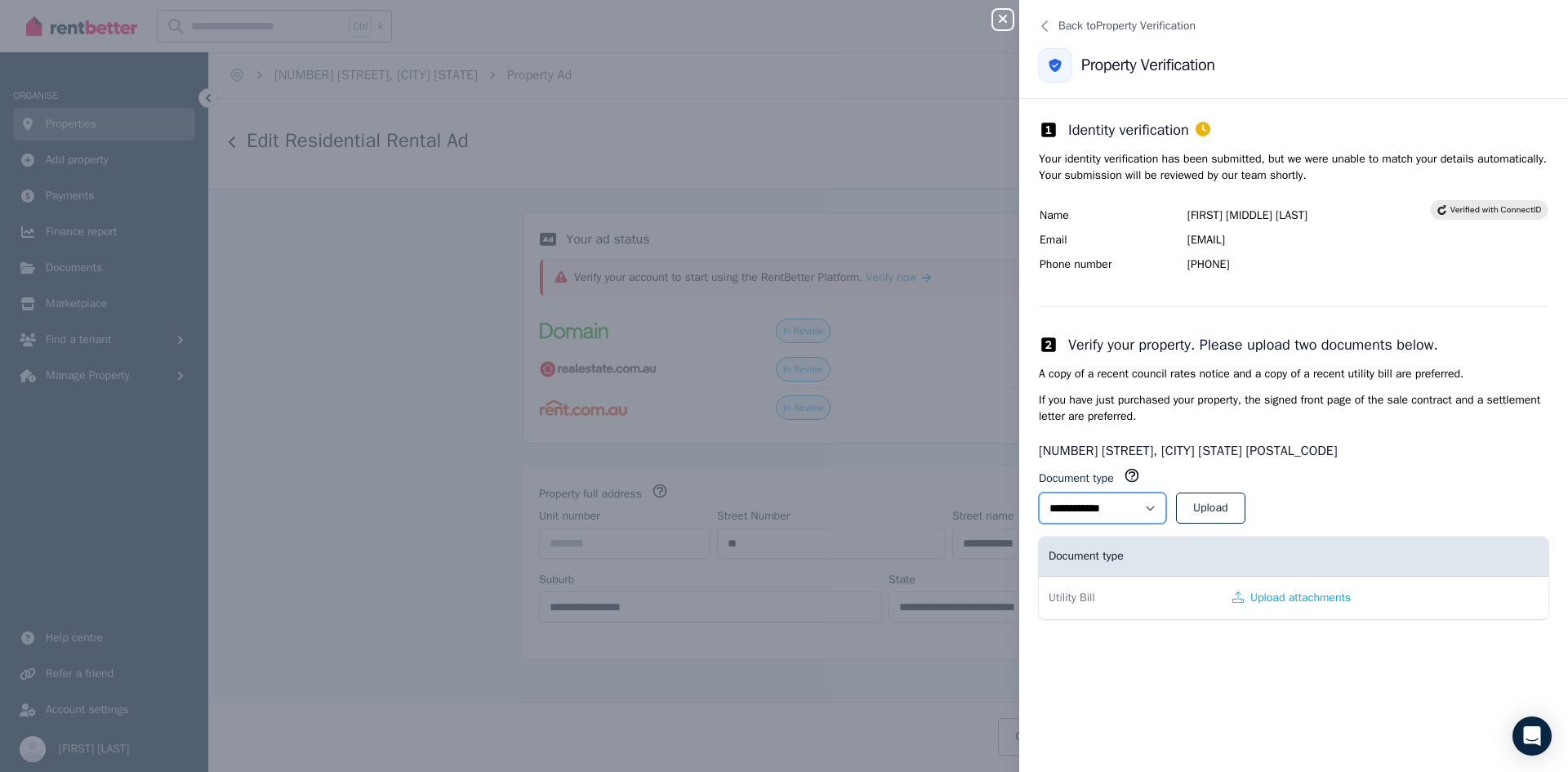 click on "**********" at bounding box center (1102, 508) 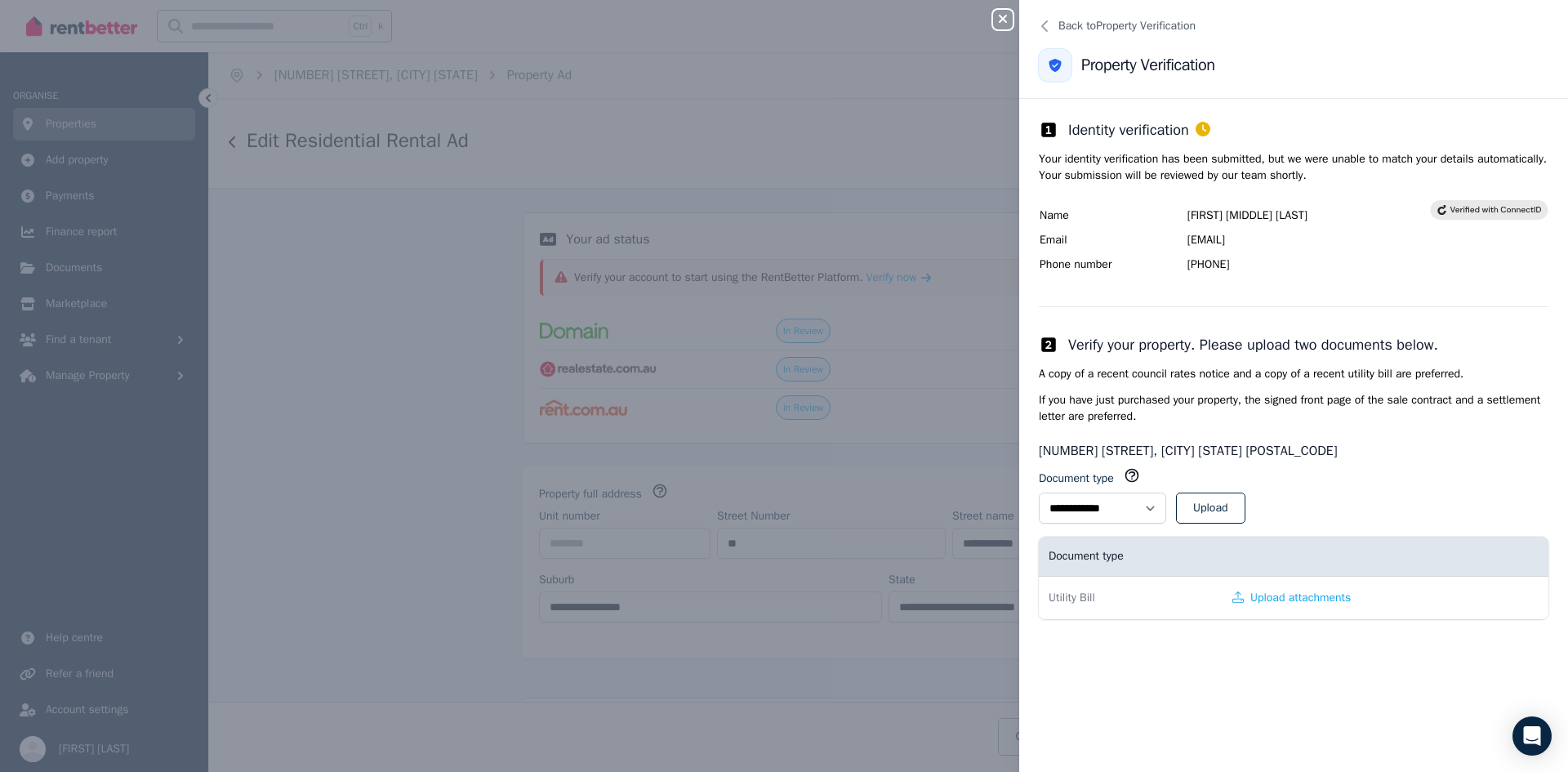 click on "**********" at bounding box center [1294, 530] 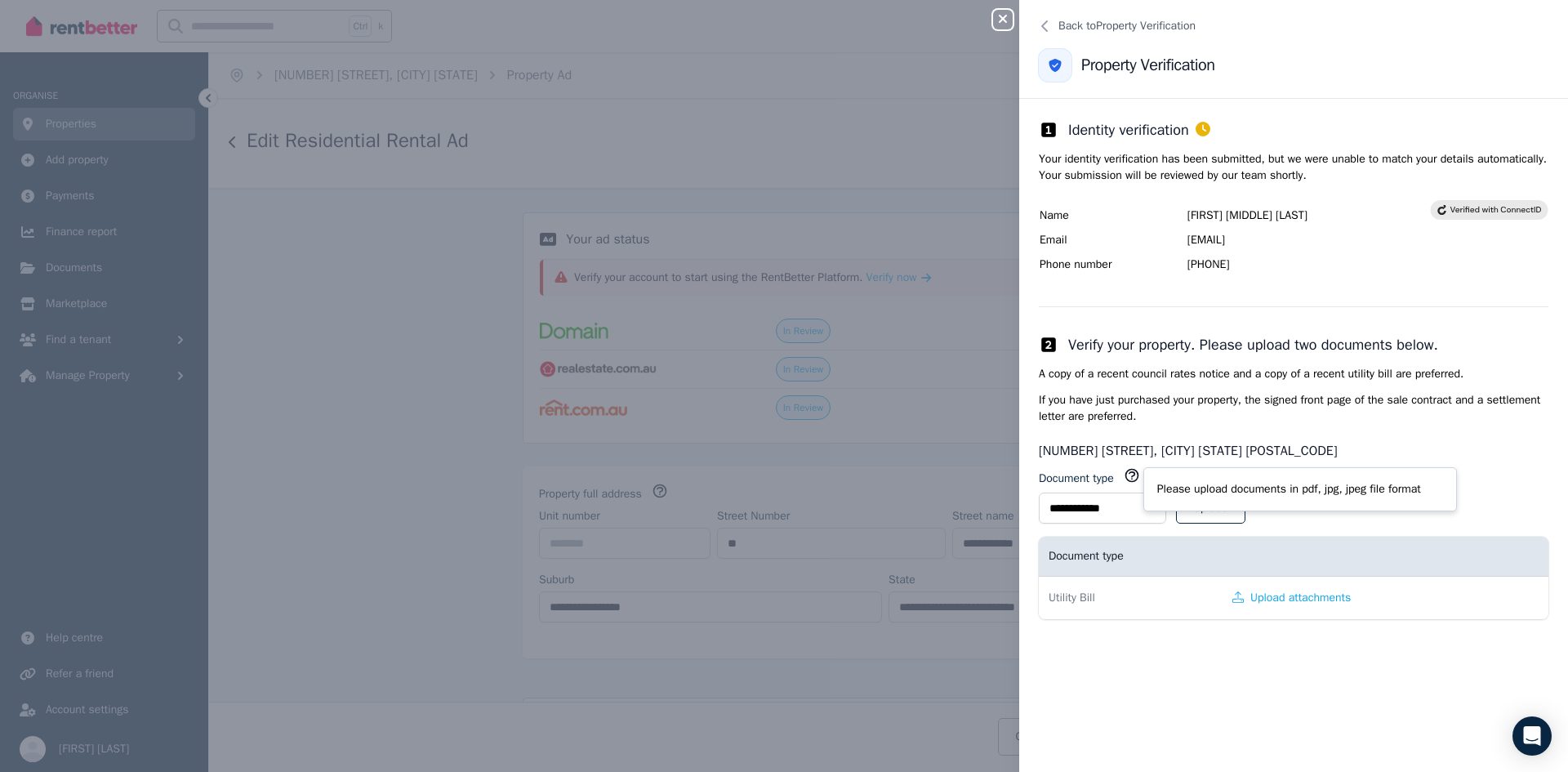 click on "Document type" at bounding box center (1130, 556) 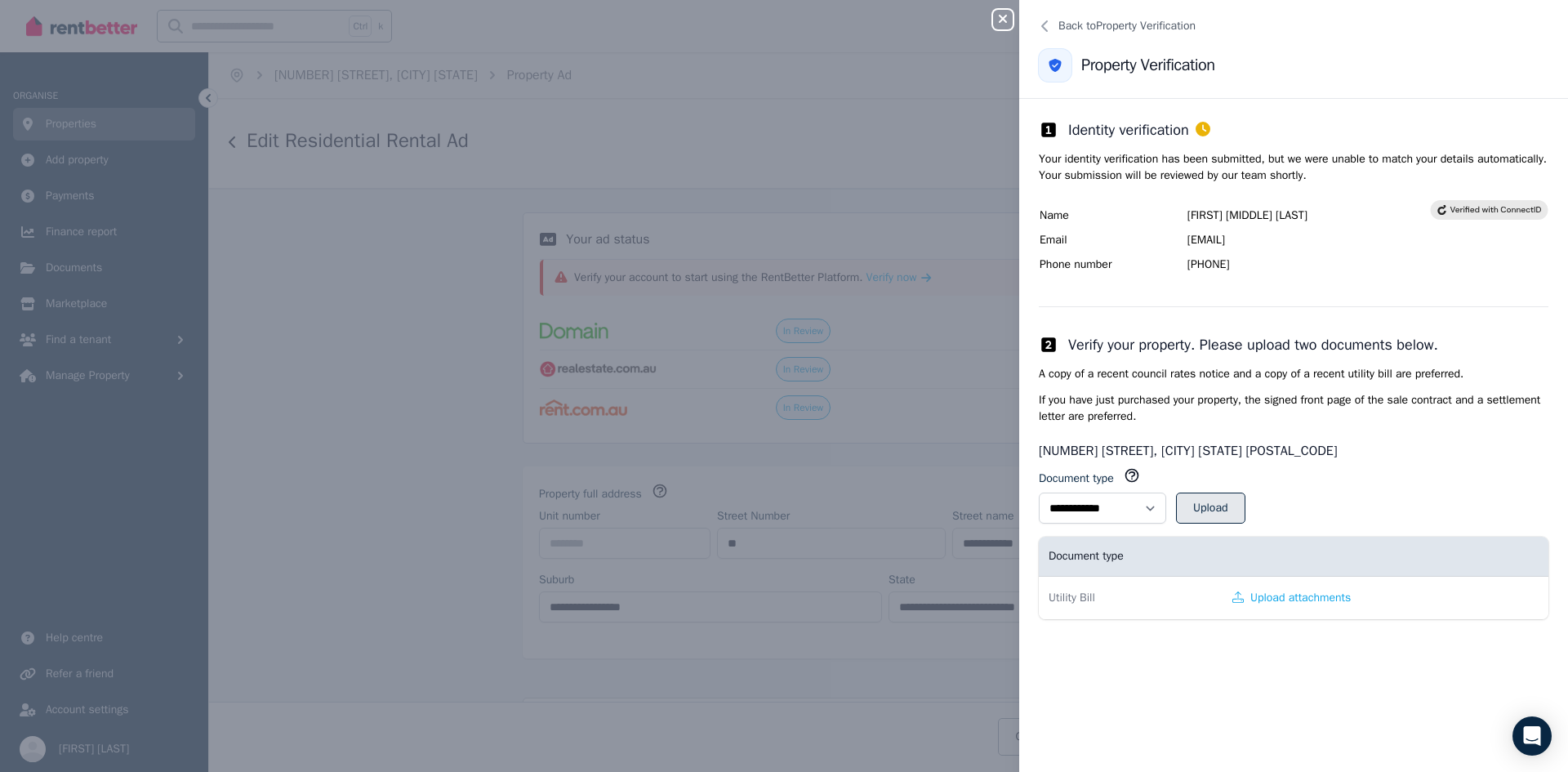 click on "Upload" at bounding box center (1210, 508) 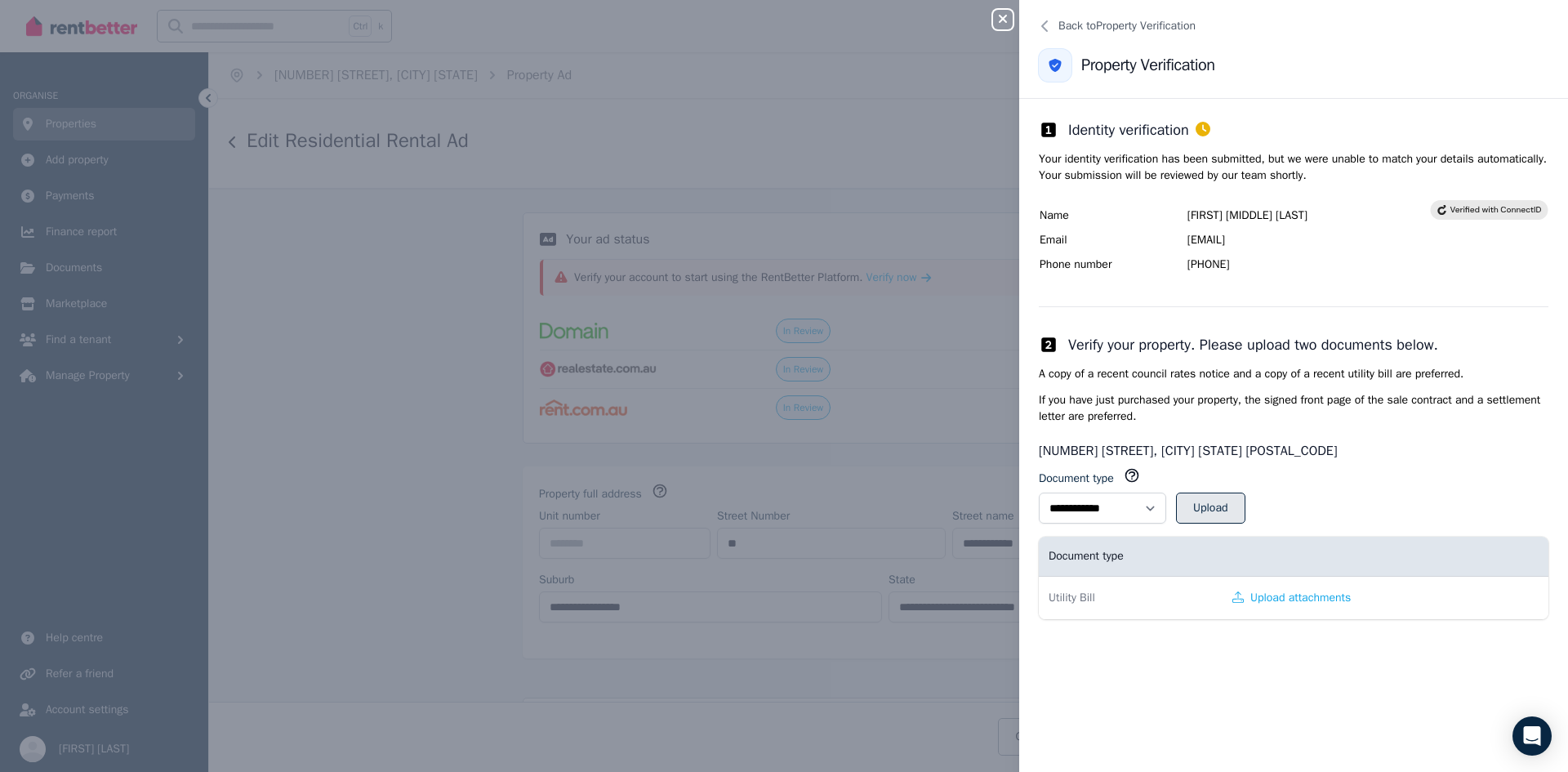 select 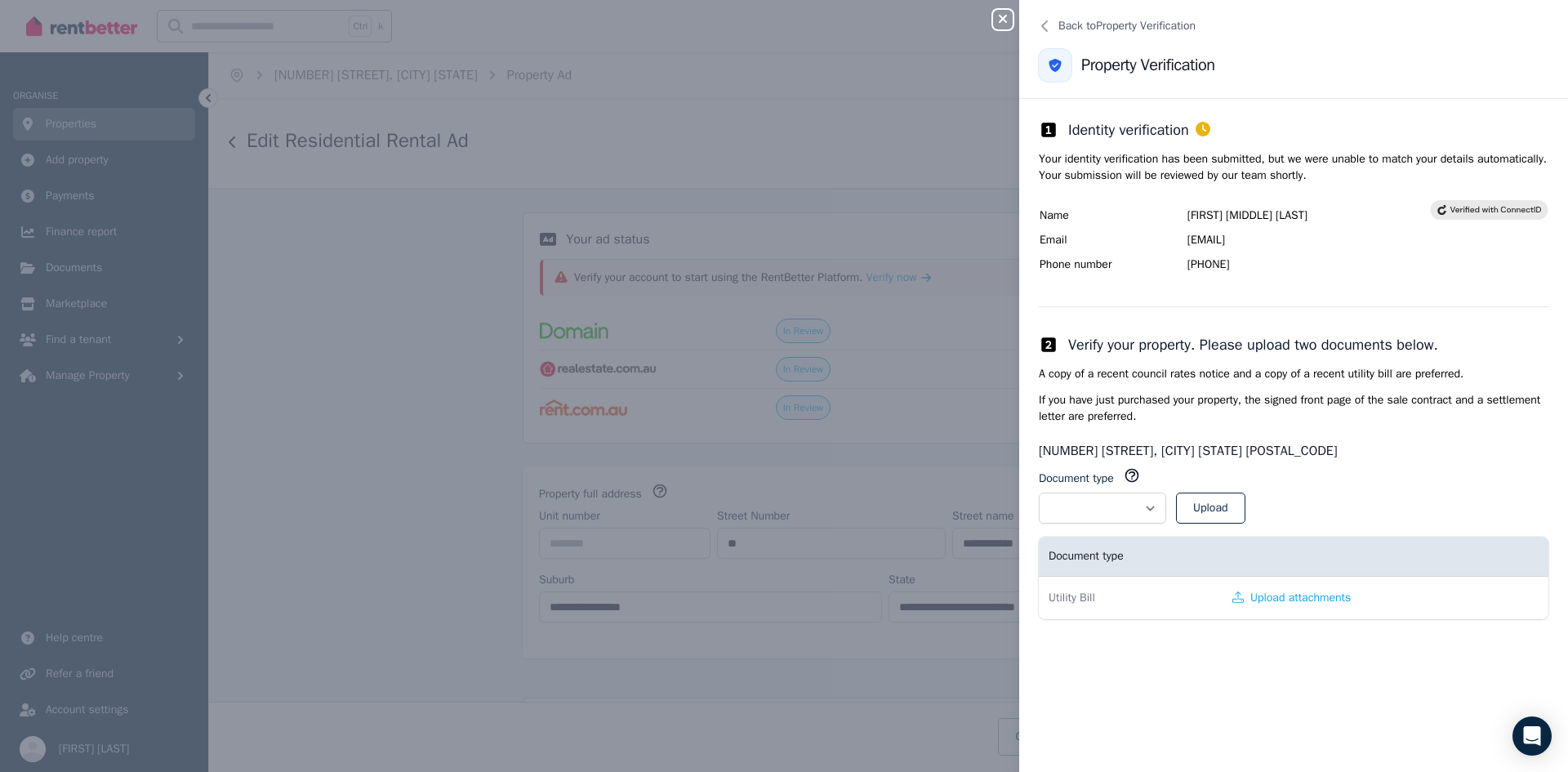 click on "**********" at bounding box center (1294, 377) 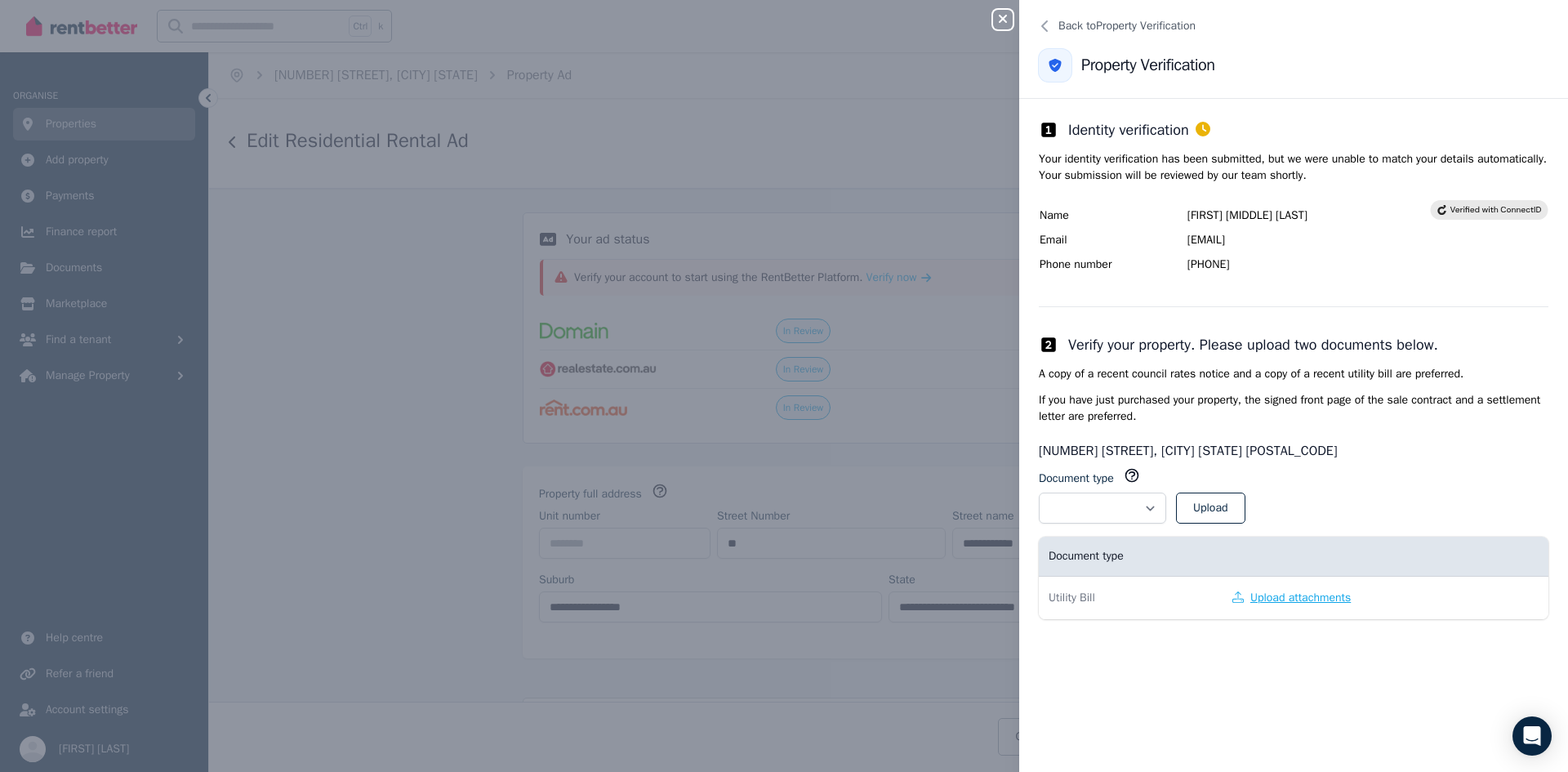 click on "Upload attachments" at bounding box center [1291, 598] 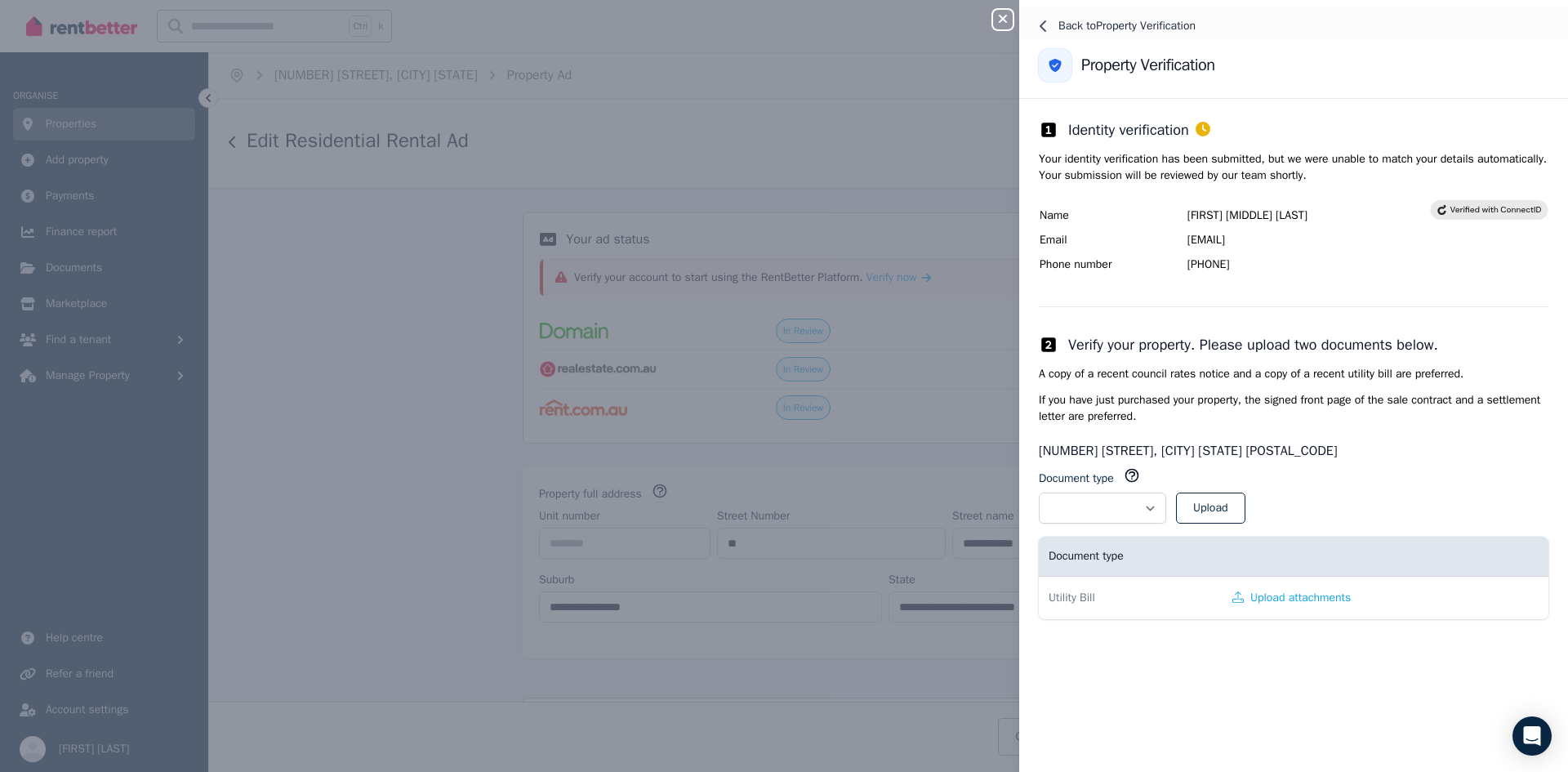 click on "Back to  Property Verification" at bounding box center [1127, 26] 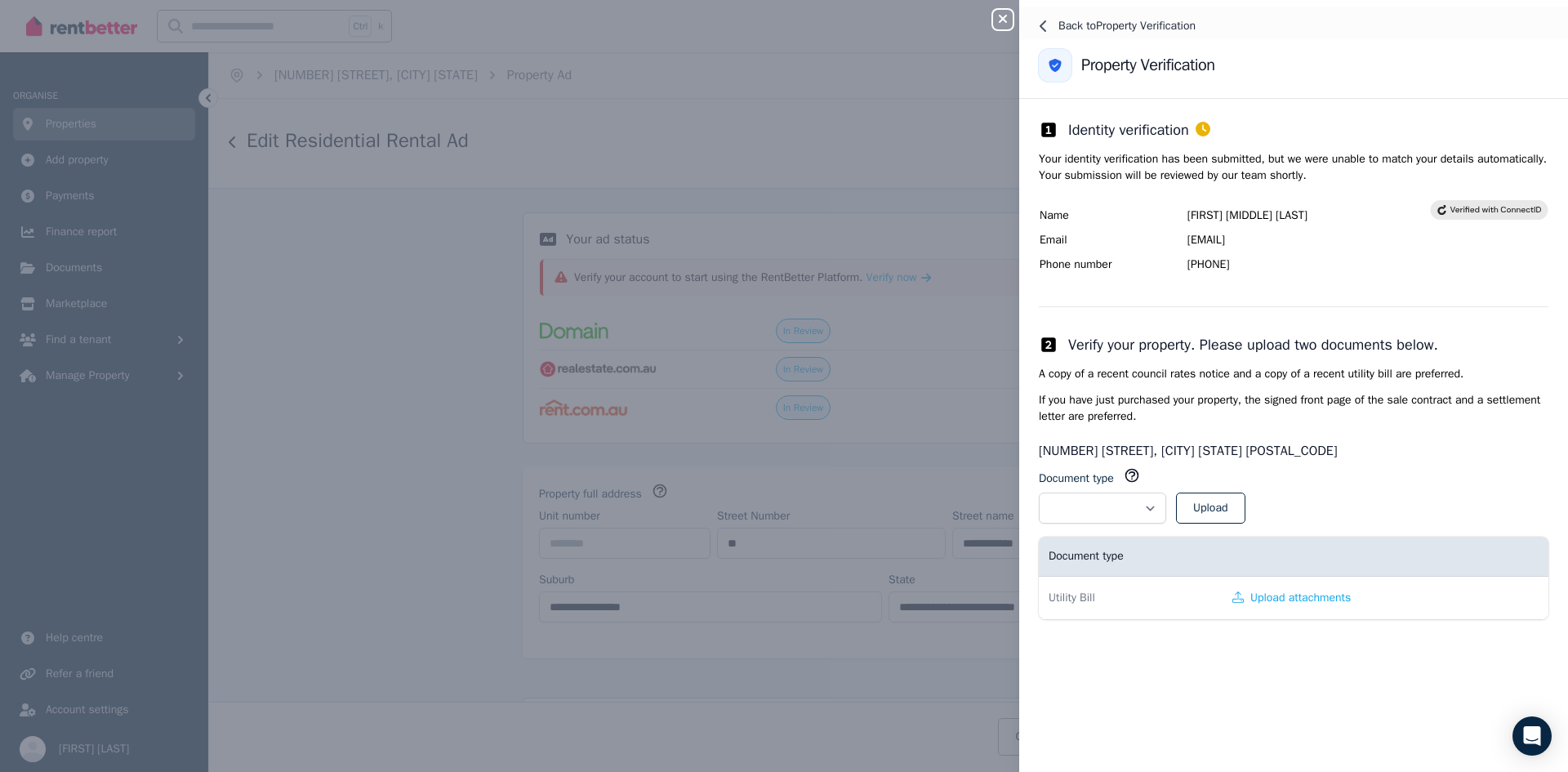 click on "Back to  Property Verification" at bounding box center (1127, 26) 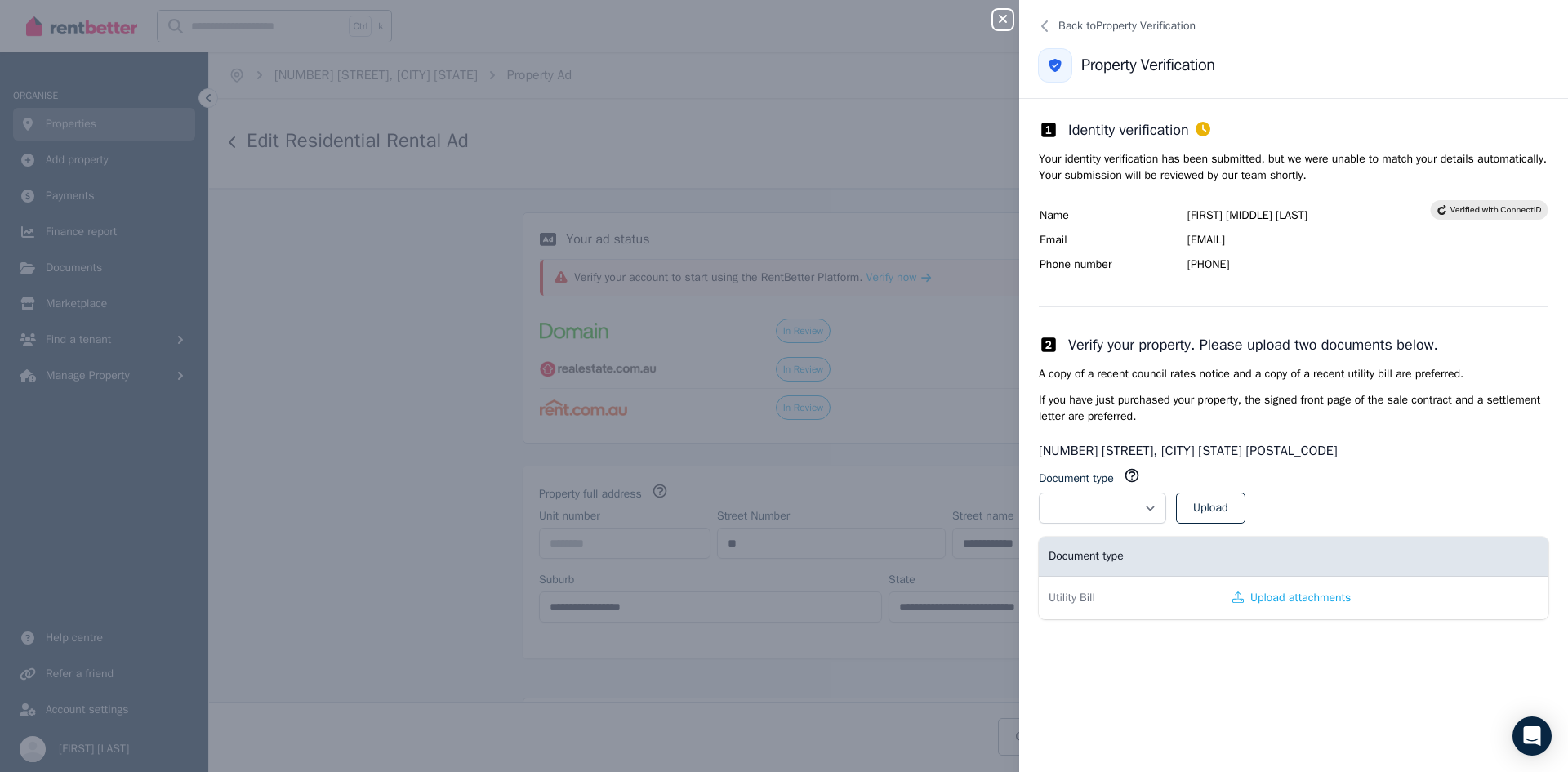 click on "Close panel" at bounding box center (1003, 20) 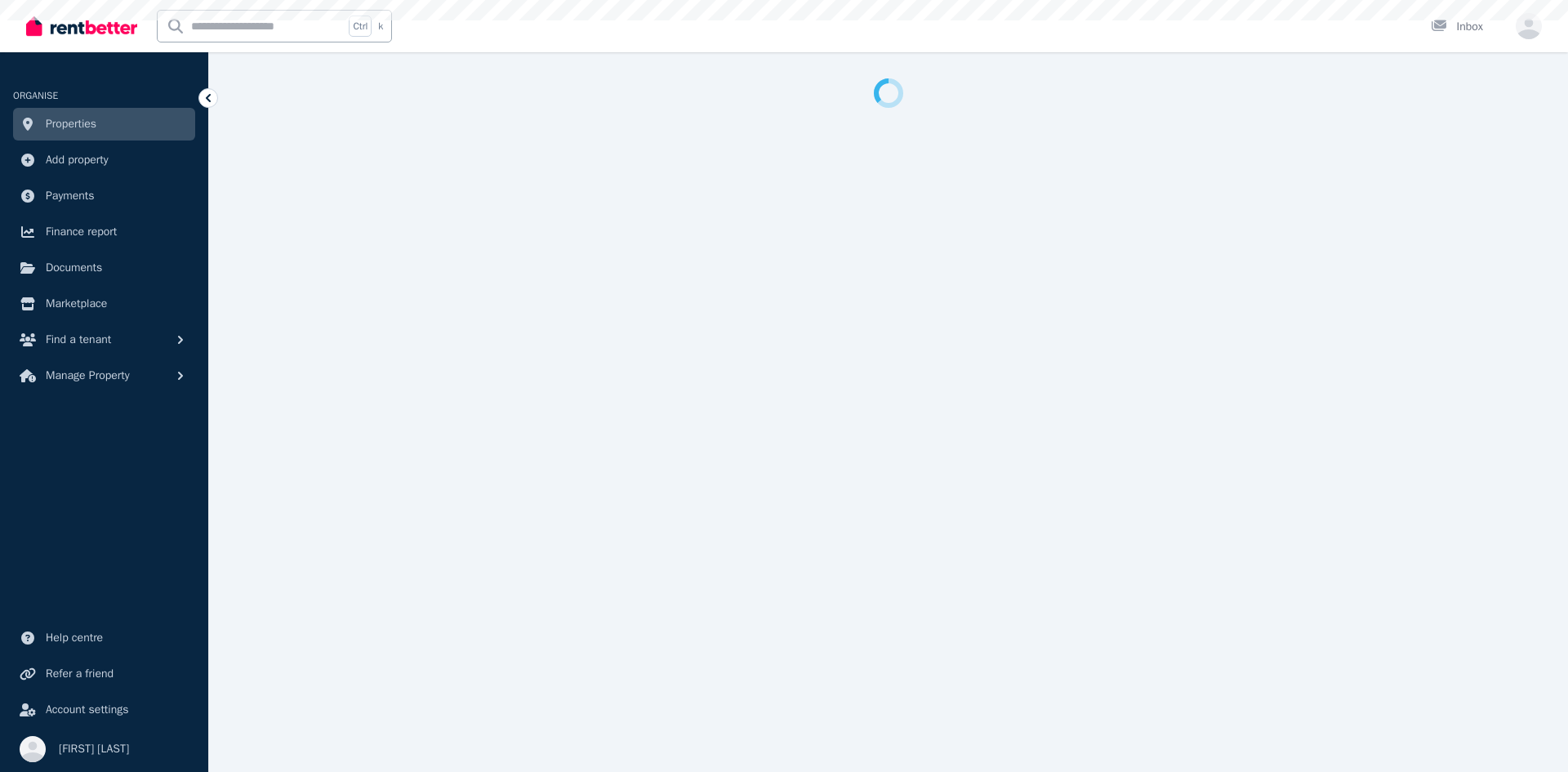 scroll, scrollTop: 0, scrollLeft: 0, axis: both 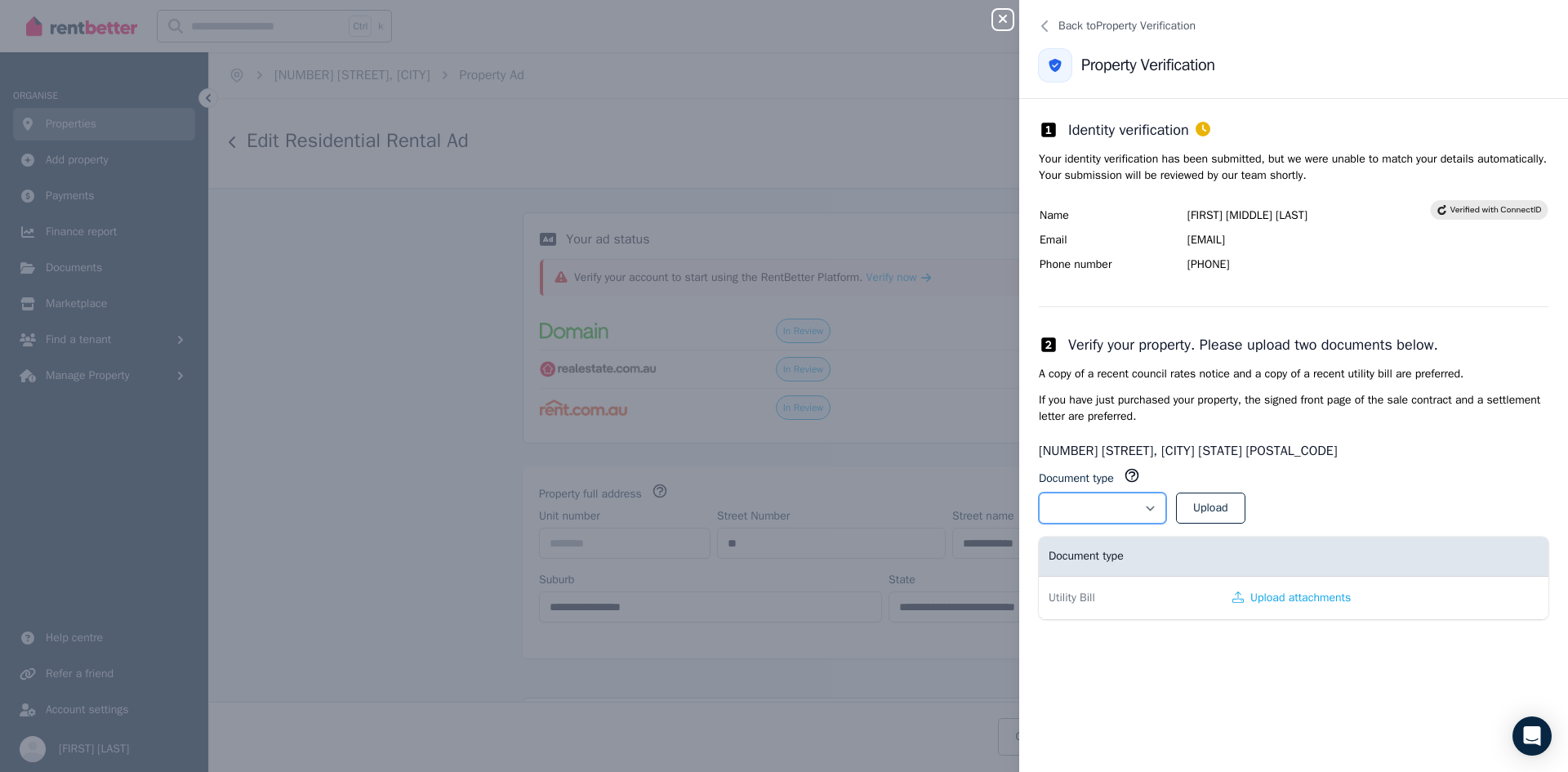 click on "**********" at bounding box center [1102, 508] 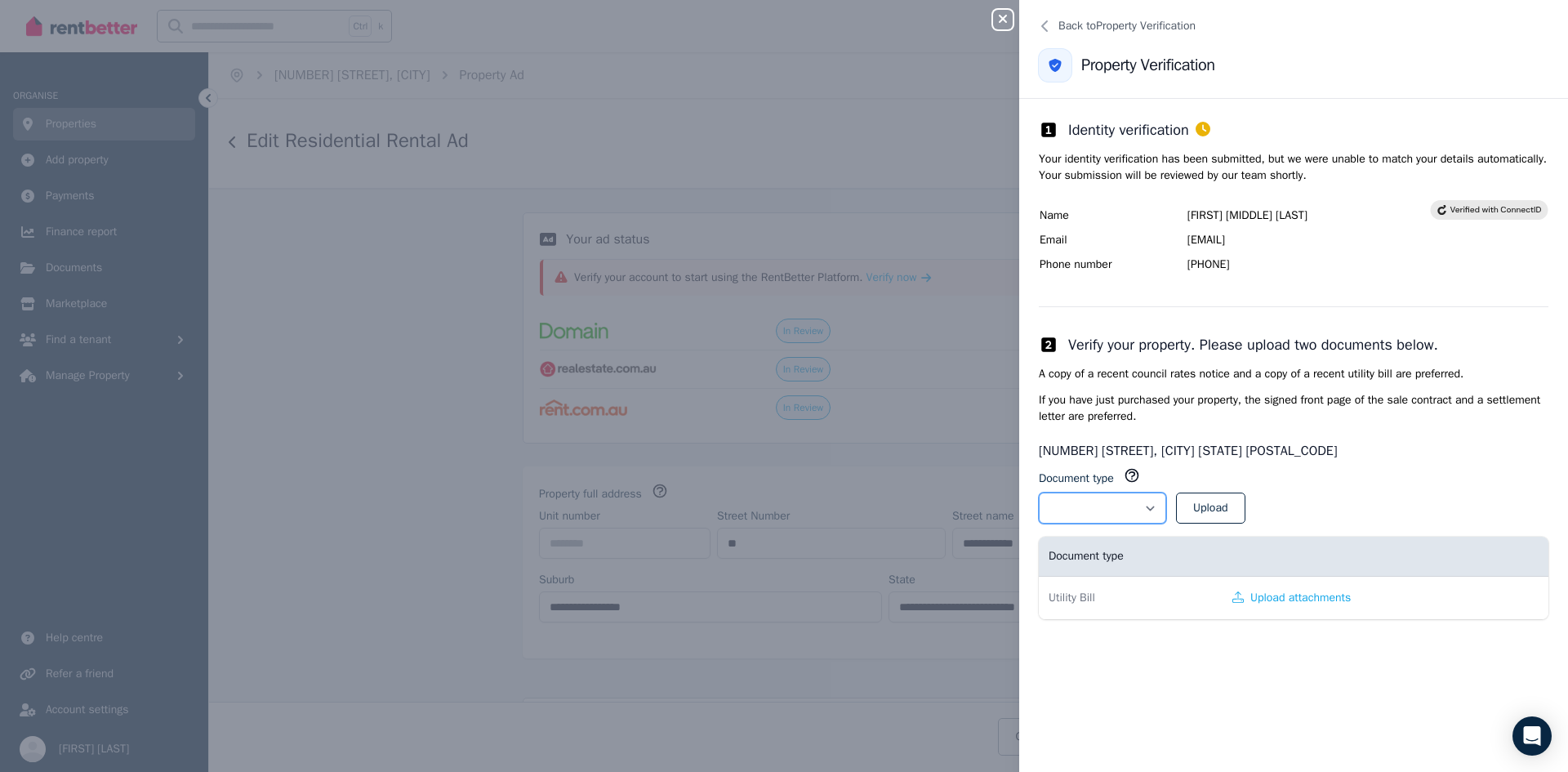 select on "**********" 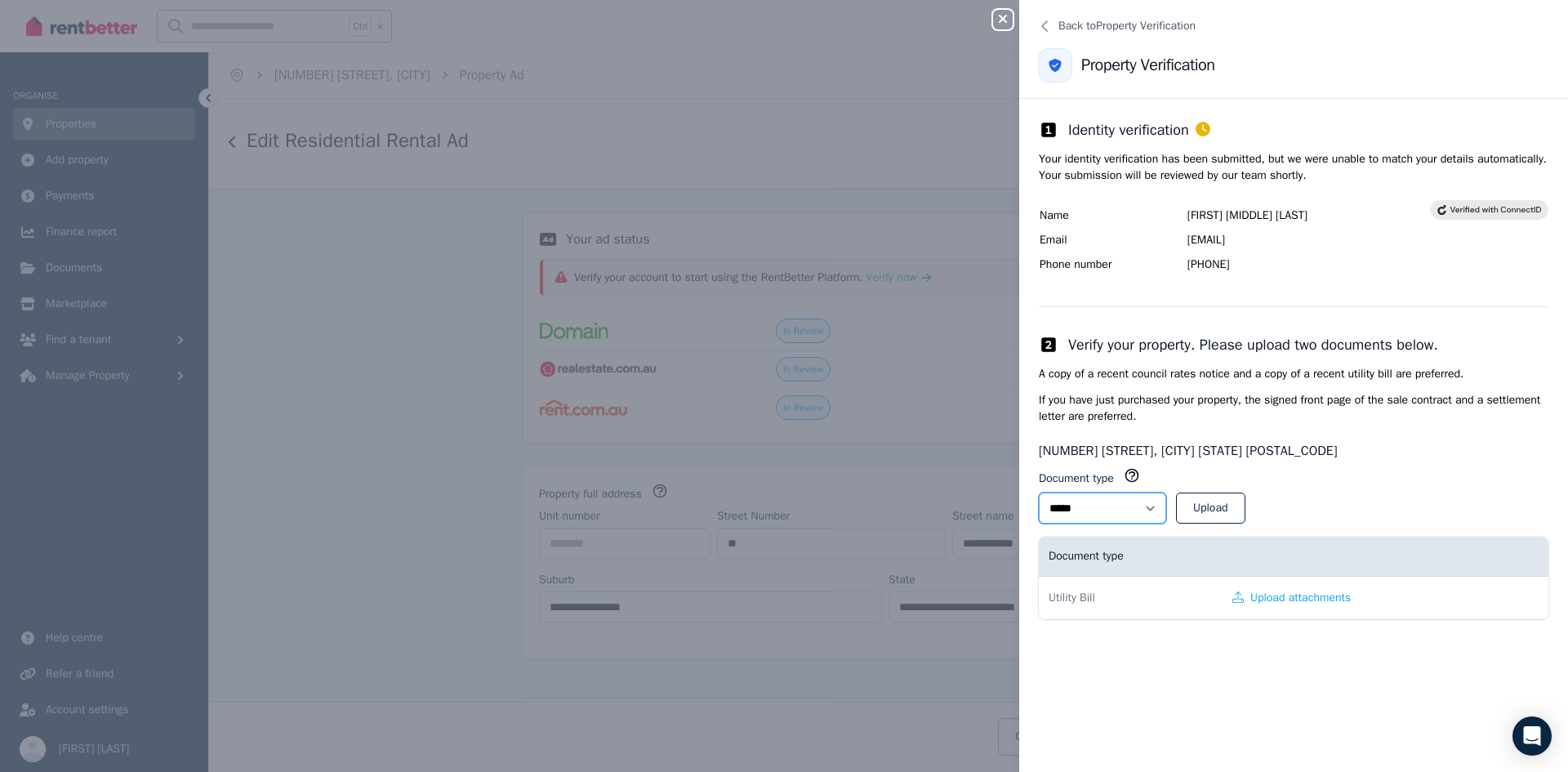 click on "**********" at bounding box center [1102, 508] 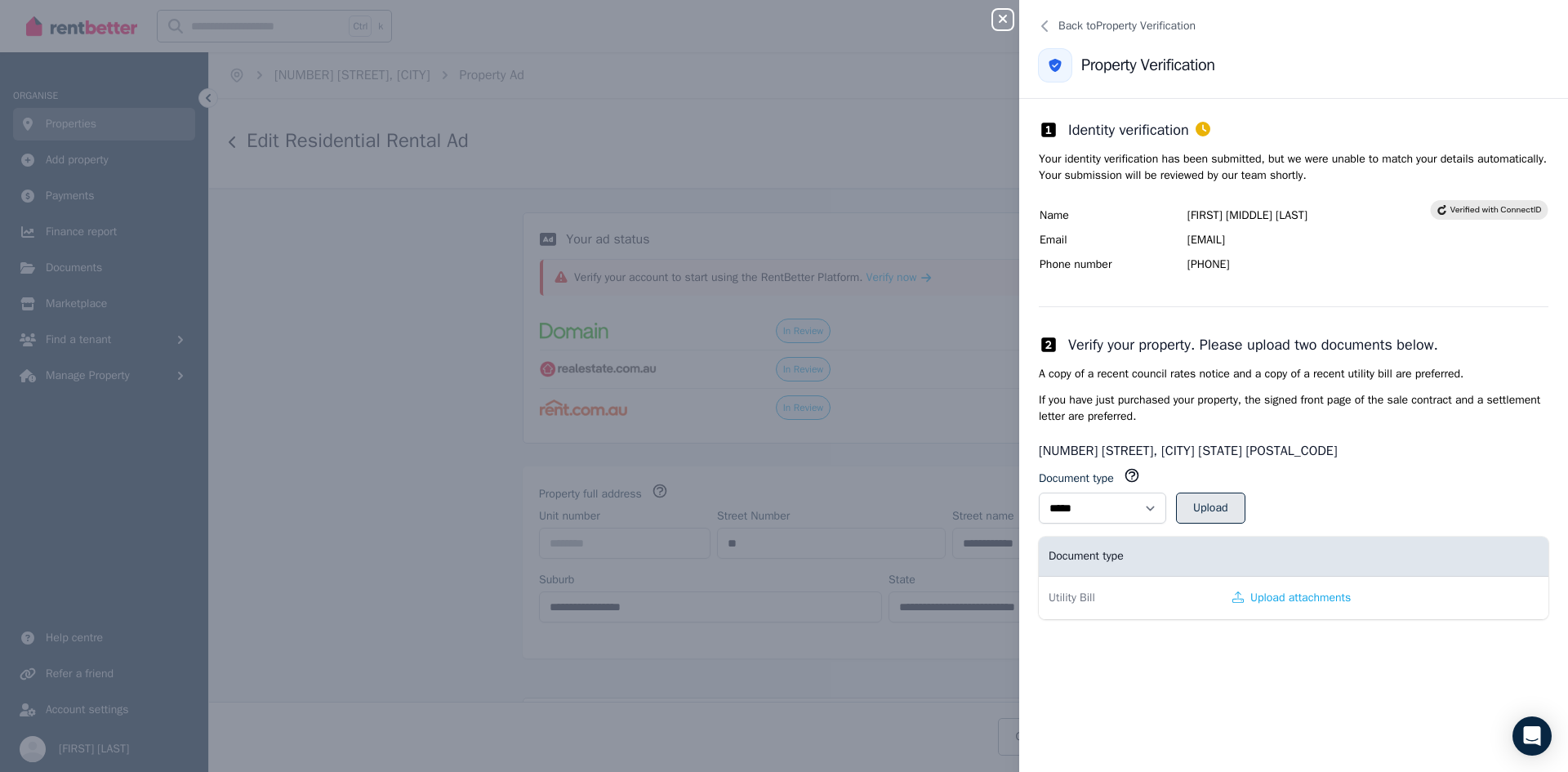 click on "Upload" at bounding box center (1210, 508) 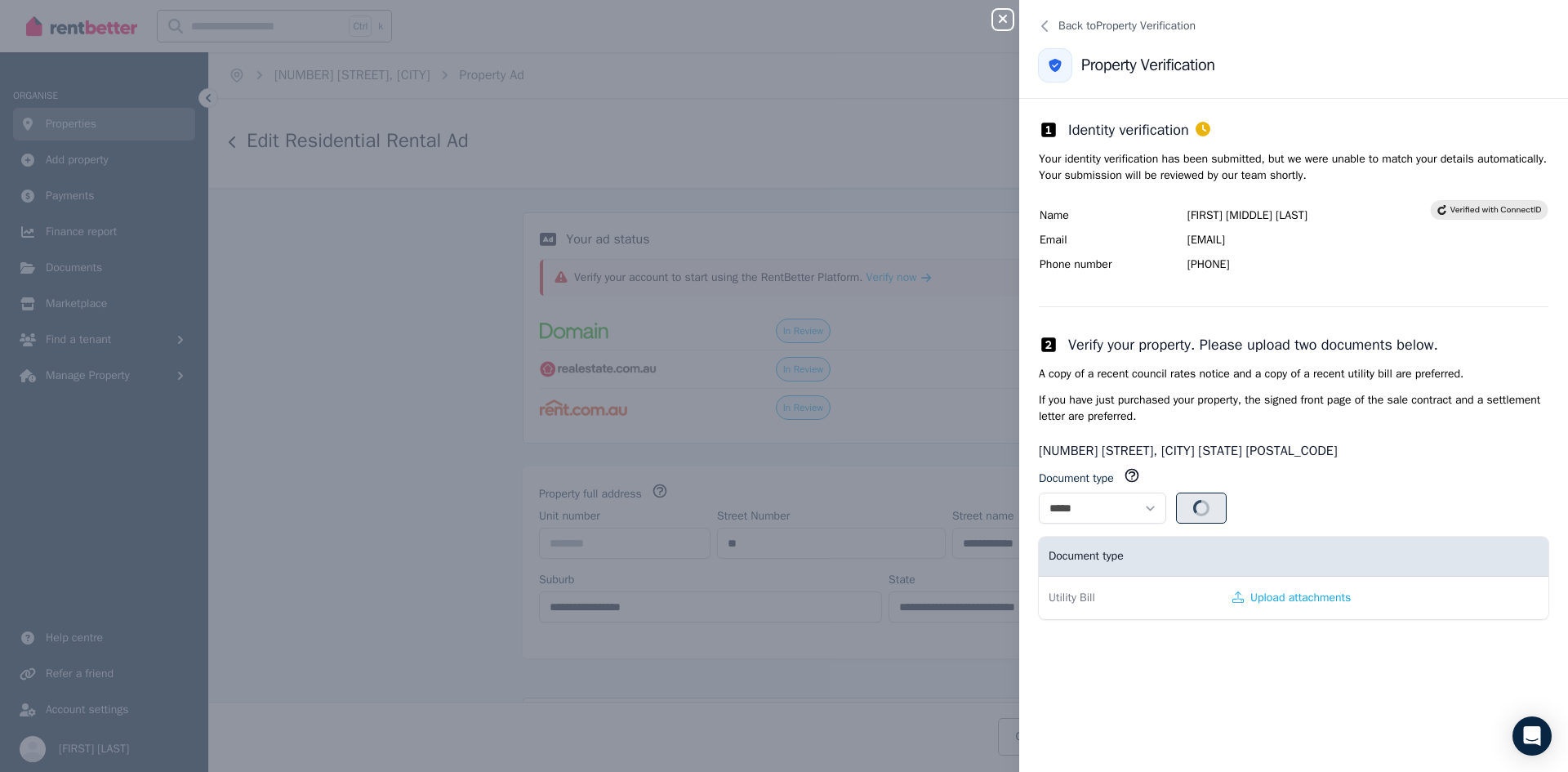 select 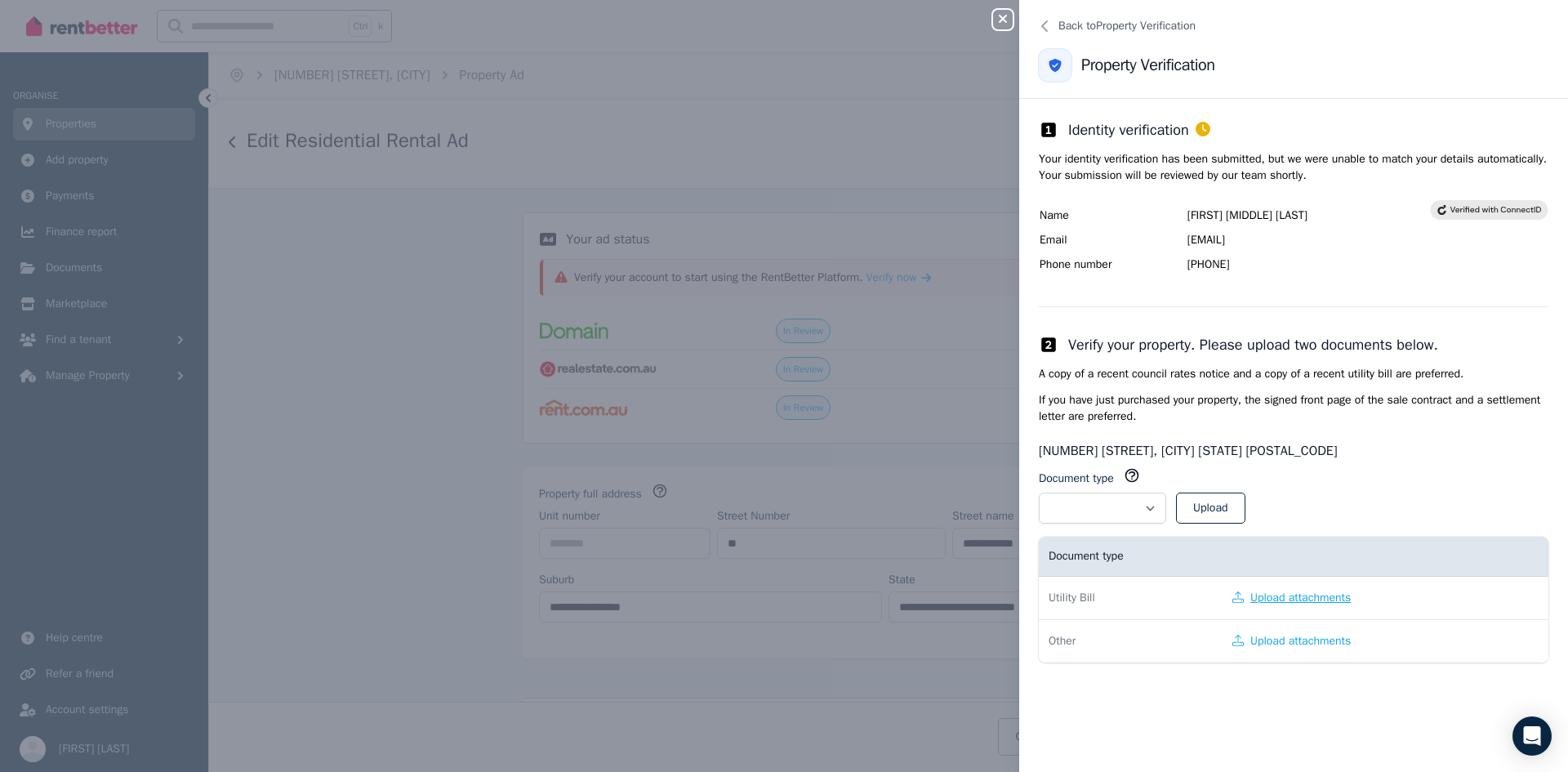 click on "Upload attachments" at bounding box center [1291, 598] 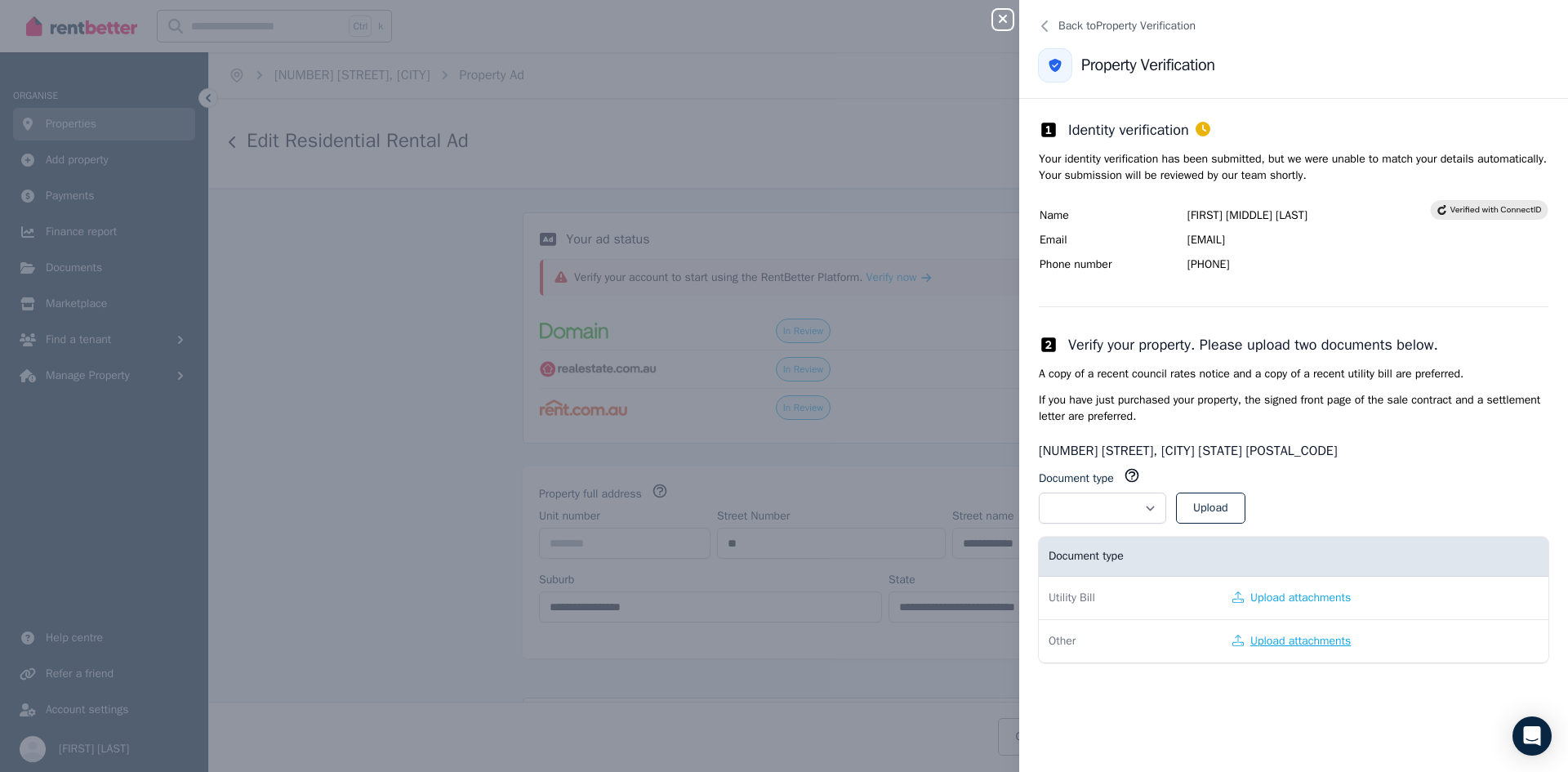 click on "Upload attachments" at bounding box center [1291, 641] 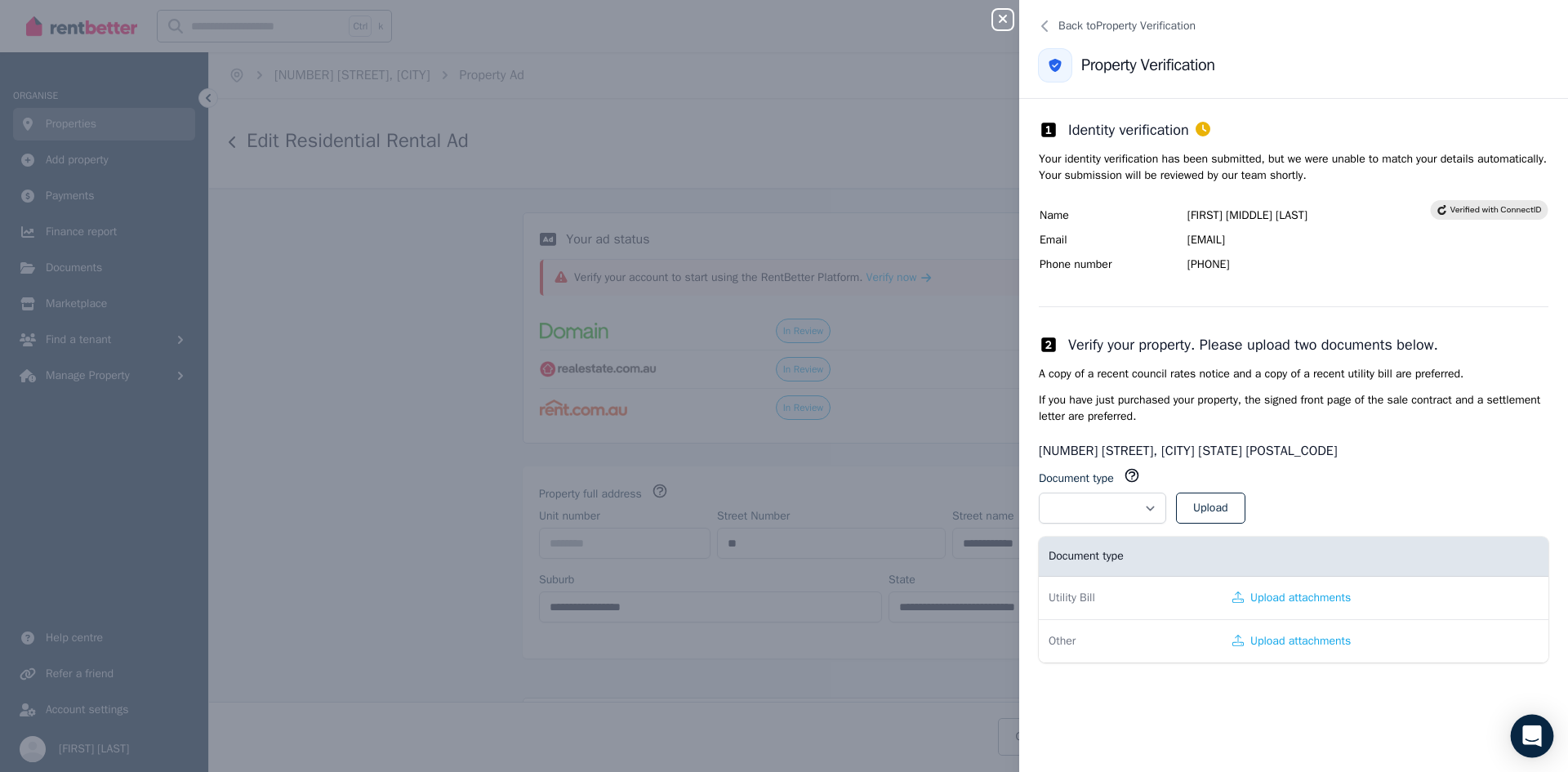 click 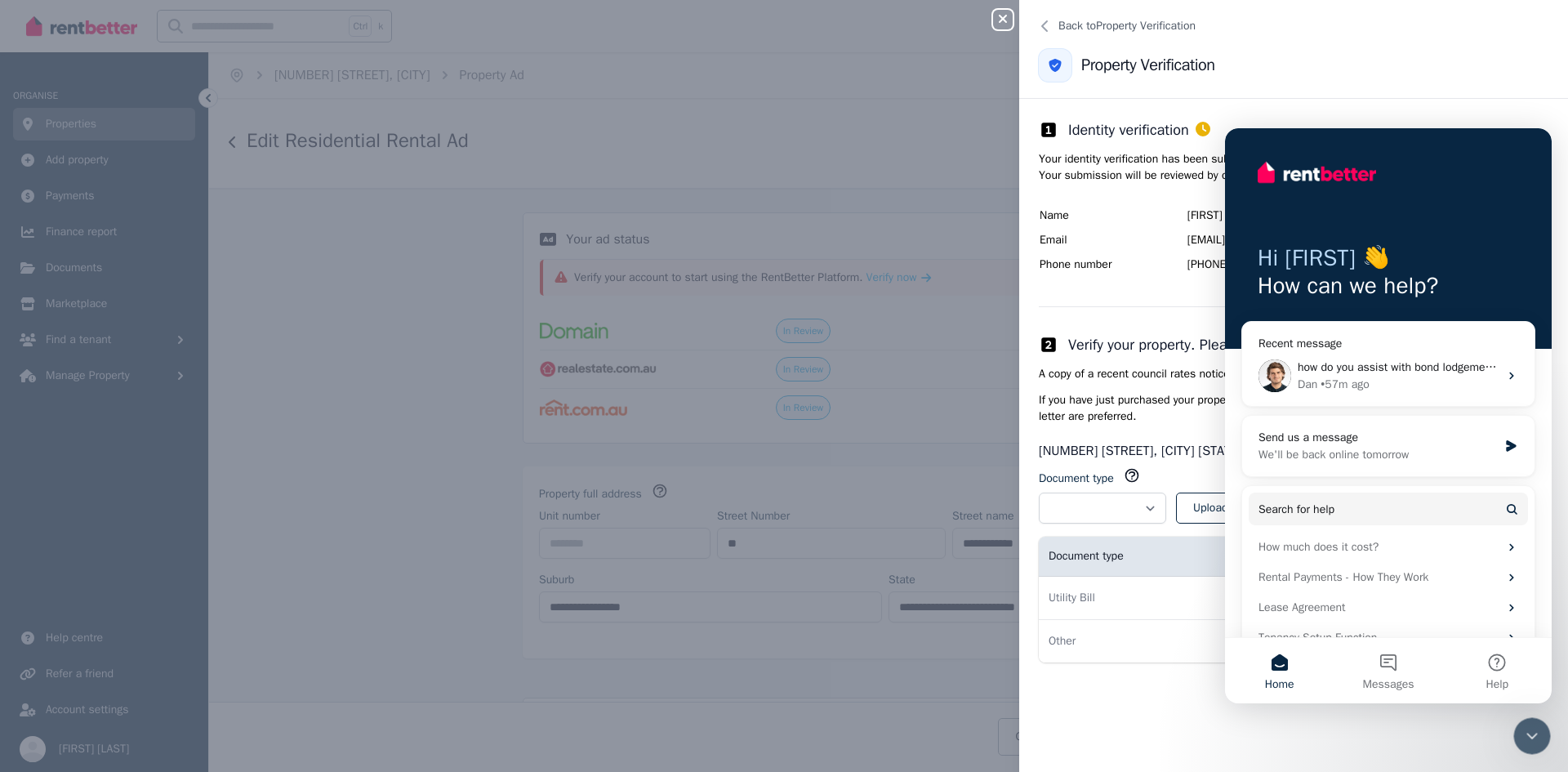 scroll, scrollTop: 0, scrollLeft: 0, axis: both 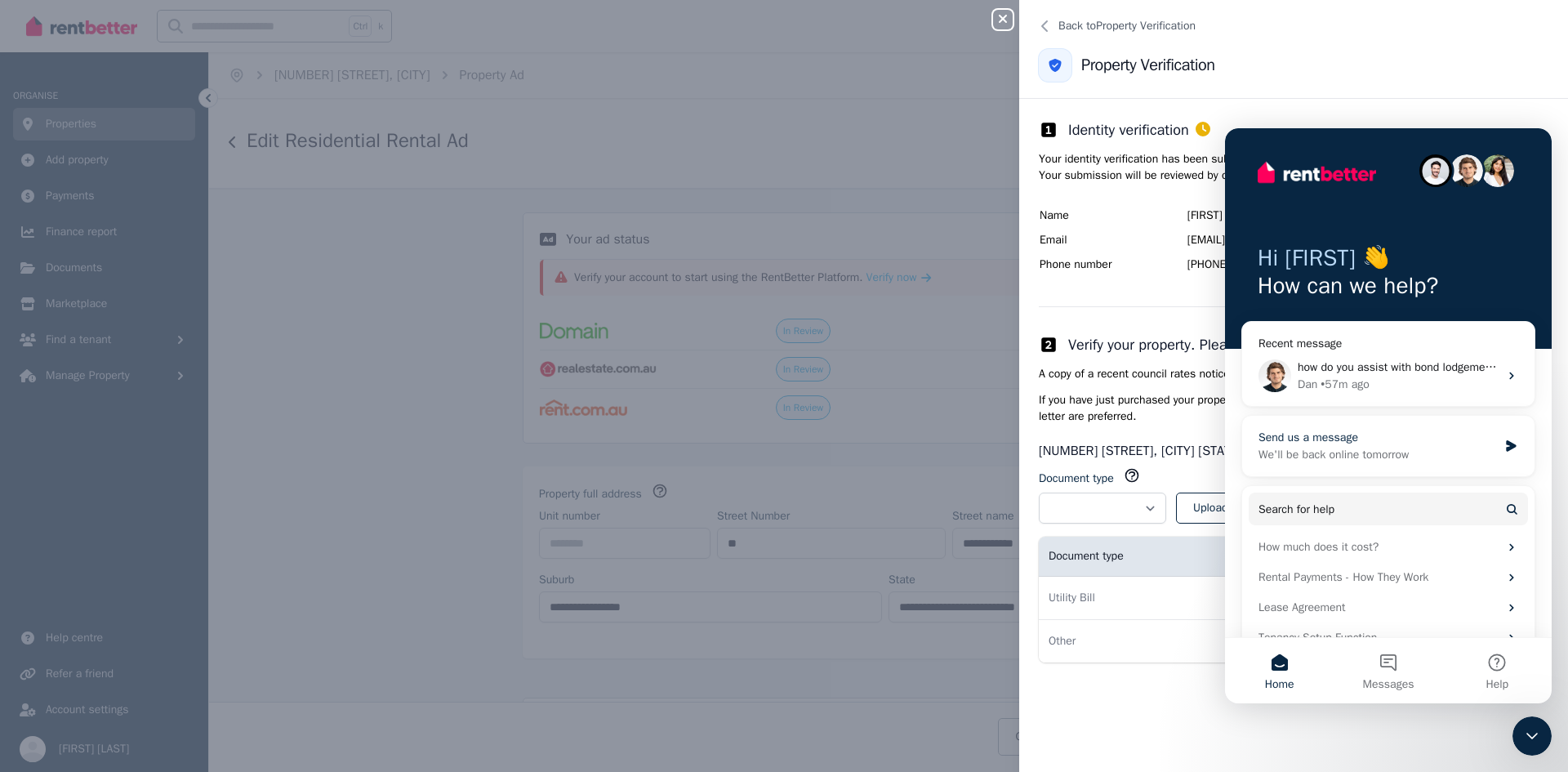 click on "We'll be back online tomorrow" at bounding box center [1378, 454] 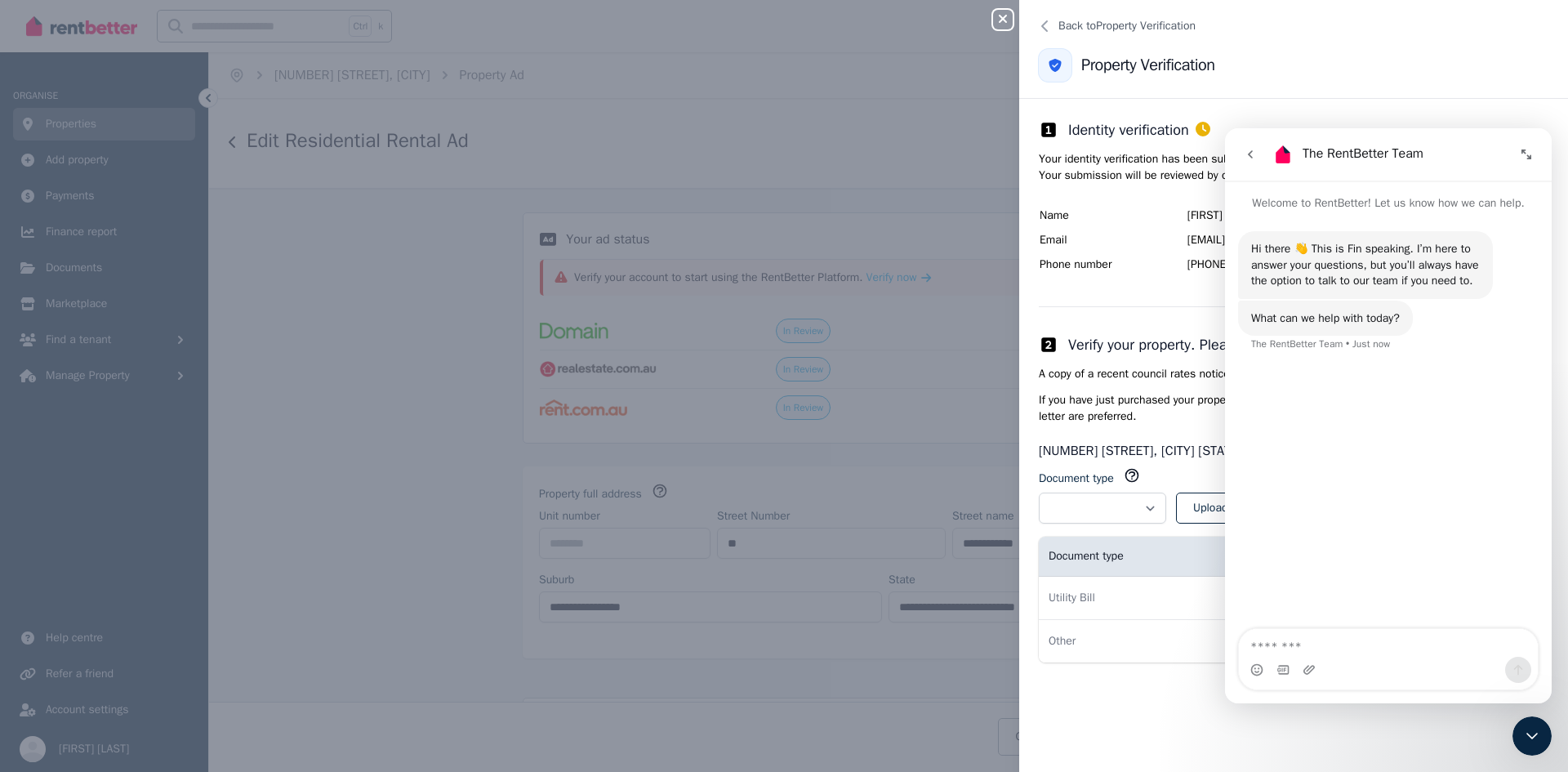 click at bounding box center (1250, 154) 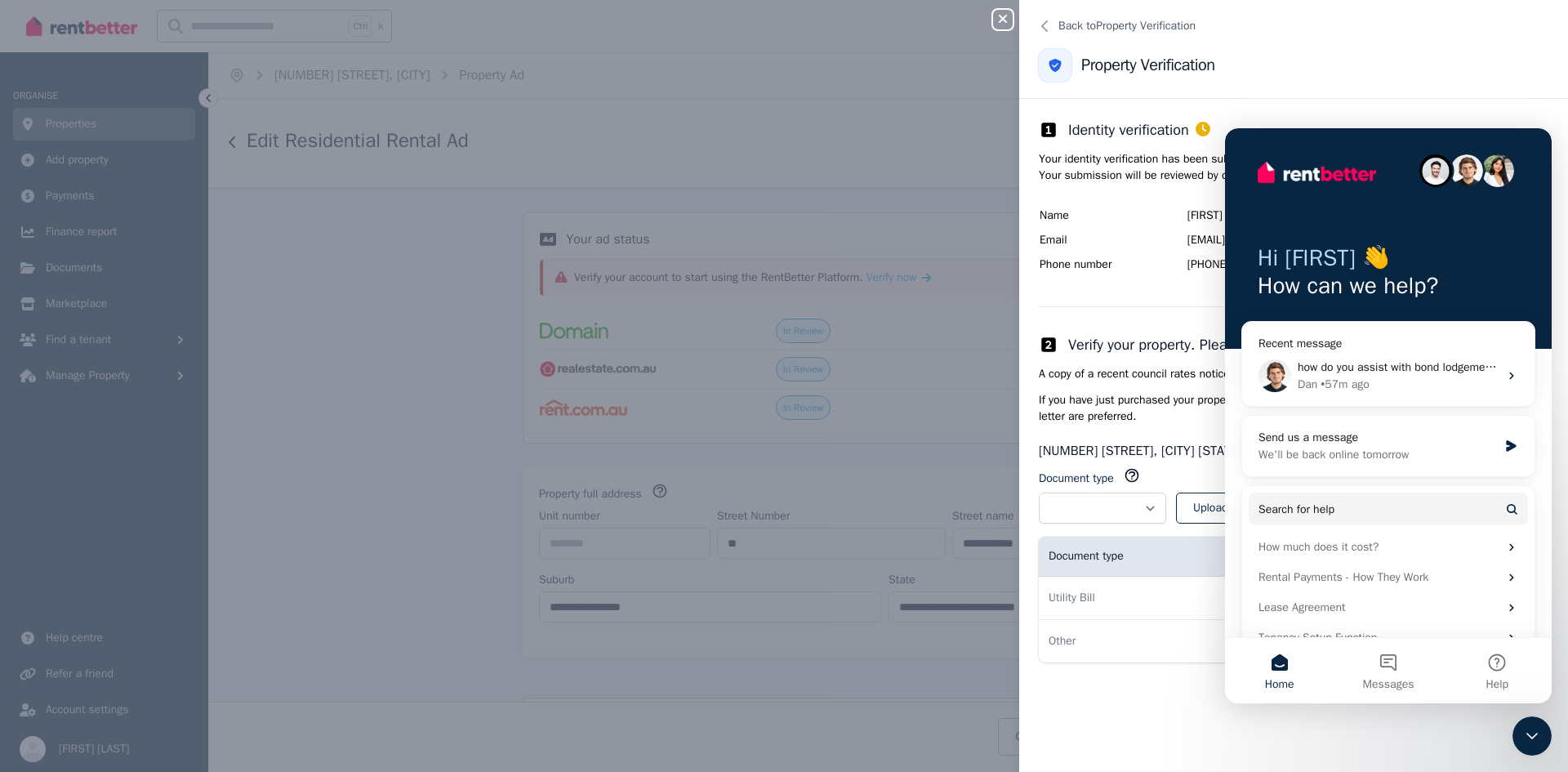 click 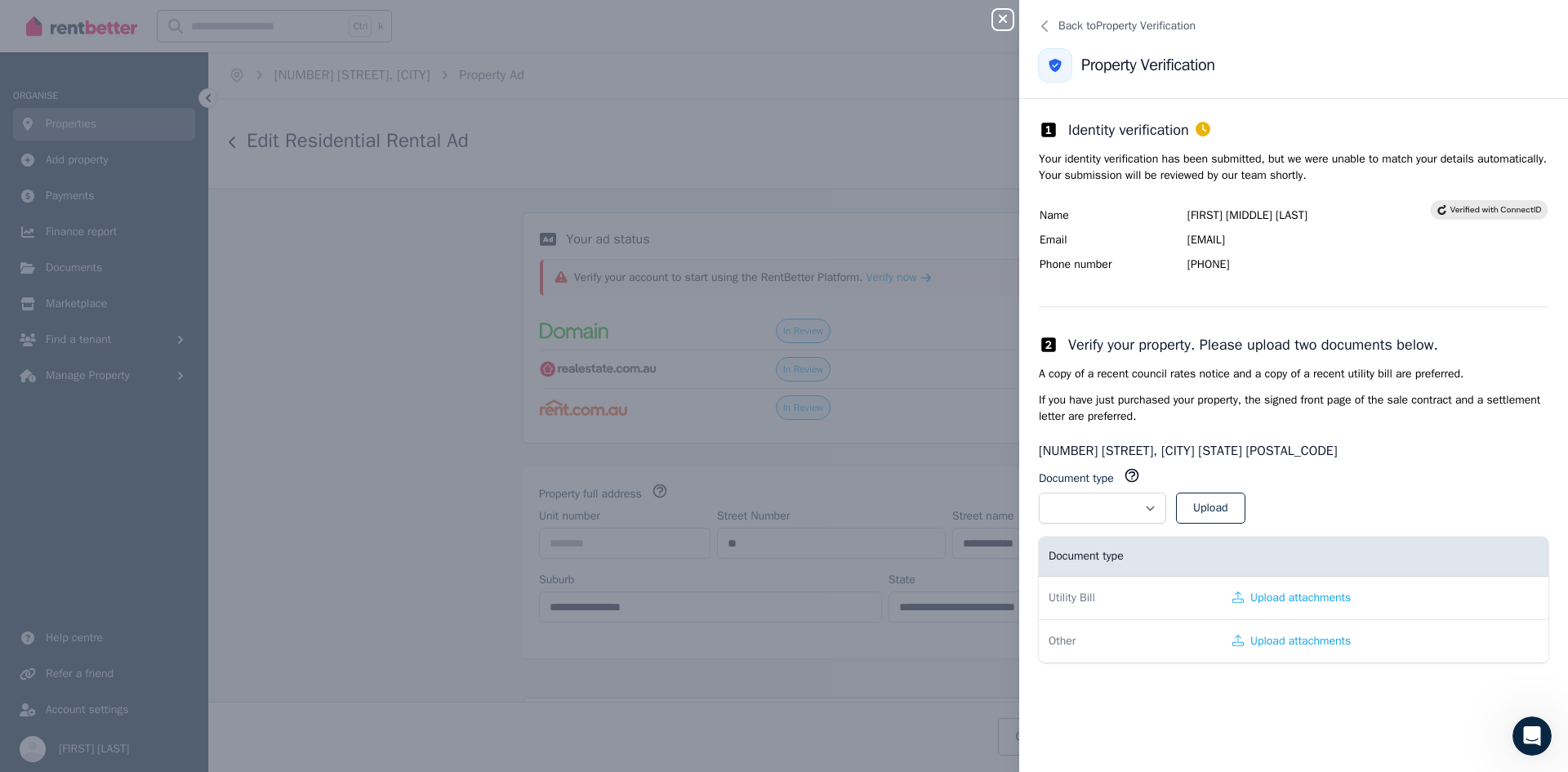 click on "**********" at bounding box center [1294, 399] 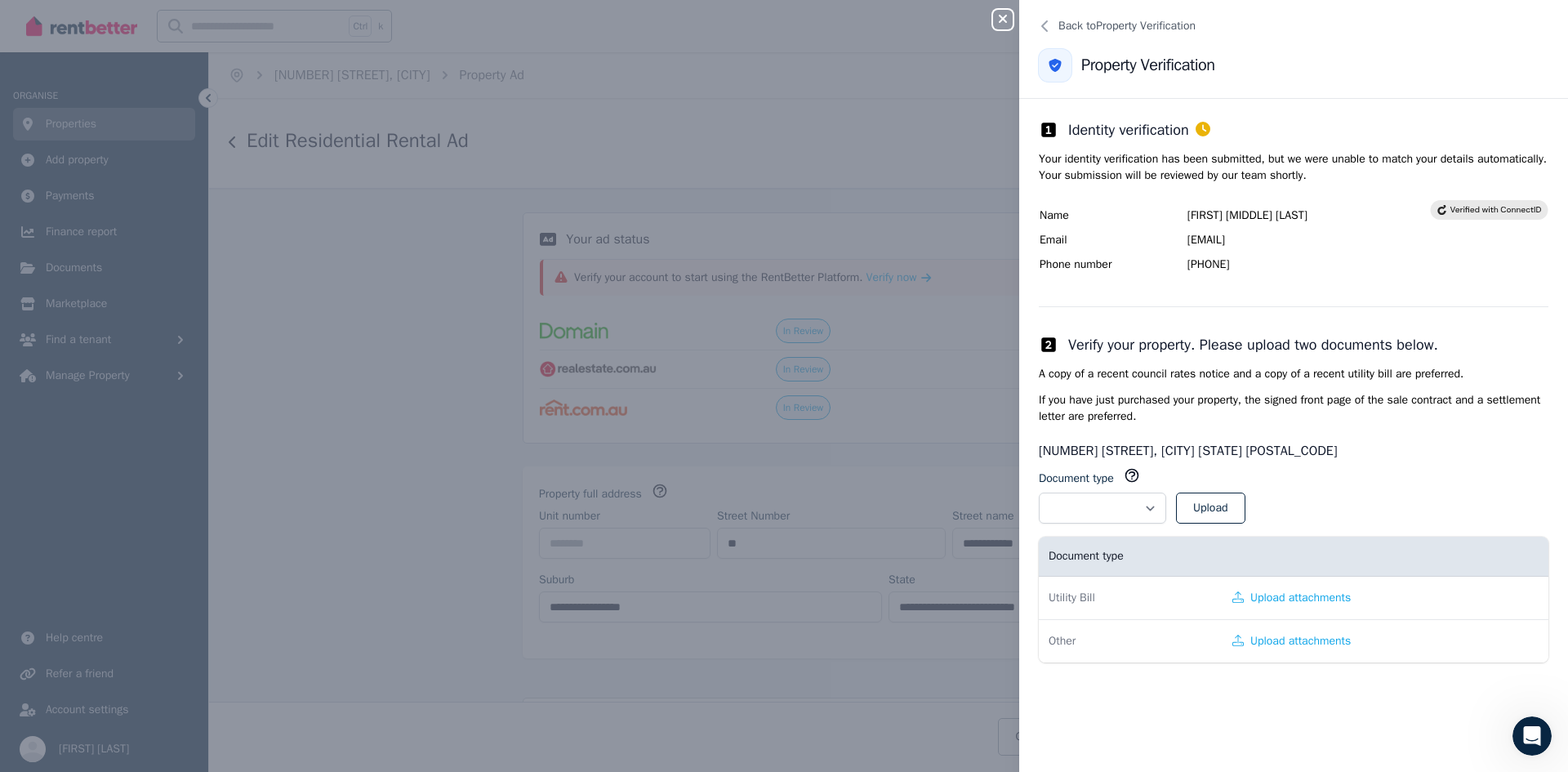 click 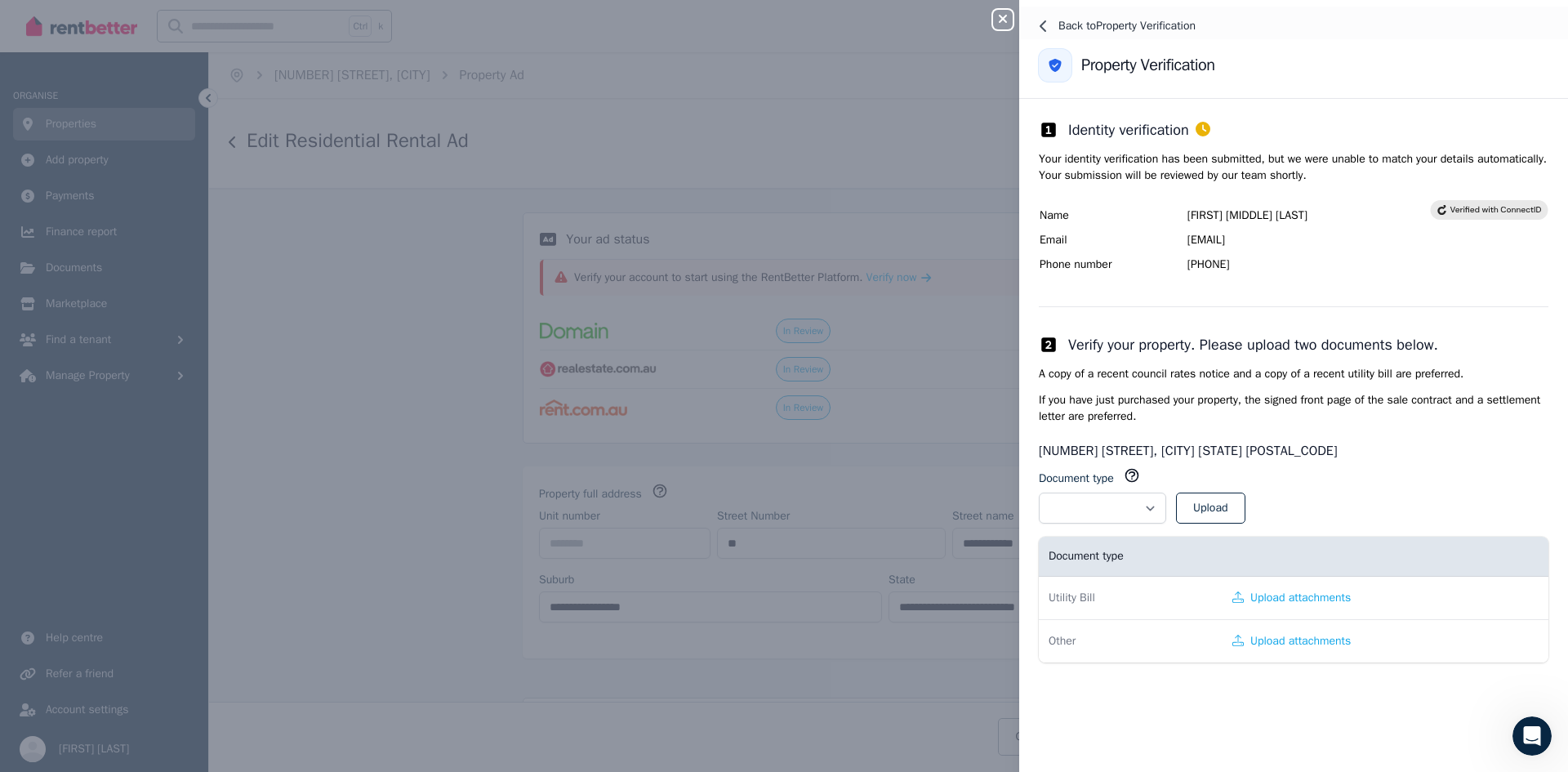 click on "Back to  Property Verification" at bounding box center [1294, 26] 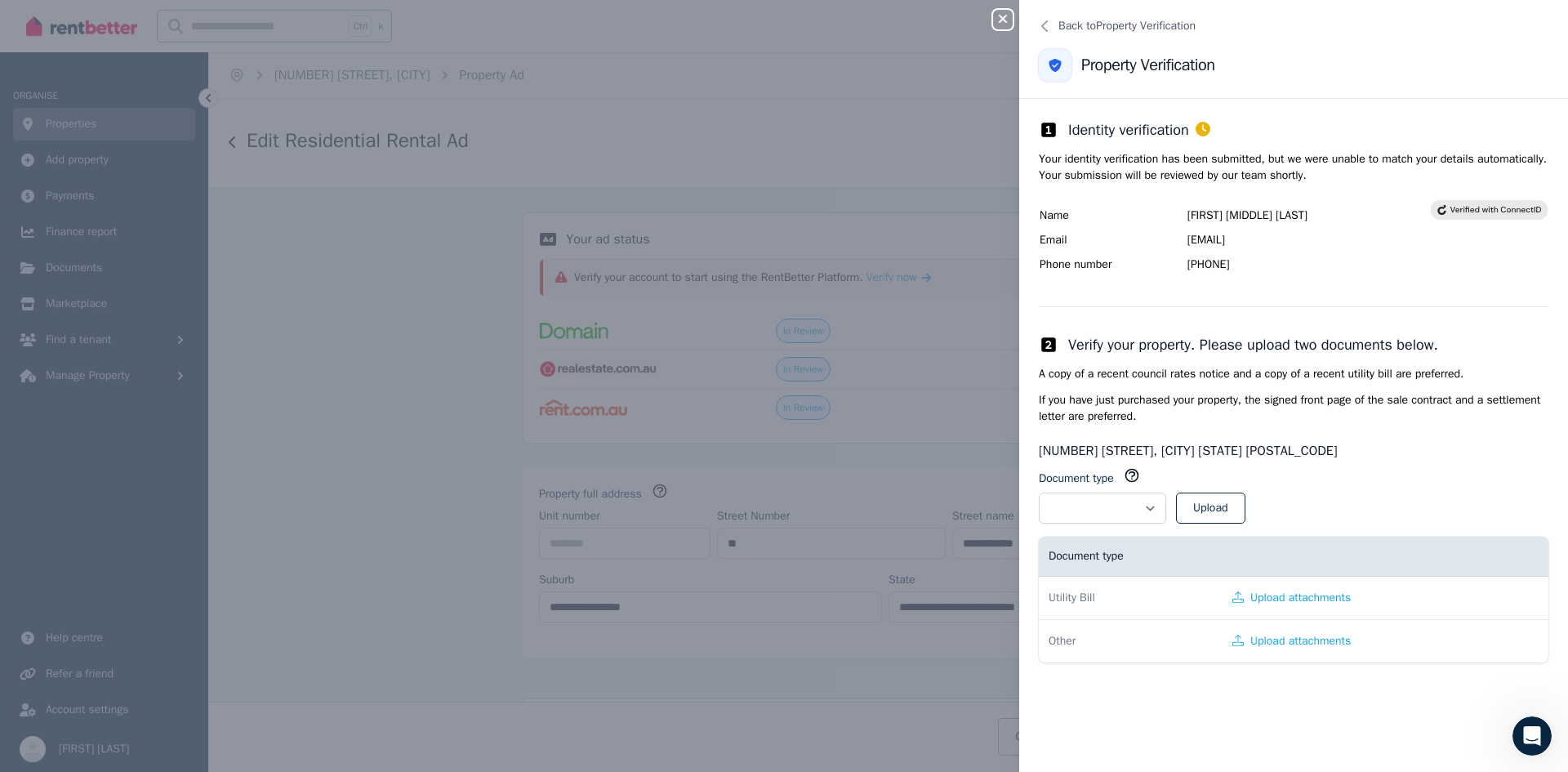 click on "**********" at bounding box center [1294, 390] 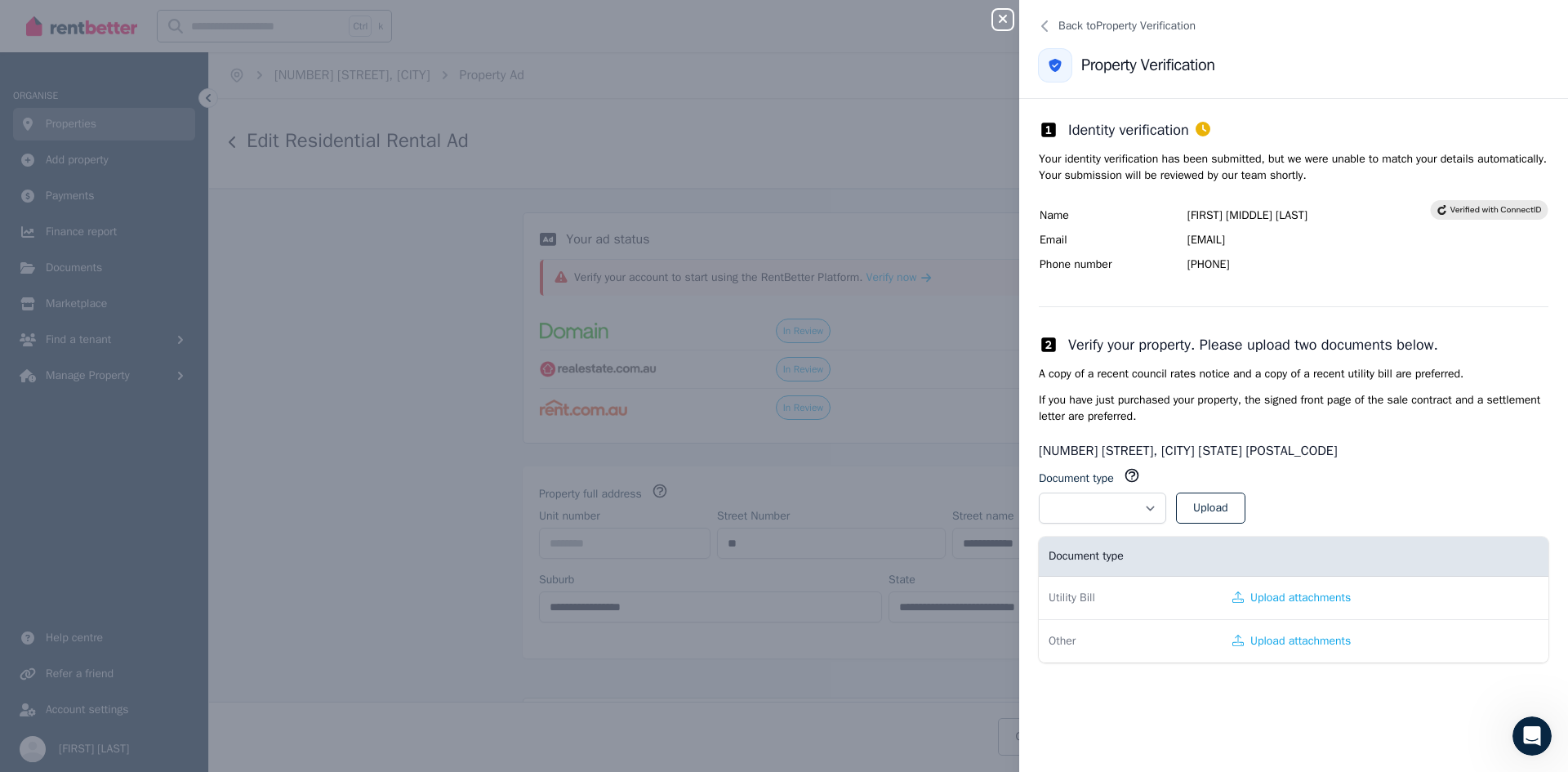click on "Document type" at bounding box center (1102, 478) 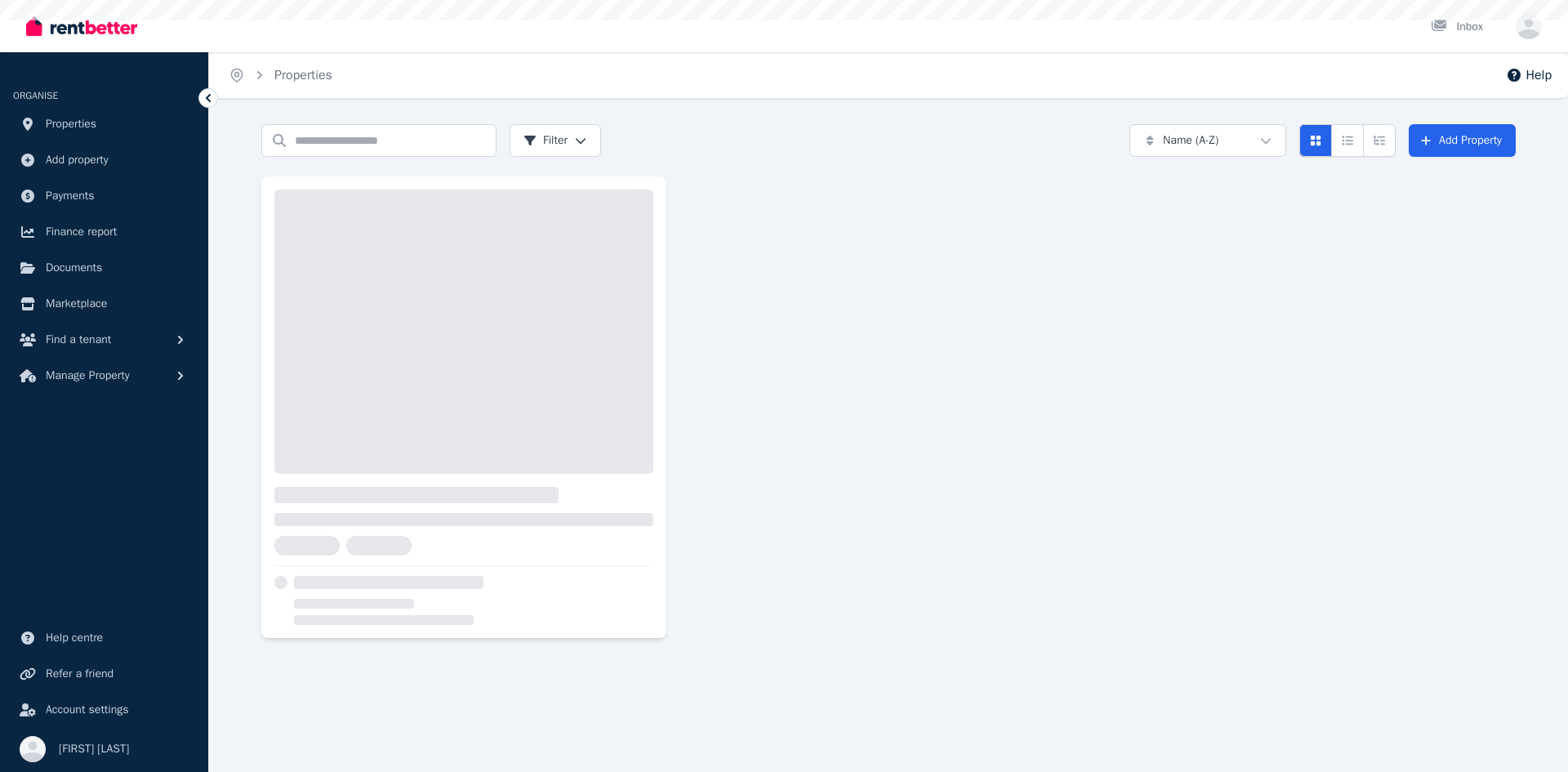 scroll, scrollTop: 0, scrollLeft: 0, axis: both 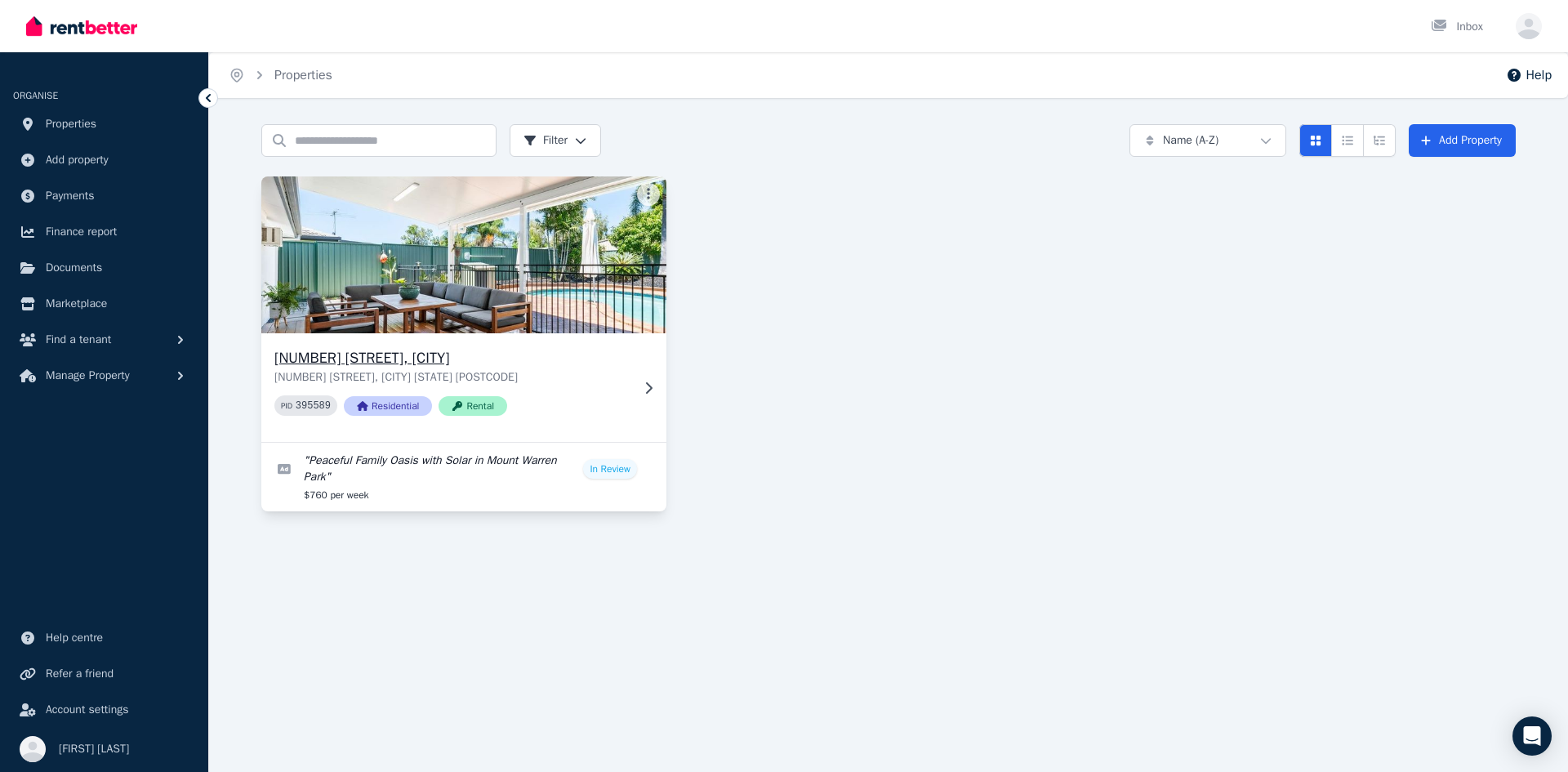click on "[NUMBER] [STREET], [CITY] [NUMBER] [STREET], [CITY] [STATE] [POSTCODE] PID   395589 Residential Rental" at bounding box center (464, 387) 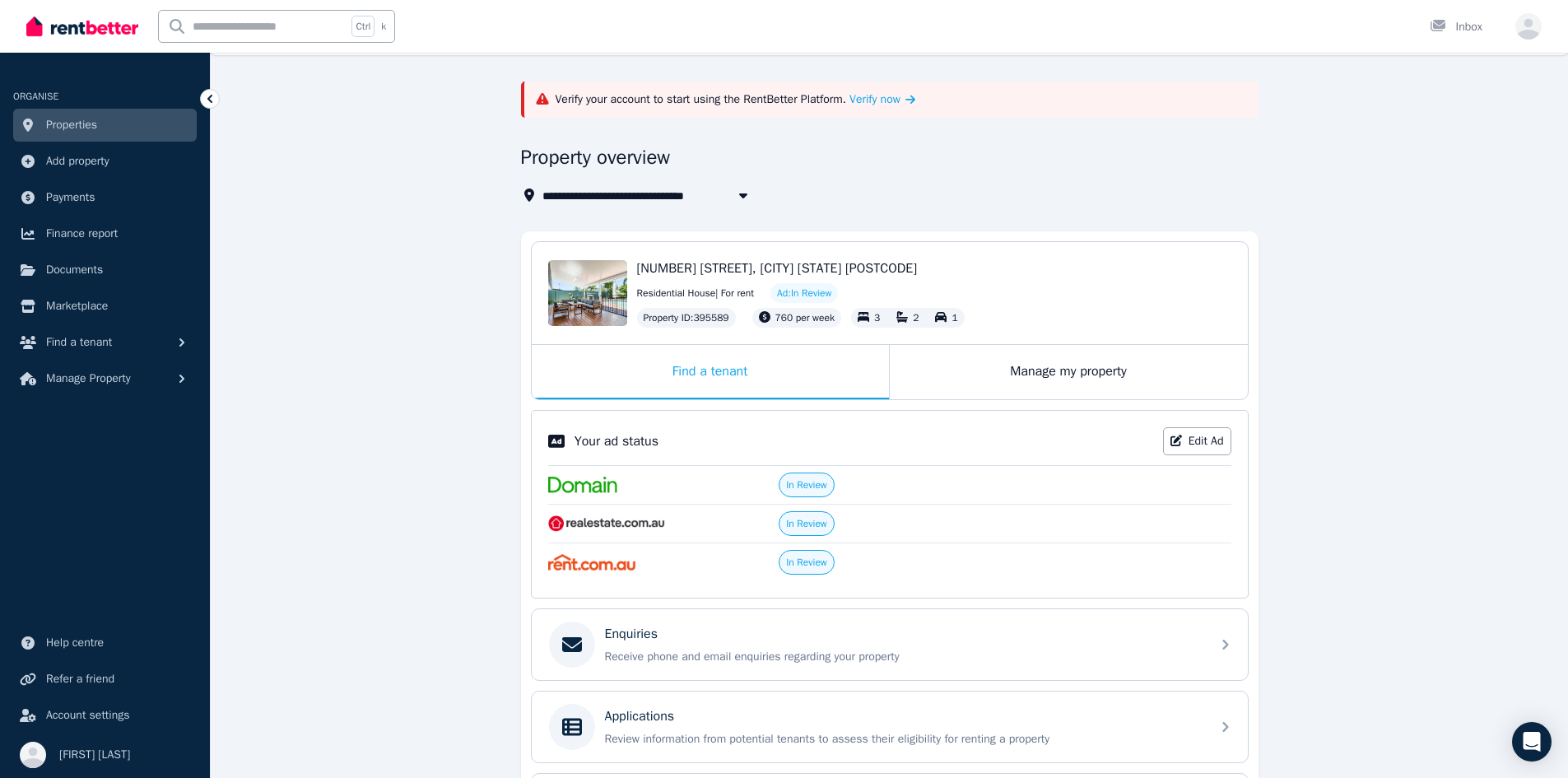 scroll, scrollTop: 0, scrollLeft: 0, axis: both 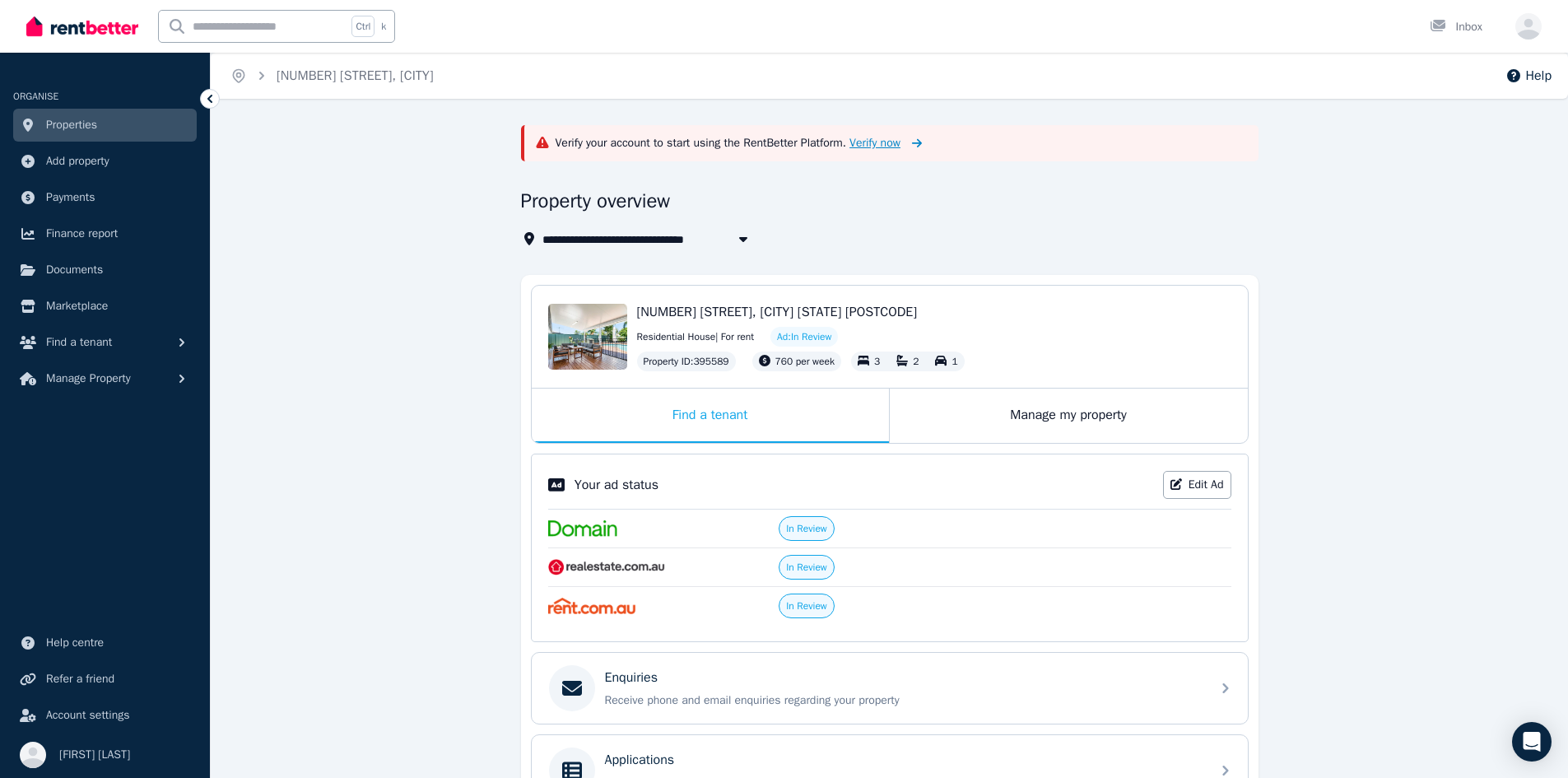 click on "Verify now" at bounding box center (875, 143) 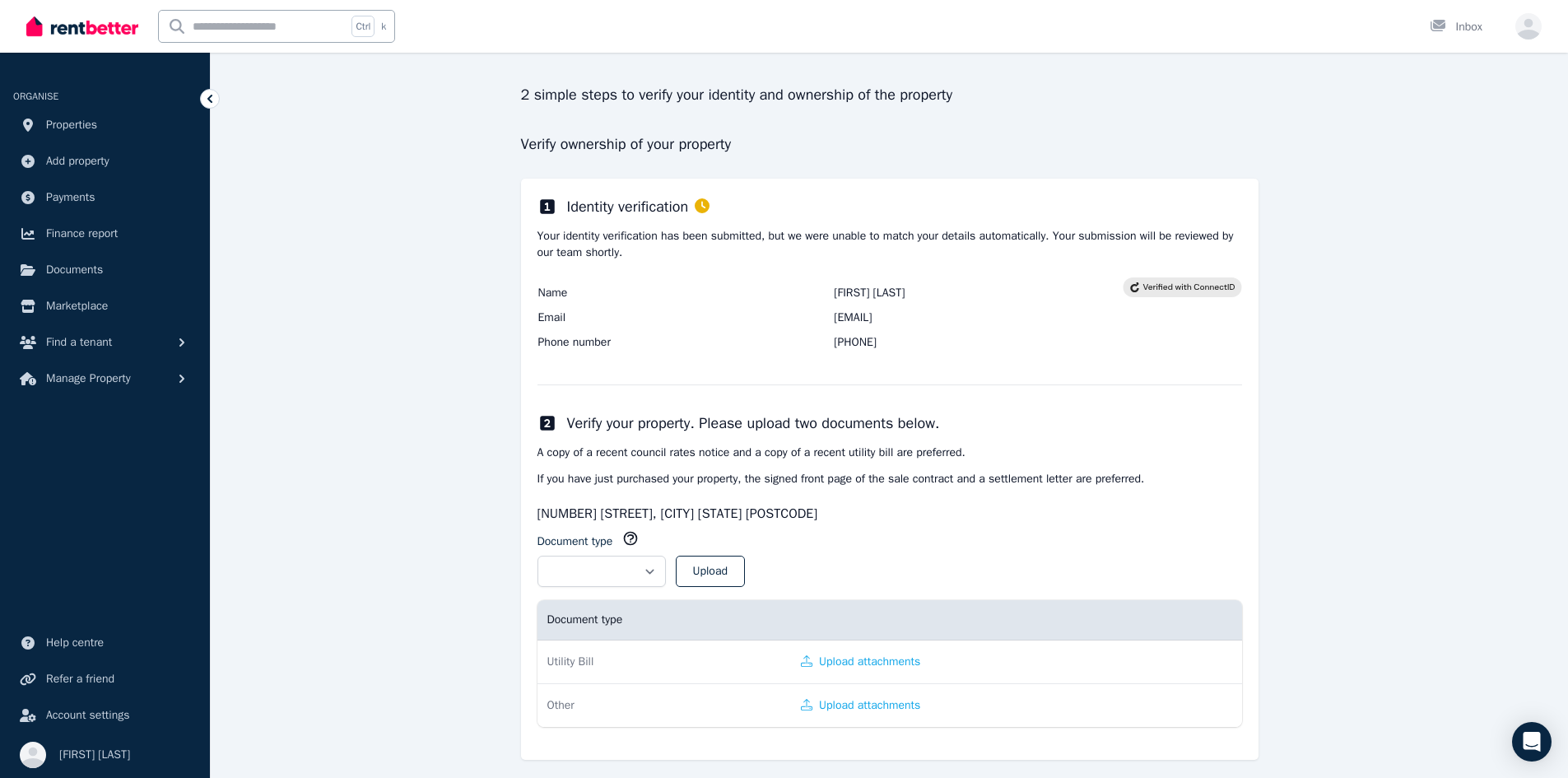 scroll, scrollTop: 110, scrollLeft: 0, axis: vertical 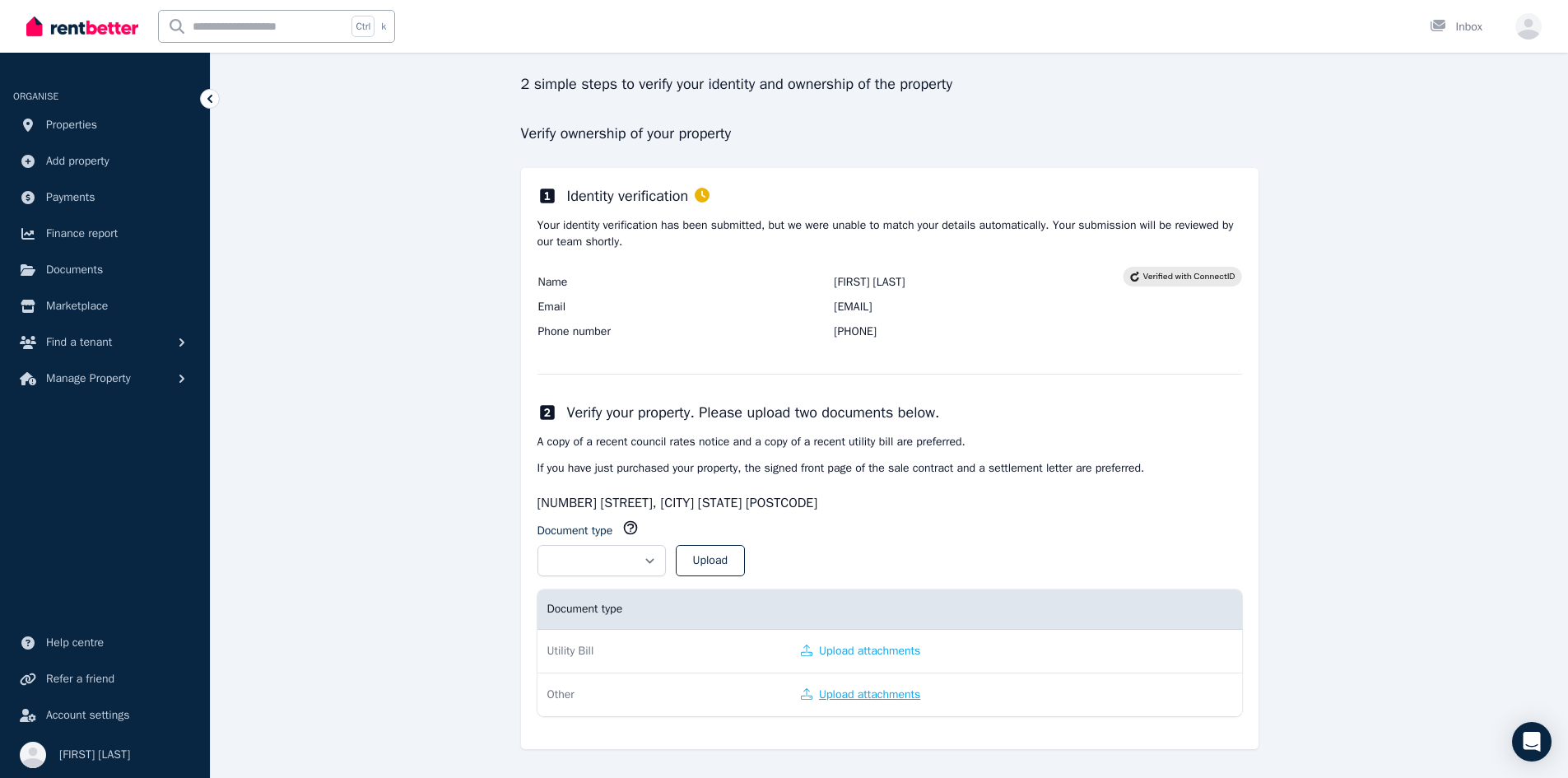 click on "Upload attachments" at bounding box center (860, 695) 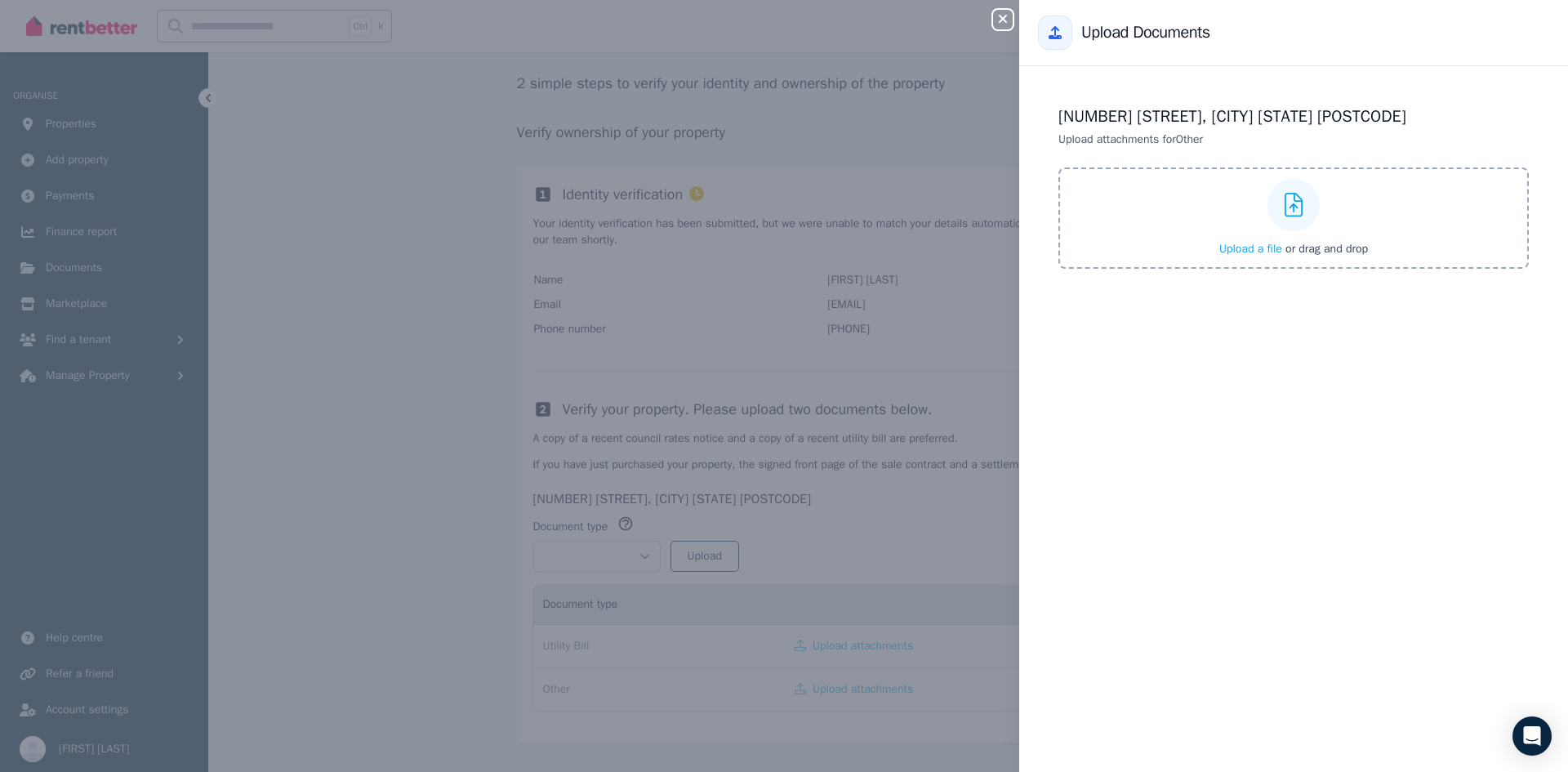 click on "Close panel Back to  Upload Documents [NUMBER] [STREET], [CITY] [STATE] [POSTCODE] Upload attachments for  Other Upload a file   or drag and drop" at bounding box center (784, 386) 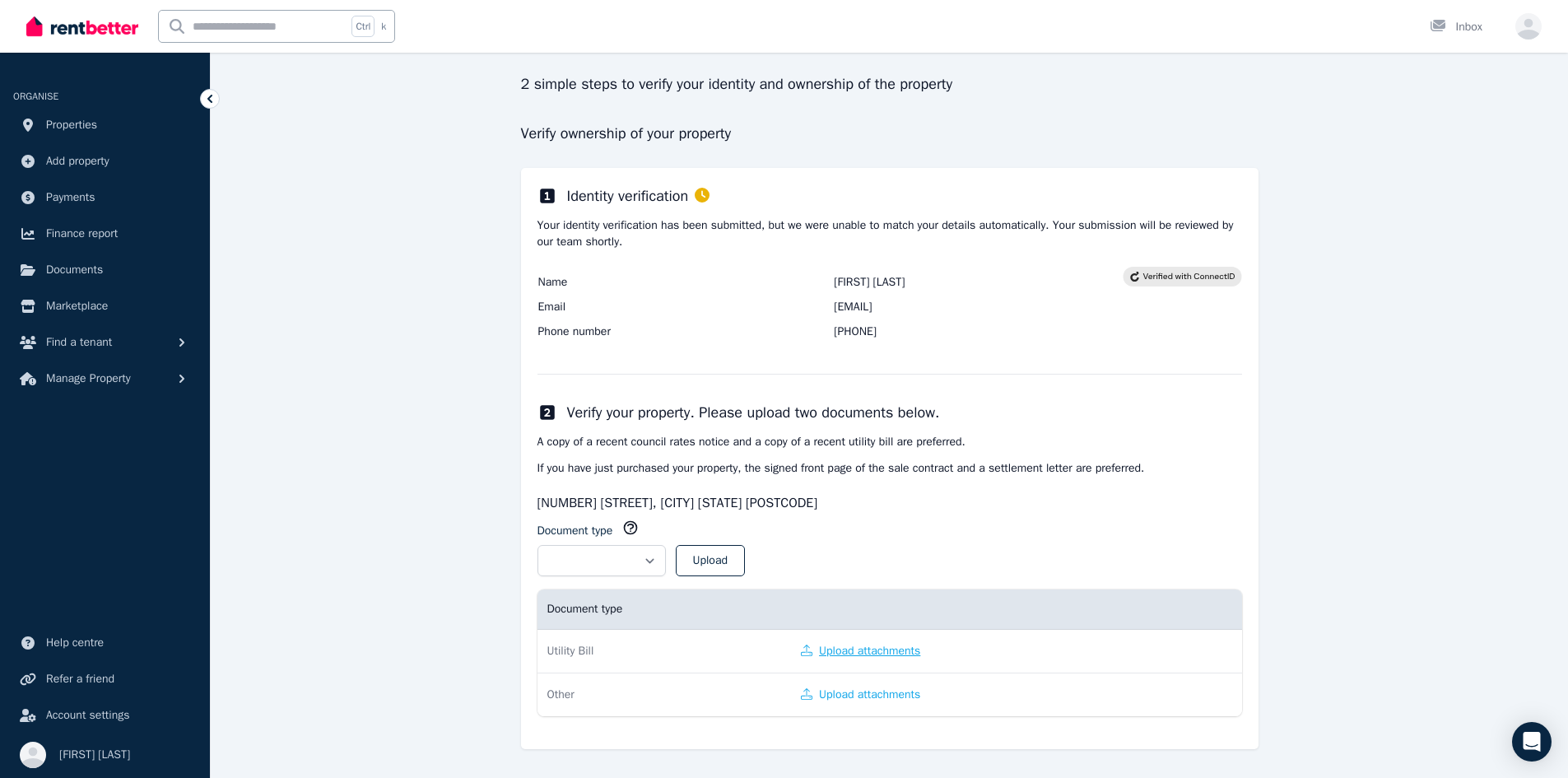 click on "Upload attachments" at bounding box center (860, 651) 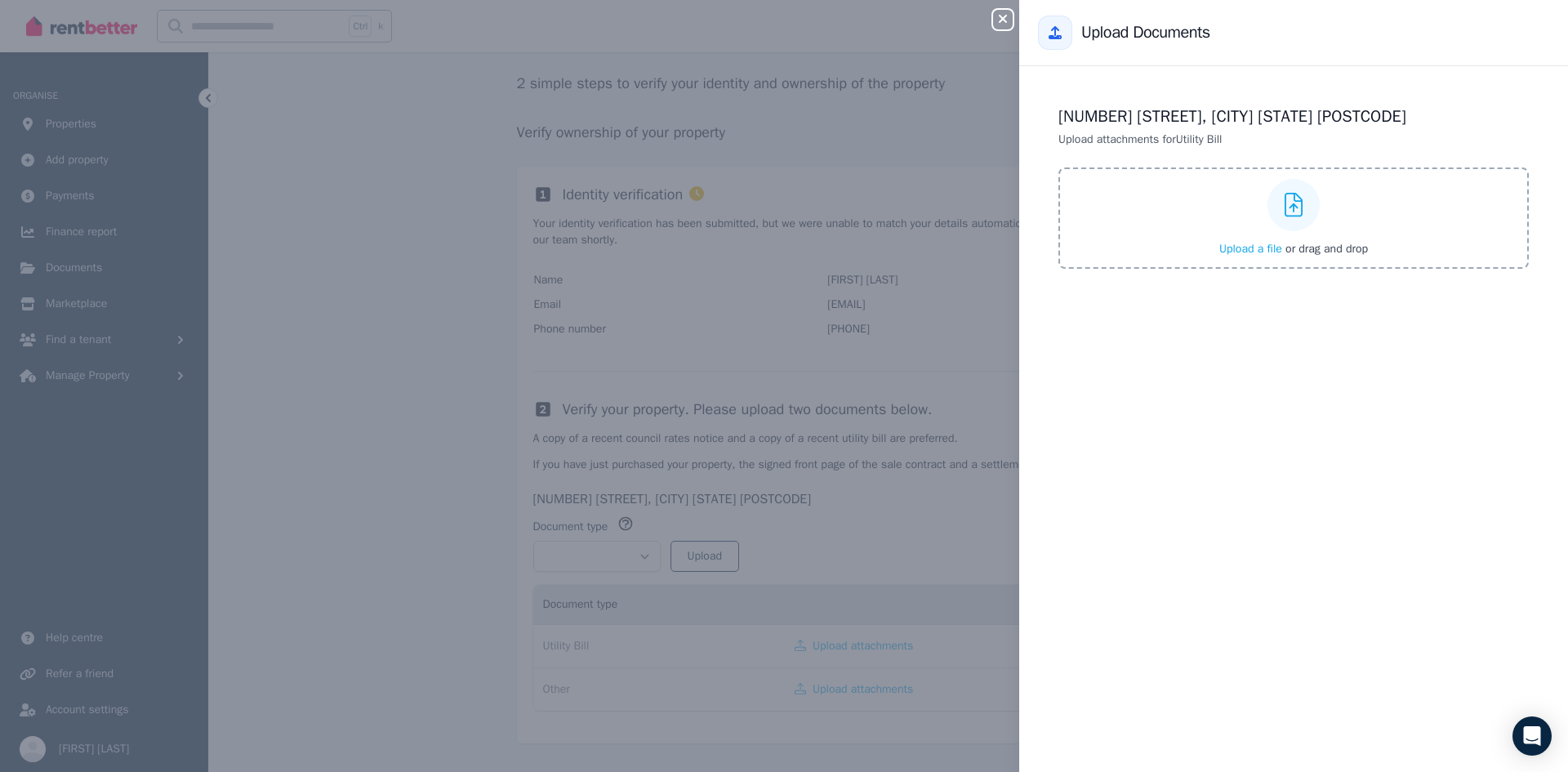 click at bounding box center (1294, 205) 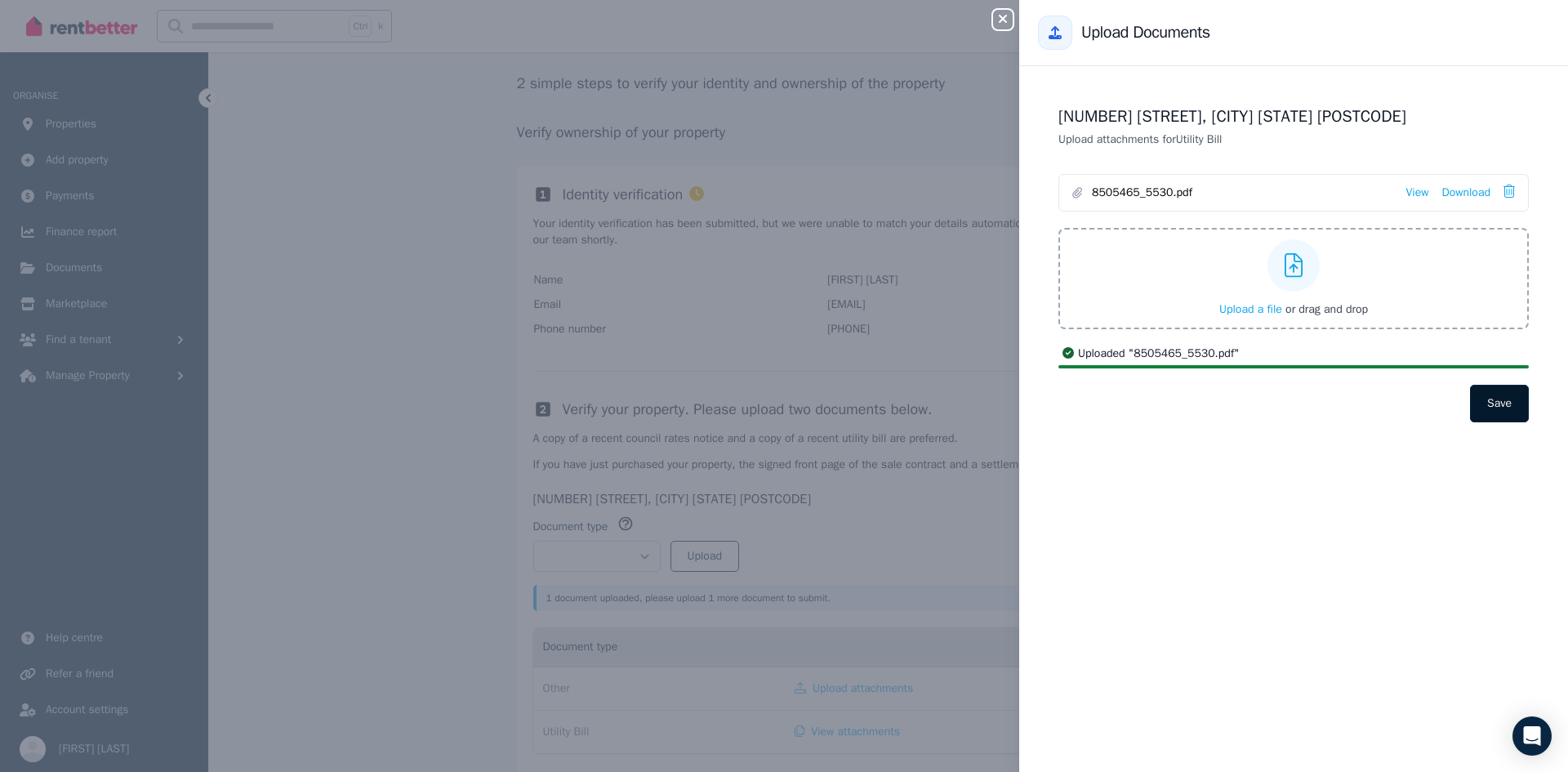 click on "Save" at bounding box center (1499, 404) 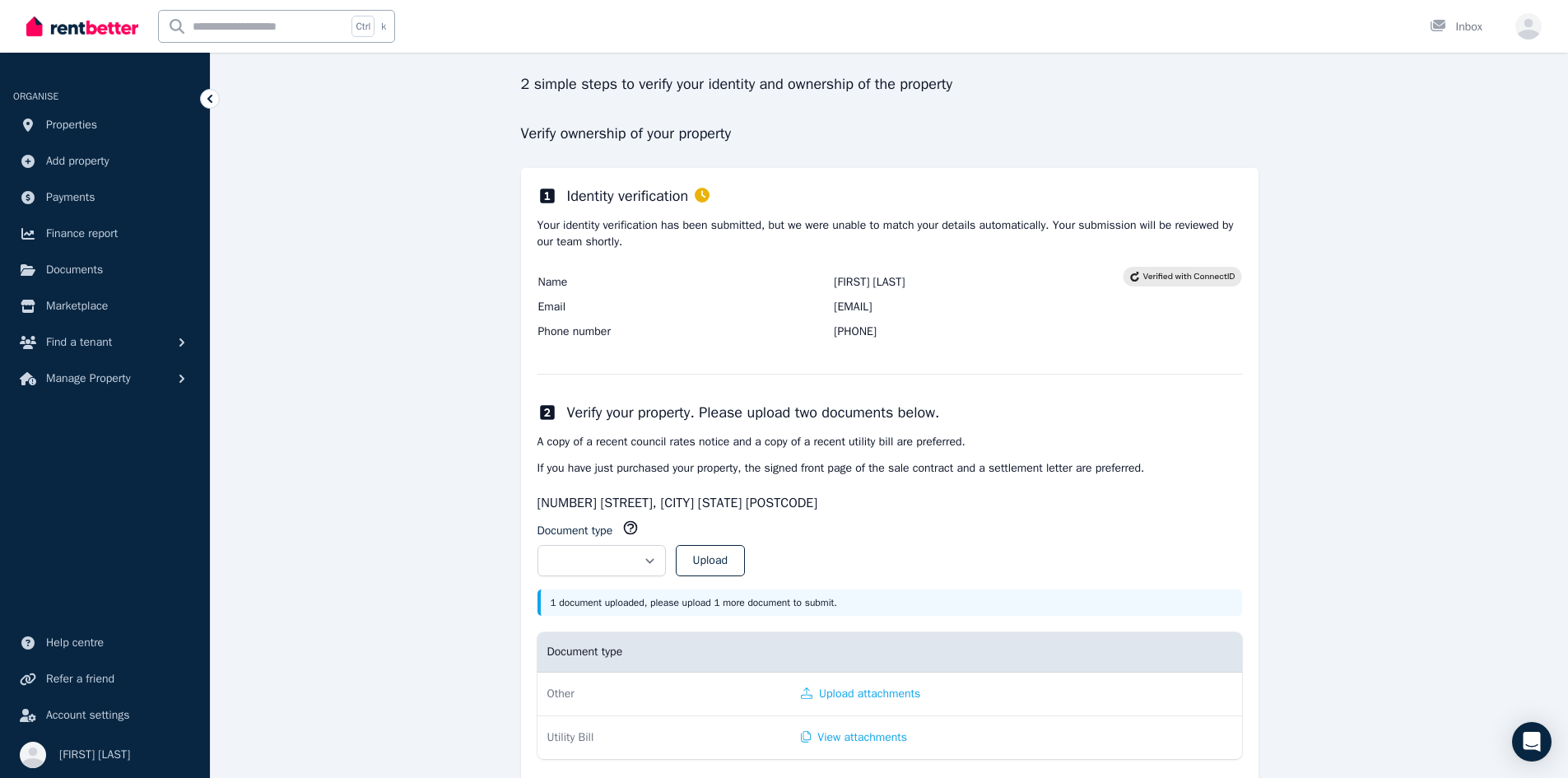 scroll, scrollTop: 153, scrollLeft: 0, axis: vertical 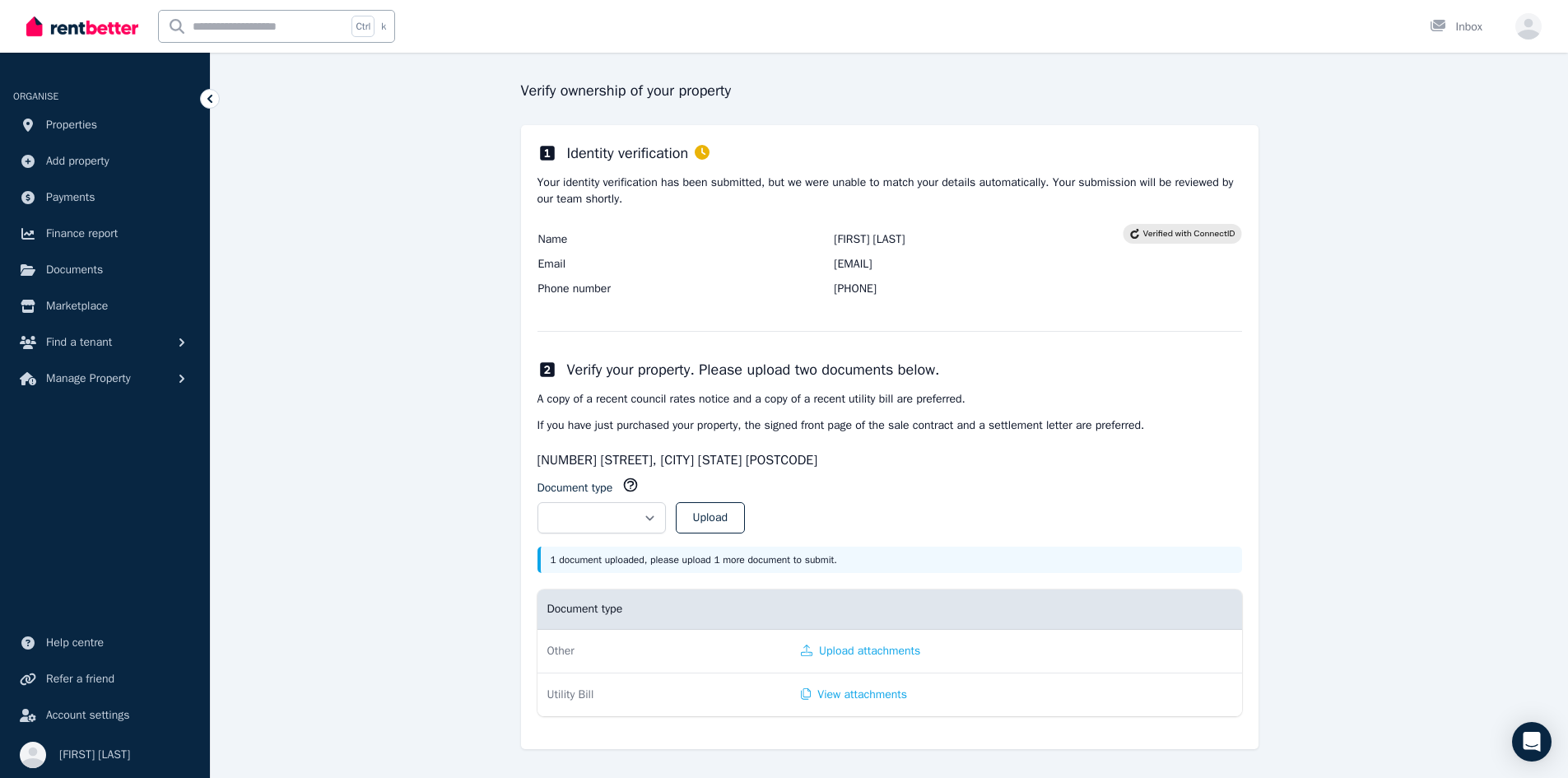 click 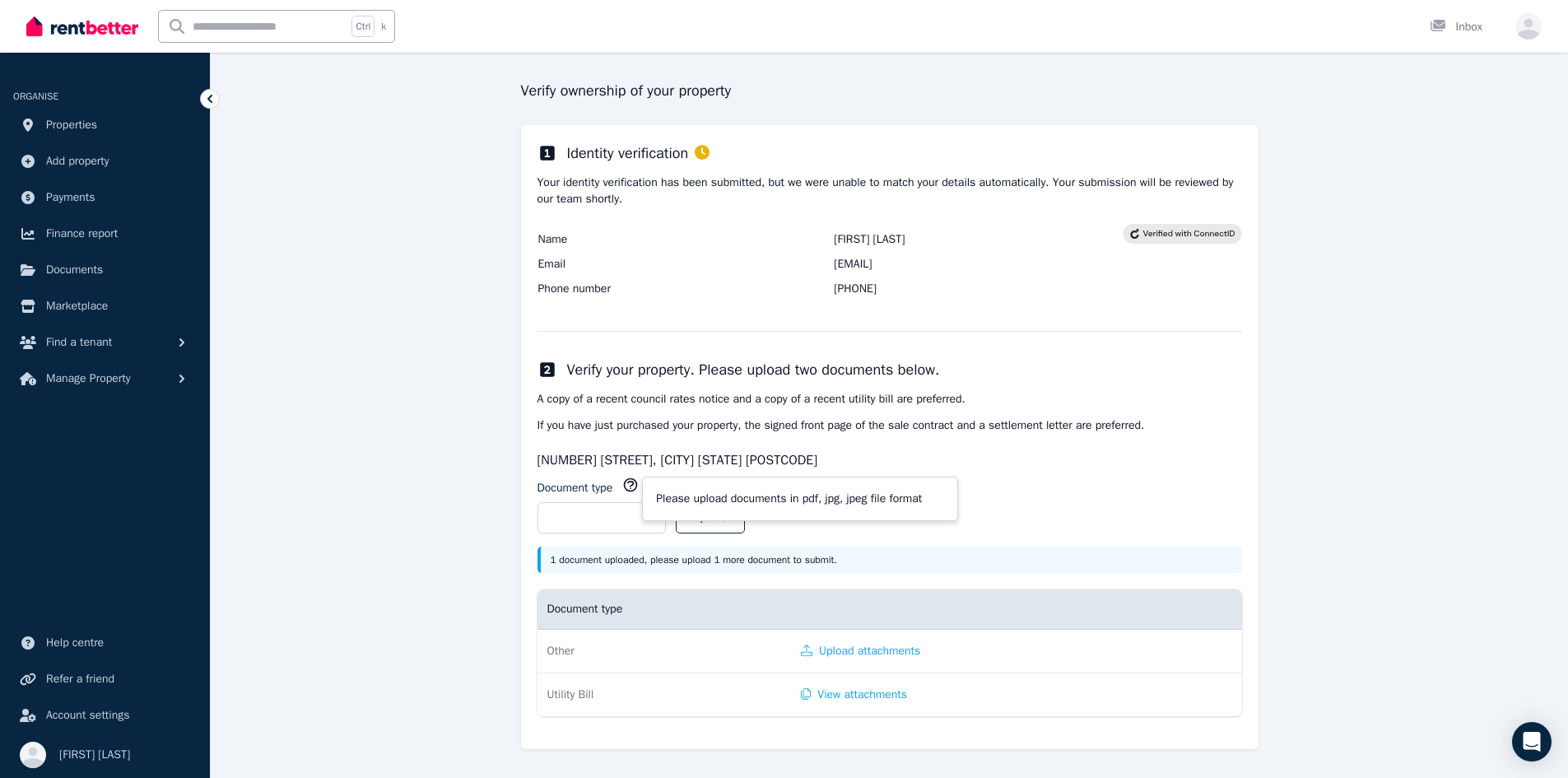 click on "Document type" at bounding box center (664, 609) 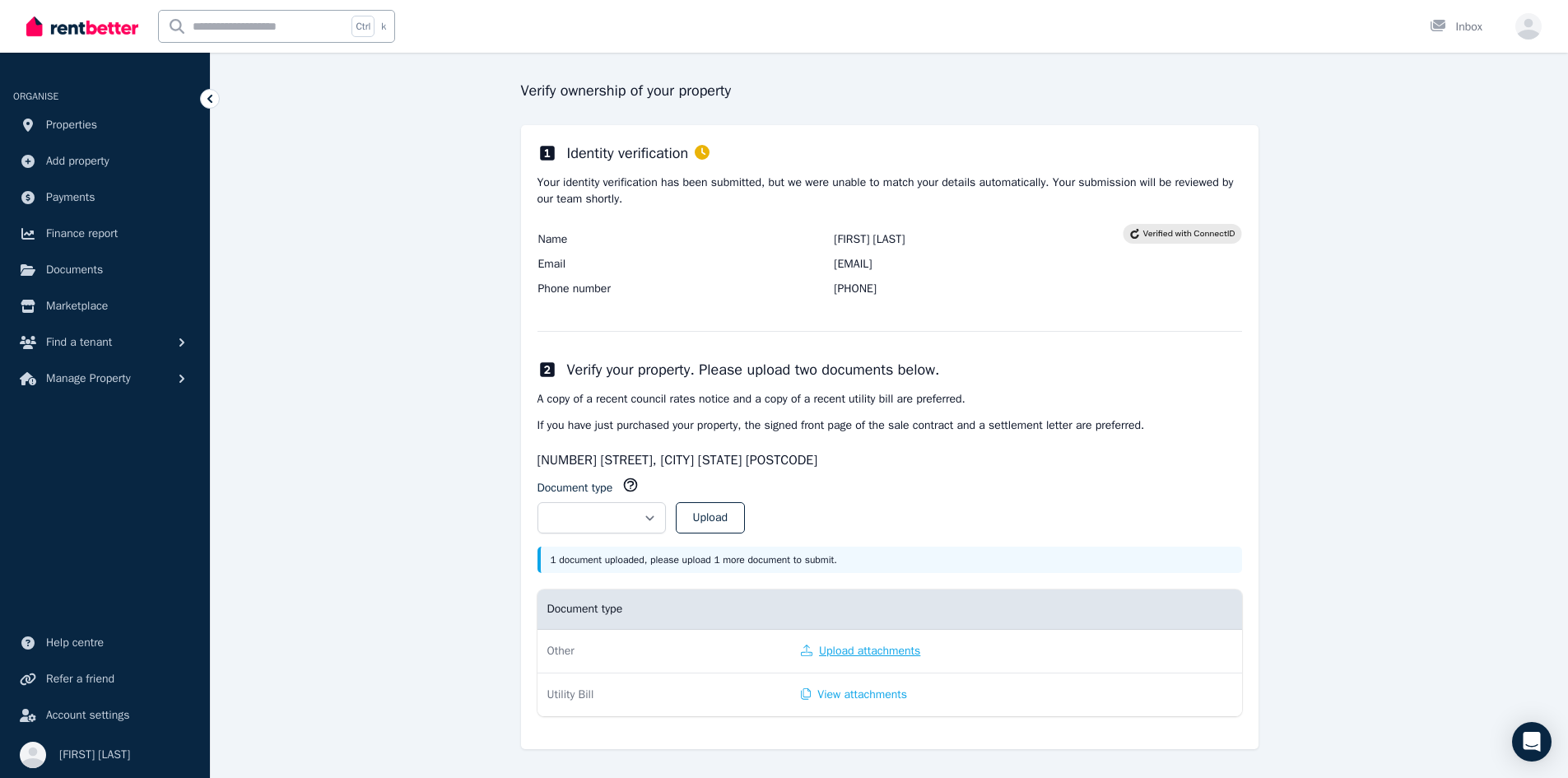 click on "Upload attachments" at bounding box center [860, 651] 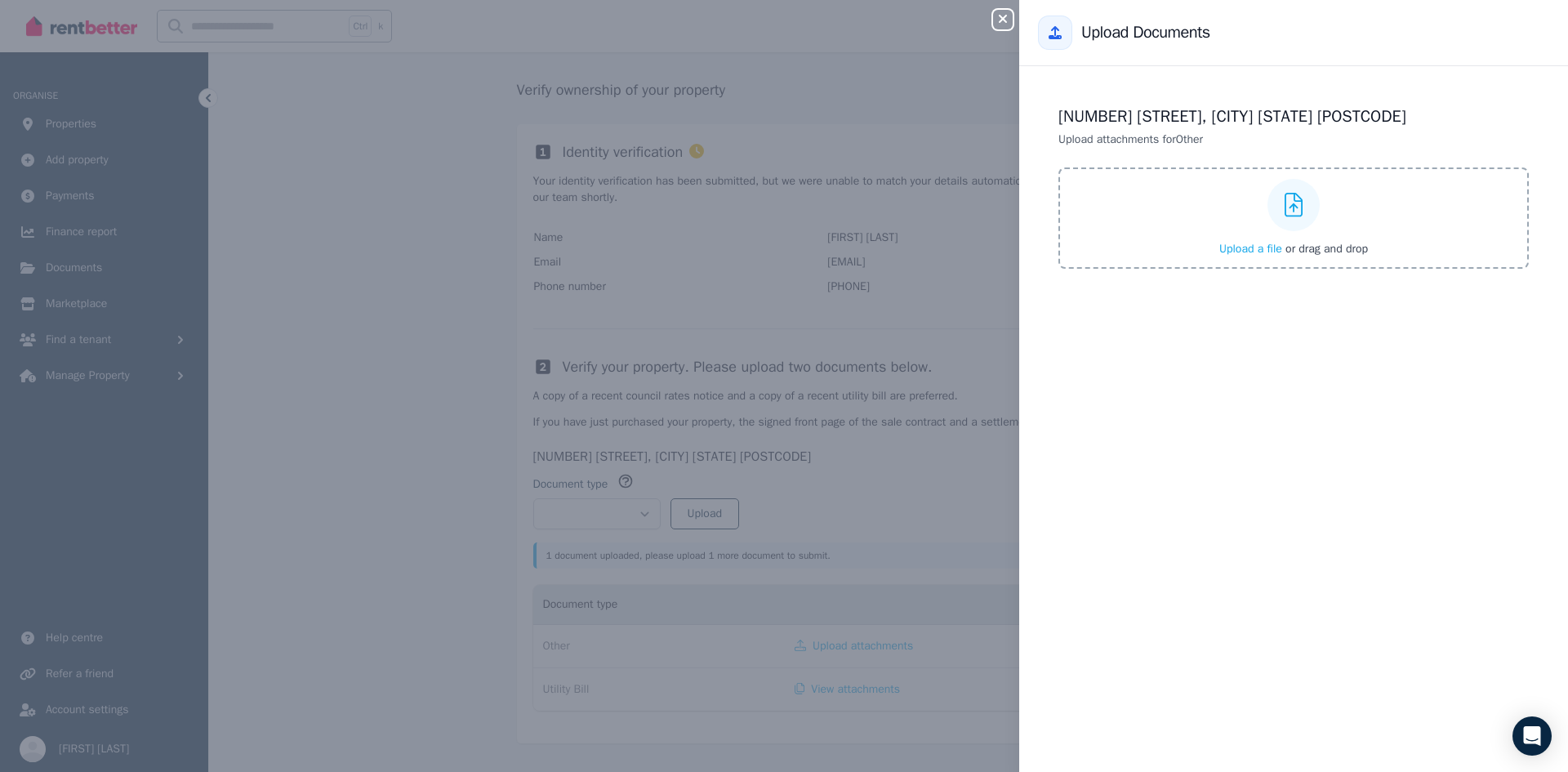 click on "Upload a file" at bounding box center (1250, 248) 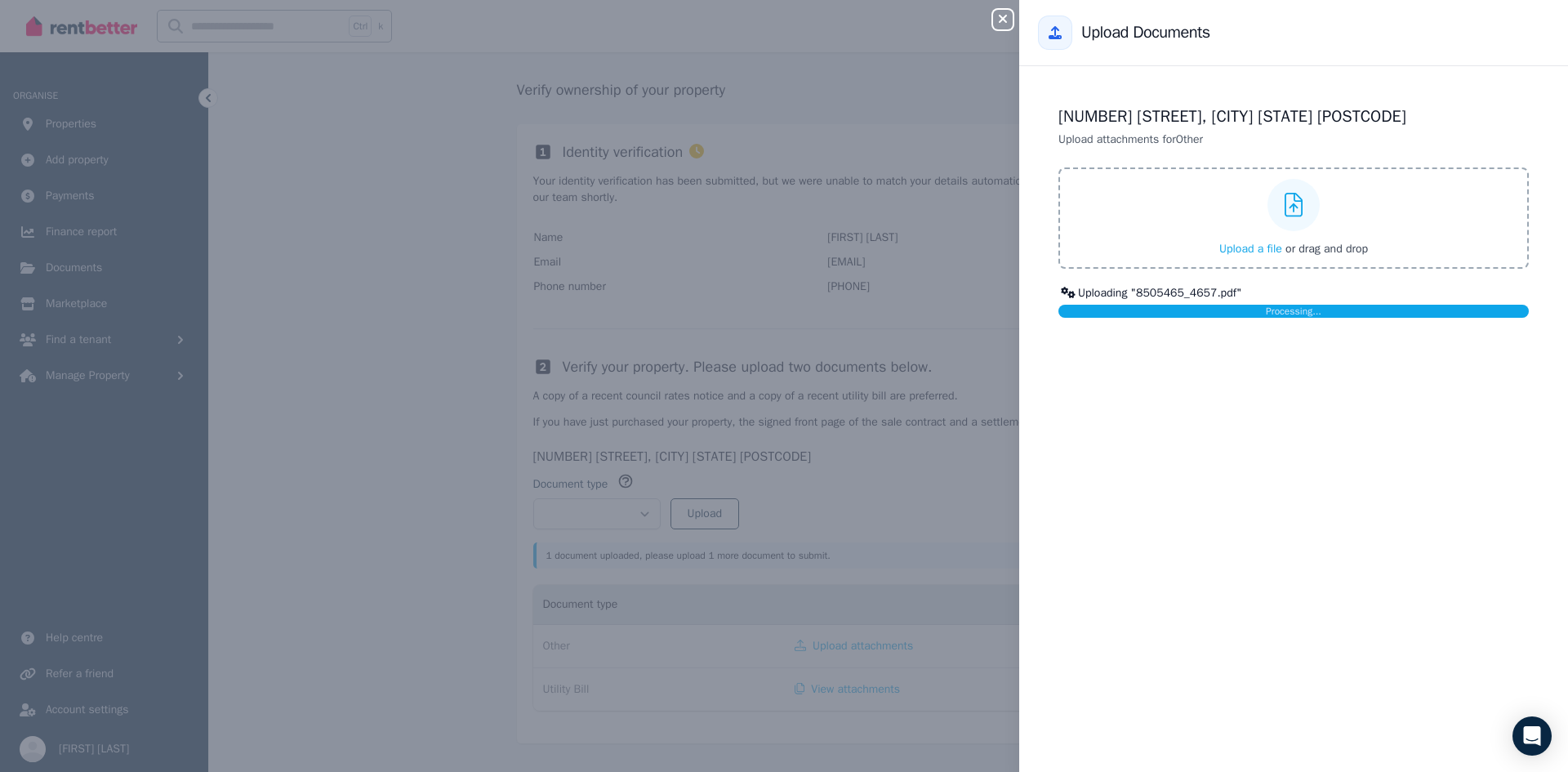 click on "[NUMBER] [STREET], [CITY] [STATE] [POSTCODE] Upload attachments for  Other Upload a file   or drag and drop Uploading   " 8505465_4657.pdf " Processing..." at bounding box center (1294, 212) 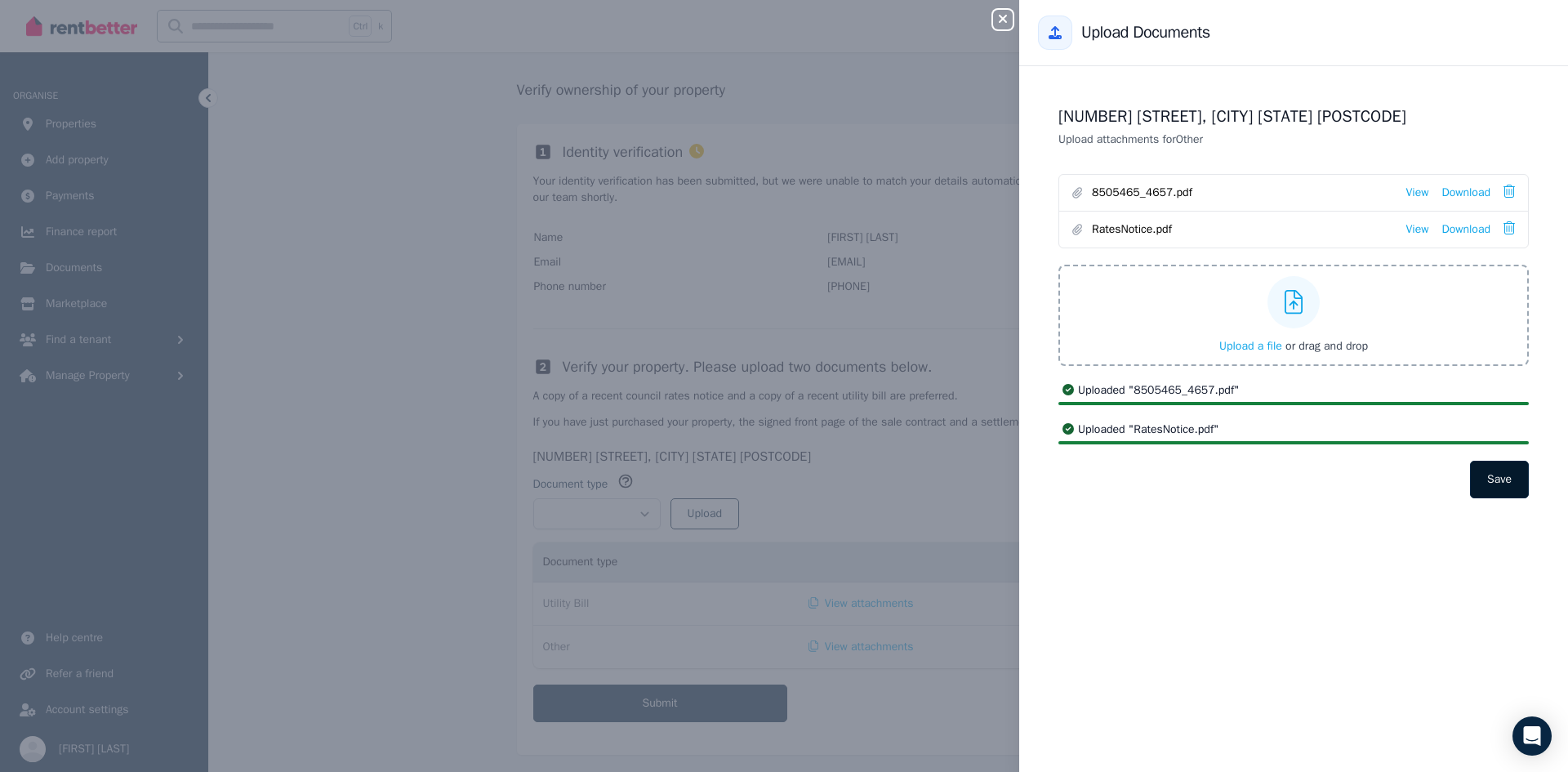 click on "Save" at bounding box center [1499, 480] 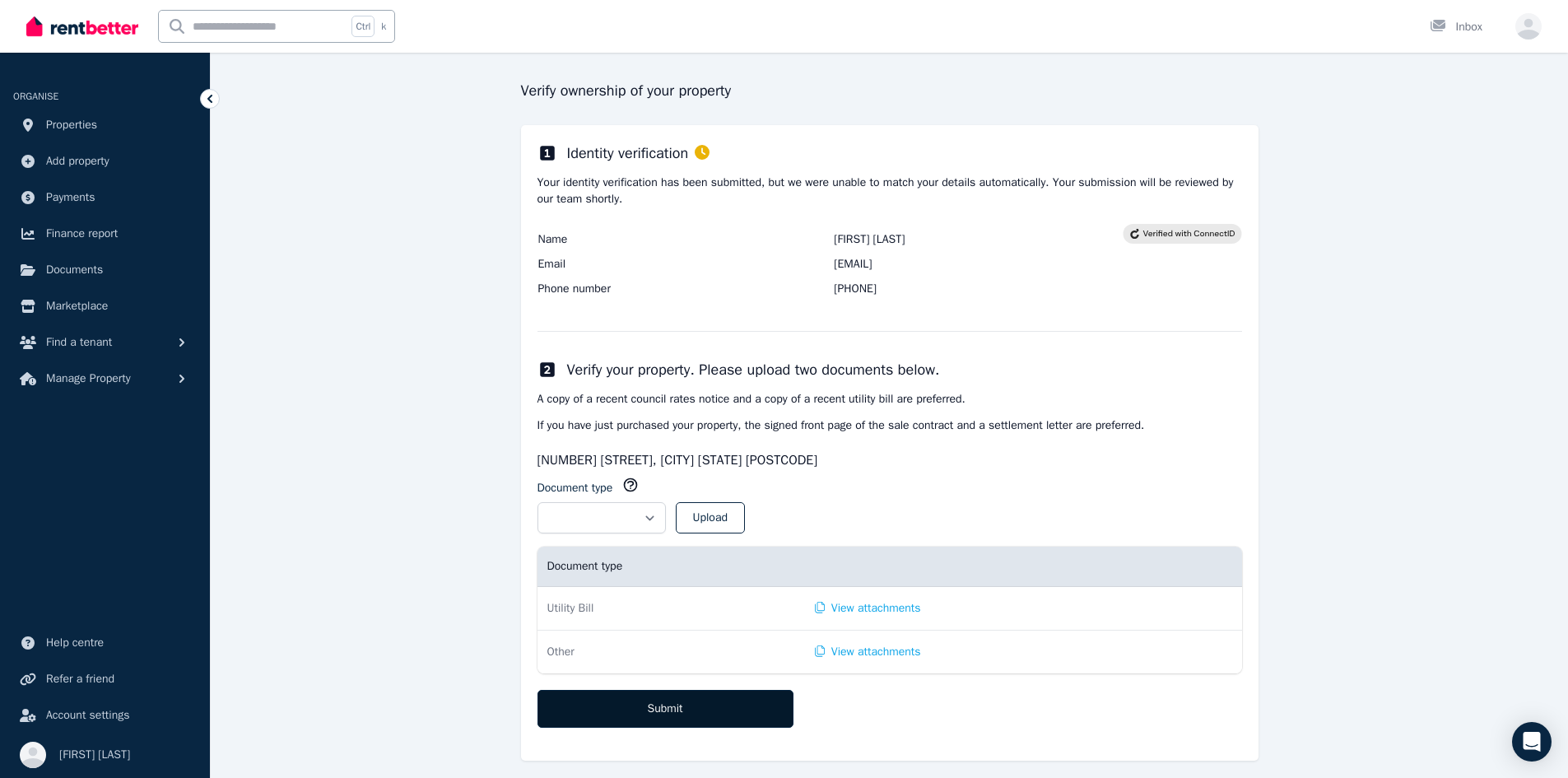 click on "Submit" at bounding box center (665, 709) 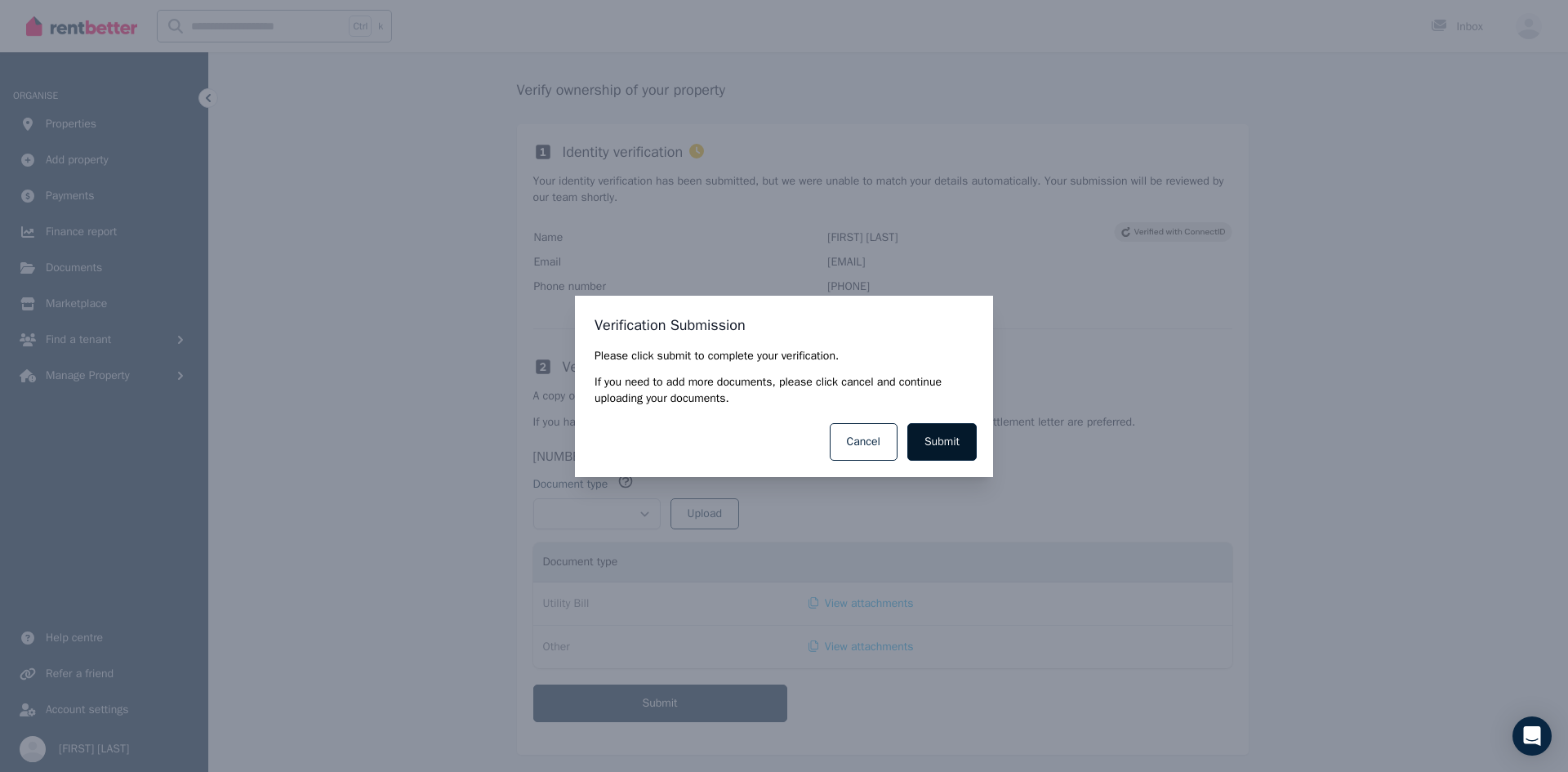 click on "Submit" at bounding box center [942, 442] 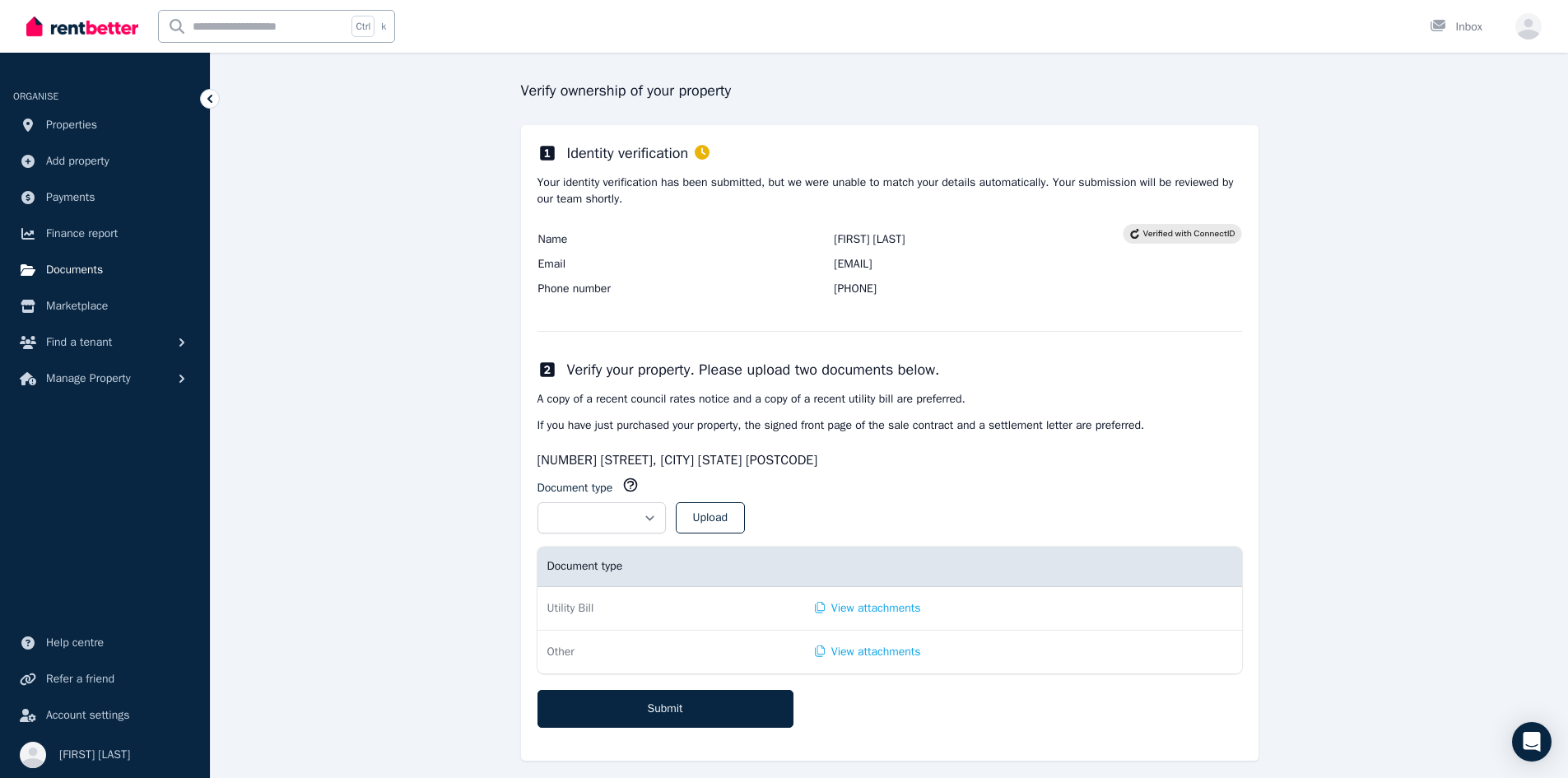 click on "Documents" at bounding box center (74, 270) 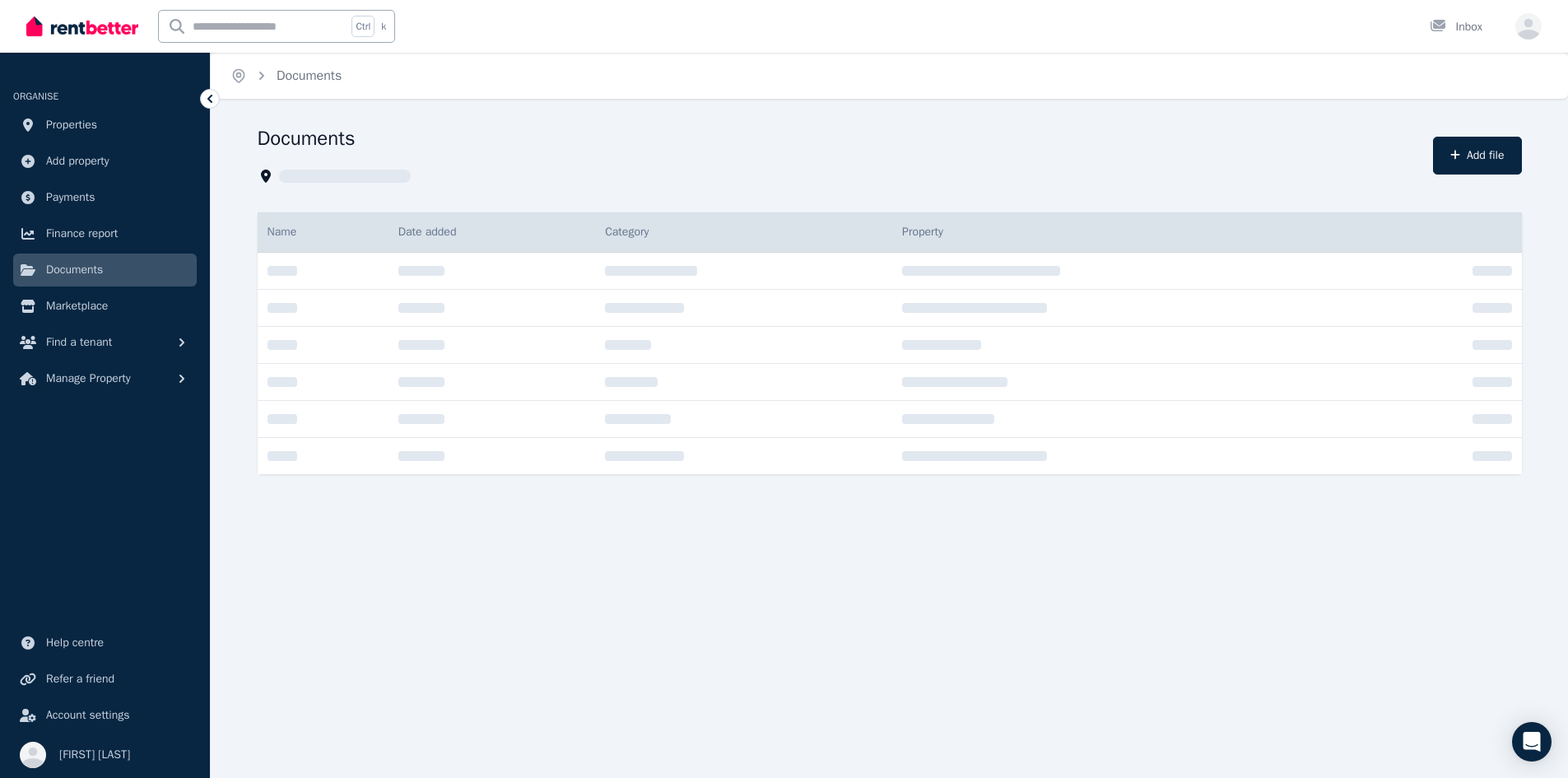 scroll, scrollTop: 0, scrollLeft: 0, axis: both 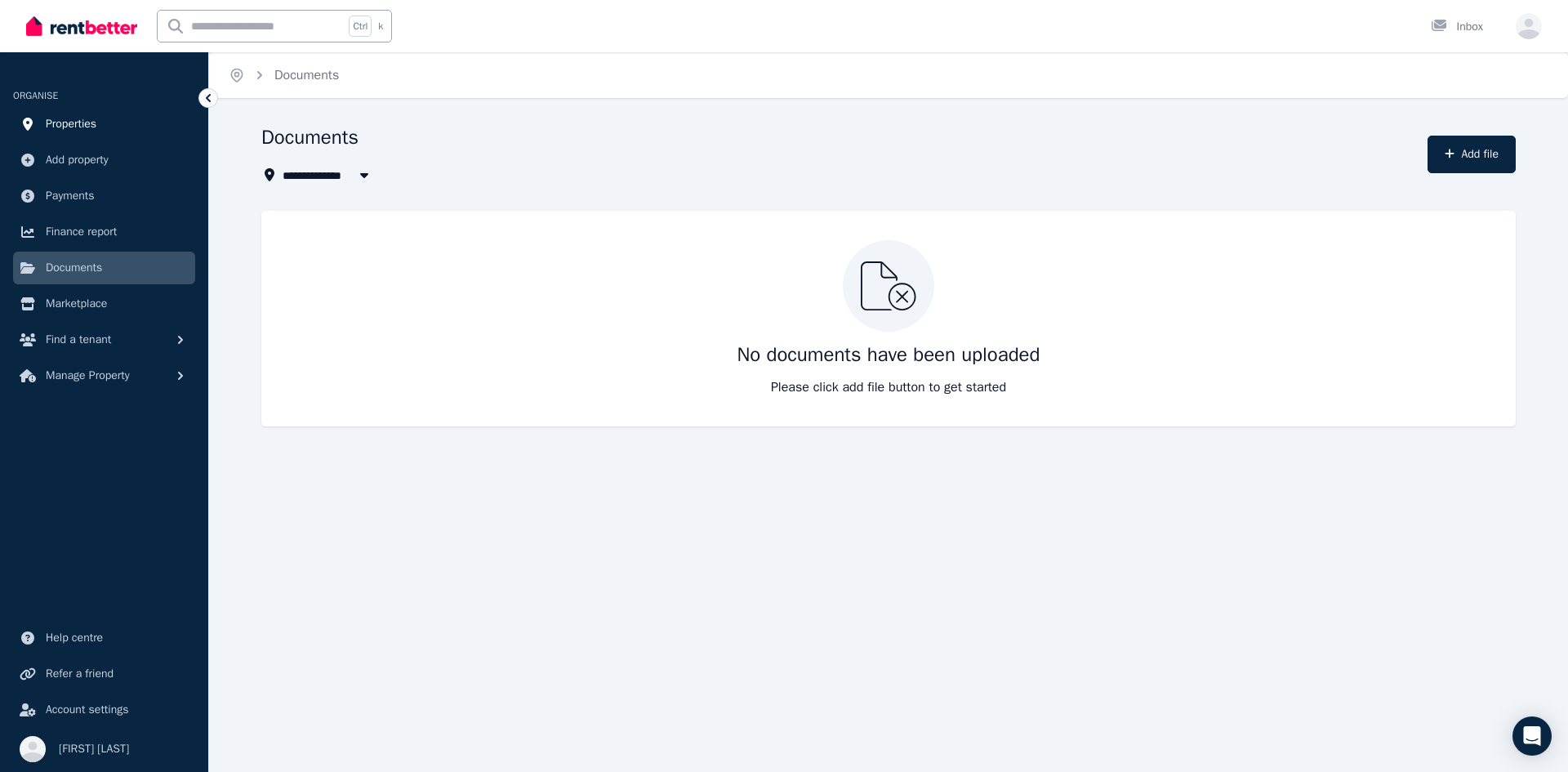 click on "Properties" at bounding box center [71, 124] 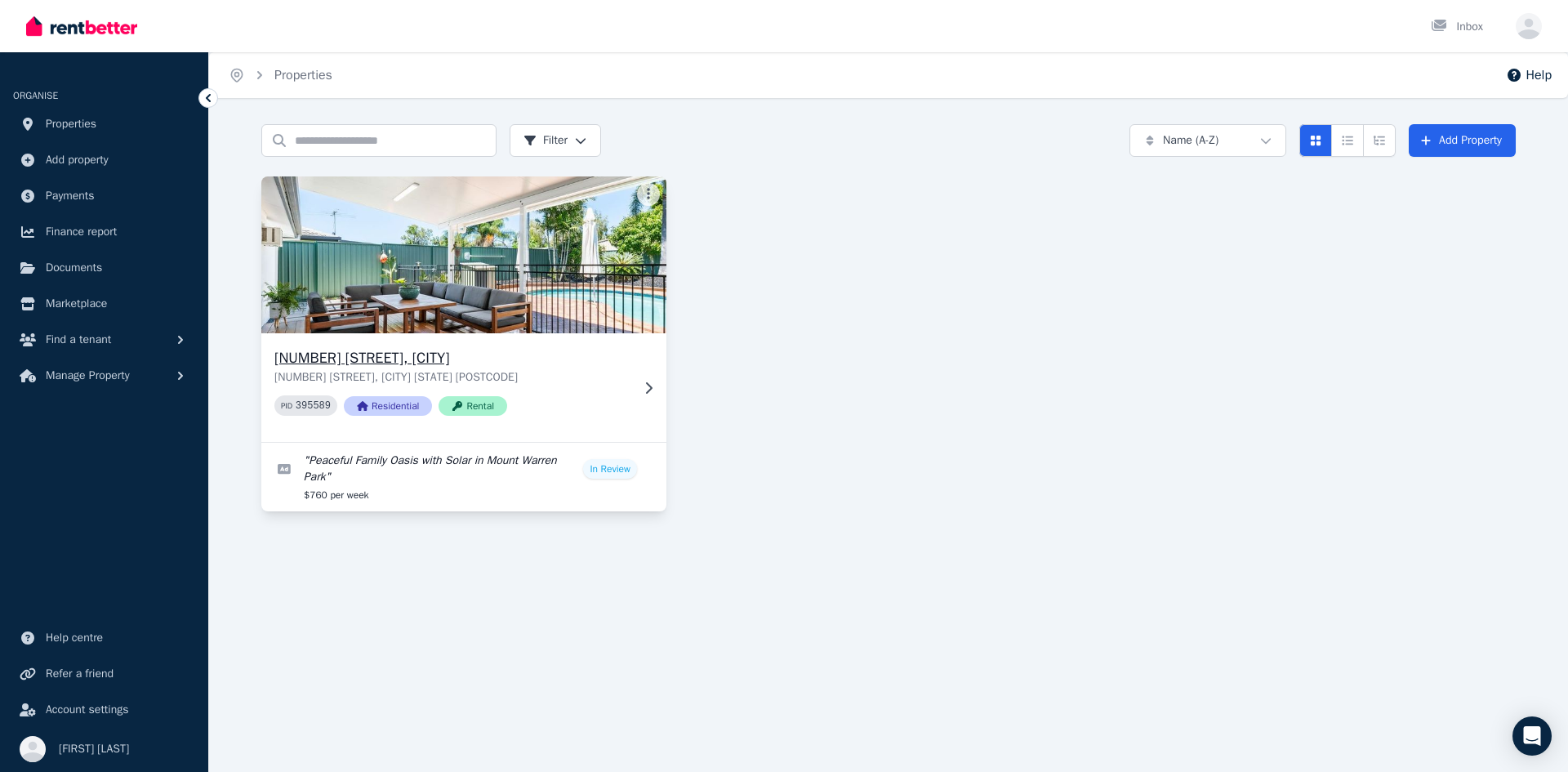 click at bounding box center (464, 255) 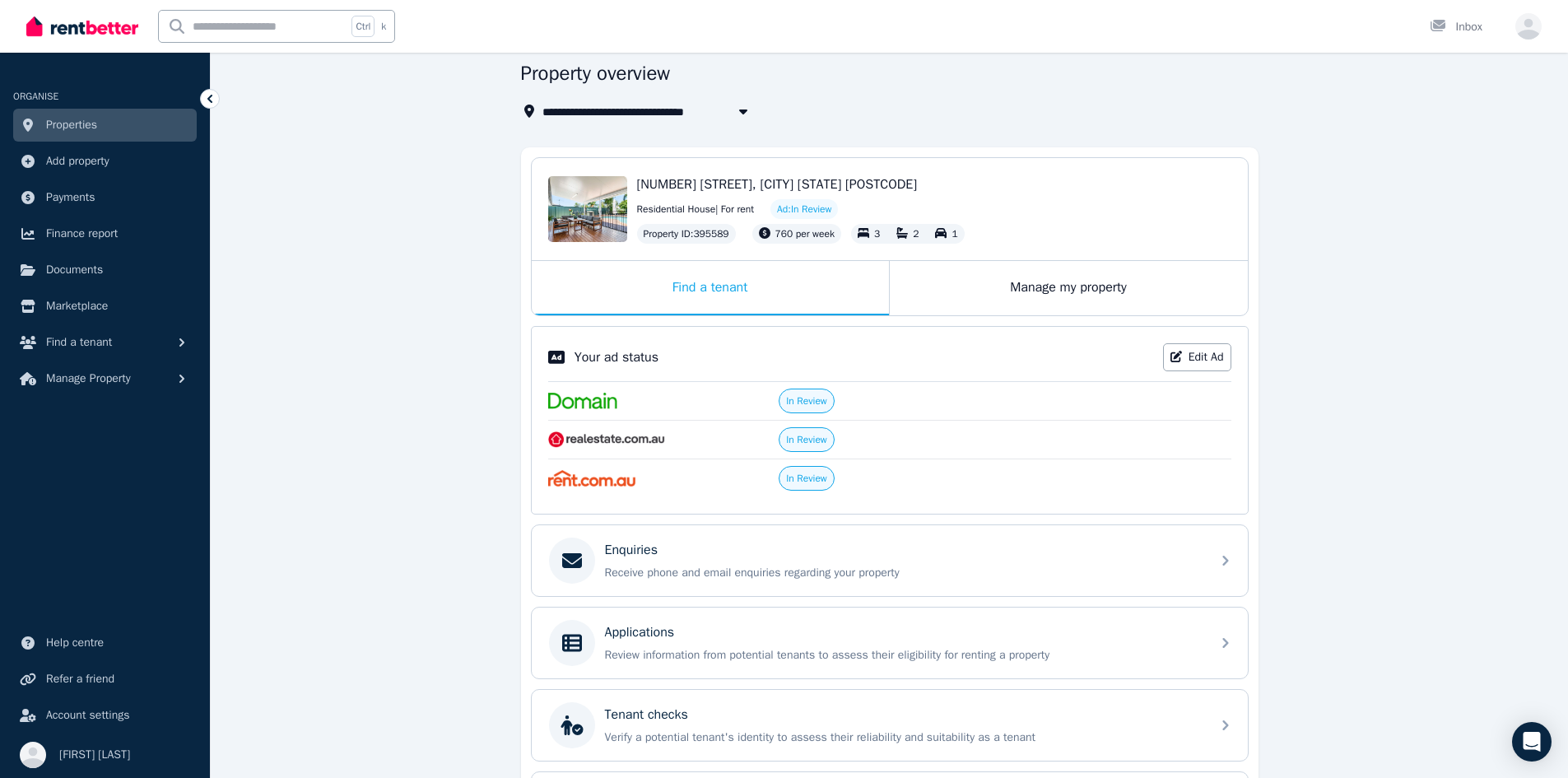 scroll, scrollTop: 165, scrollLeft: 0, axis: vertical 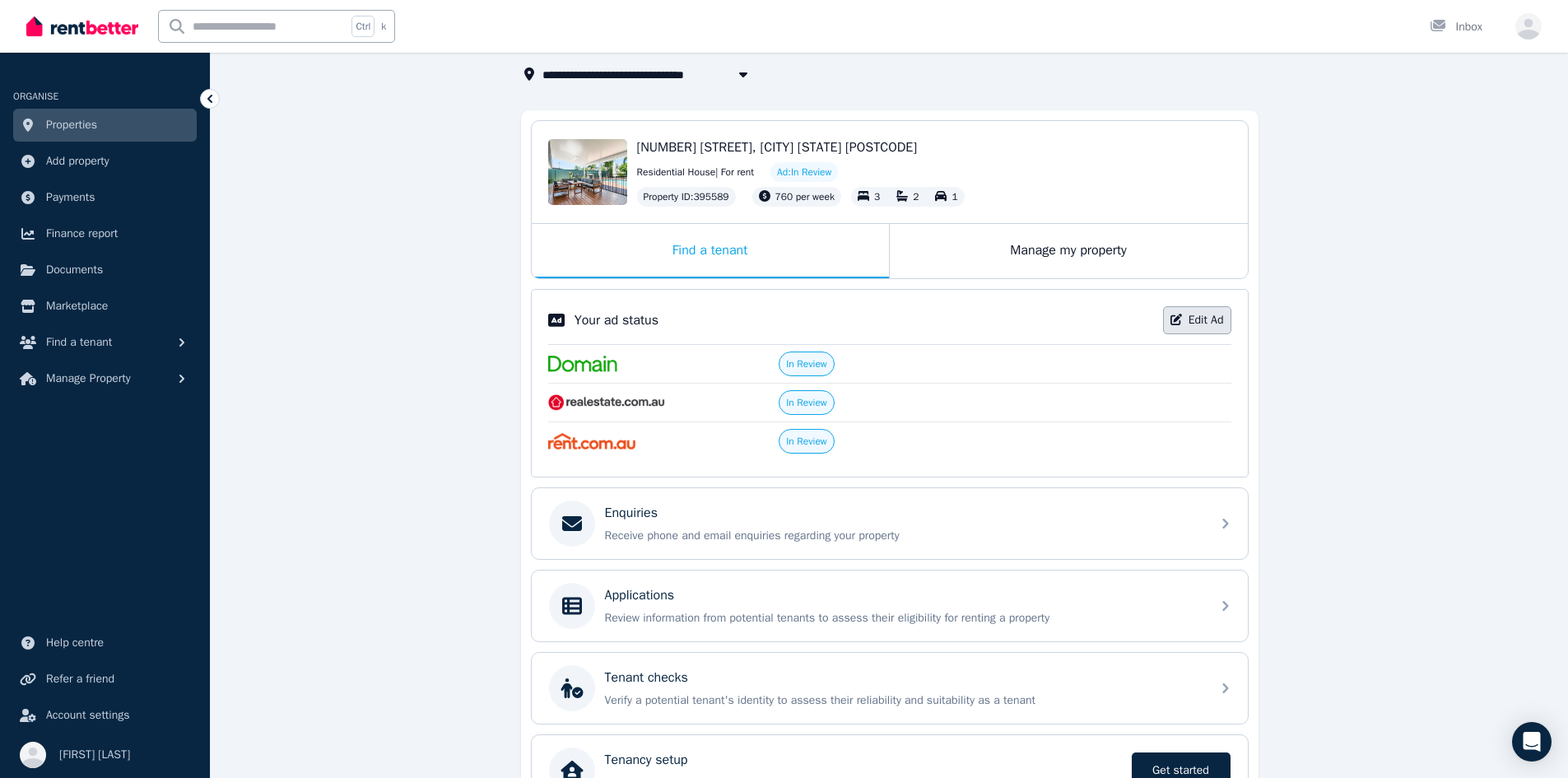 click 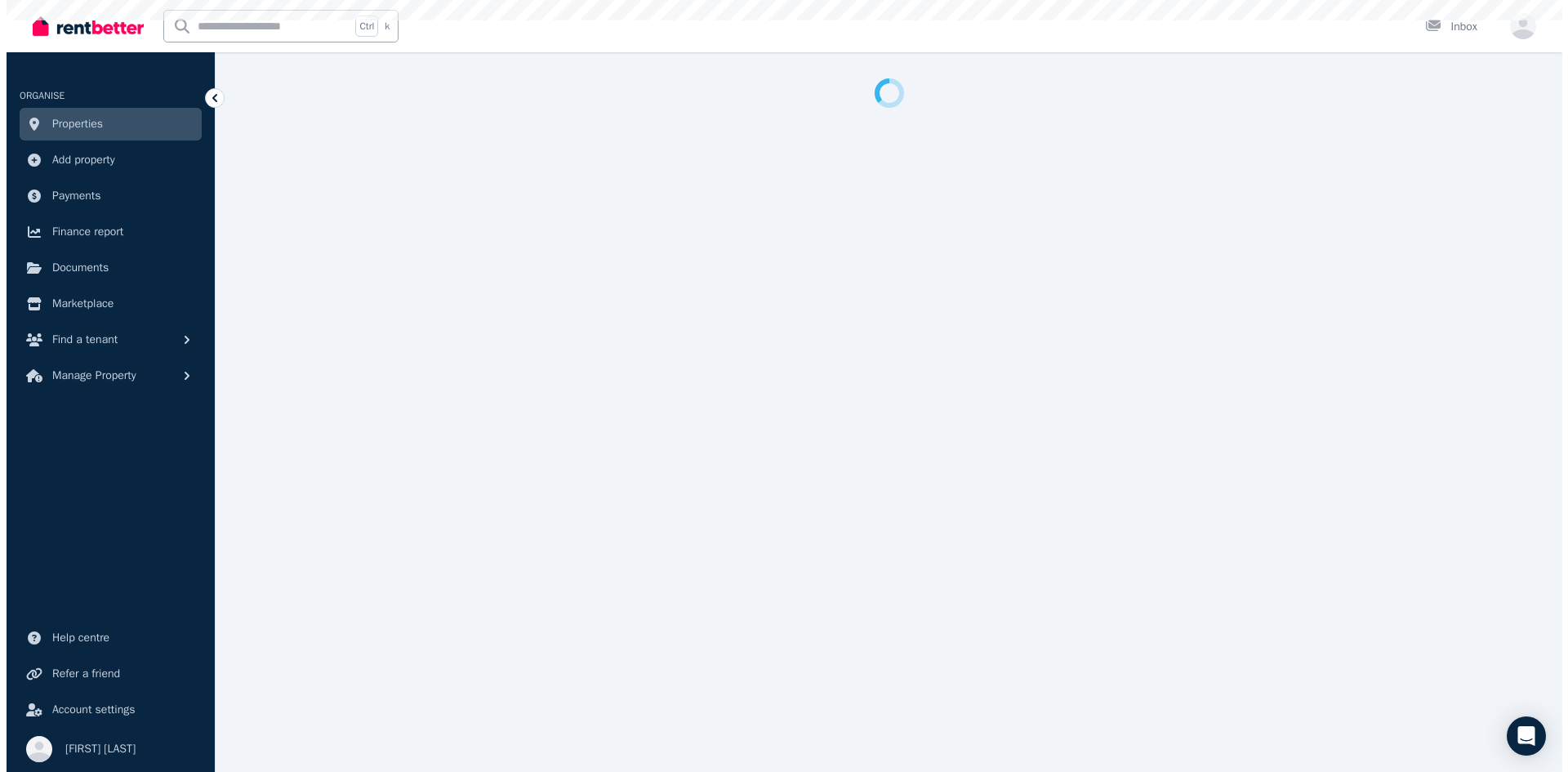 scroll, scrollTop: 0, scrollLeft: 0, axis: both 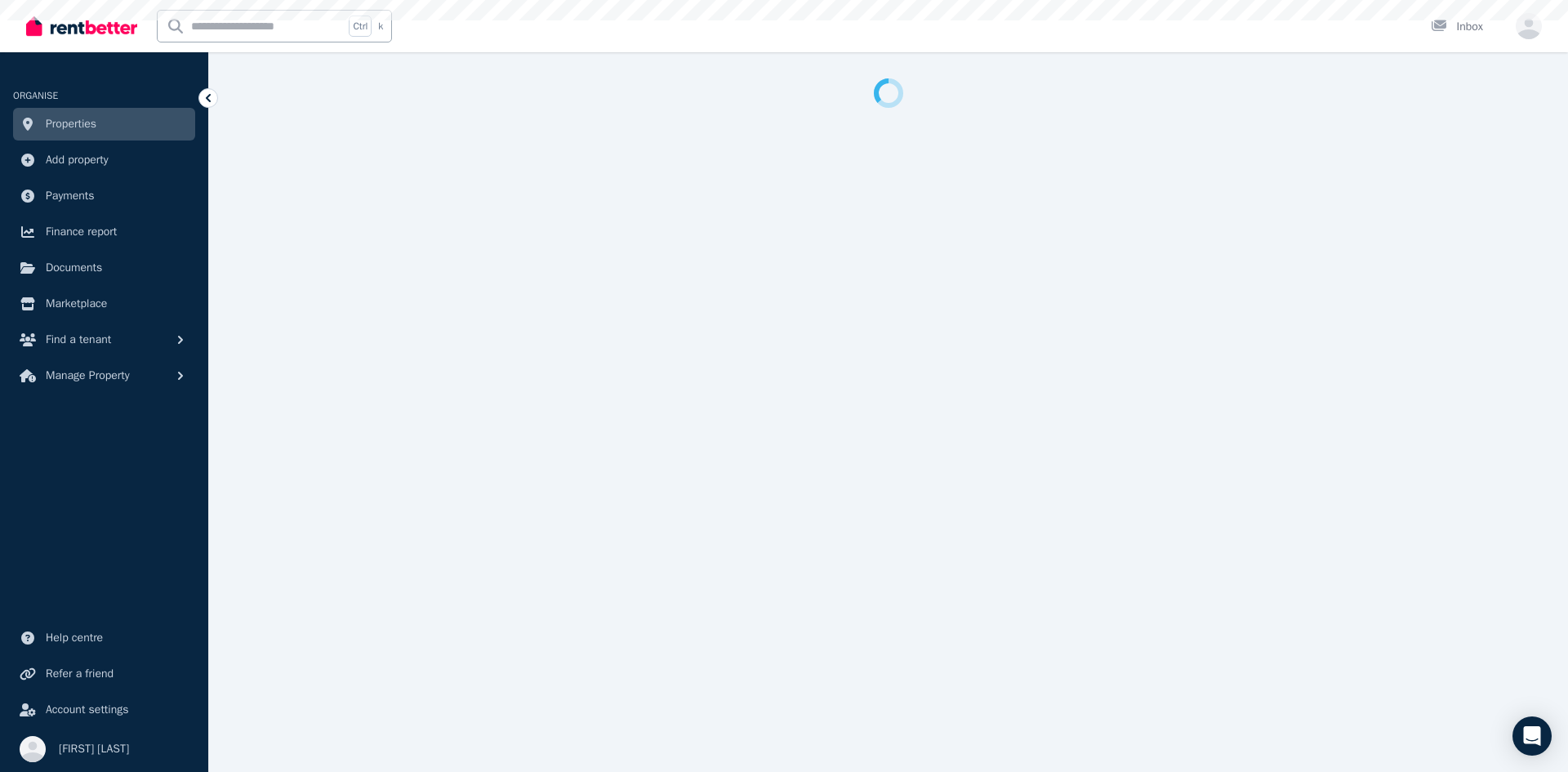 select on "***" 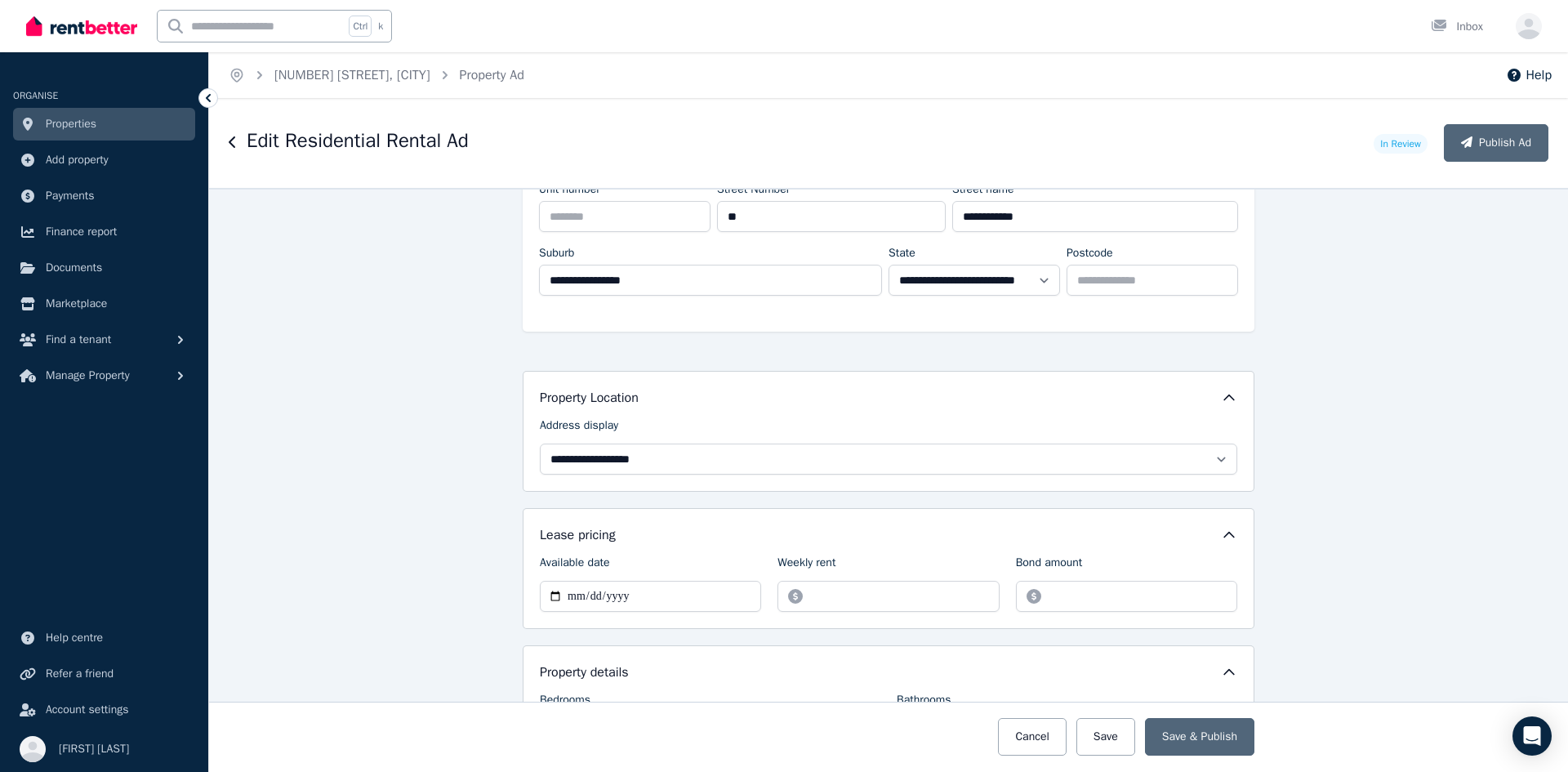 scroll, scrollTop: 408, scrollLeft: 0, axis: vertical 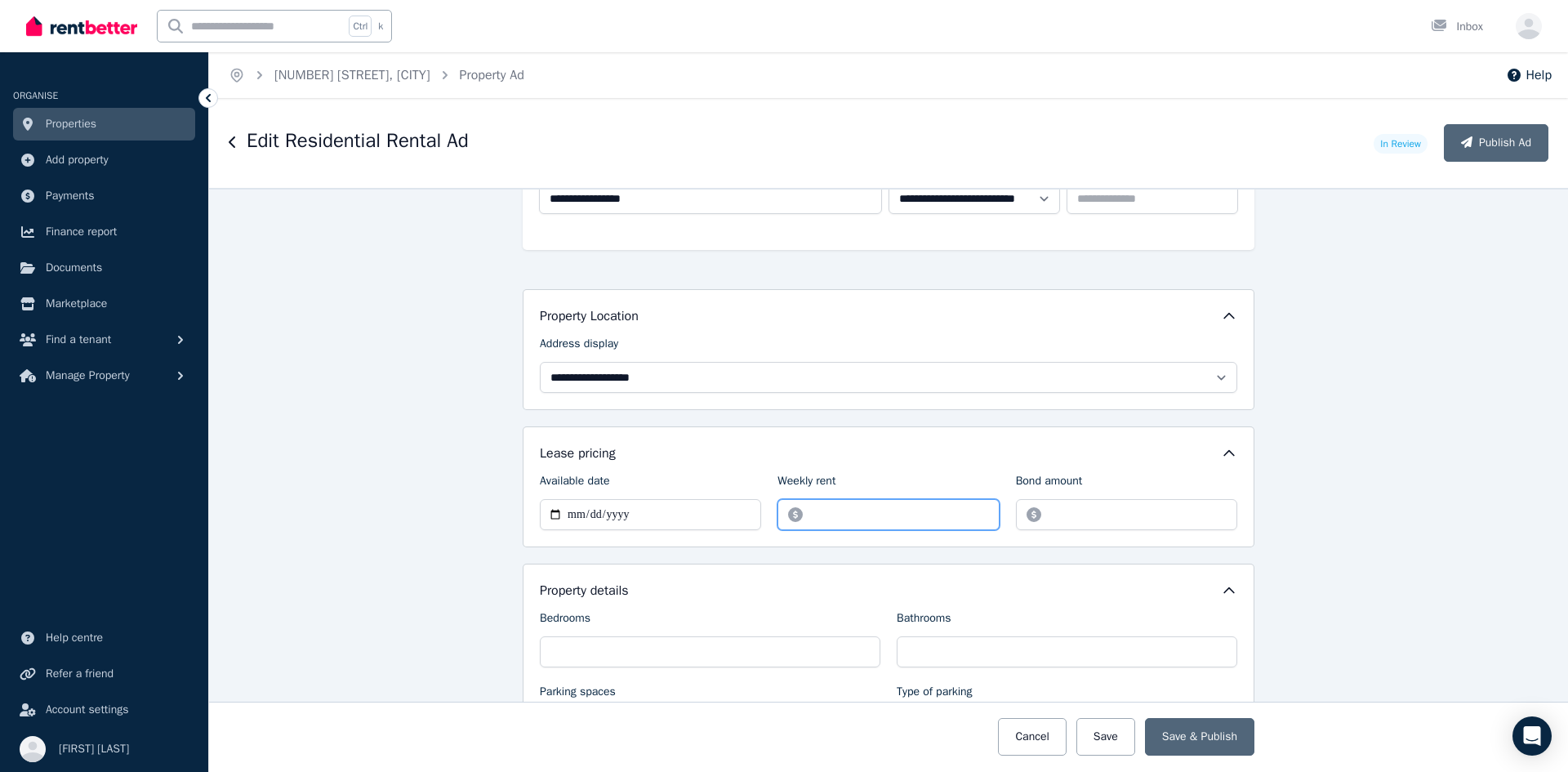 click on "******" at bounding box center (888, 515) 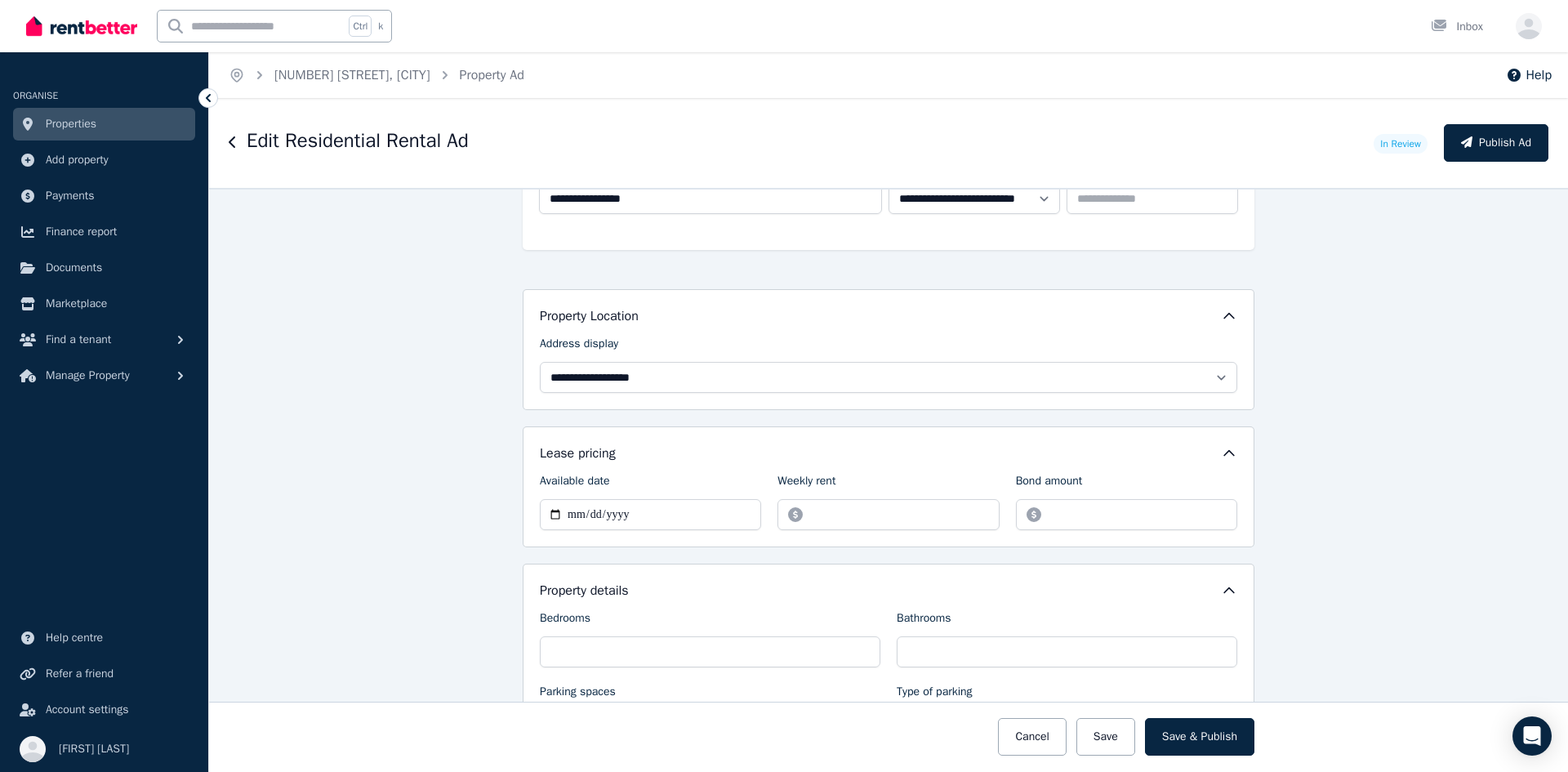 click on "**********" at bounding box center (889, 480) 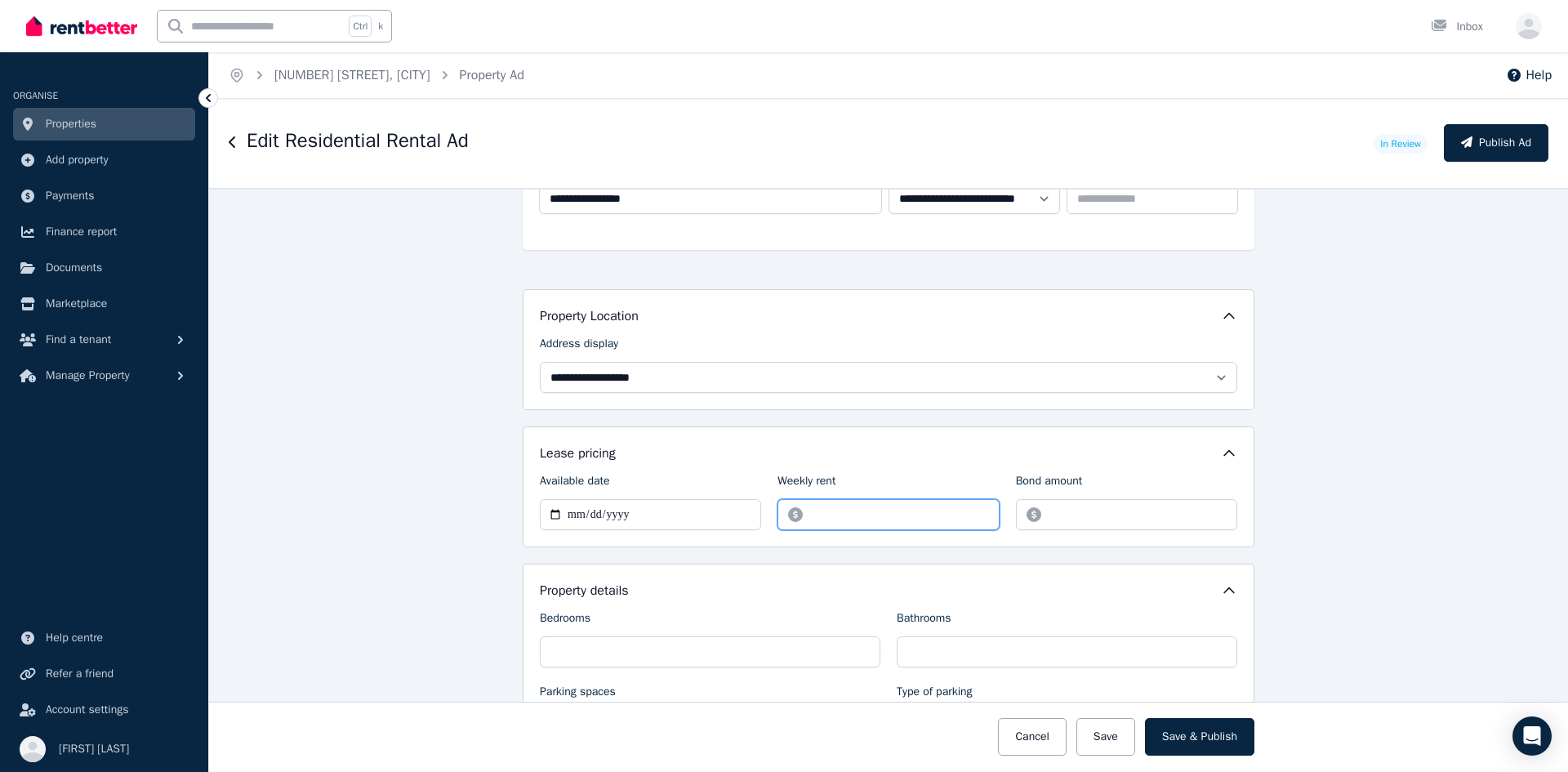 click on "******" at bounding box center (888, 515) 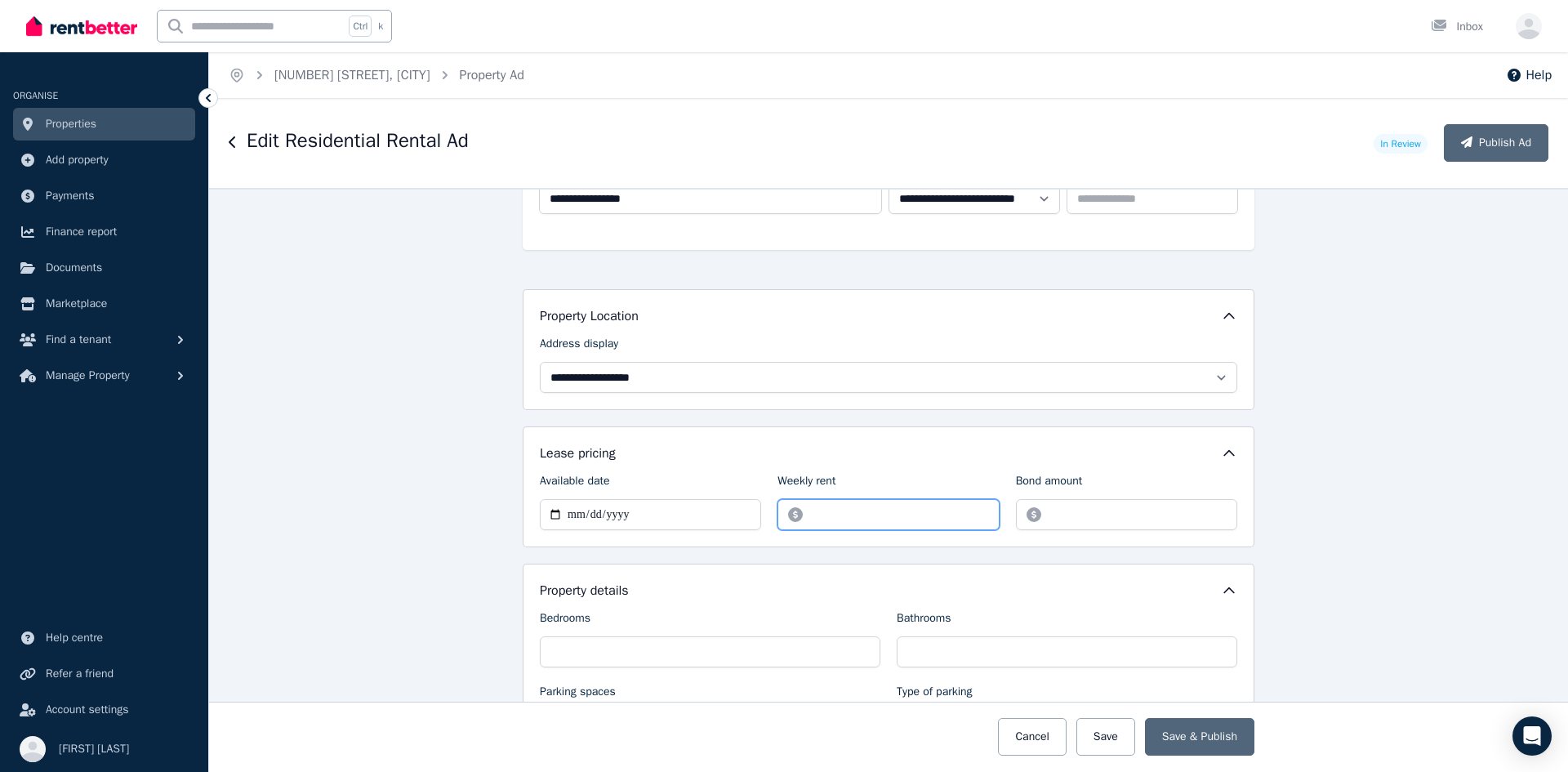 type on "******" 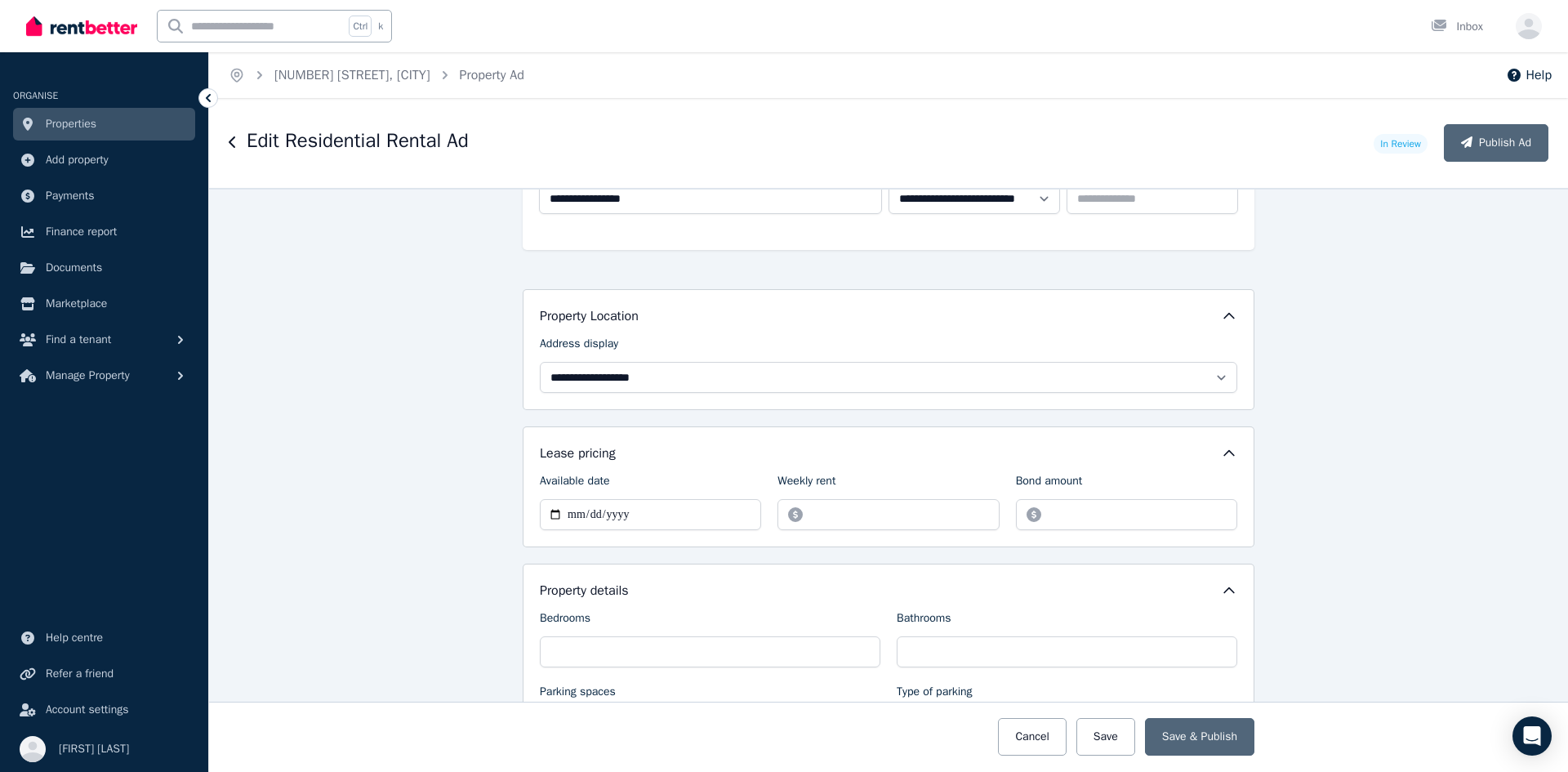 click on "**********" at bounding box center [889, 480] 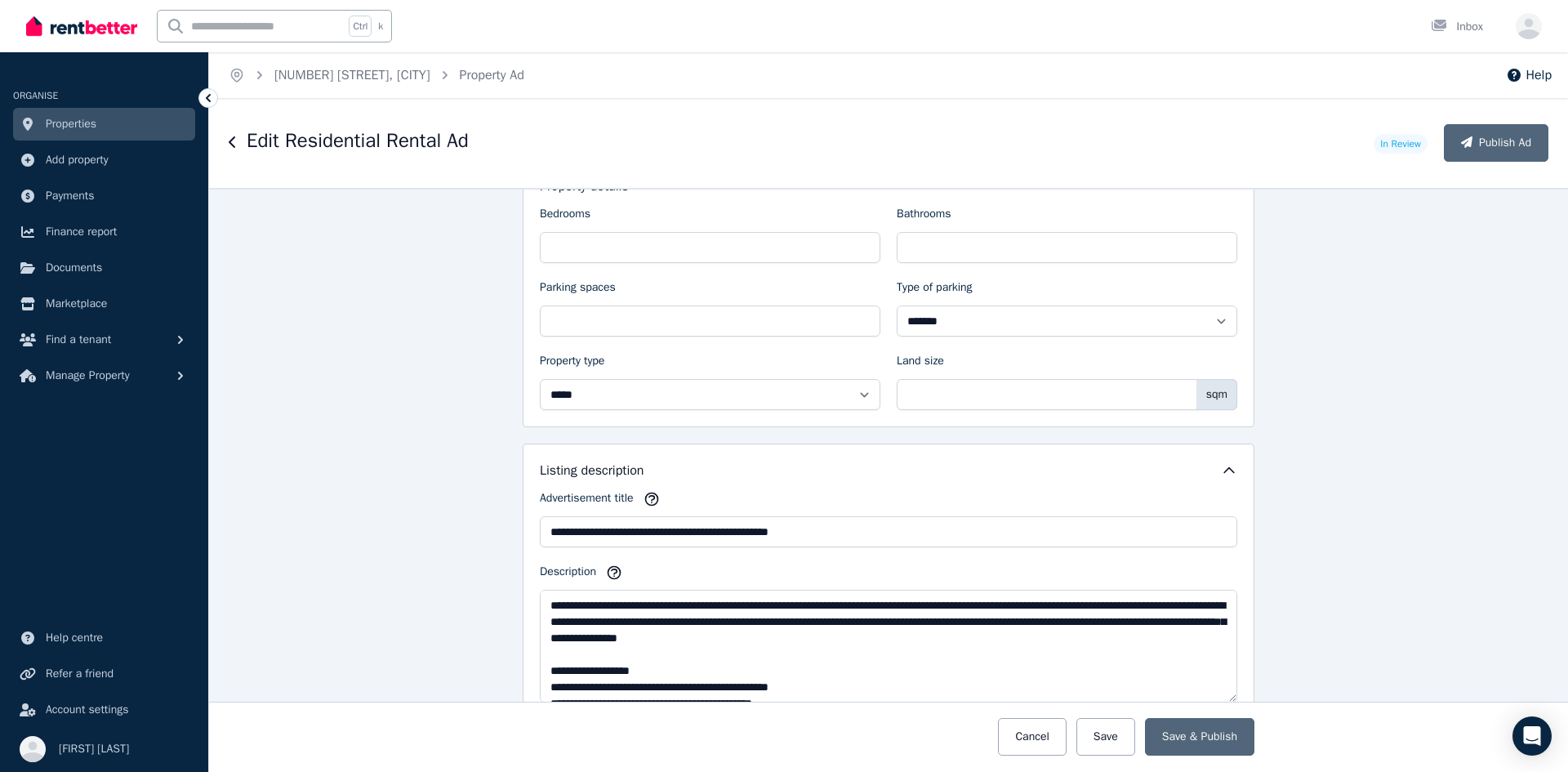 scroll, scrollTop: 817, scrollLeft: 0, axis: vertical 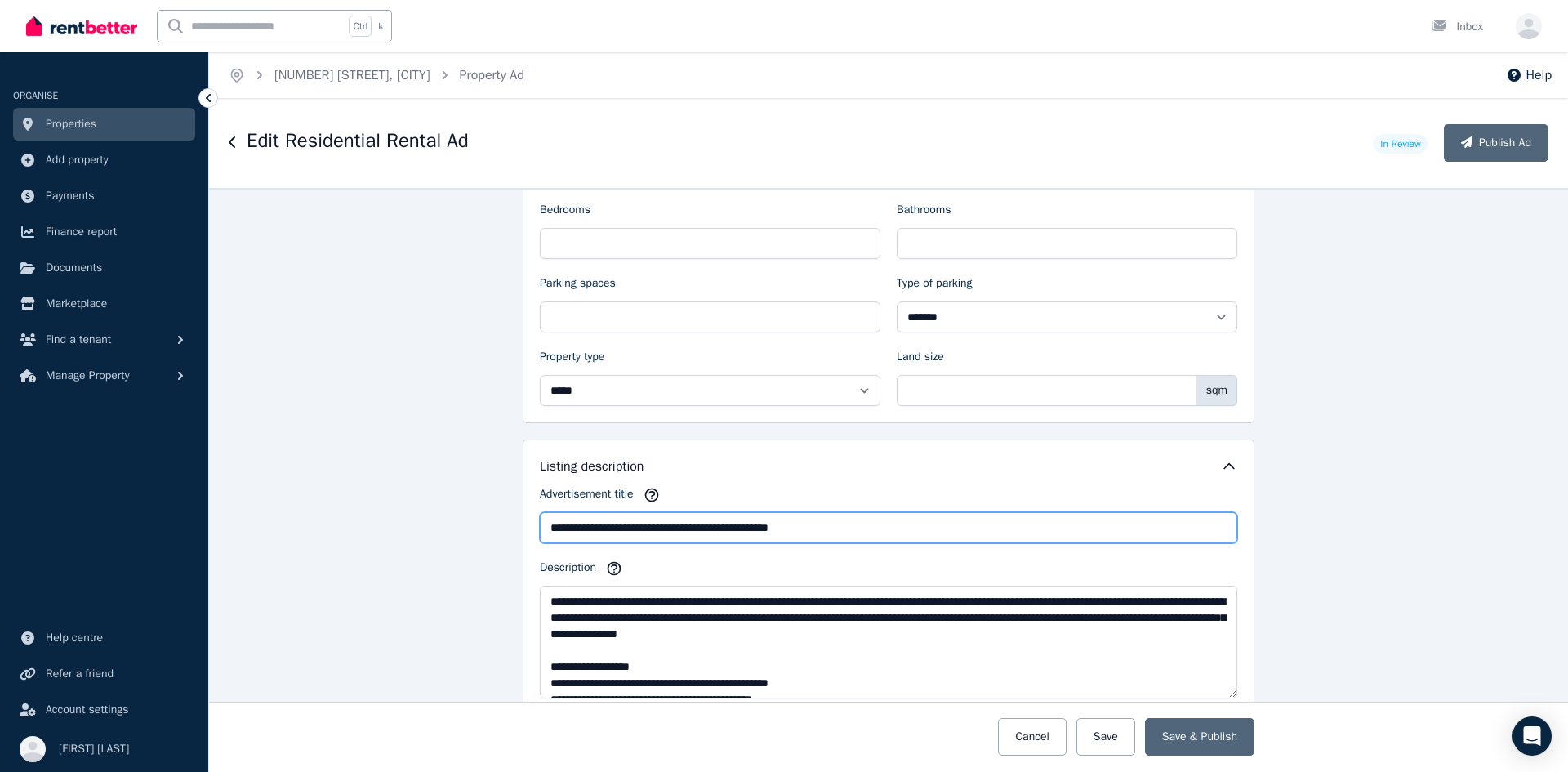 drag, startPoint x: 623, startPoint y: 529, endPoint x: 588, endPoint y: 529, distance: 35 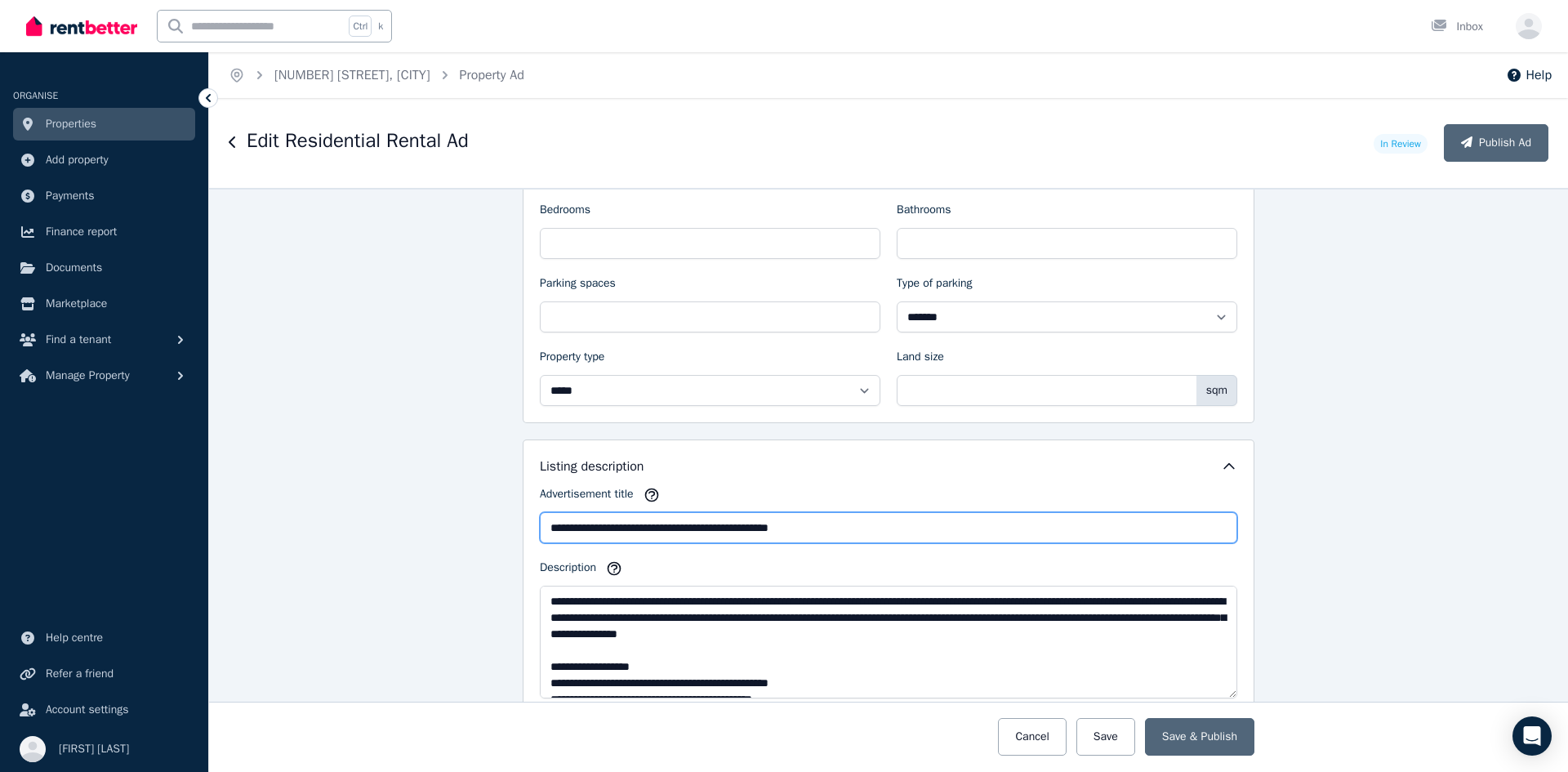 drag, startPoint x: 588, startPoint y: 528, endPoint x: 462, endPoint y: 529, distance: 126.00397 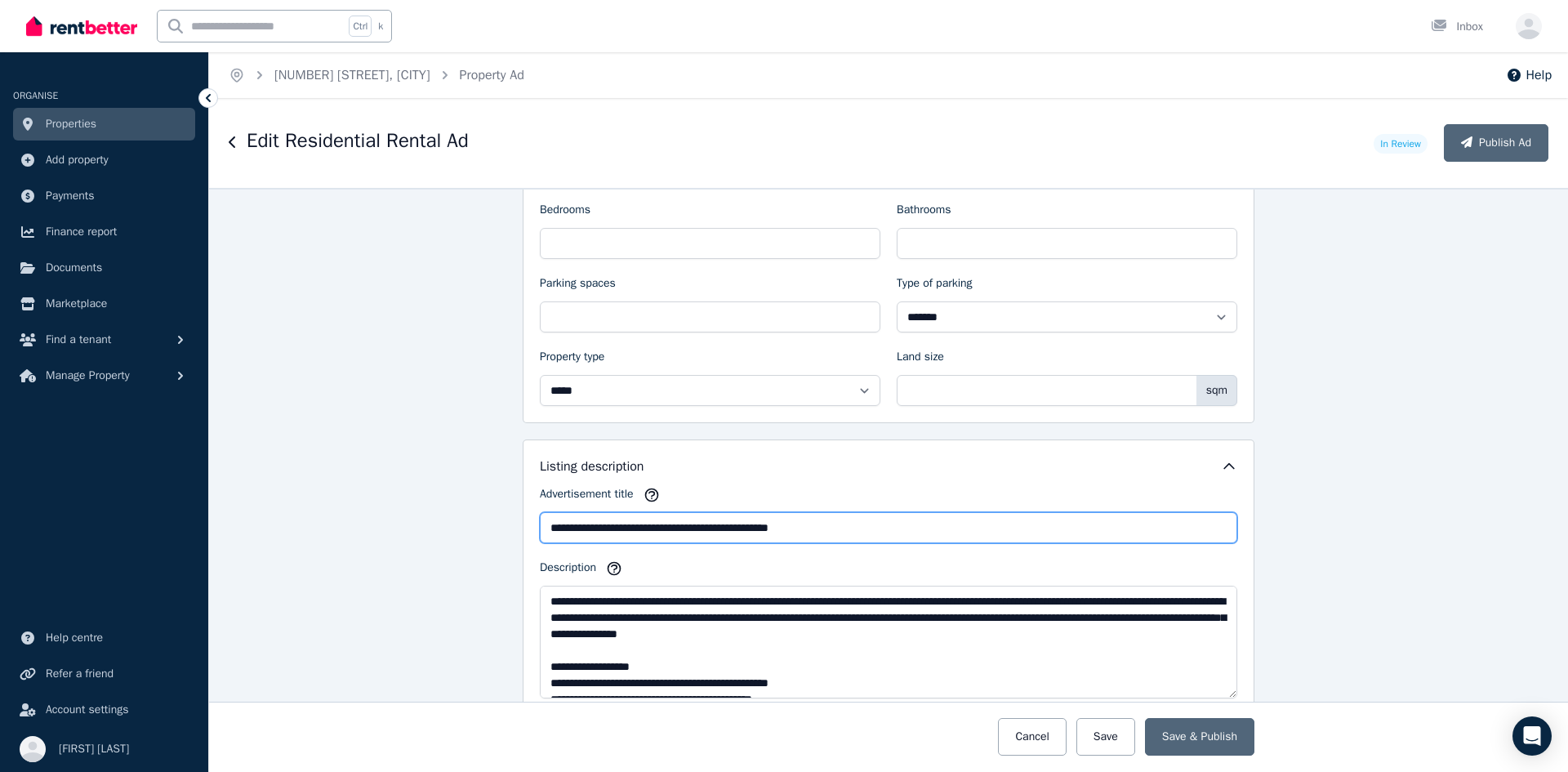click on "**********" at bounding box center [889, 480] 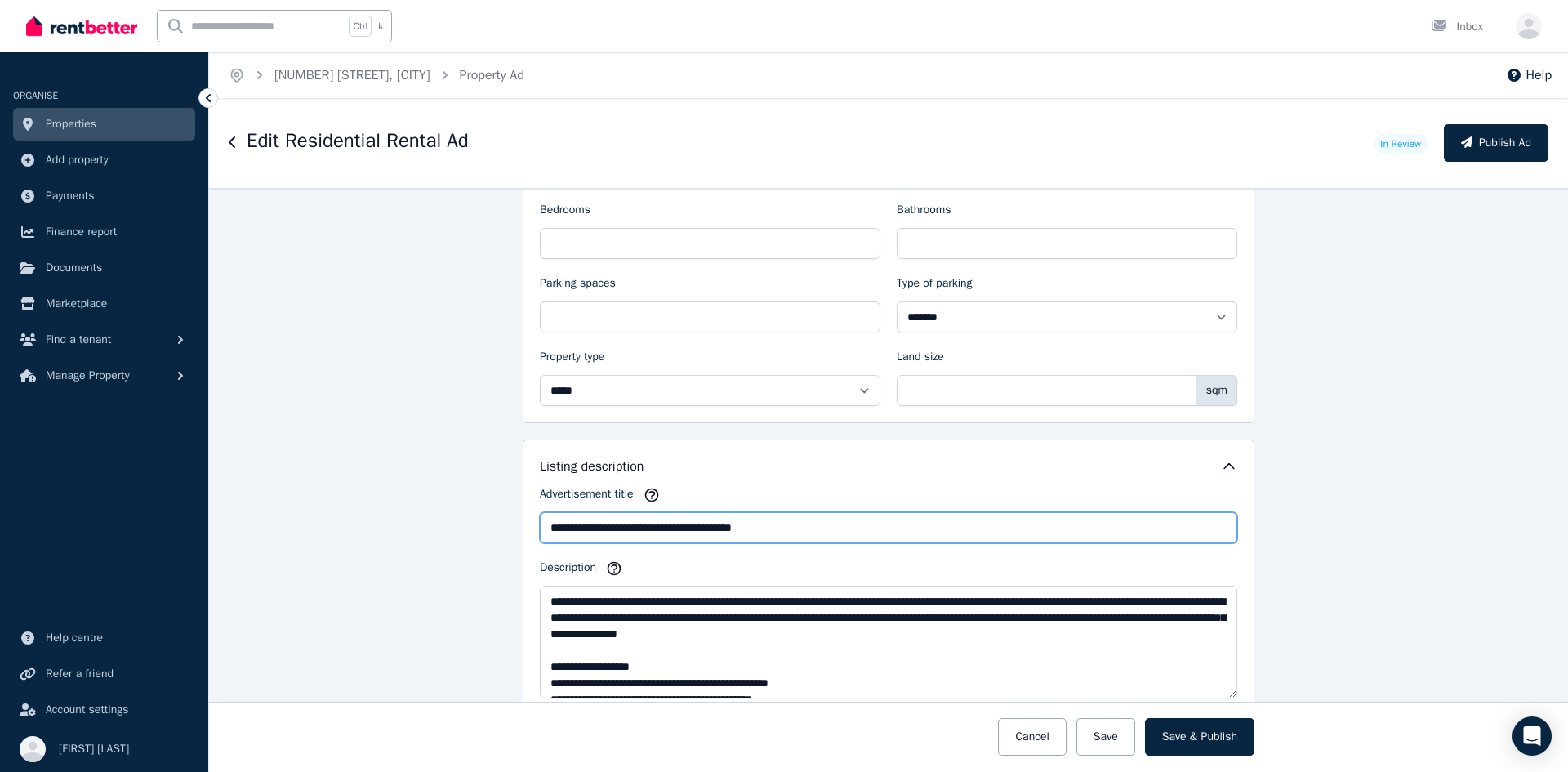 click on "**********" at bounding box center (889, 528) 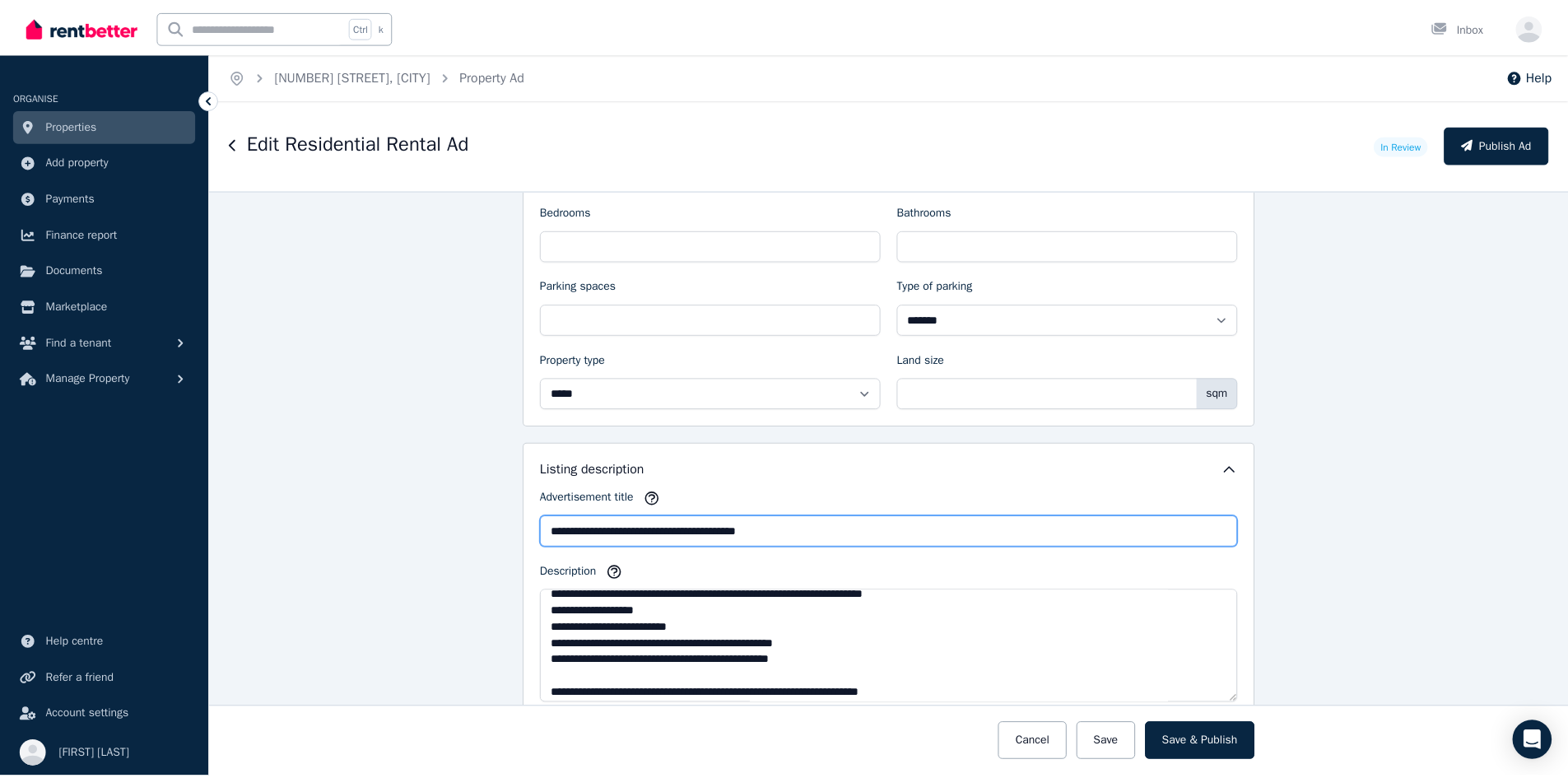 scroll, scrollTop: 198, scrollLeft: 0, axis: vertical 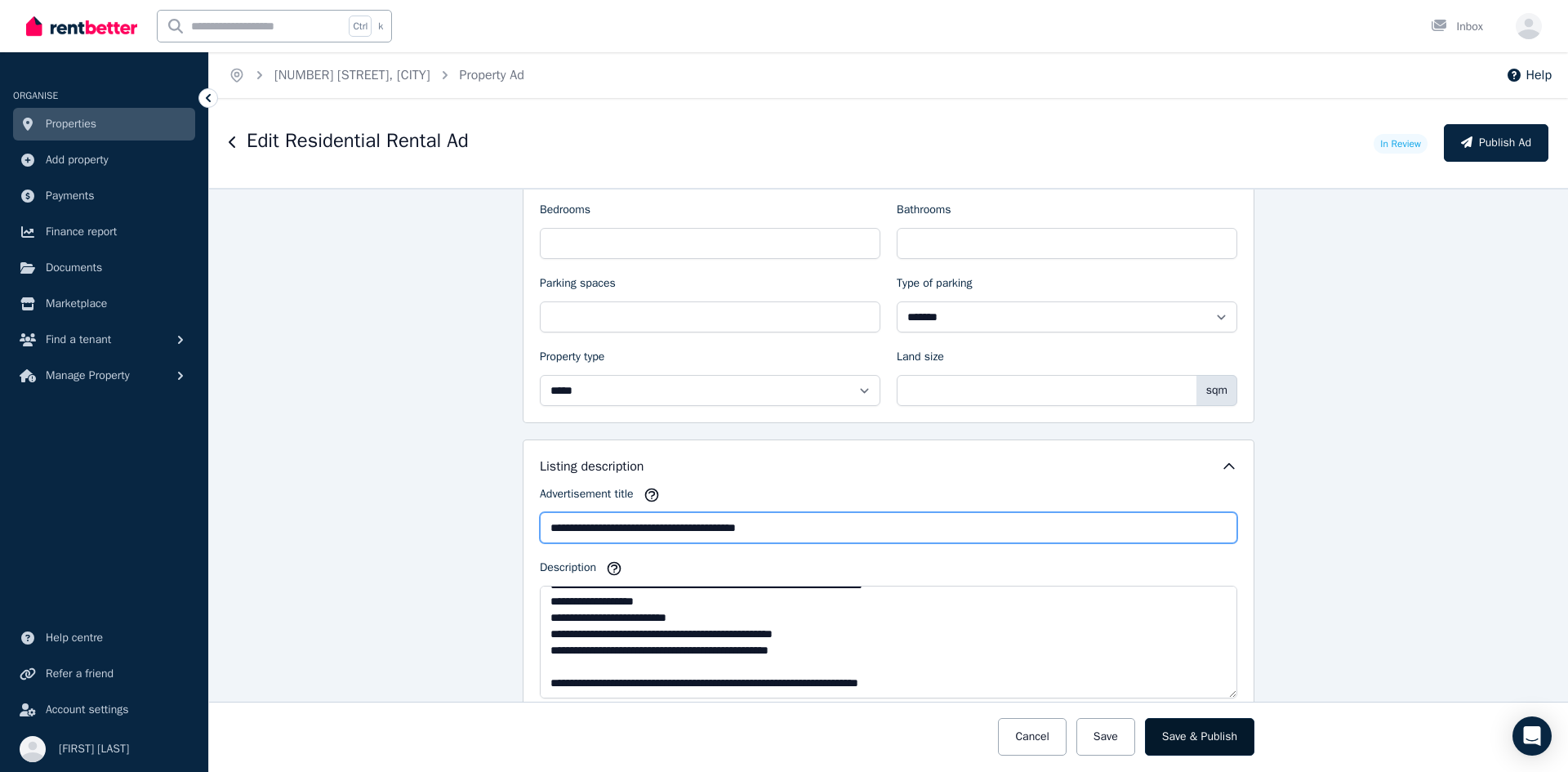 type on "**********" 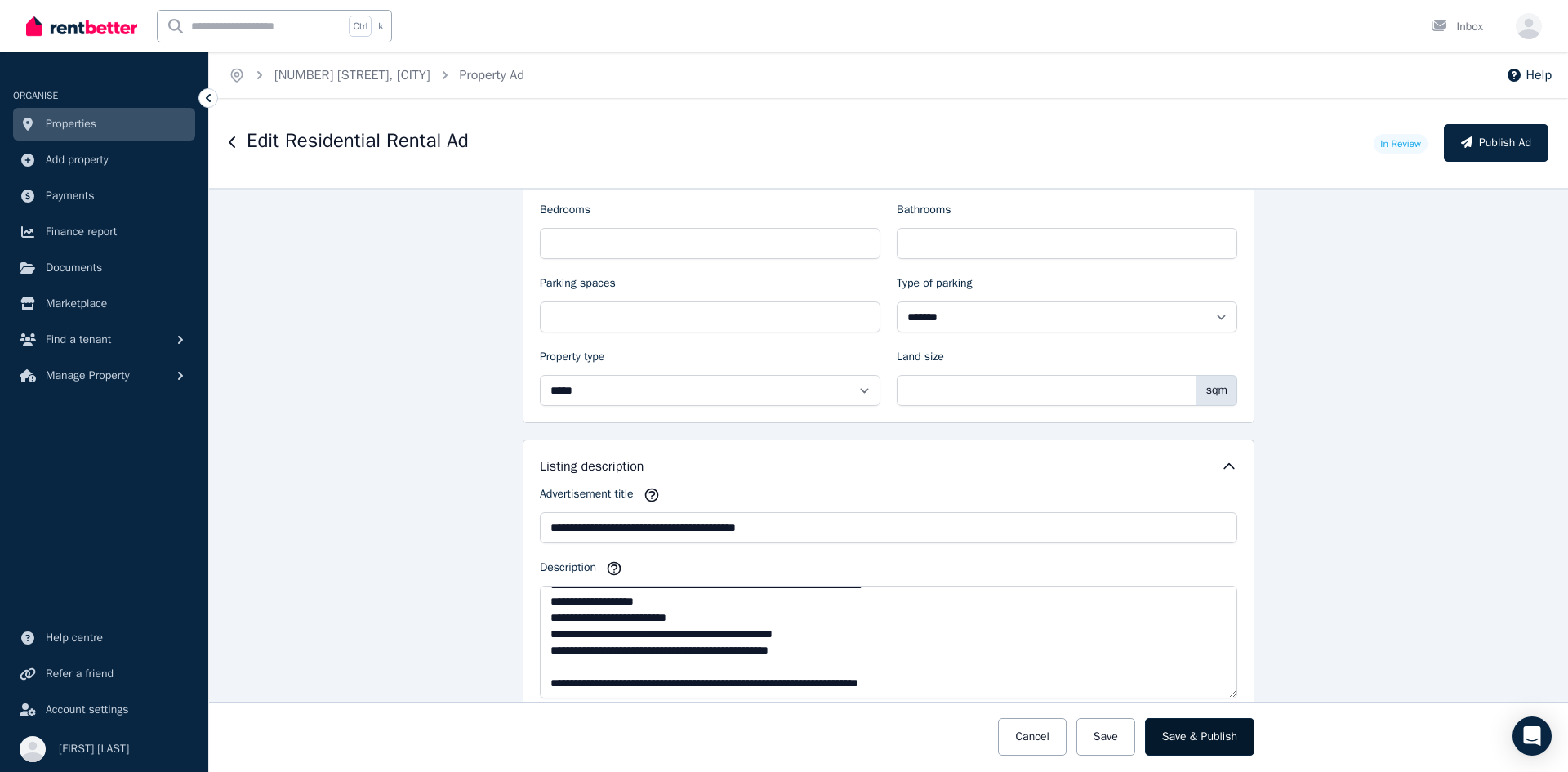click on "Save & Publish" at bounding box center [1200, 737] 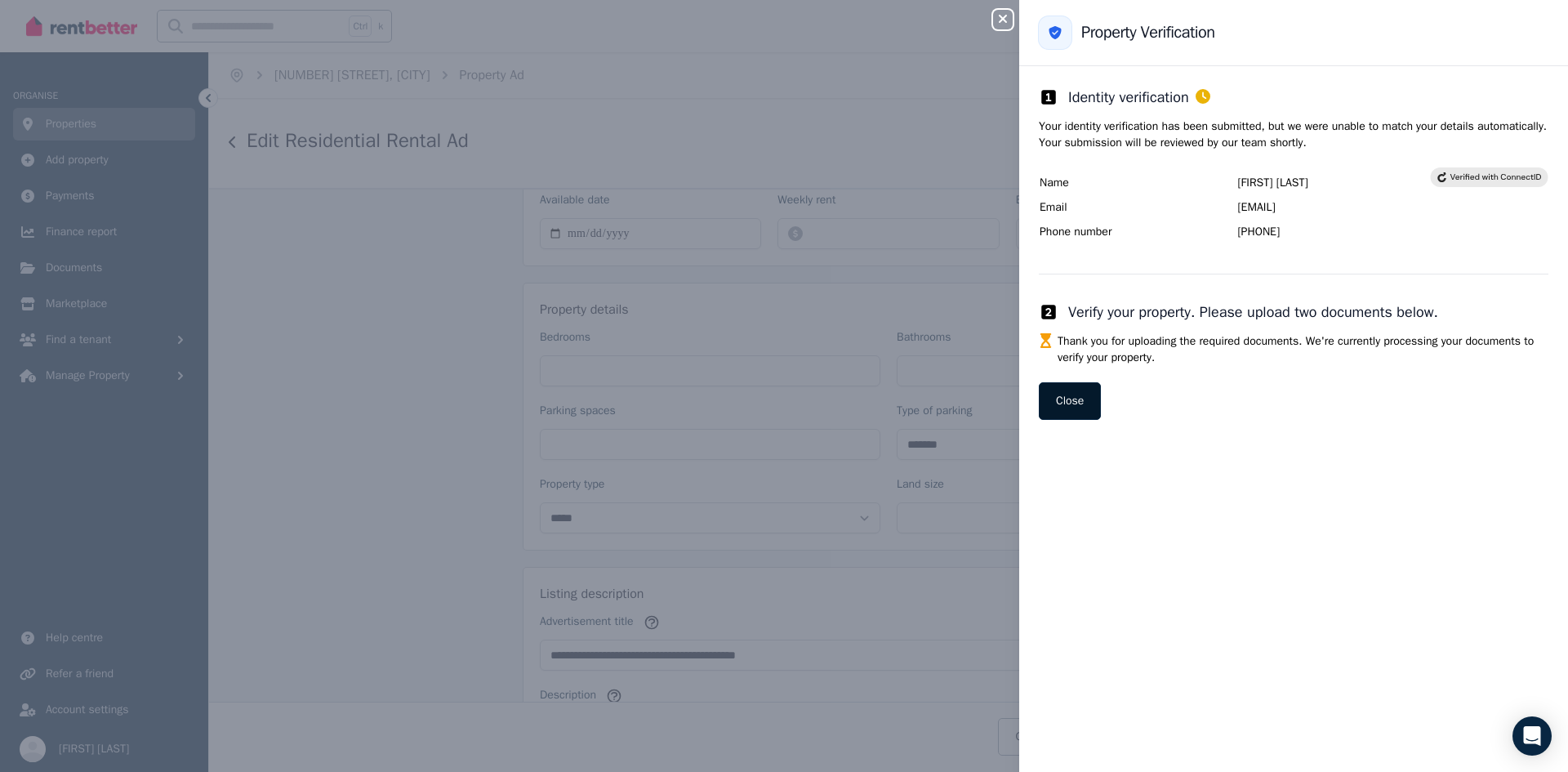 click on "Close" at bounding box center (1070, 401) 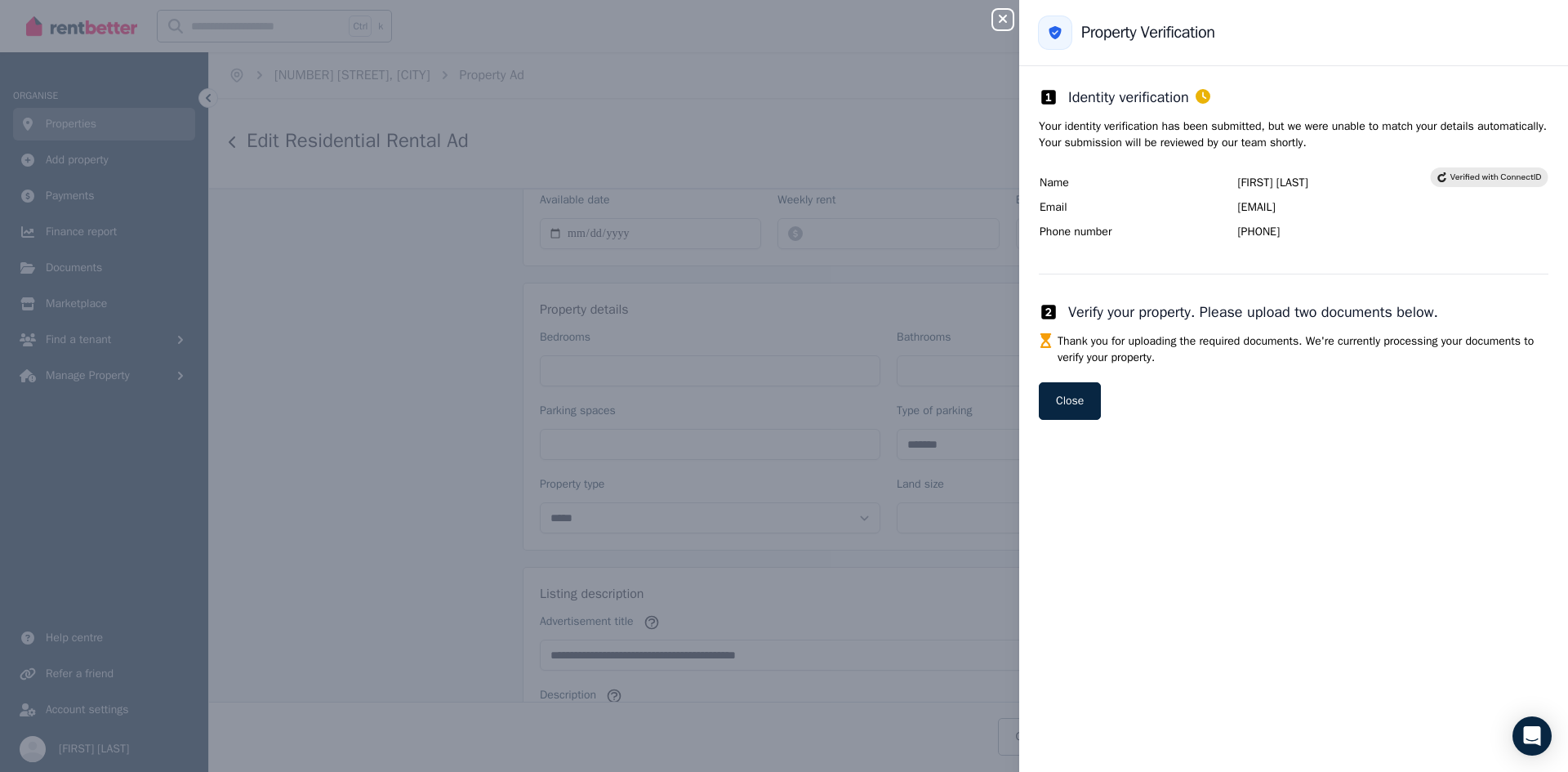drag, startPoint x: 402, startPoint y: 475, endPoint x: 311, endPoint y: 349, distance: 155.42522 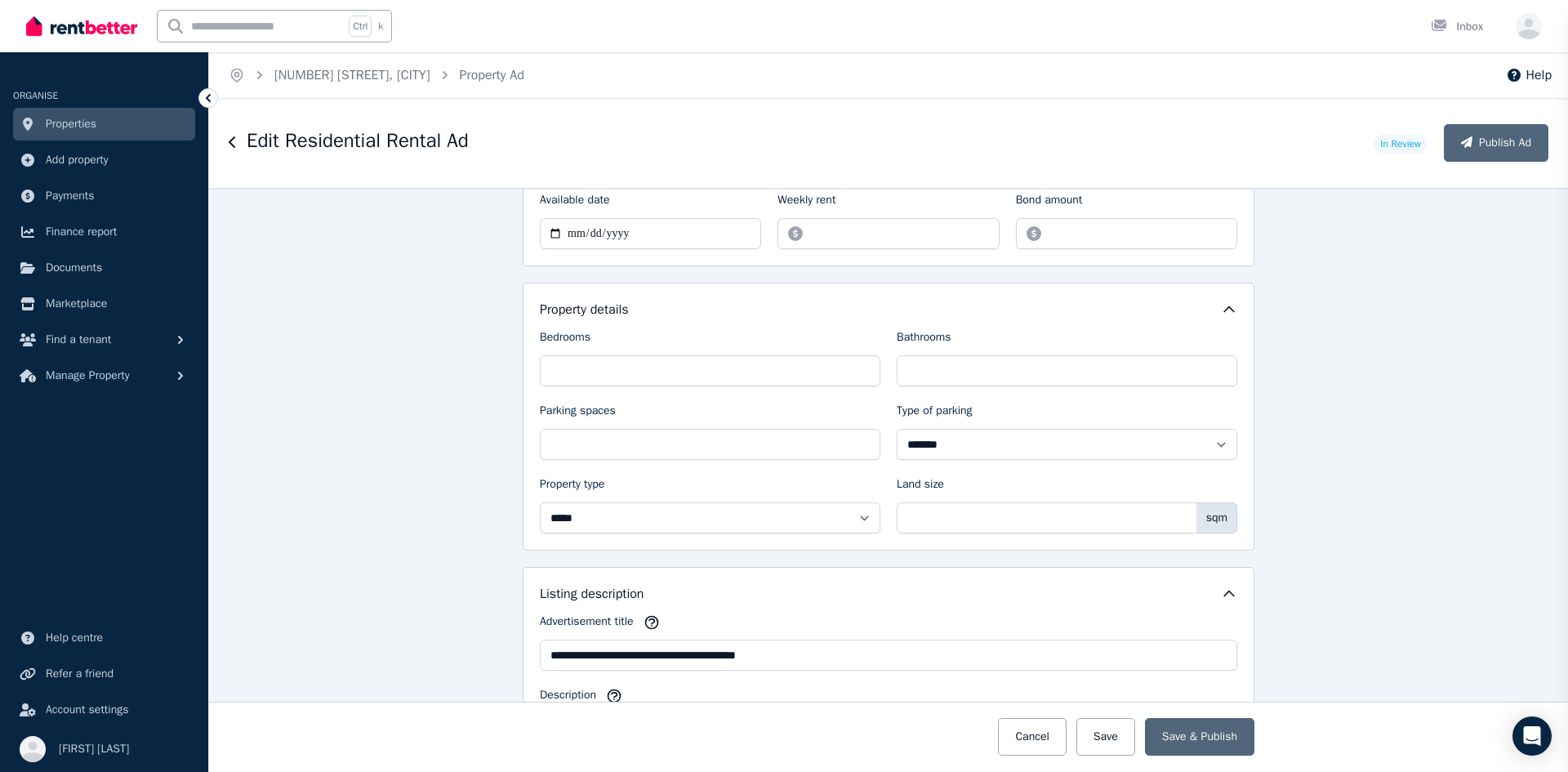 click on "Properties" at bounding box center [71, 124] 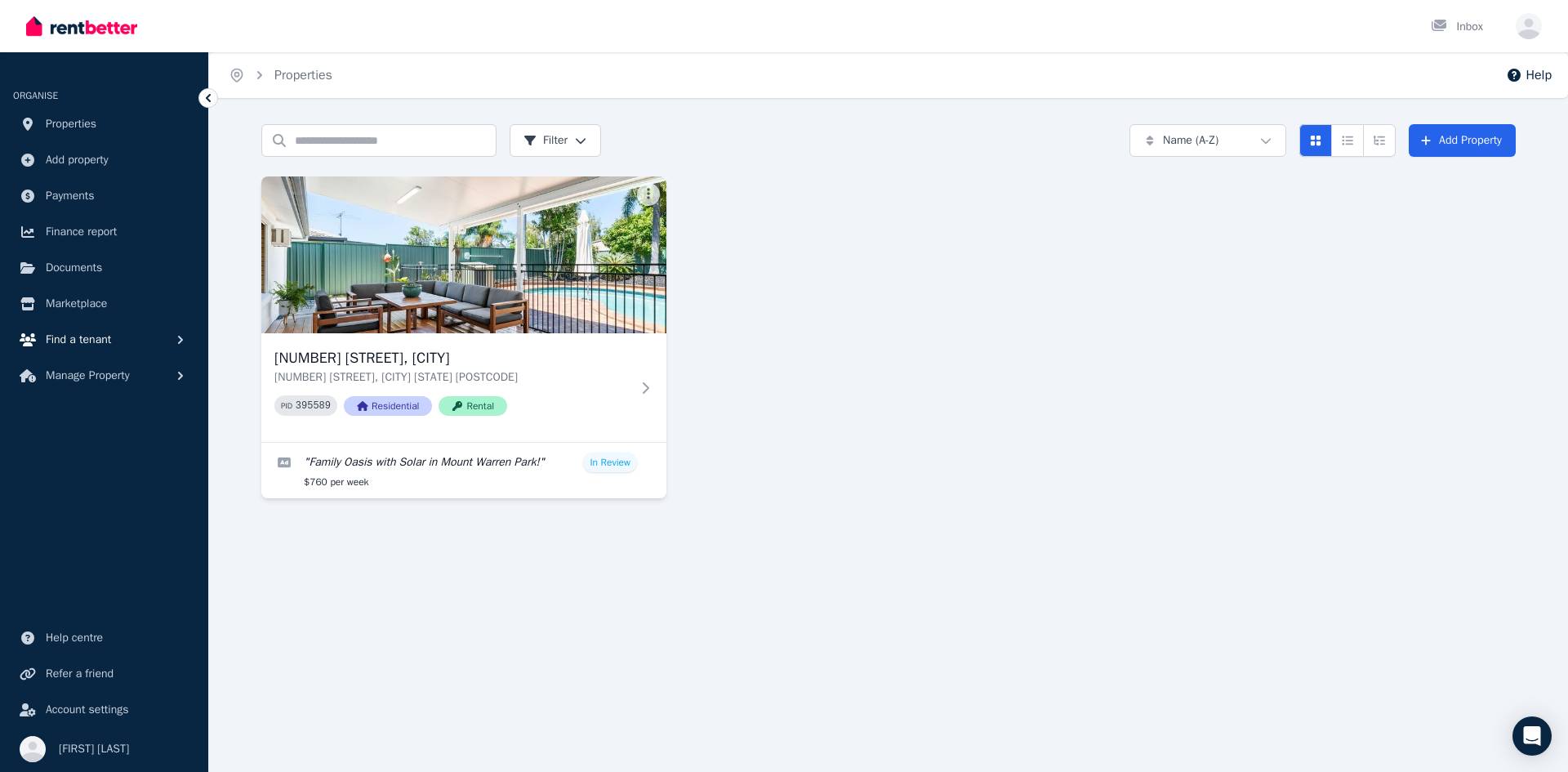click on "Find a tenant" at bounding box center (78, 340) 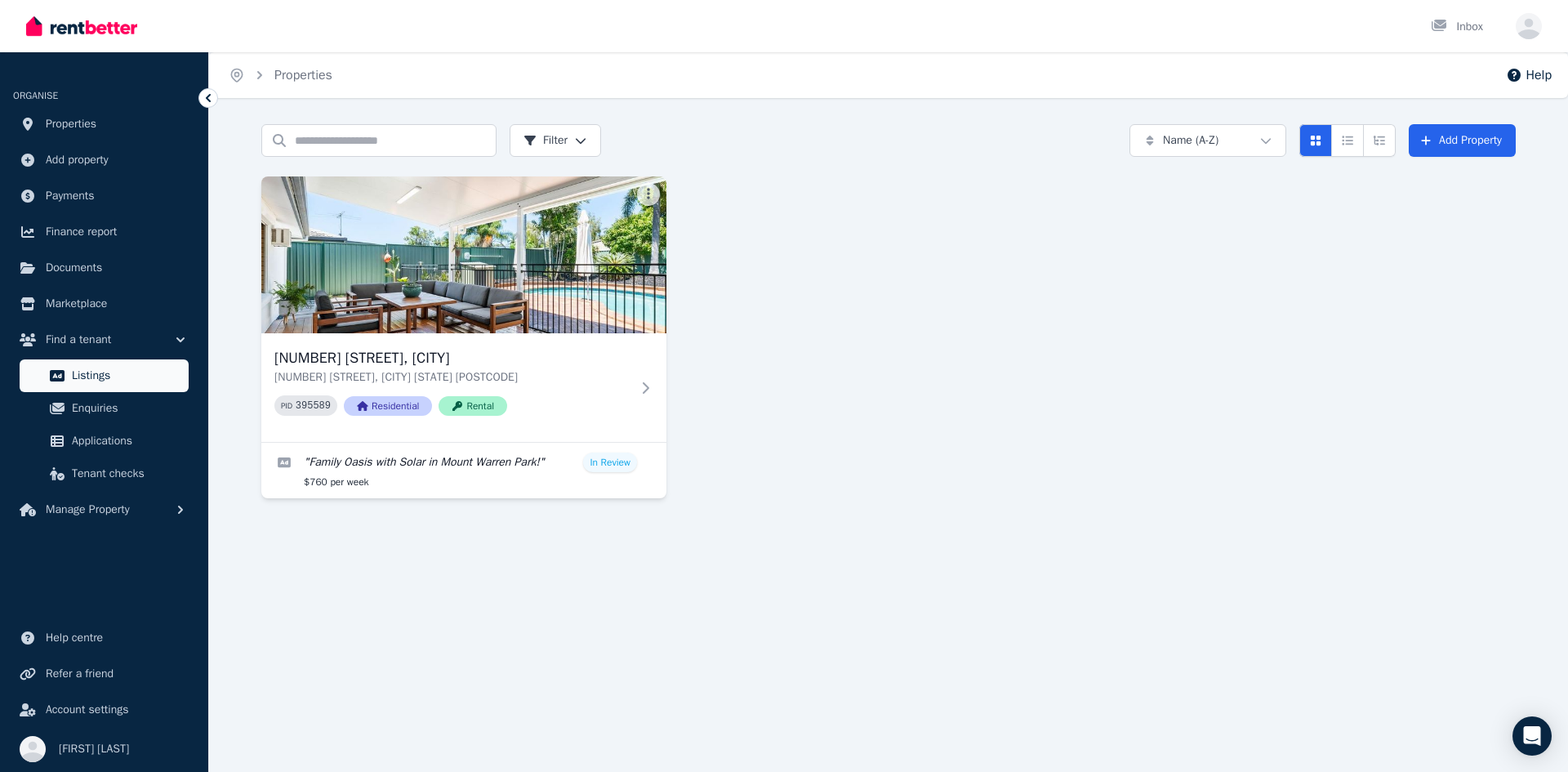 click on "Listings" at bounding box center [104, 376] 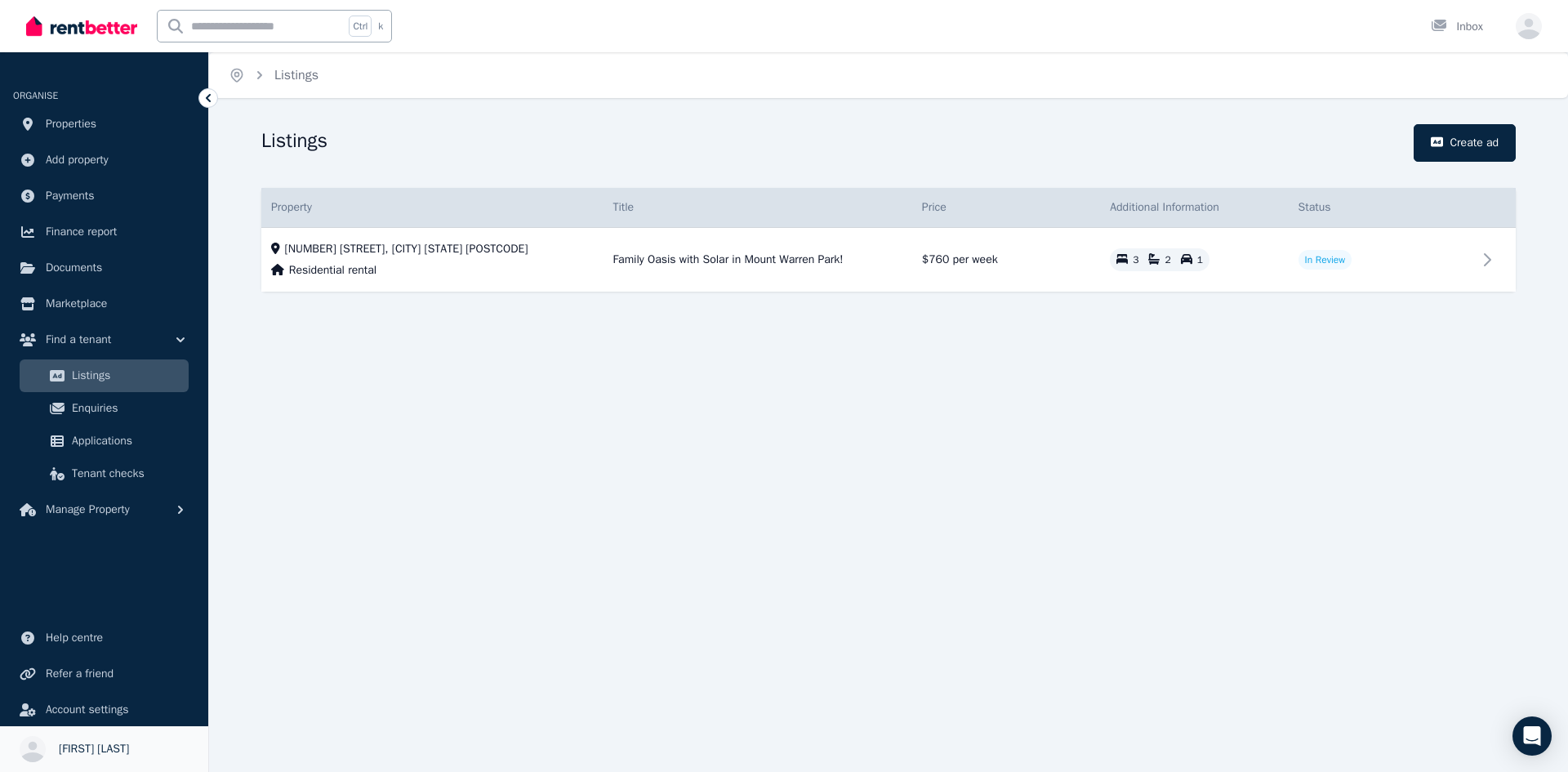 click on "[FIRST] [LAST]" at bounding box center (94, 749) 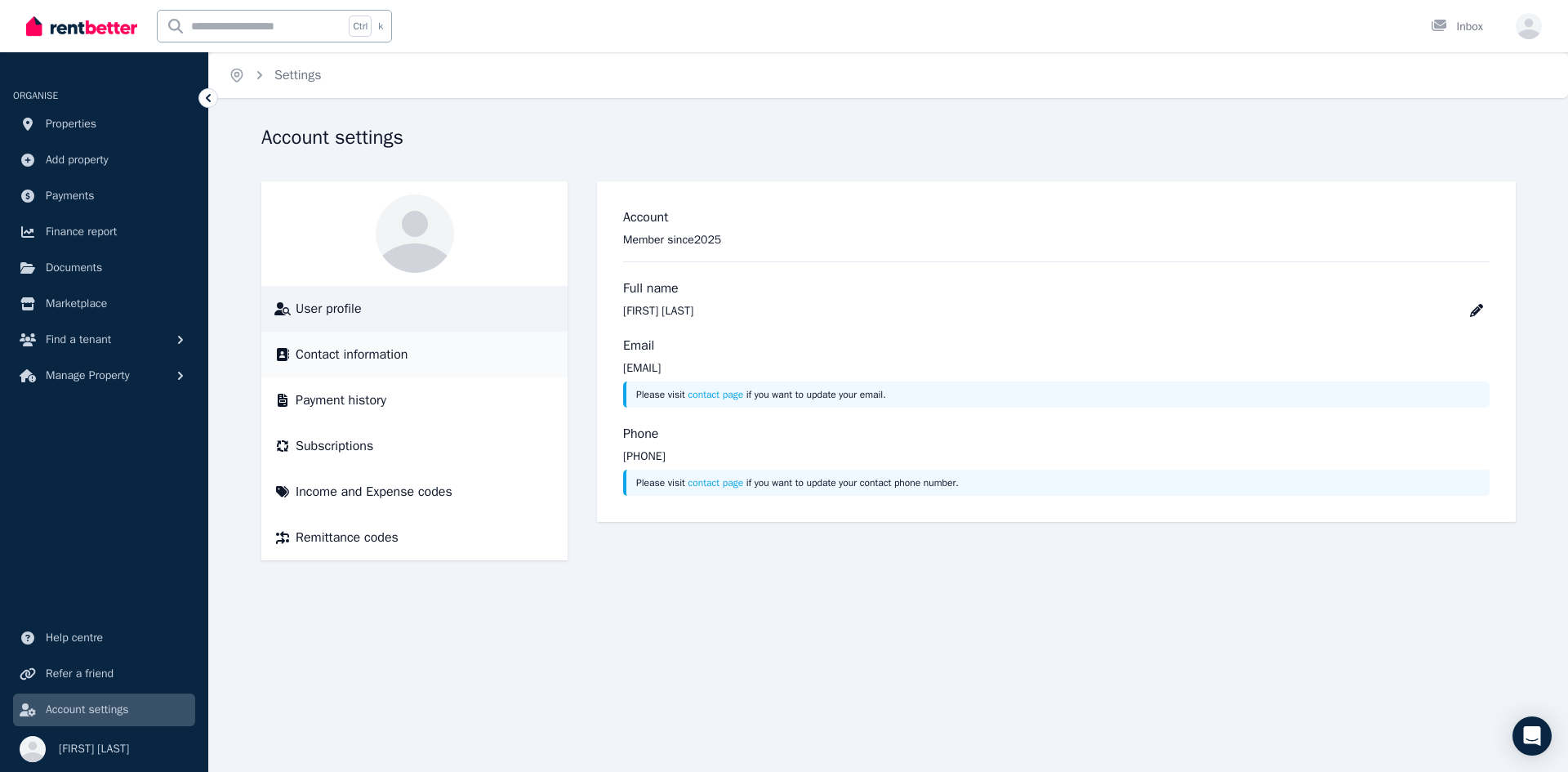 click on "Contact information" at bounding box center [351, 355] 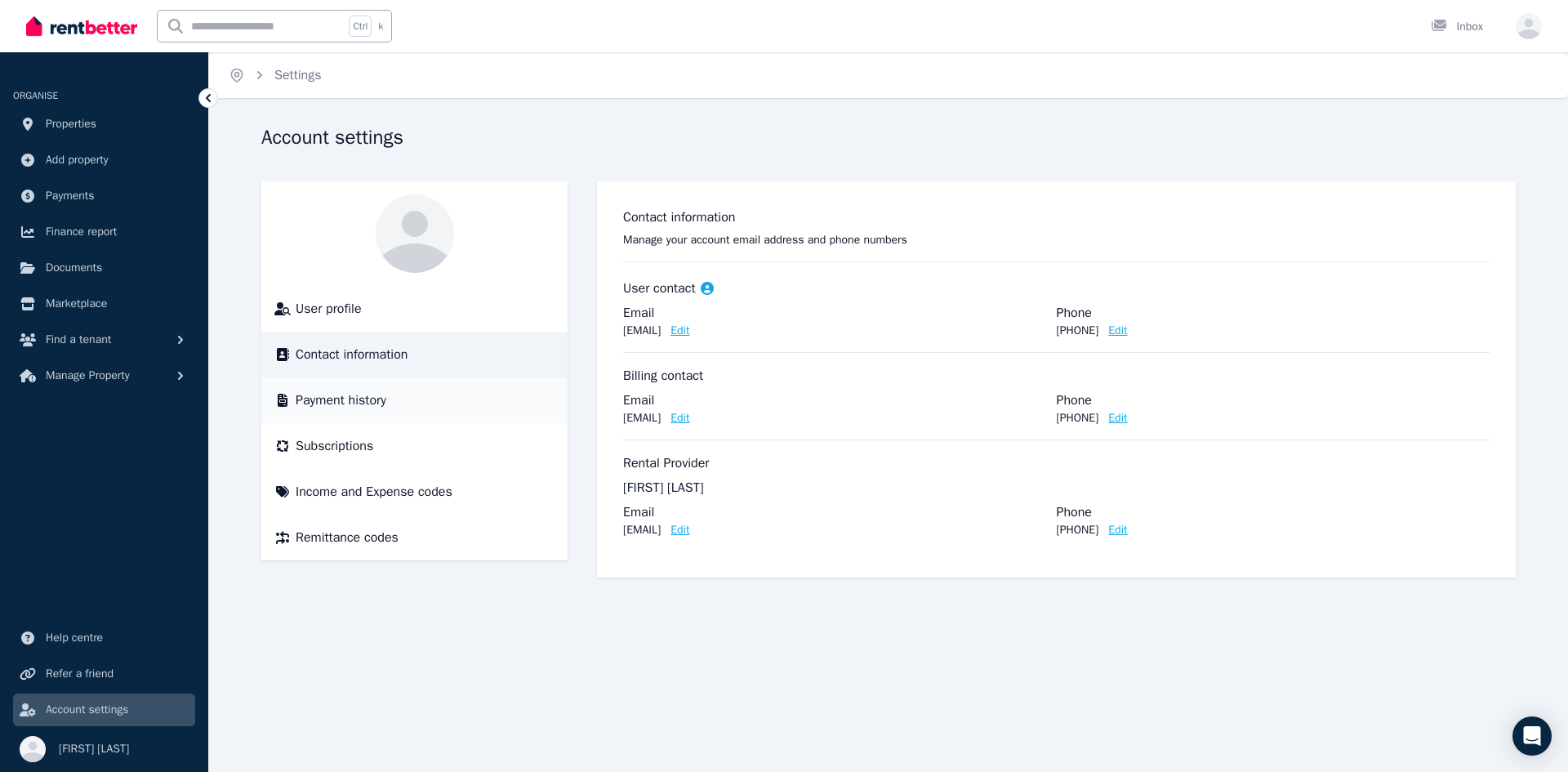 click on "Payment history" at bounding box center (414, 400) 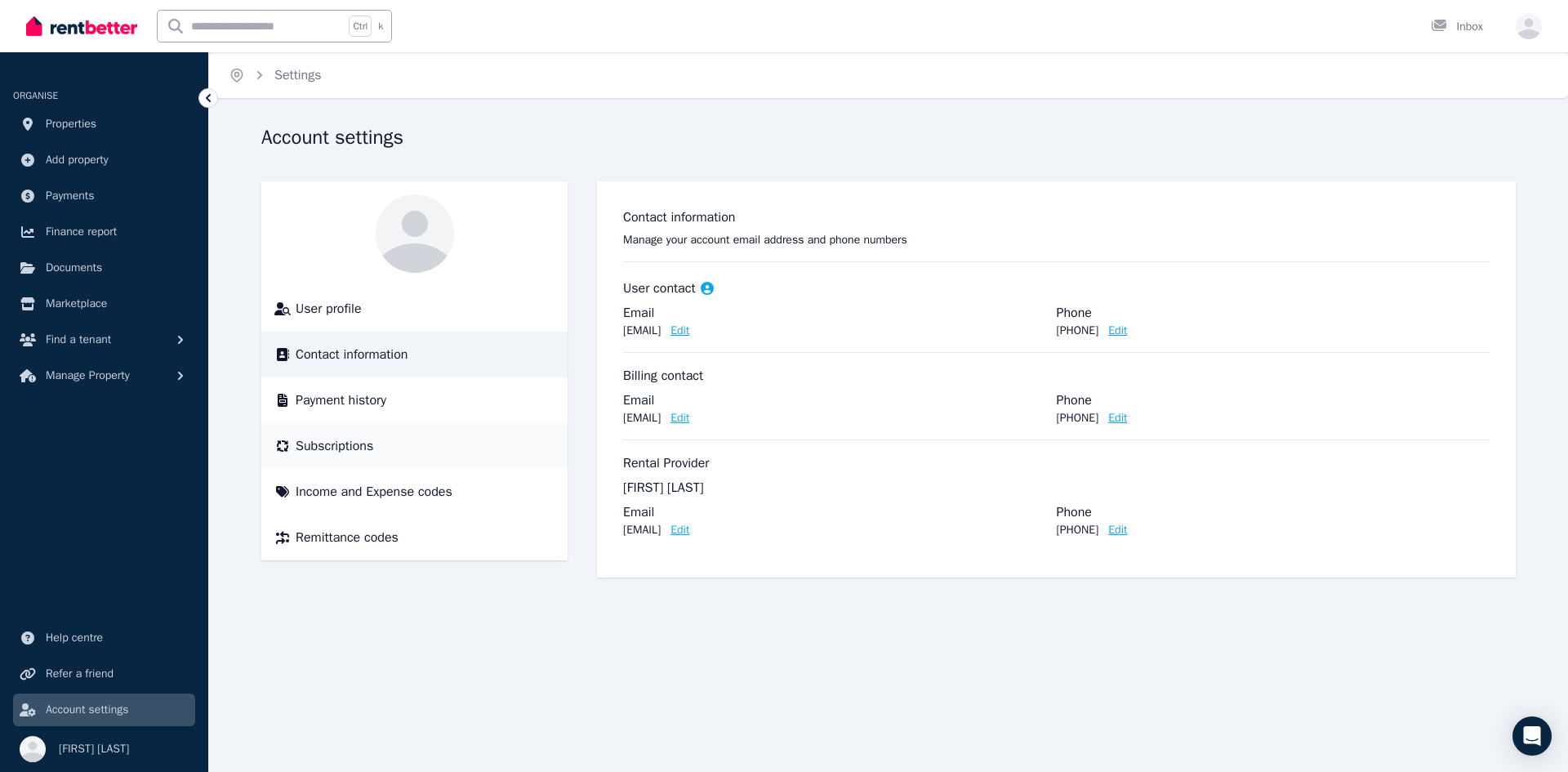 click on "Subscriptions" at bounding box center [414, 446] 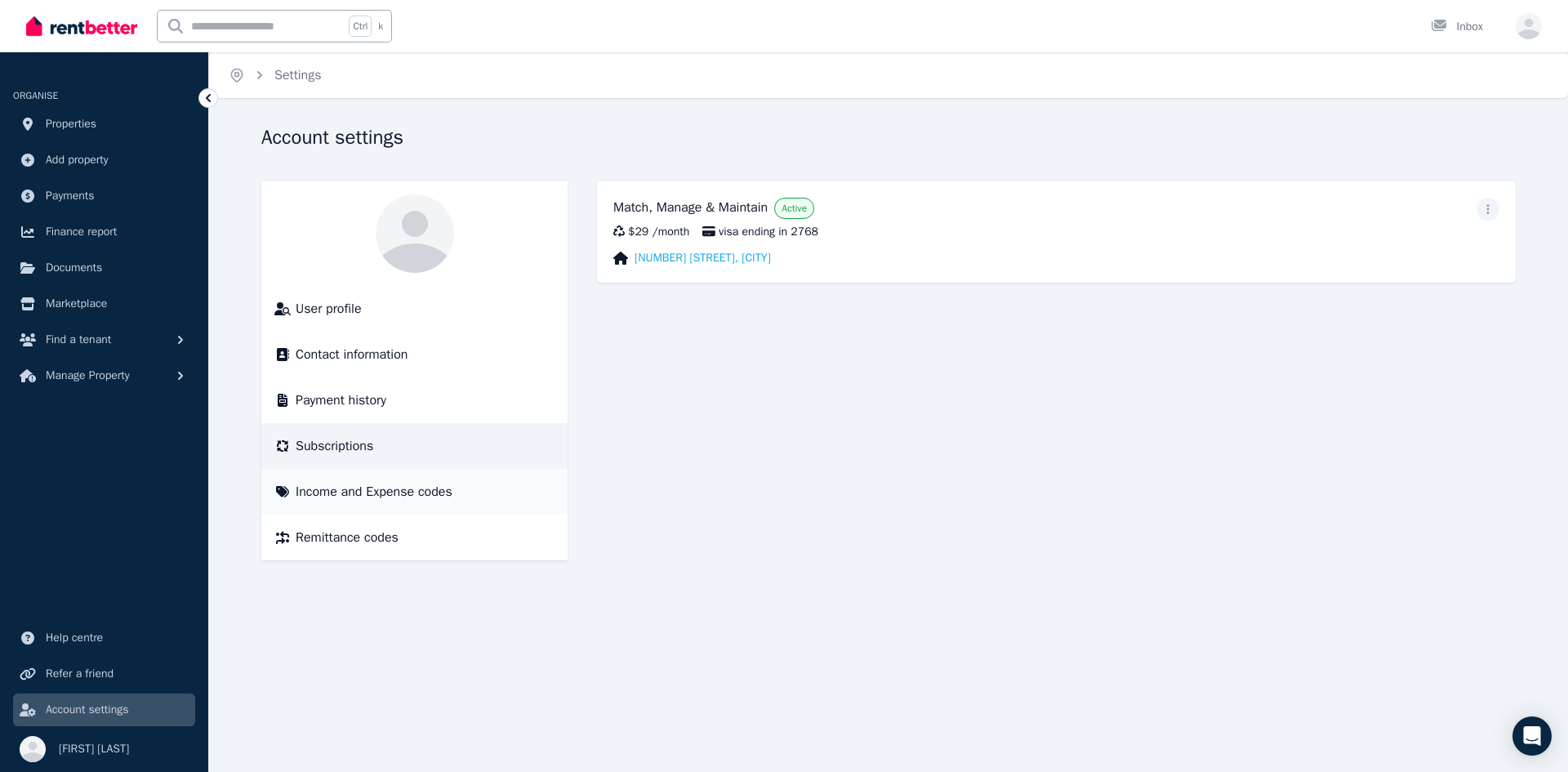 click on "Income and Expense codes" at bounding box center [374, 492] 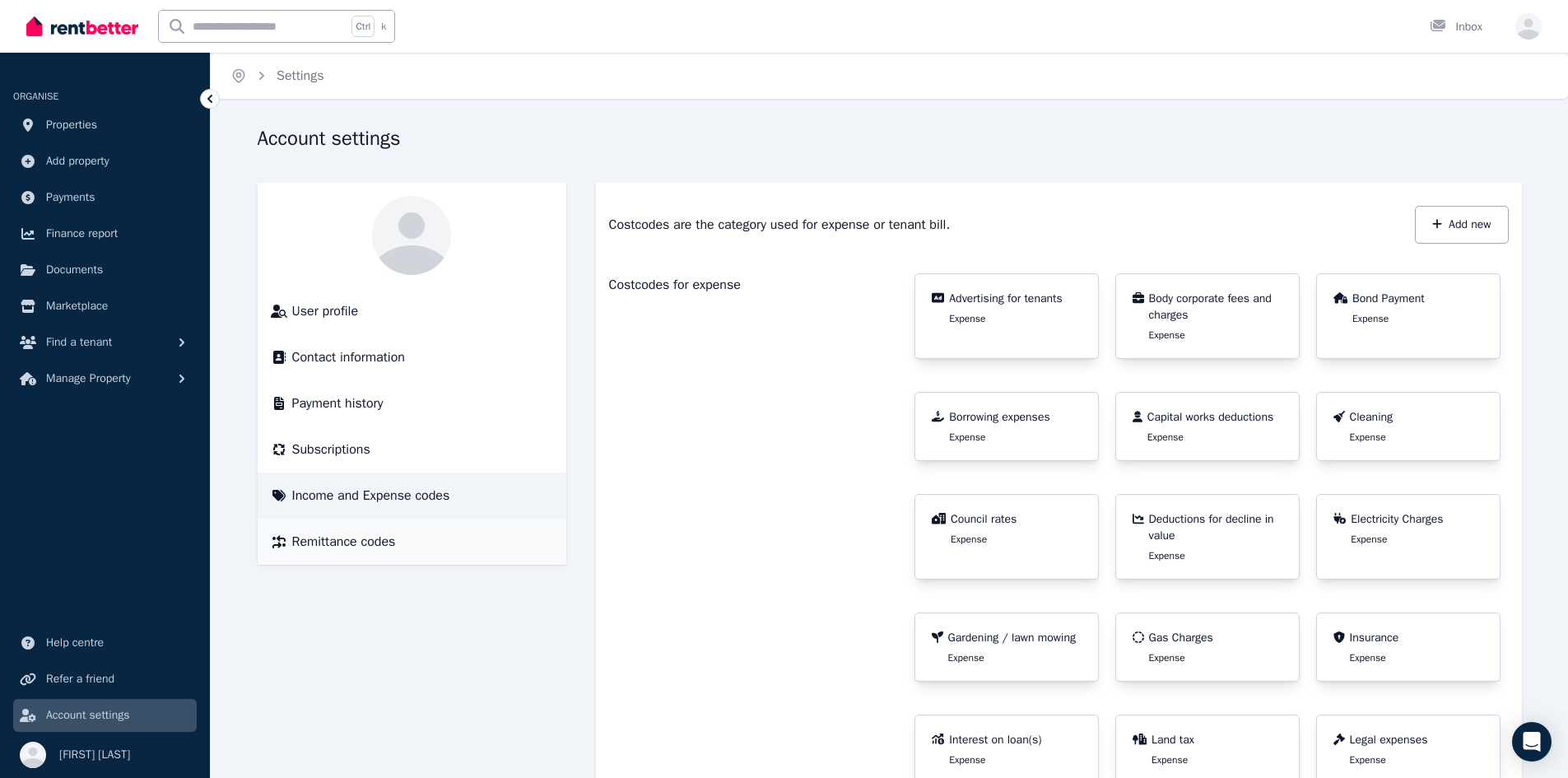 click on "Remittance codes" at bounding box center (344, 542) 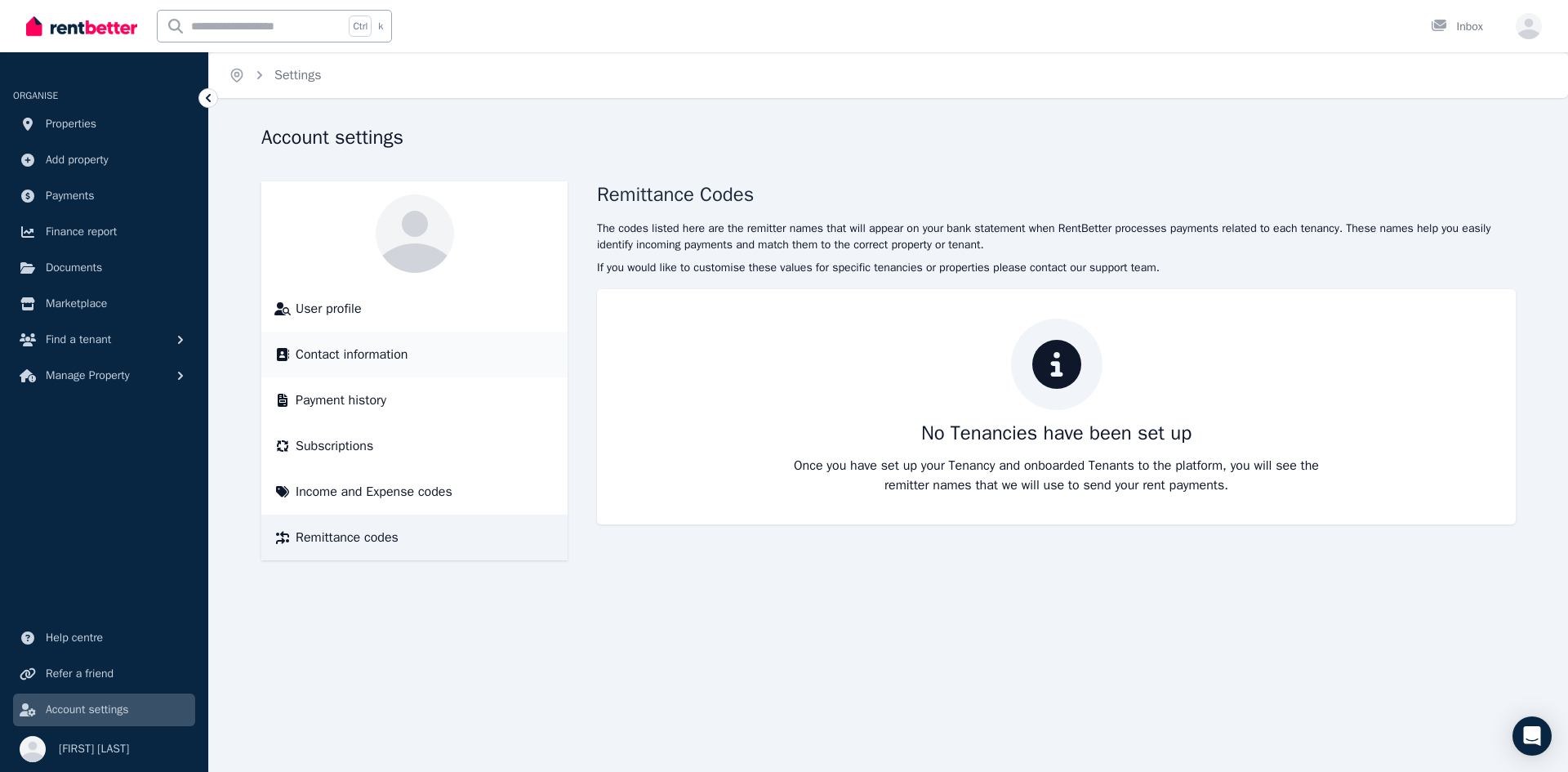 click on "Contact information" at bounding box center (414, 355) 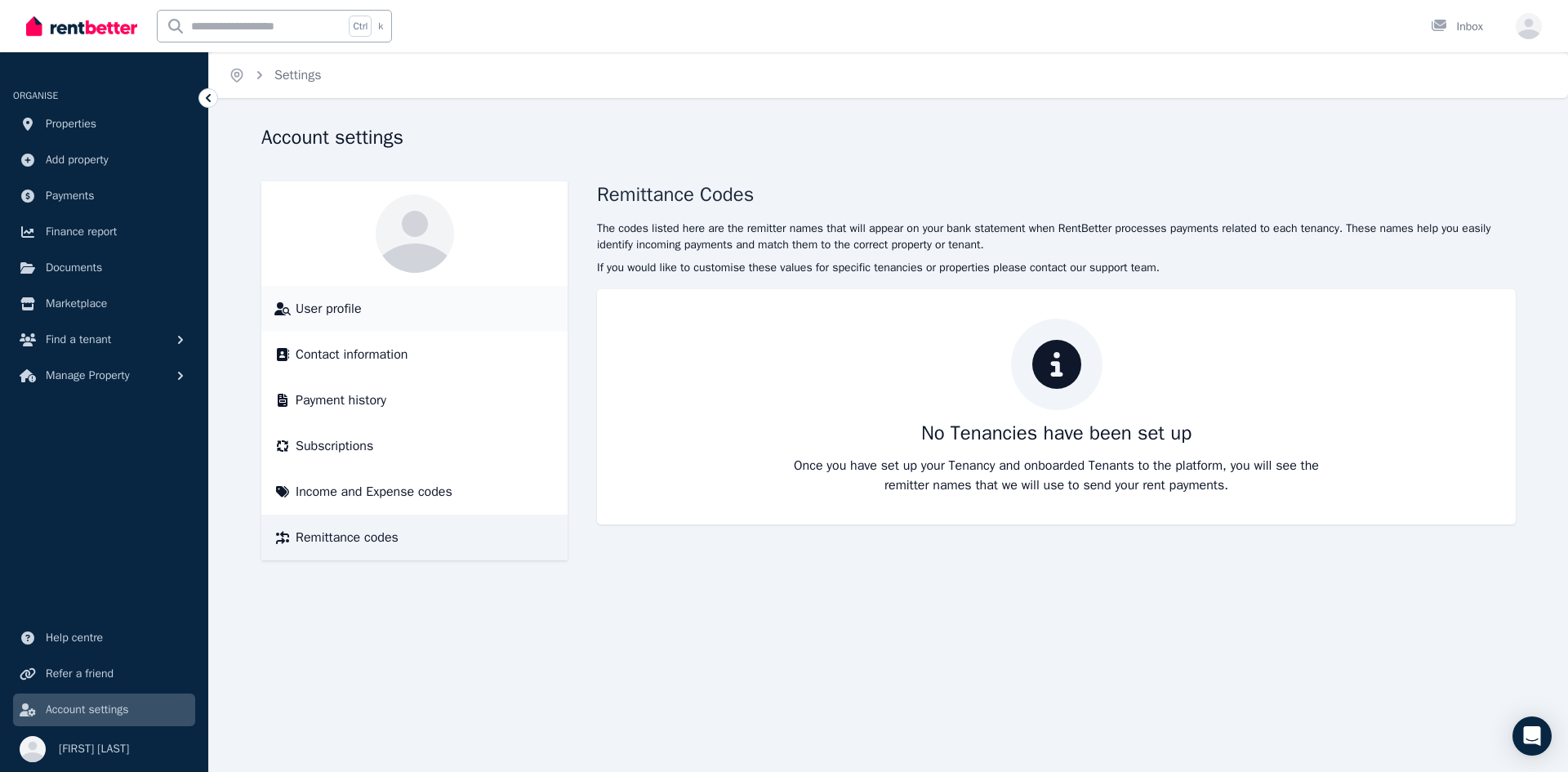 click on "User profile" at bounding box center [414, 309] 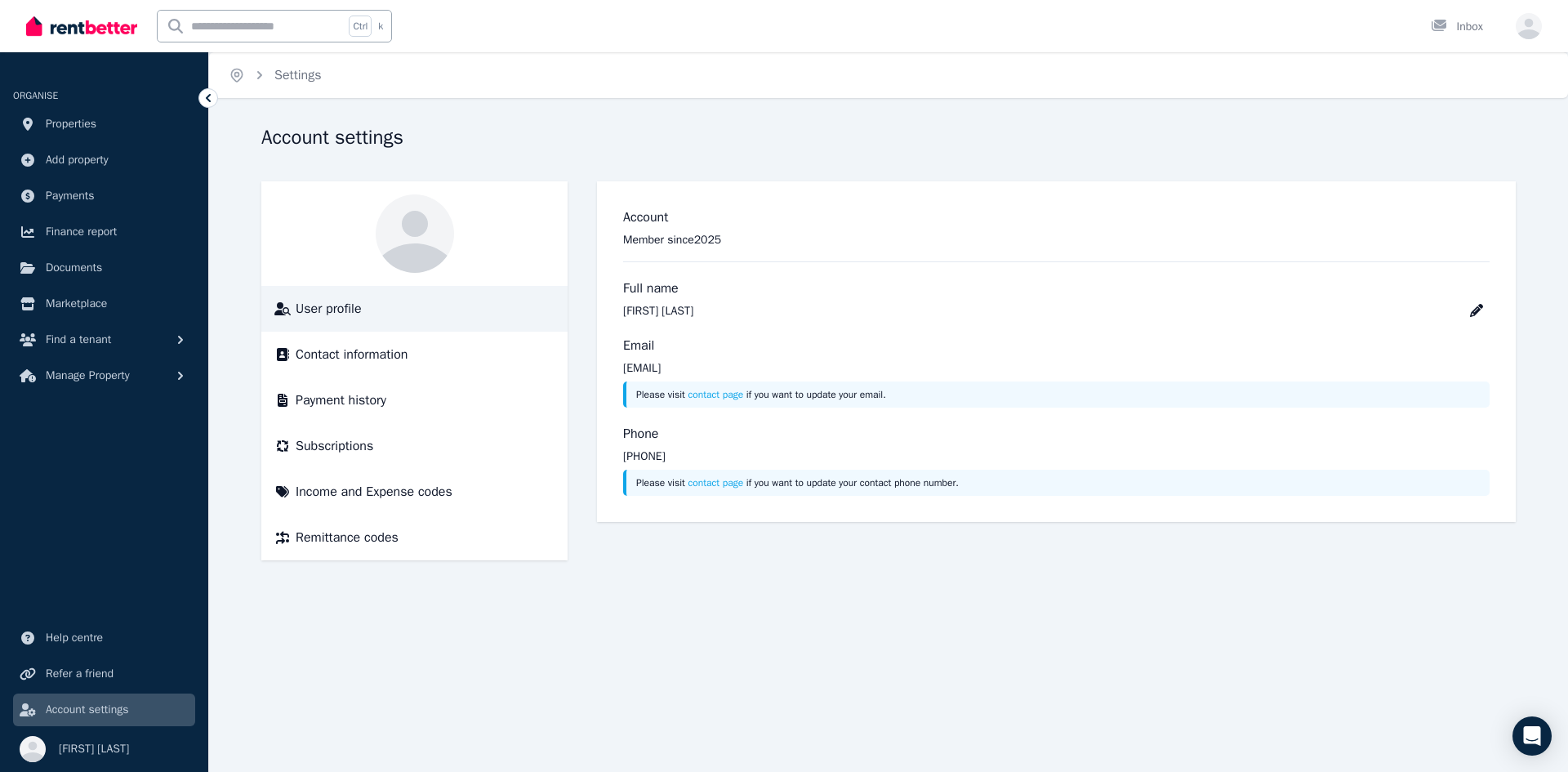 click at bounding box center (414, 234) 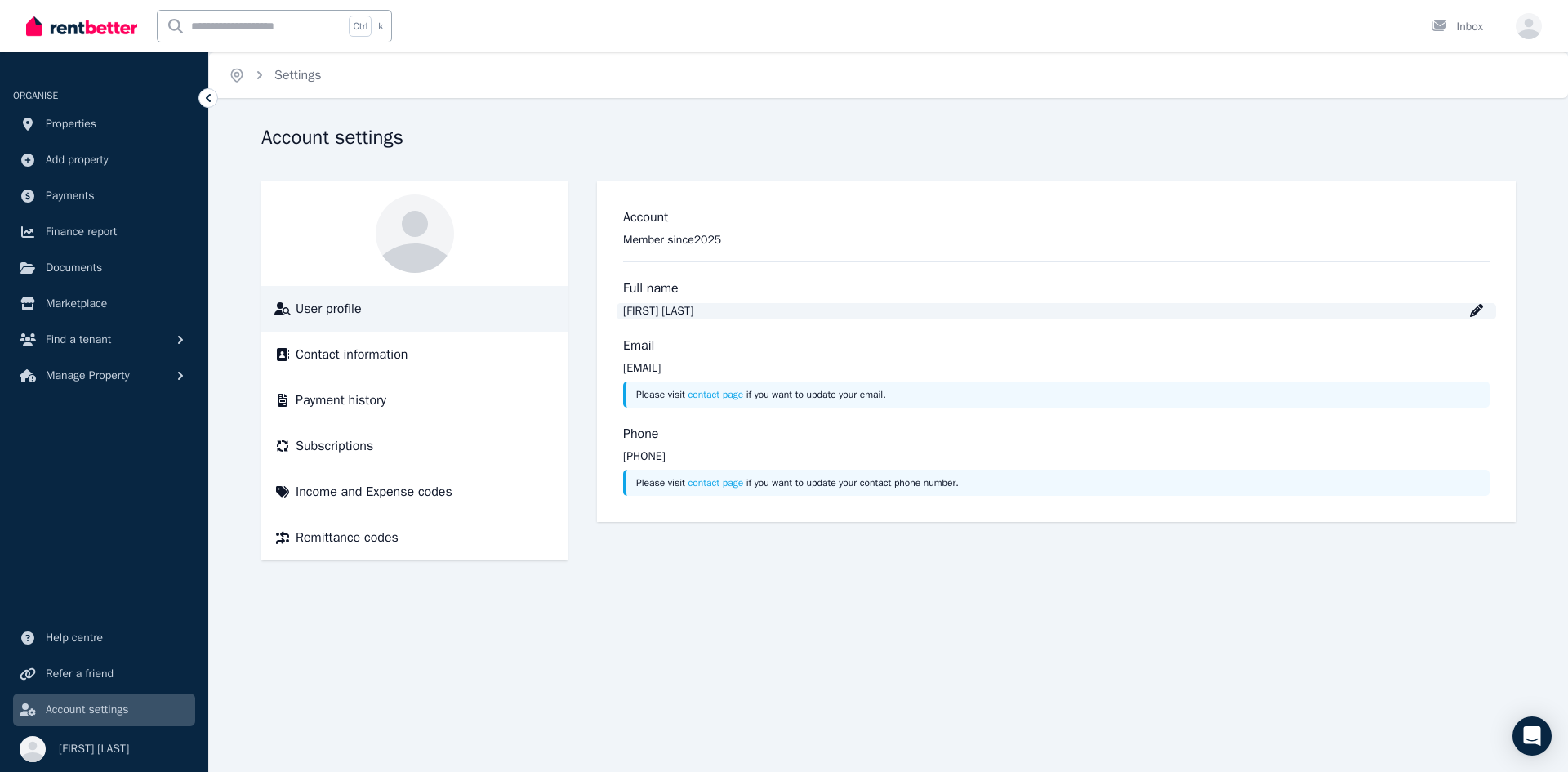 click 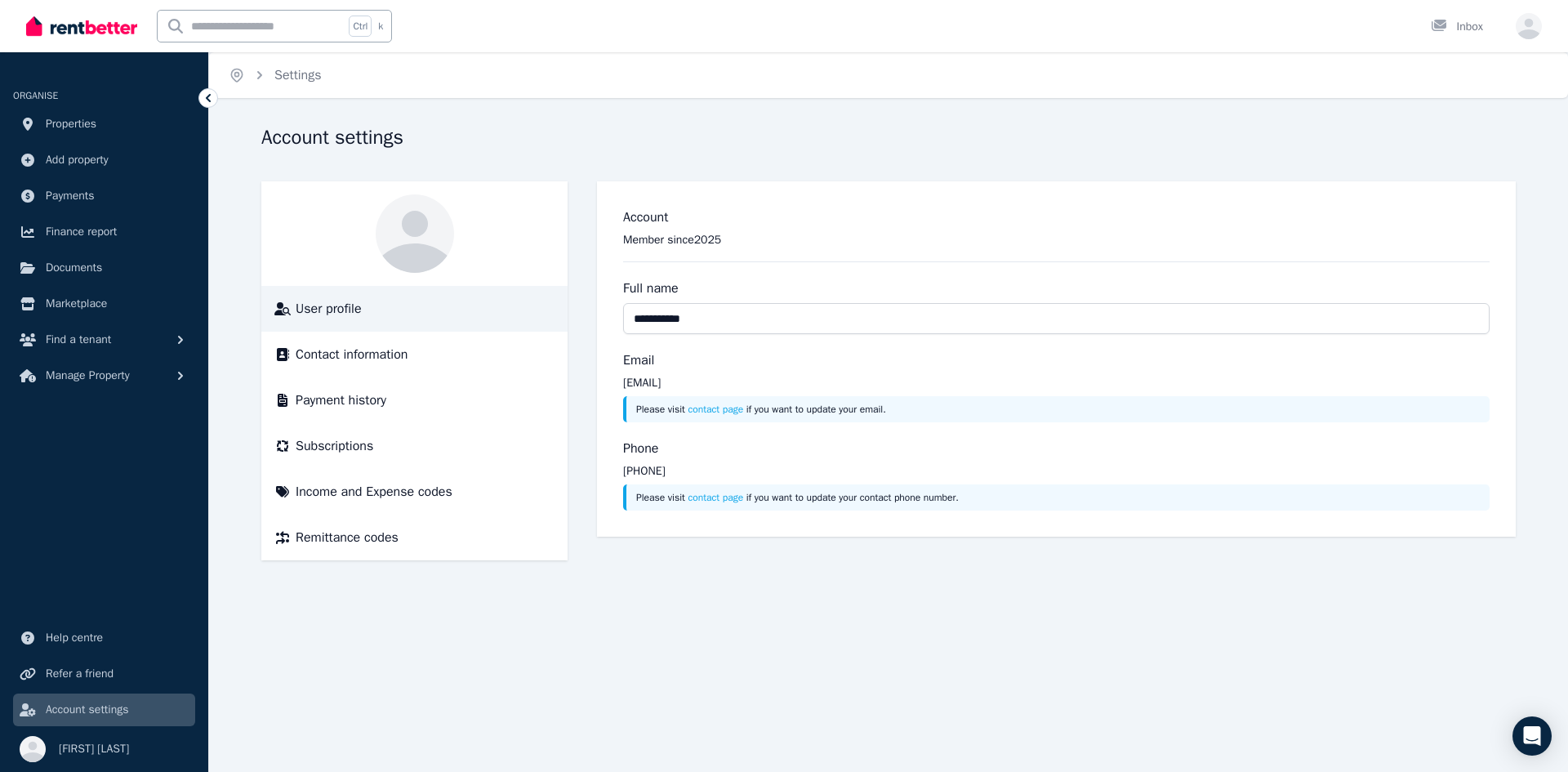 click on "**********" at bounding box center (784, 386) 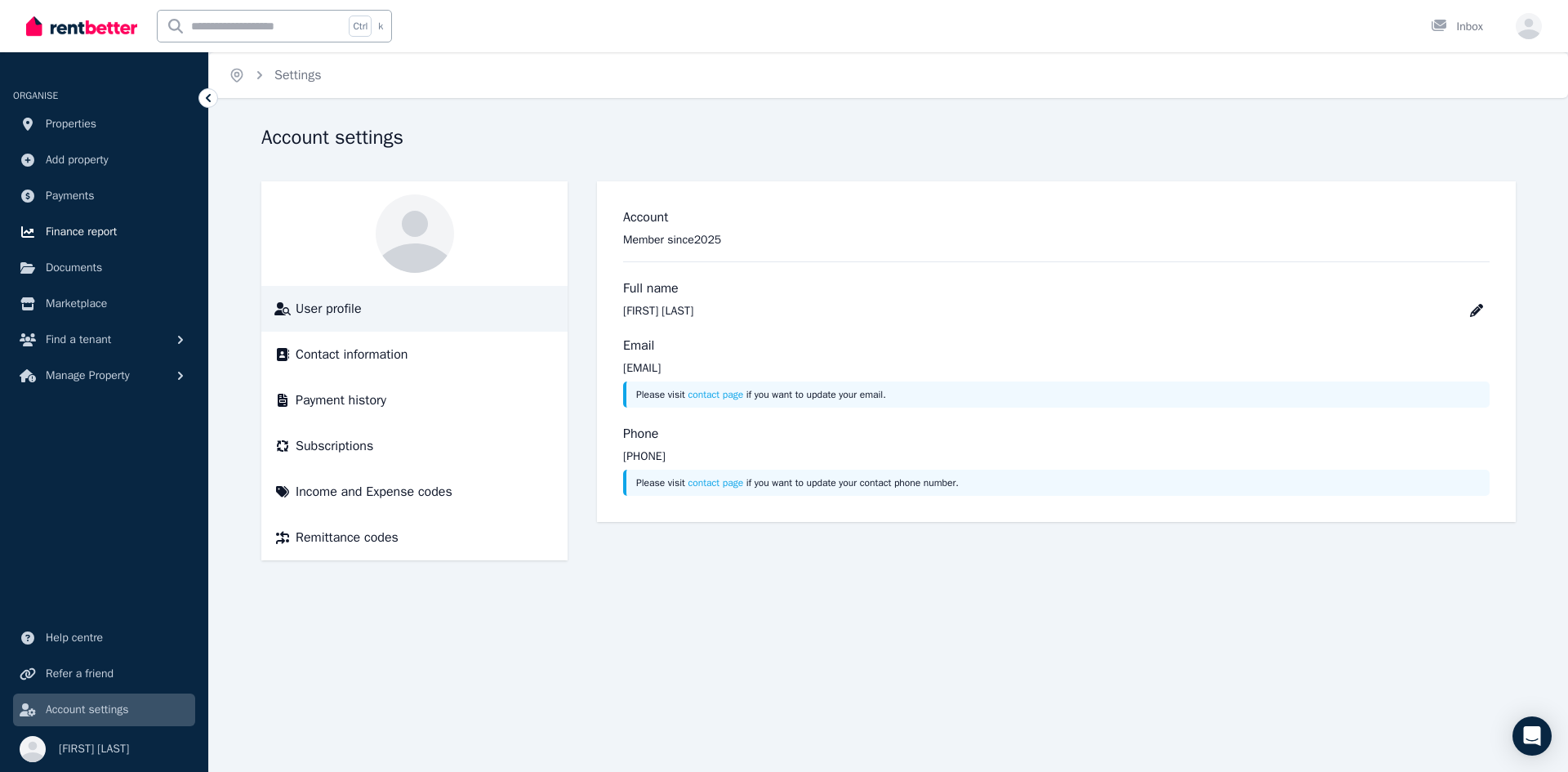 click on "Finance report" at bounding box center [81, 232] 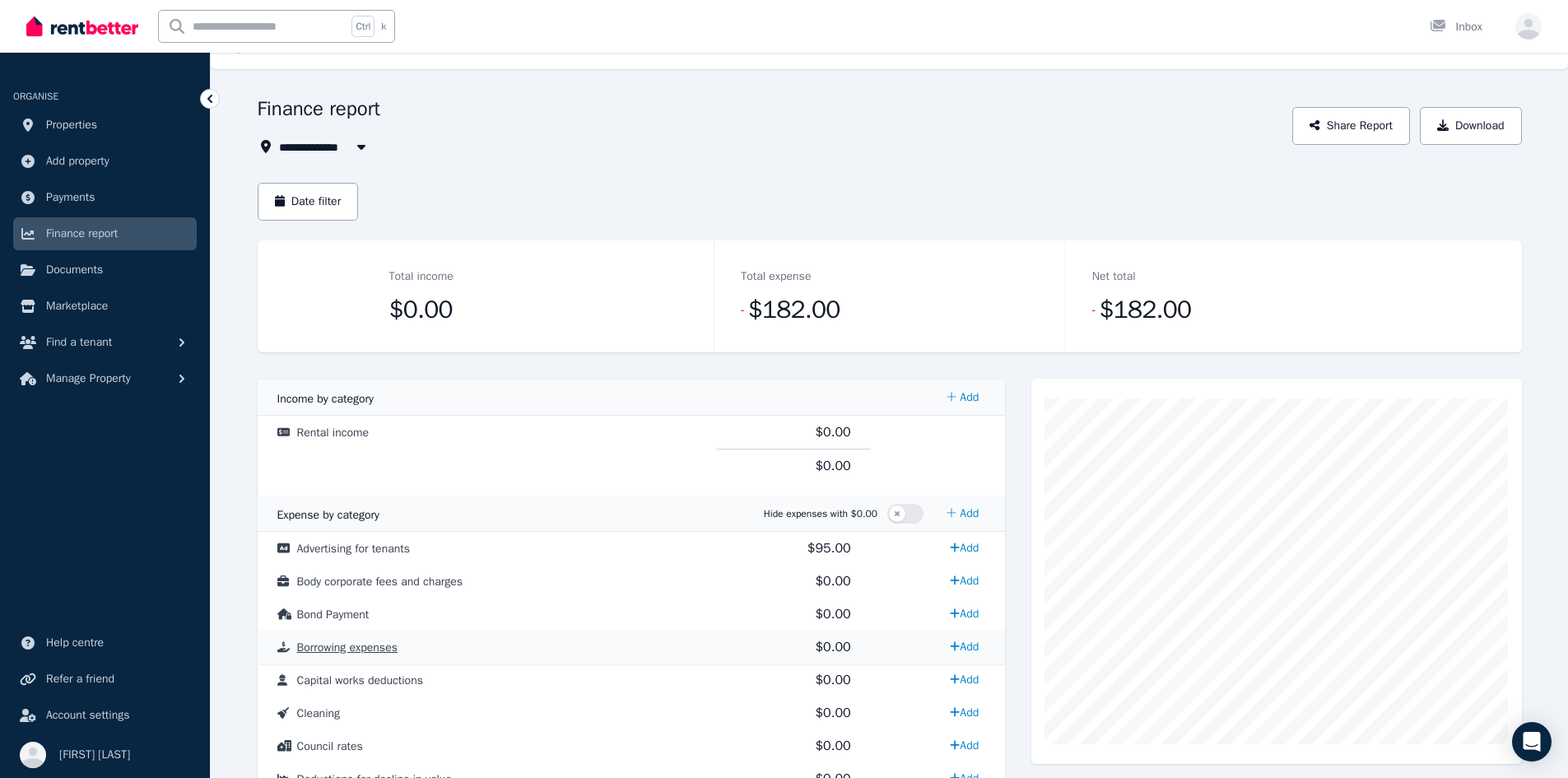 scroll, scrollTop: 5, scrollLeft: 0, axis: vertical 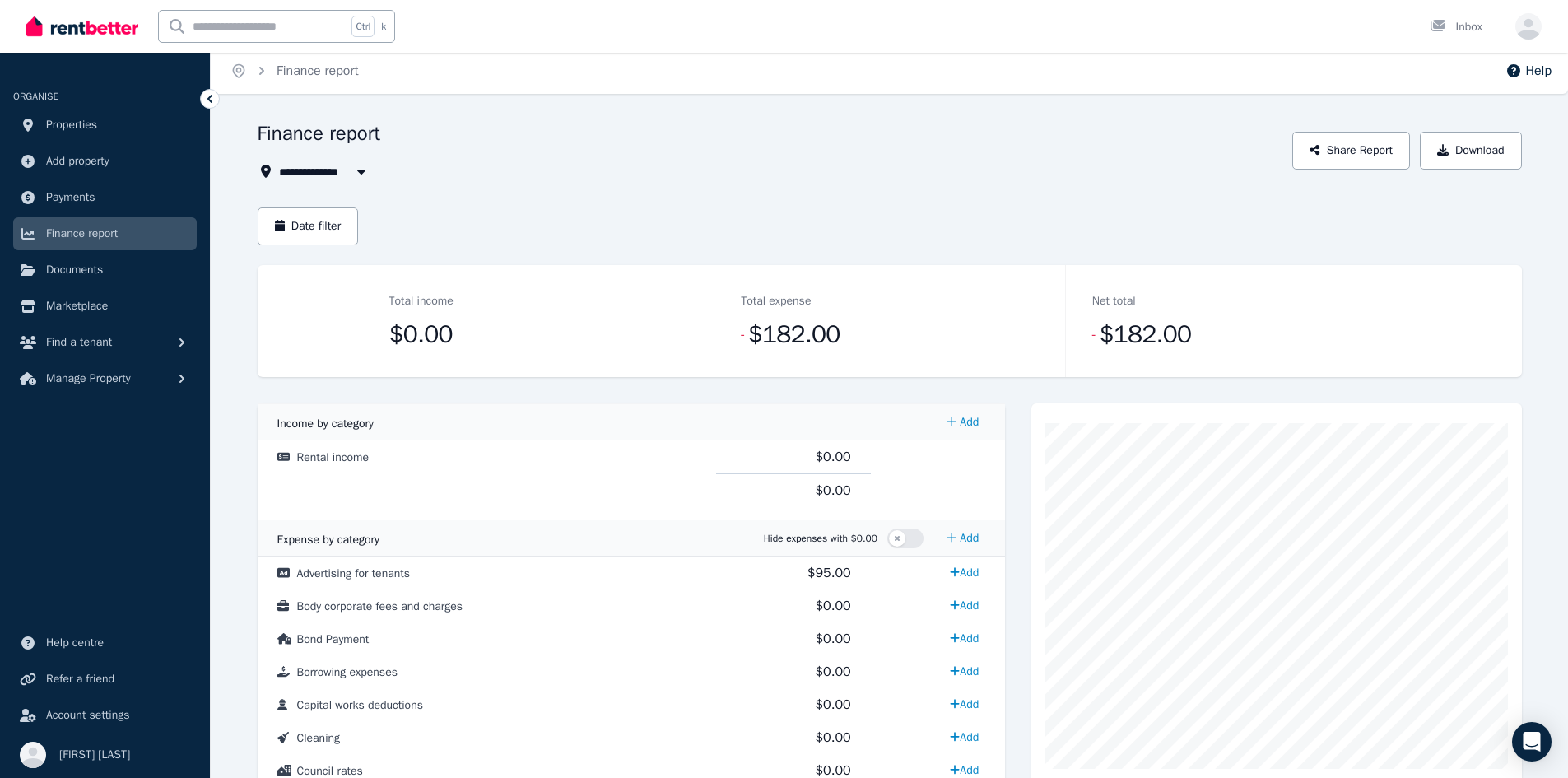 click at bounding box center [82, 26] 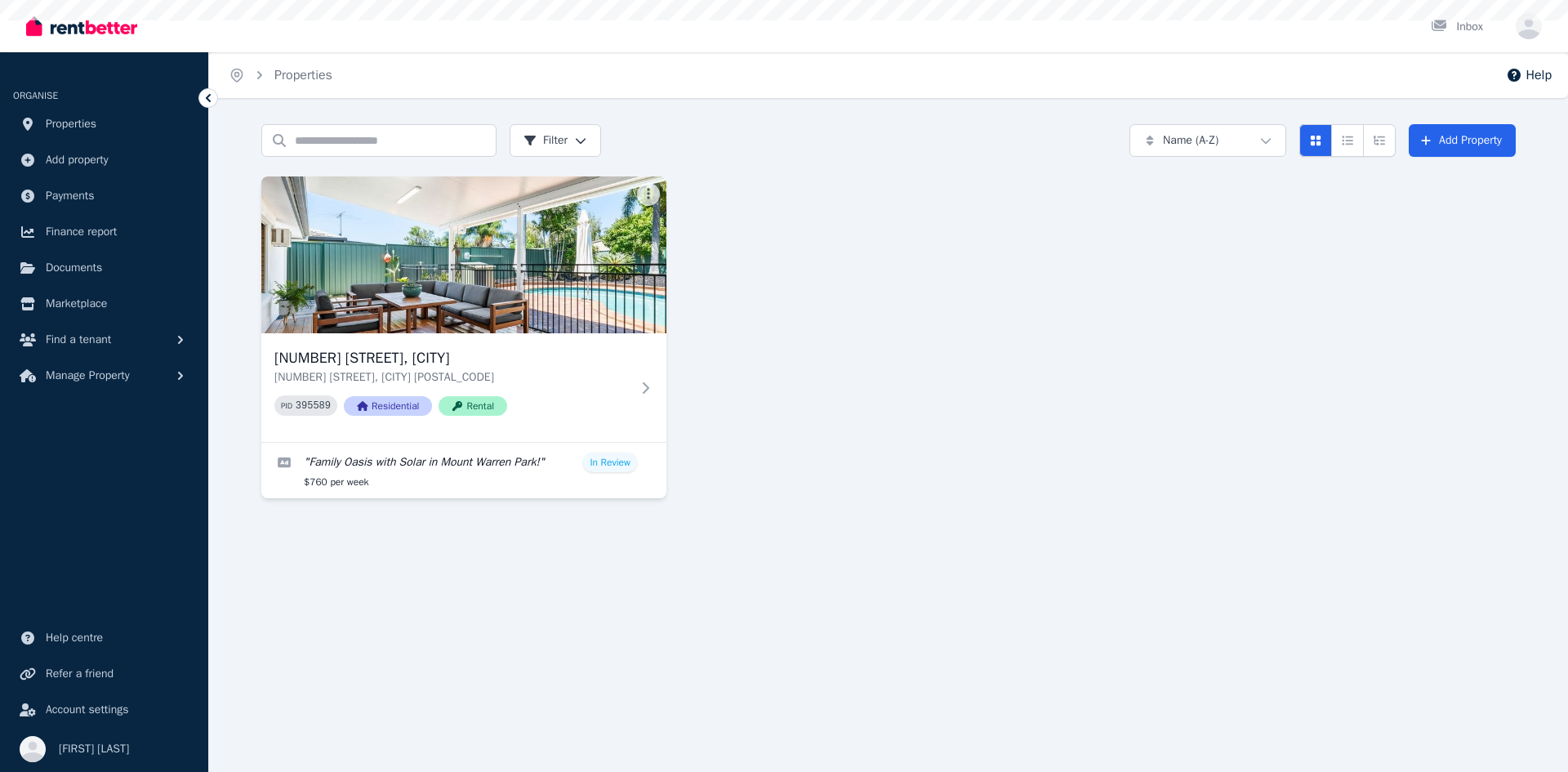 scroll, scrollTop: 0, scrollLeft: 0, axis: both 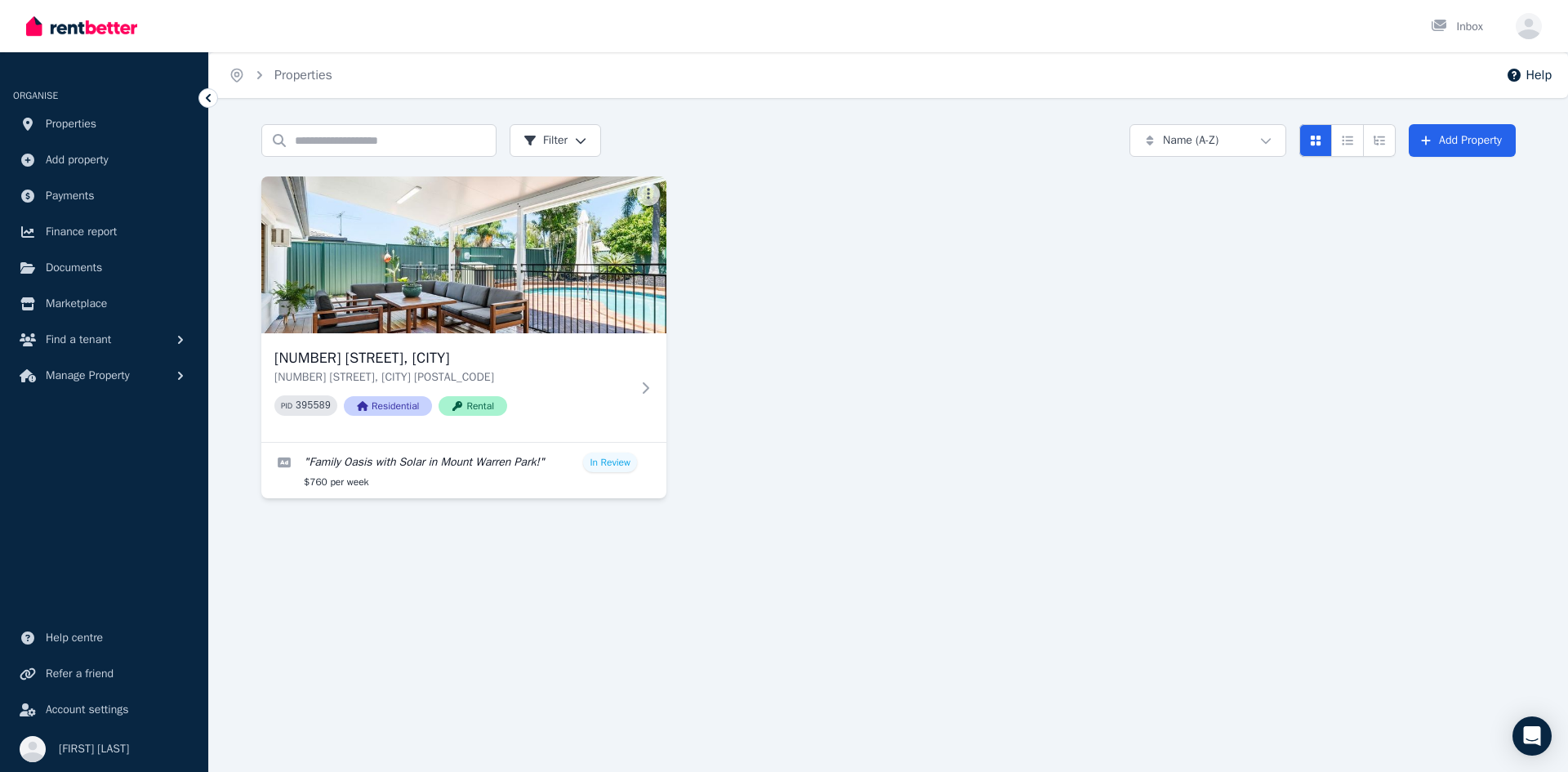 click on "Open main menu Inbox Open user menu" at bounding box center [784, 26] 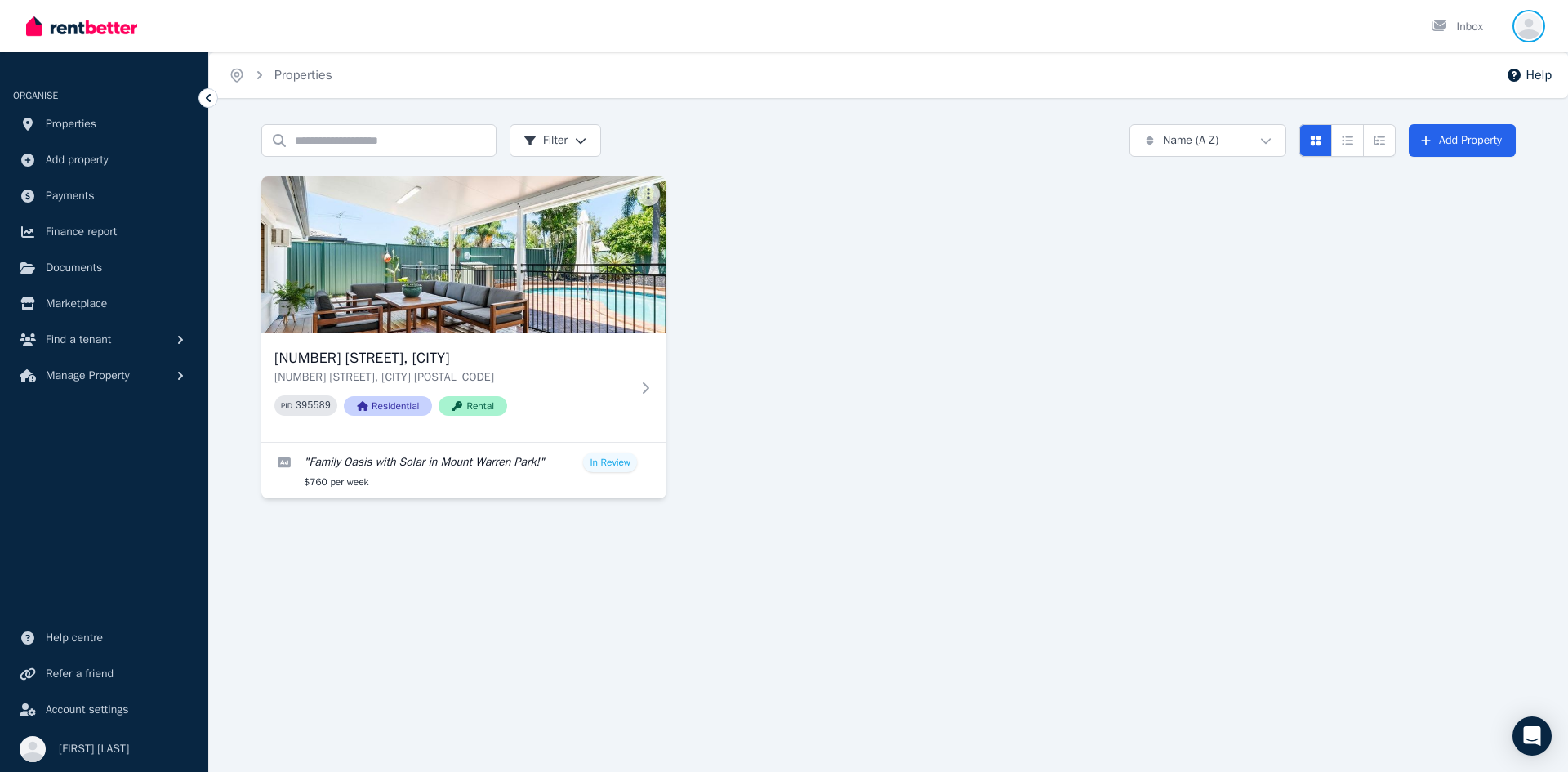 click 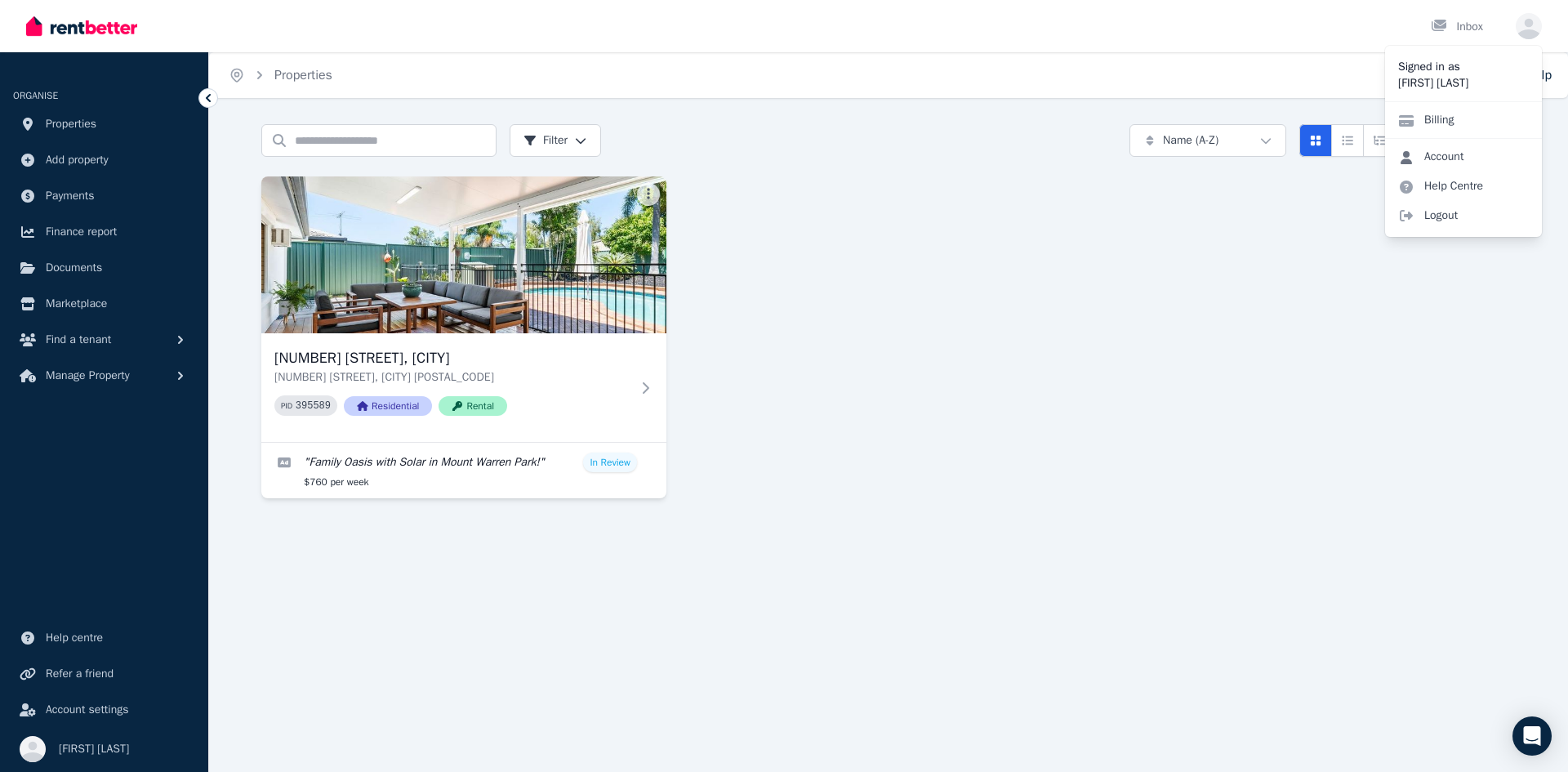 click on "Account" at bounding box center [1431, 157] 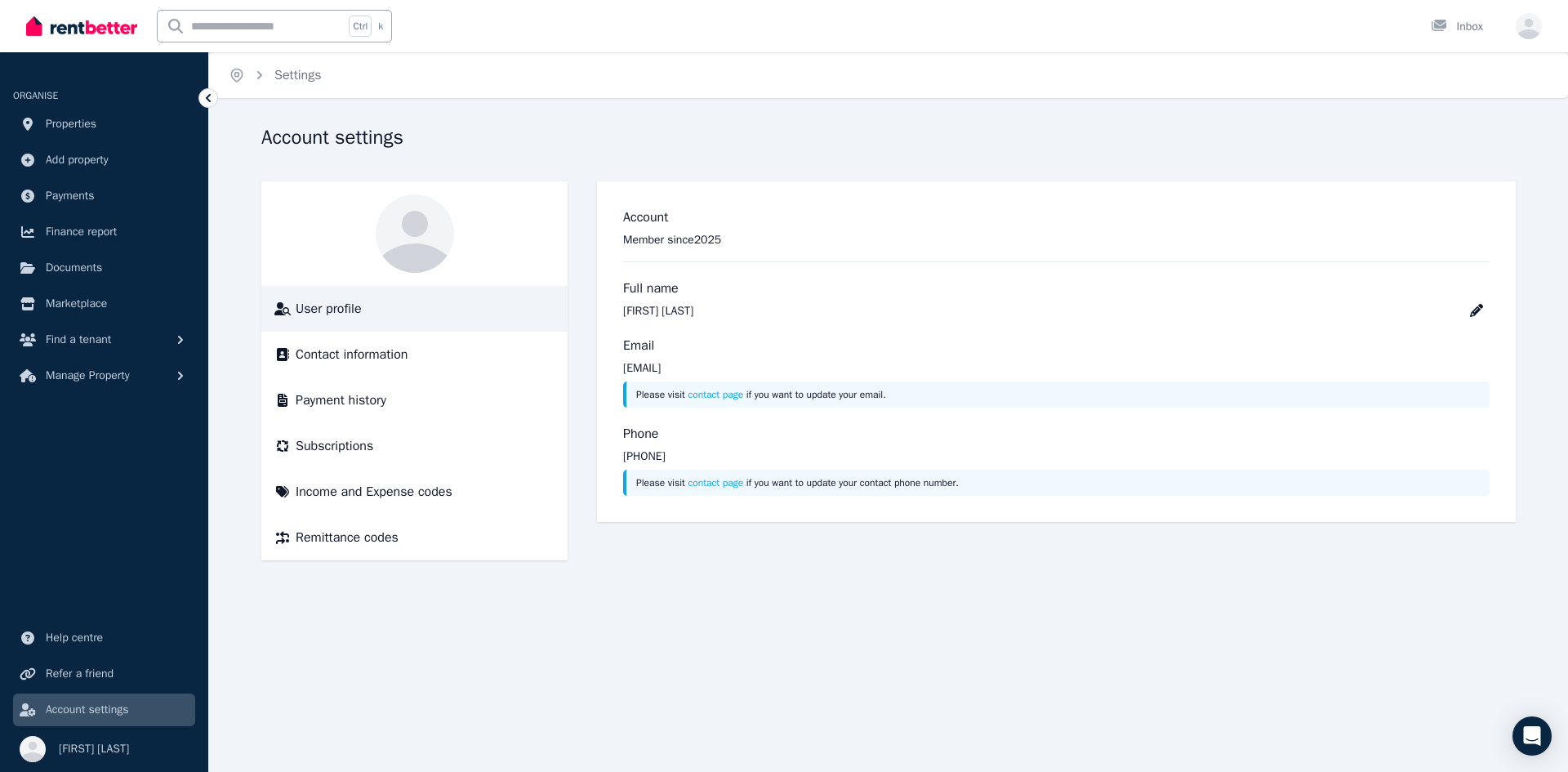 click at bounding box center (414, 234) 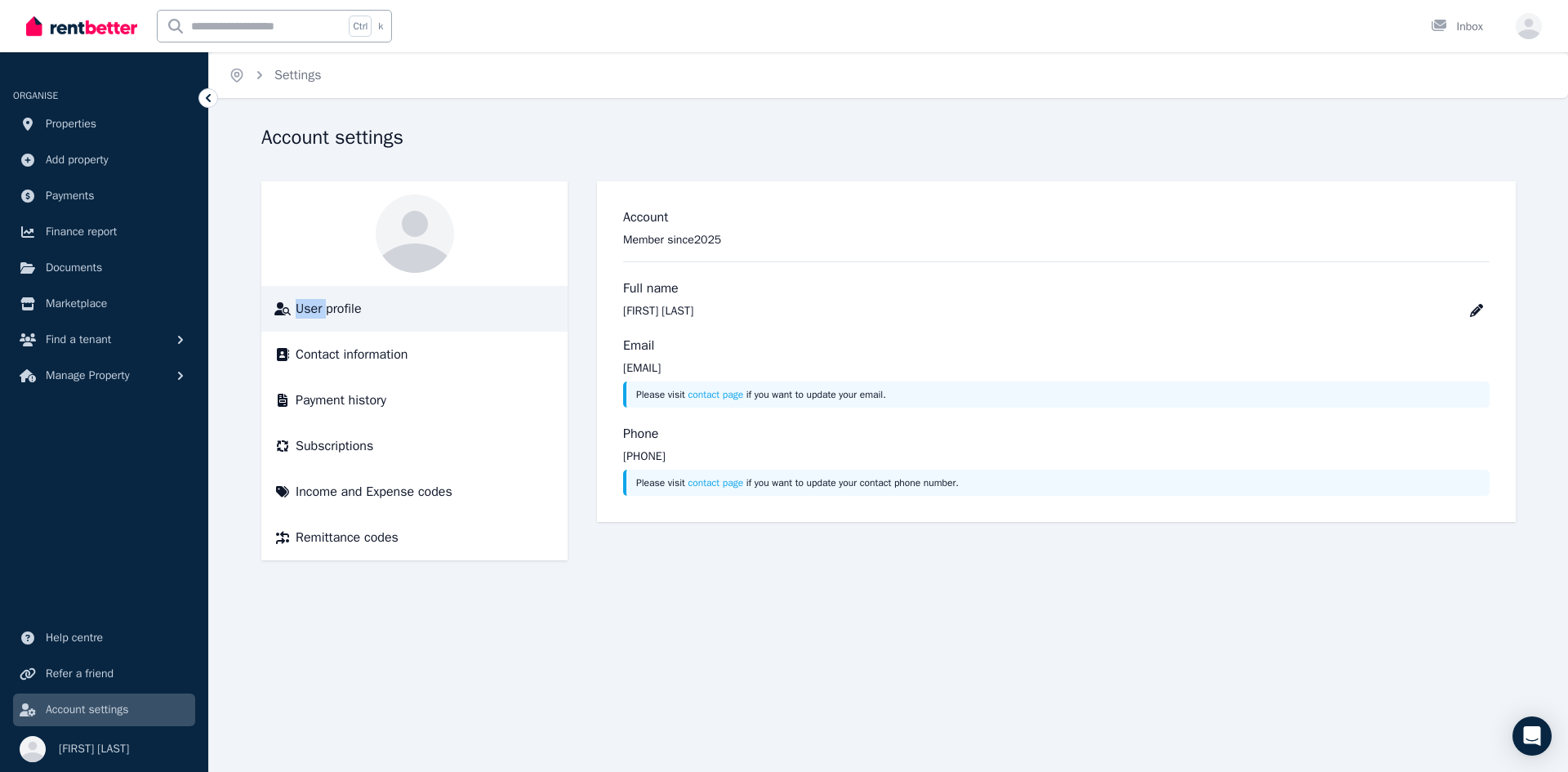 click 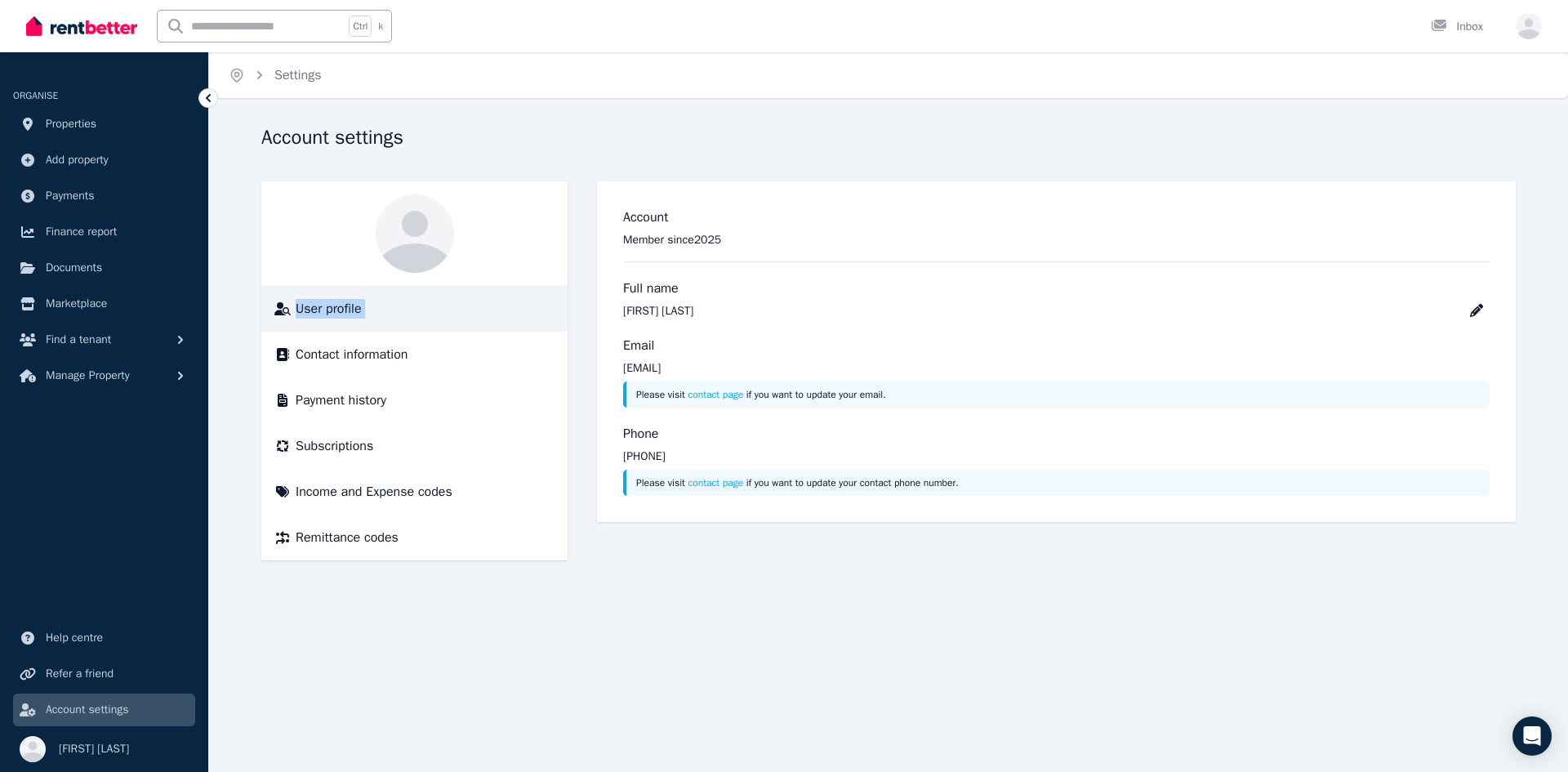 click 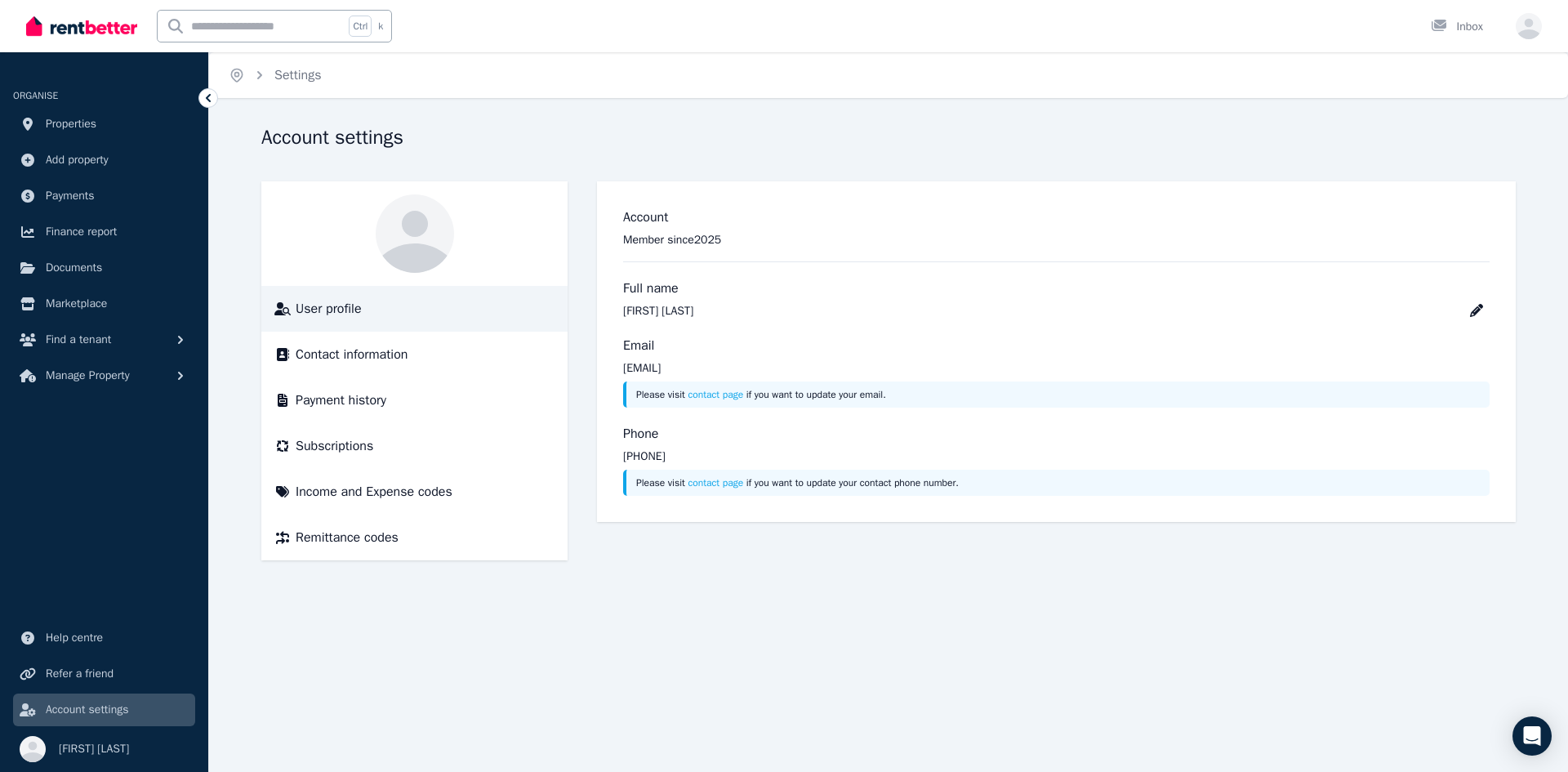 click on "User profile" at bounding box center [328, 309] 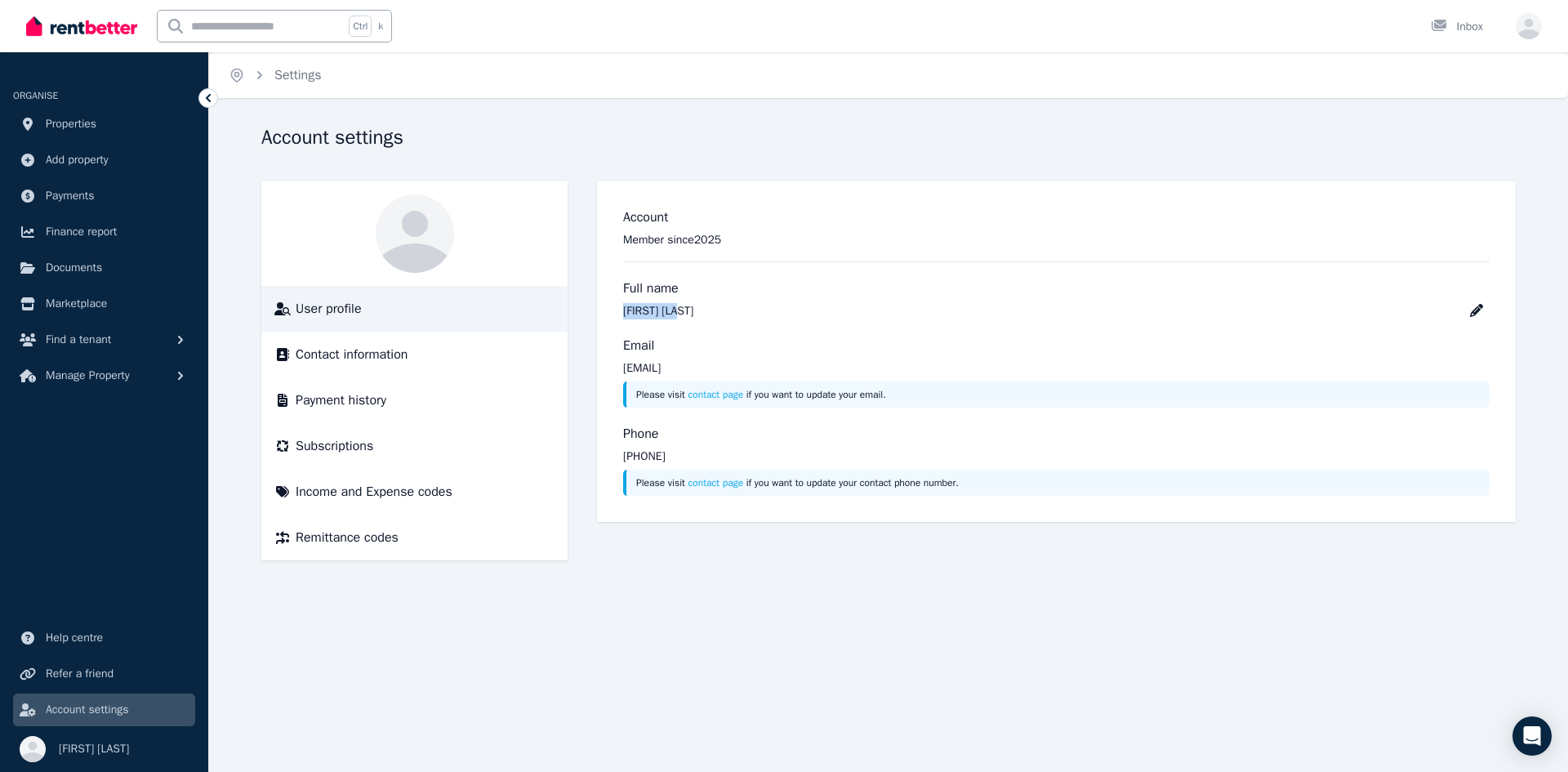click on "Full name [FIRST] [LAST]" at bounding box center [1056, 299] 